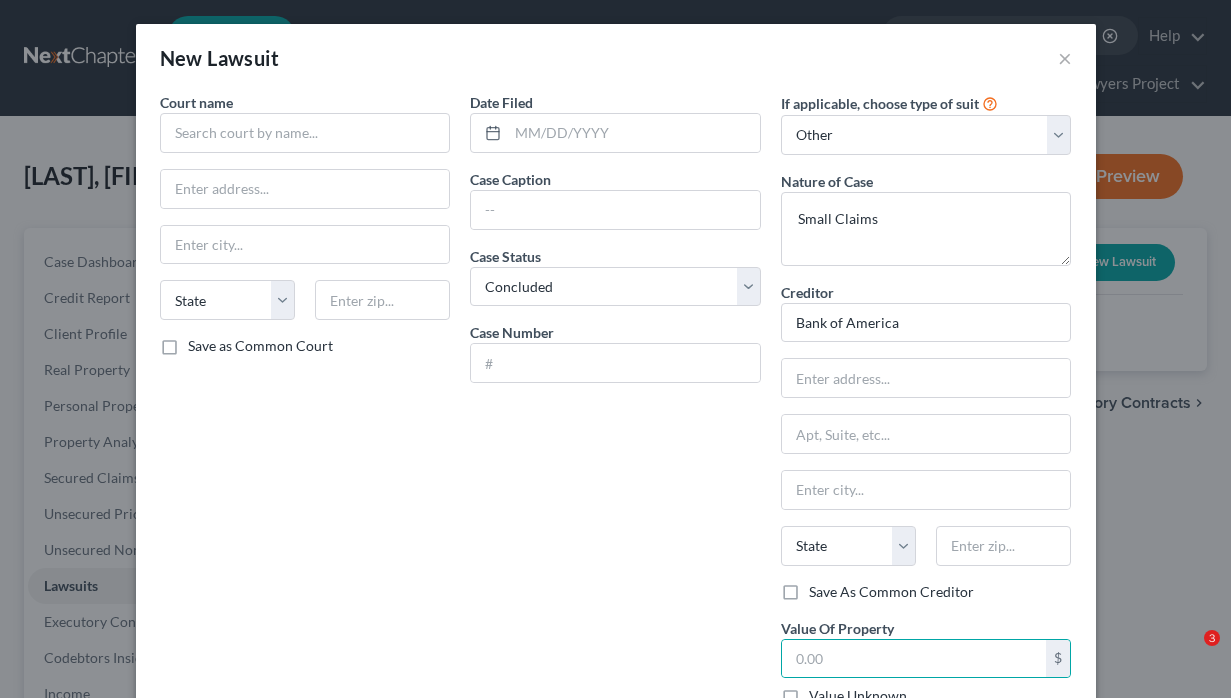 select on "2" 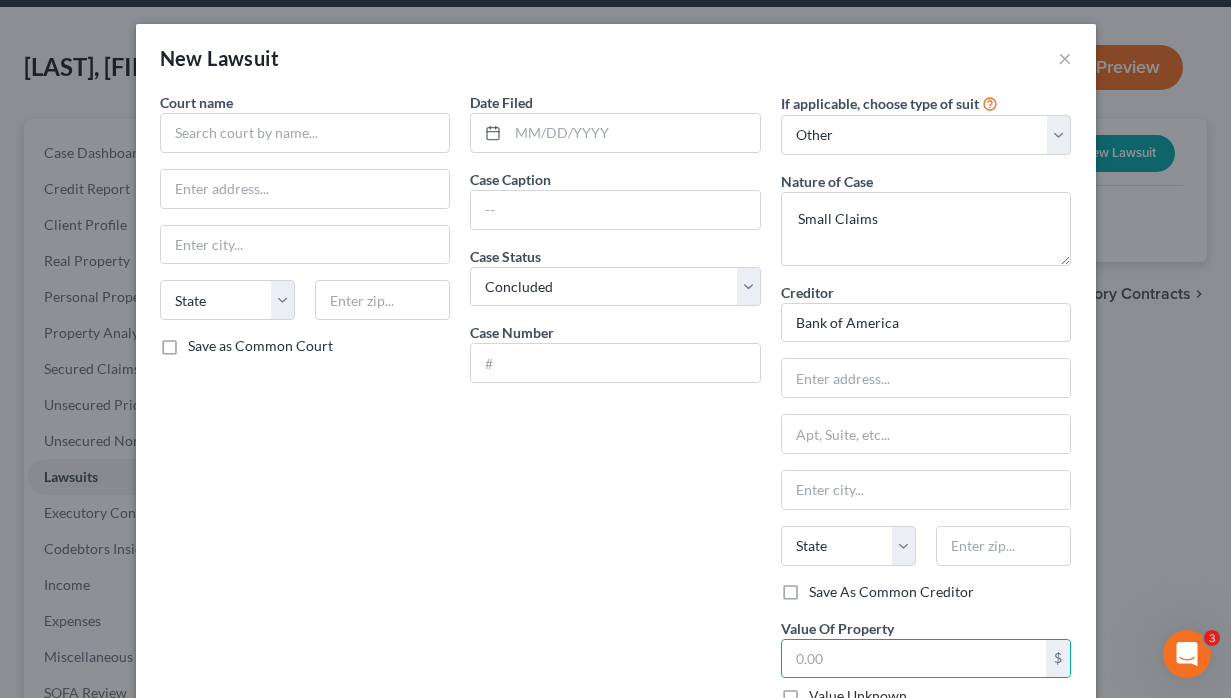 scroll, scrollTop: 0, scrollLeft: 0, axis: both 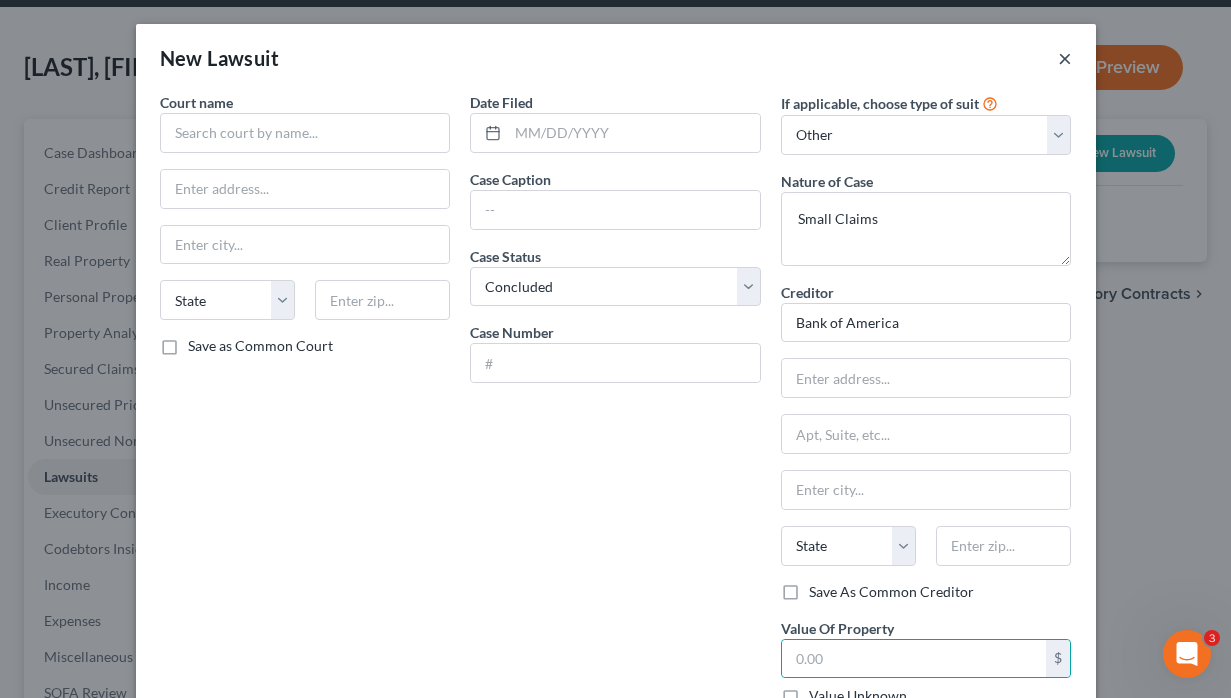click on "×" at bounding box center [1065, 58] 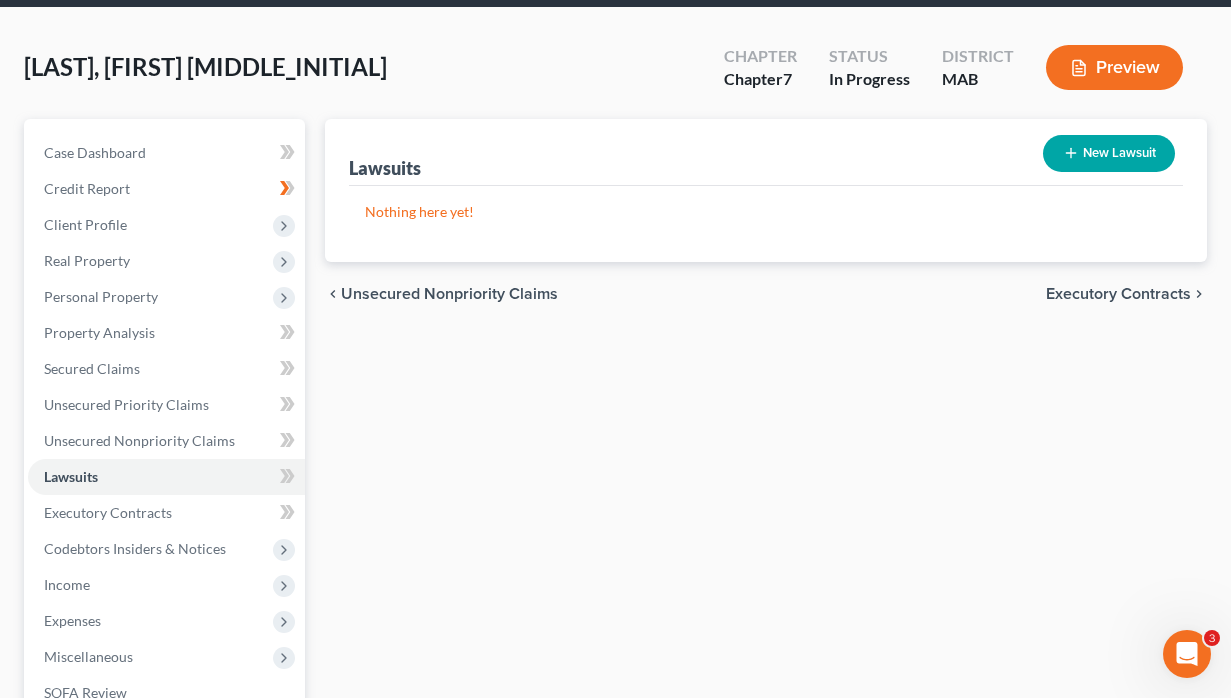 click on "New Lawsuit" at bounding box center [1109, 153] 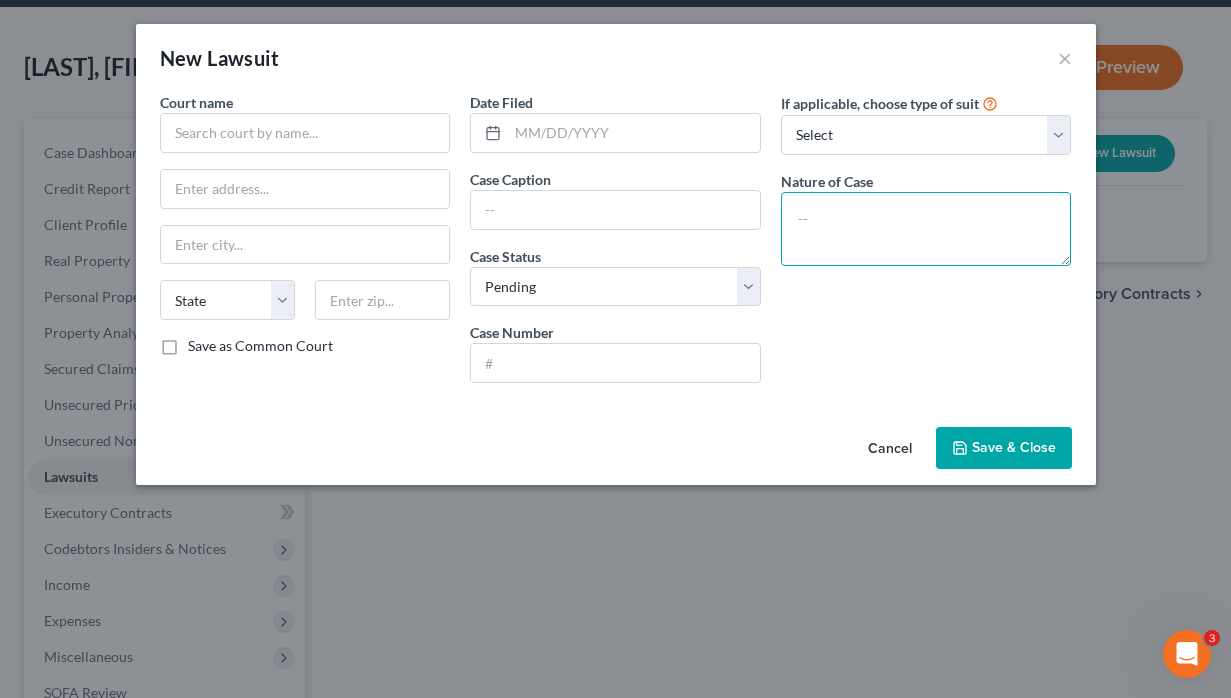 click at bounding box center [926, 229] 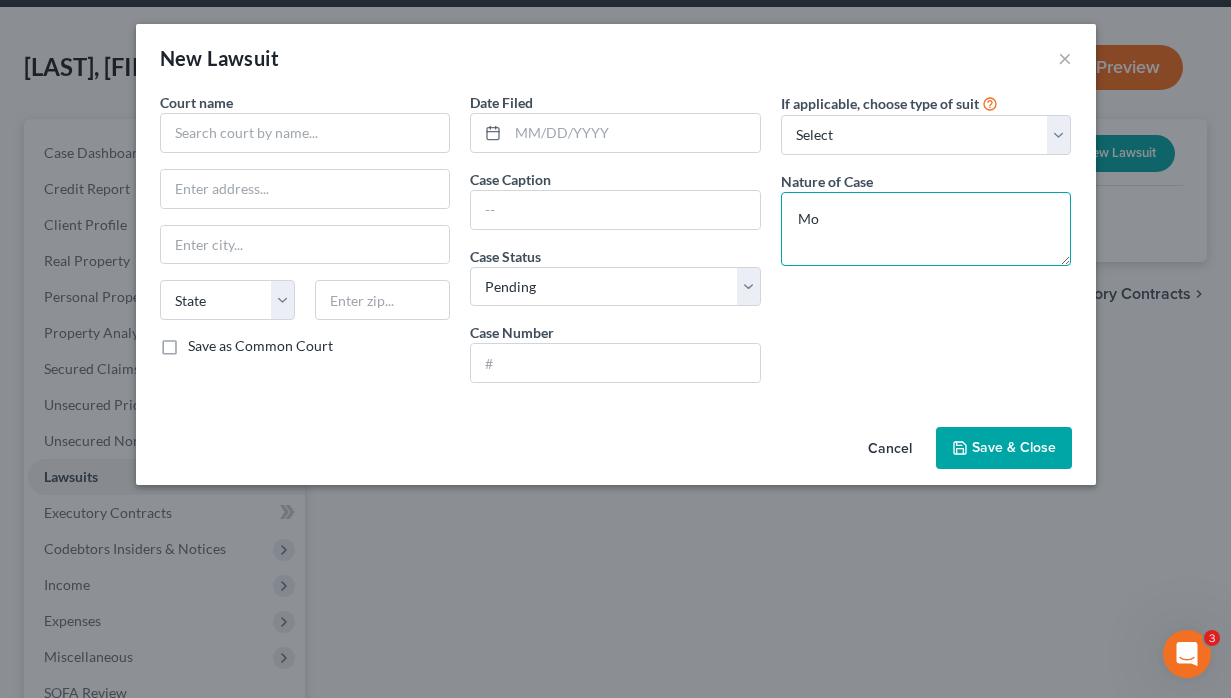type on "M" 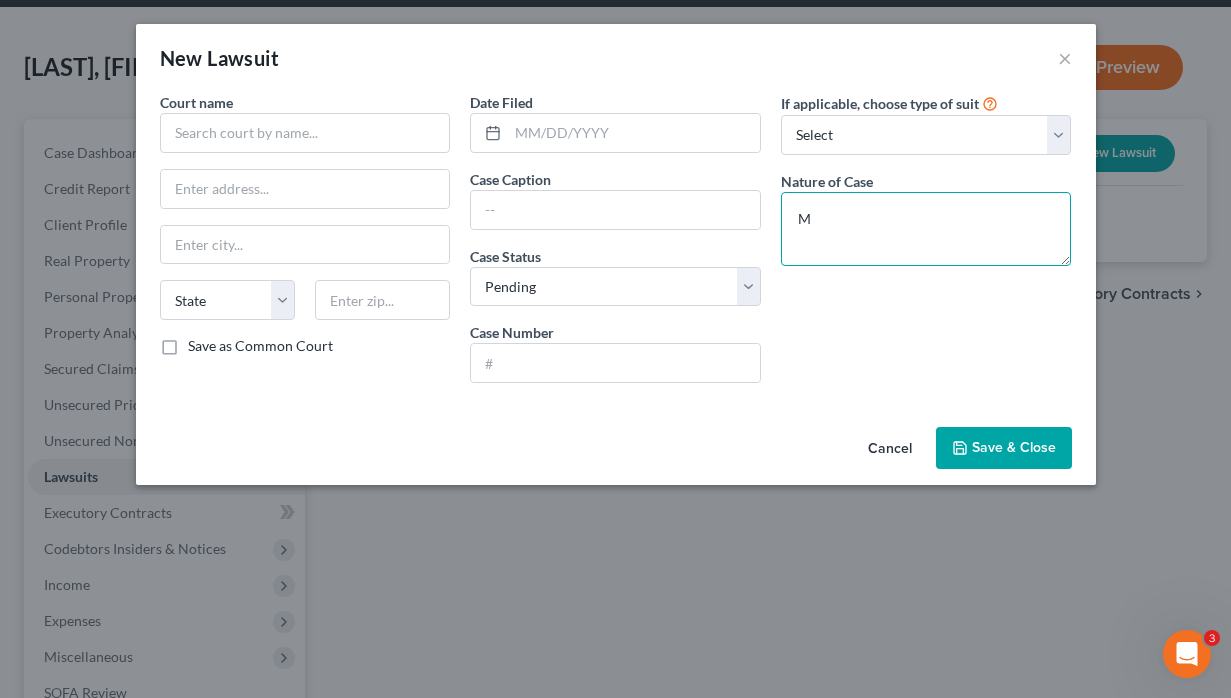 type 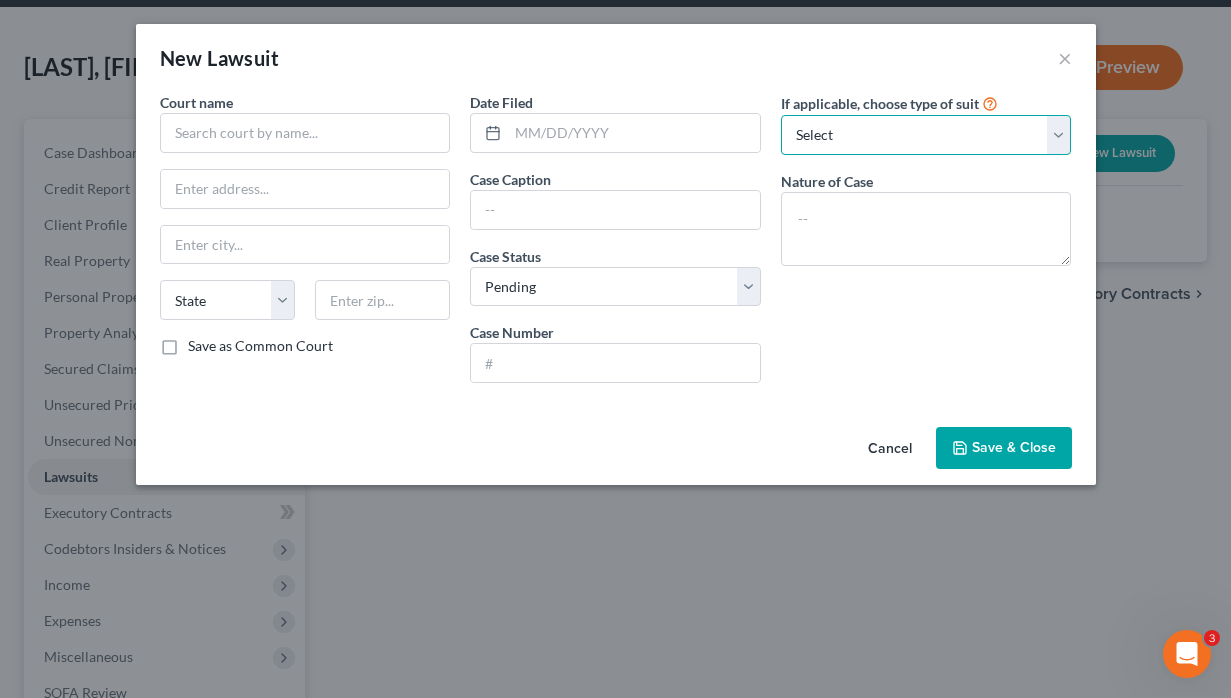 select on "3" 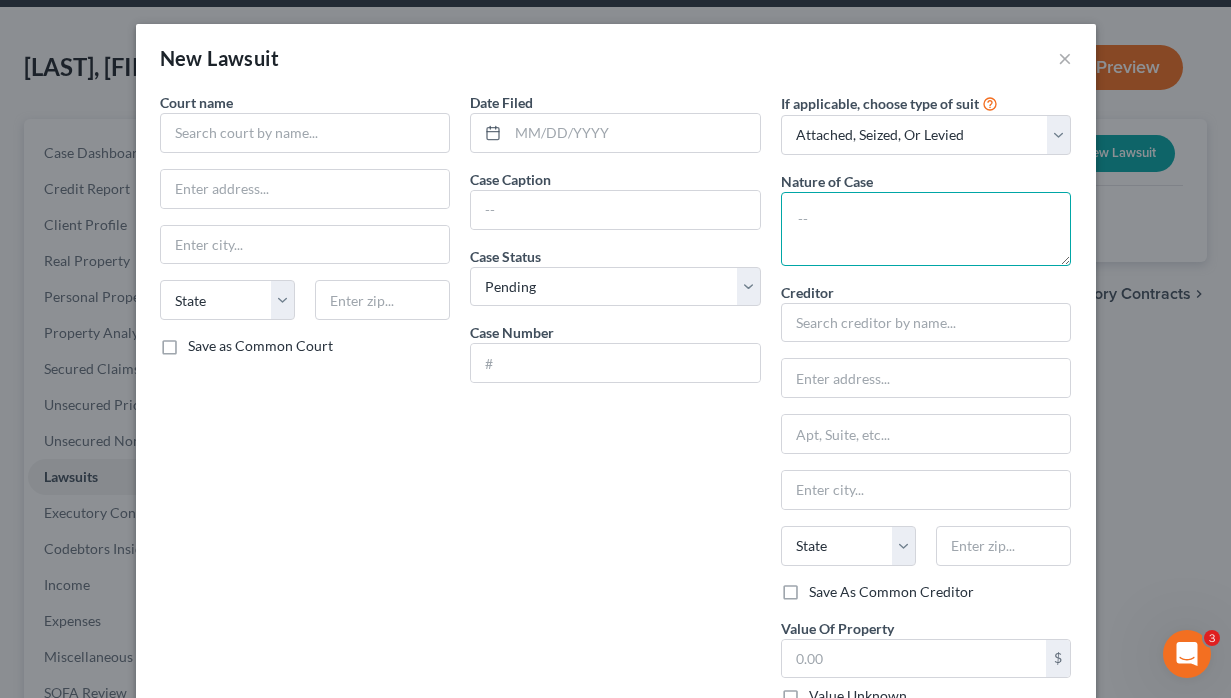 click at bounding box center [926, 229] 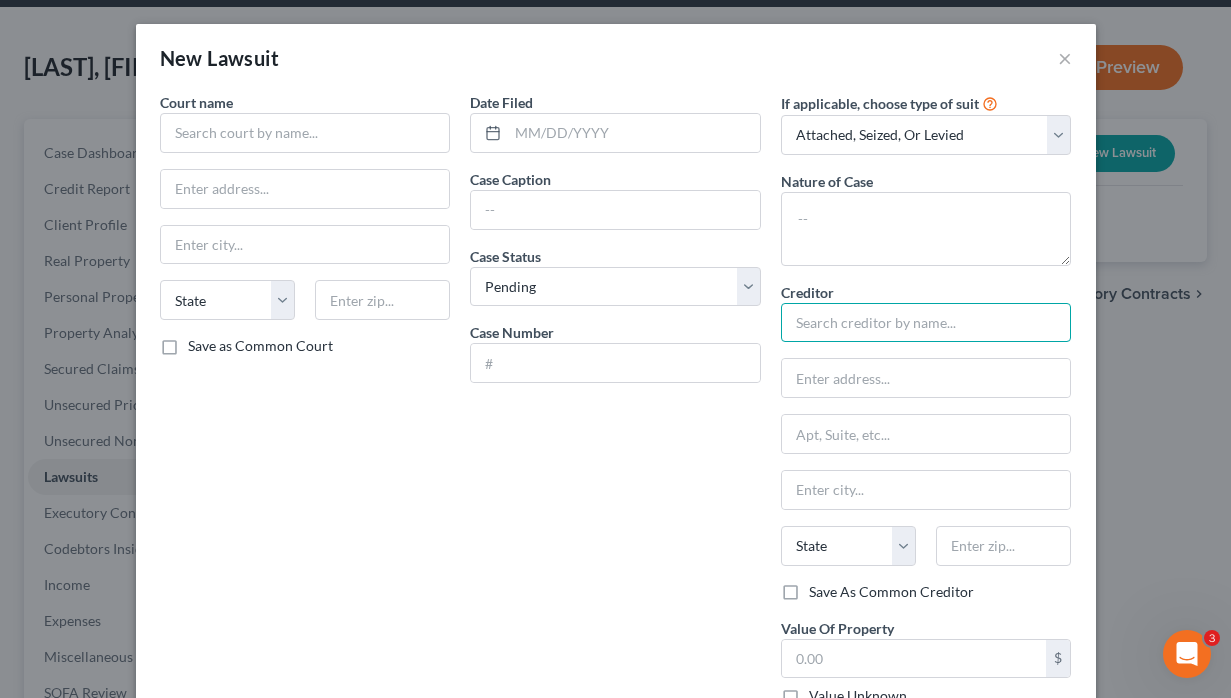 click at bounding box center [926, 323] 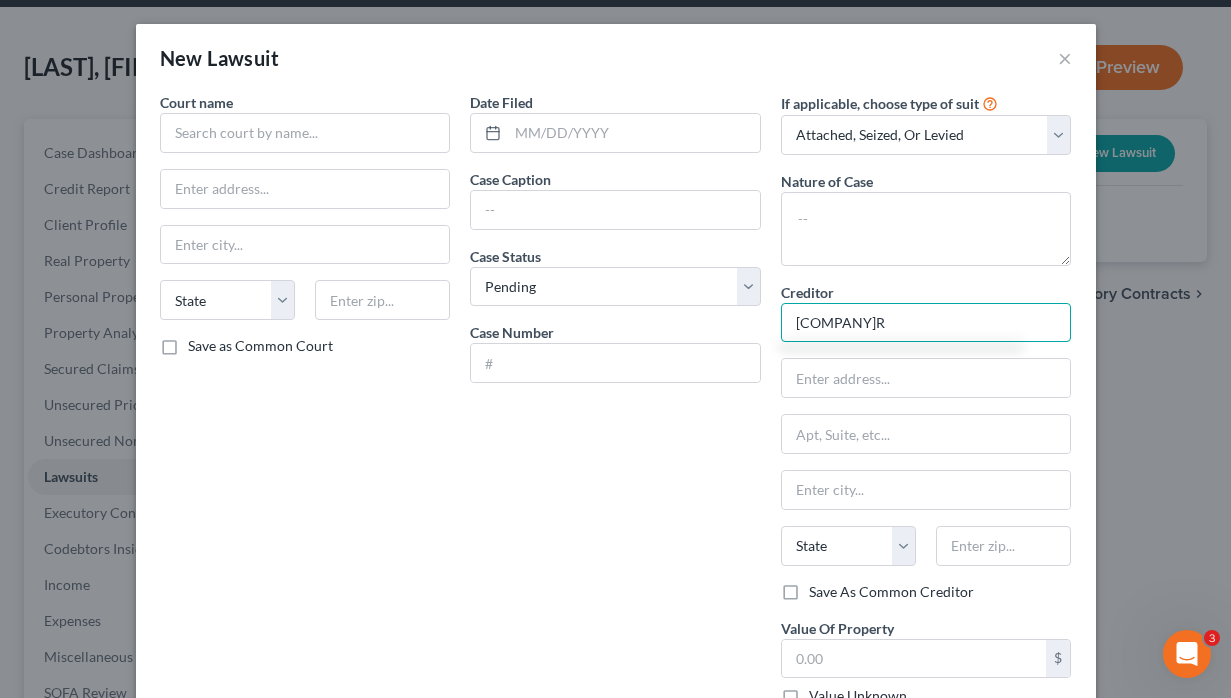 type on "[COMPANY]R" 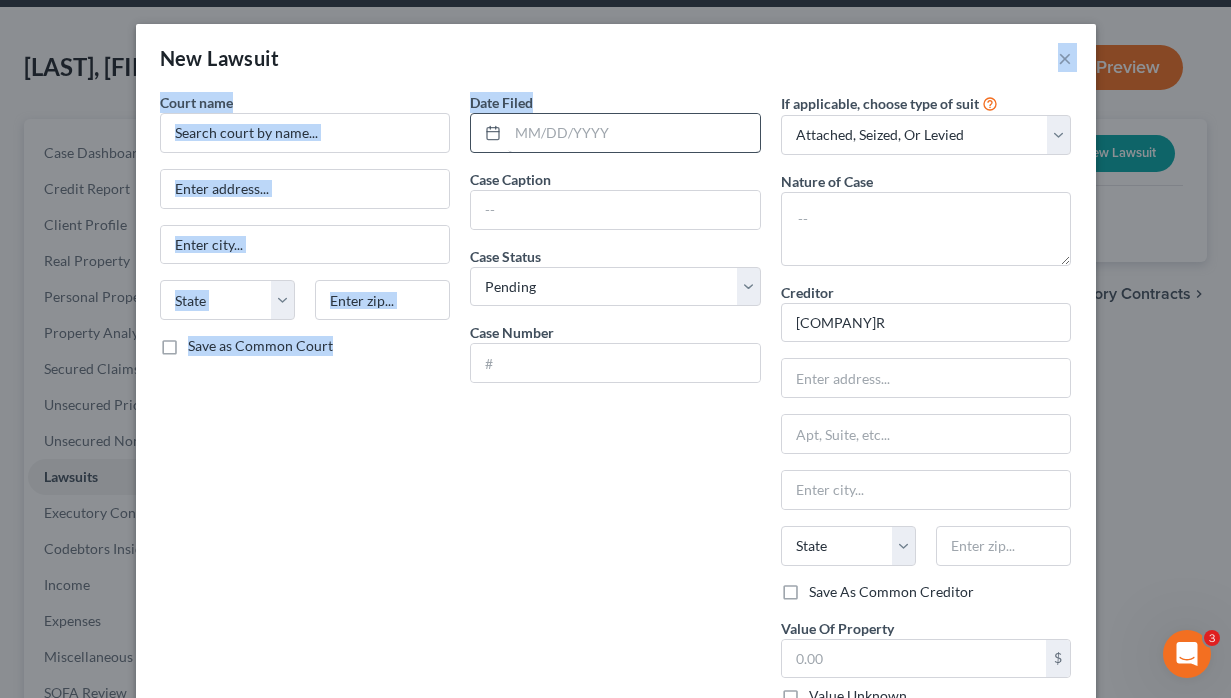 drag, startPoint x: 458, startPoint y: 52, endPoint x: 637, endPoint y: 119, distance: 191.12823 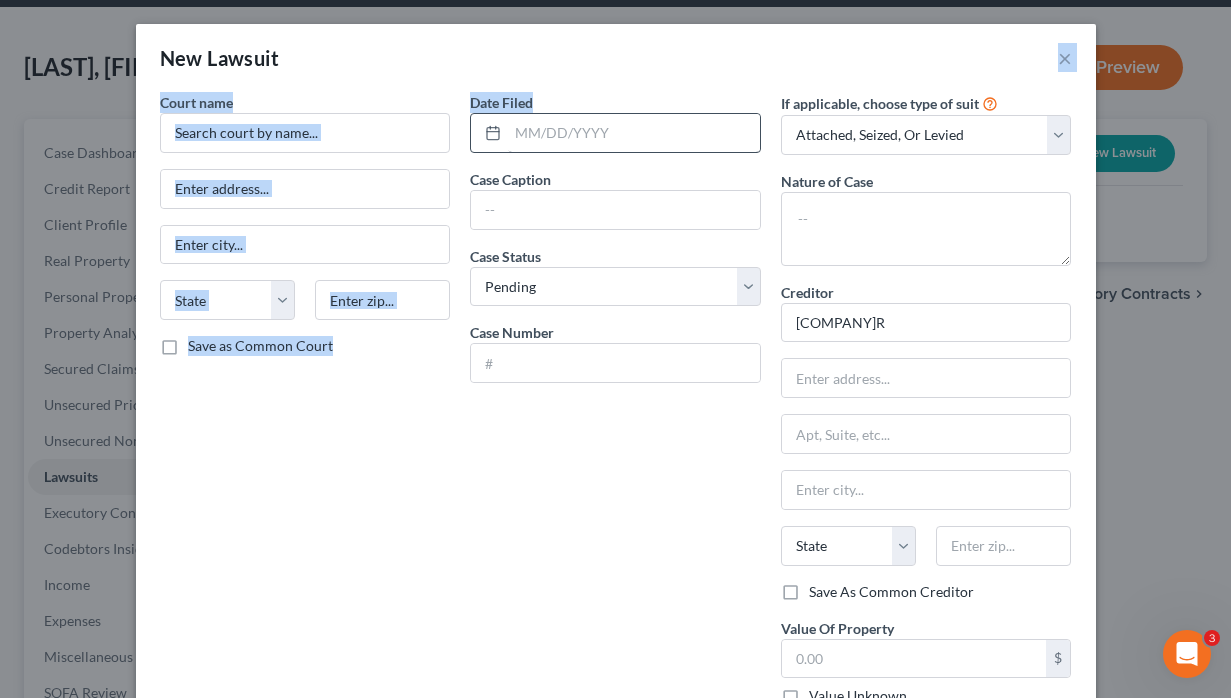 click on "New   Lawsuit ×
Court name
*
State AL AK AR AZ CA CO CT DE DC FL GA GU HI ID IL IN IA KS KY LA ME MD MA MI MN MS MO MT NC ND NE NV NH NJ NM NY OH OK OR PA PR RI SC SD TN TX UT VI VA VT WA WV WI WY Save as Common Court Date Filed         Case Caption
Case Status
*
Select Pending On Appeal Concluded Case Number If applicable, choose type of suit     Select Repossession Garnishment Foreclosure Attached, Seized, Or Levied Other Nature of Case Creditor *    NSTARR                      State AL AK AR AZ CA CO CT DE DC FL GA GU HI ID IL IN IA KS KY LA ME MD MA MI MN MS MO MT NC ND NE NV NH NJ NM NY OH OK OR PA PR RI SC SD TN TX UT VI VA VT WA WV WI WY Save As Common Creditor Value Of Property
$
Value Unknown
Balance Undetermined
$
Value Unknown
Date of Action         Cancel Save & Close" at bounding box center (616, 454) 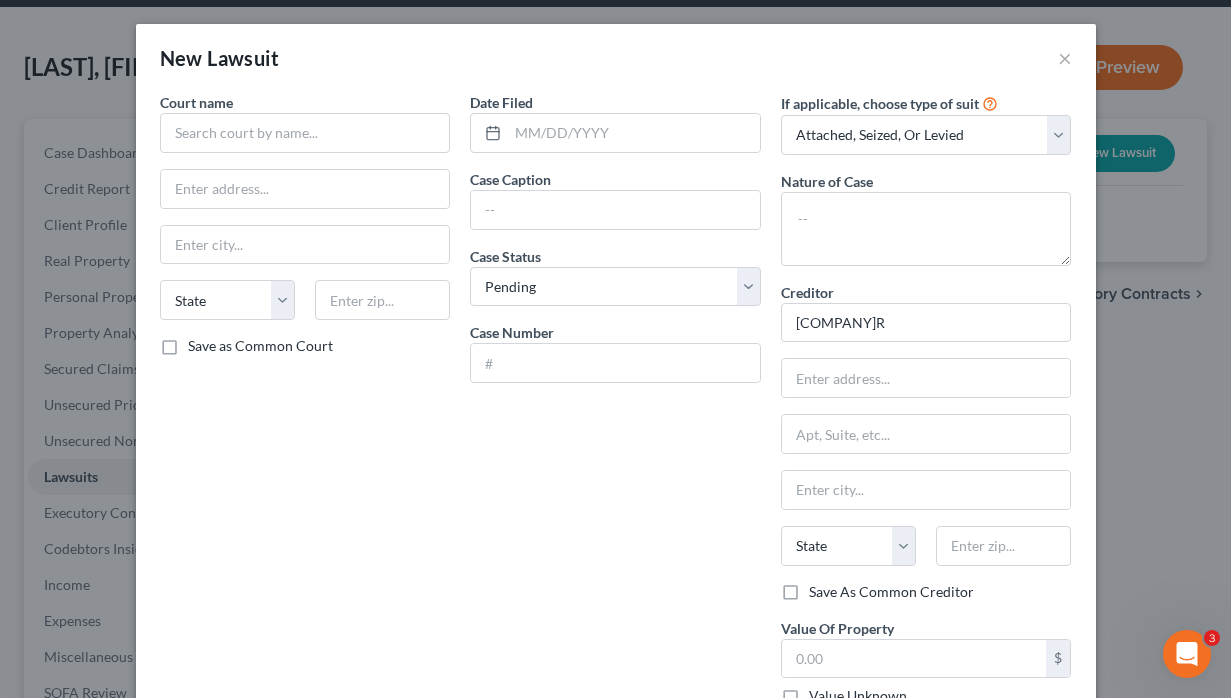 click on "Date Filed         Case Caption
Case Status
*
Select Pending On Appeal Concluded Case Number" at bounding box center (615, 445) 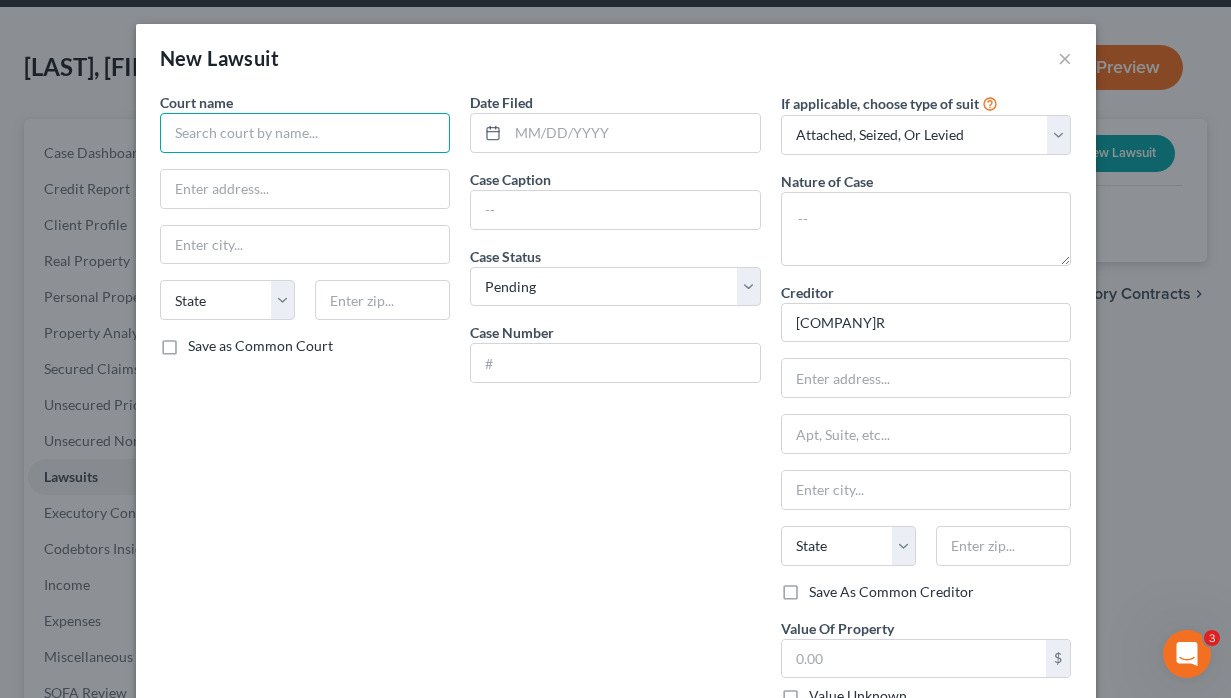 click at bounding box center (305, 133) 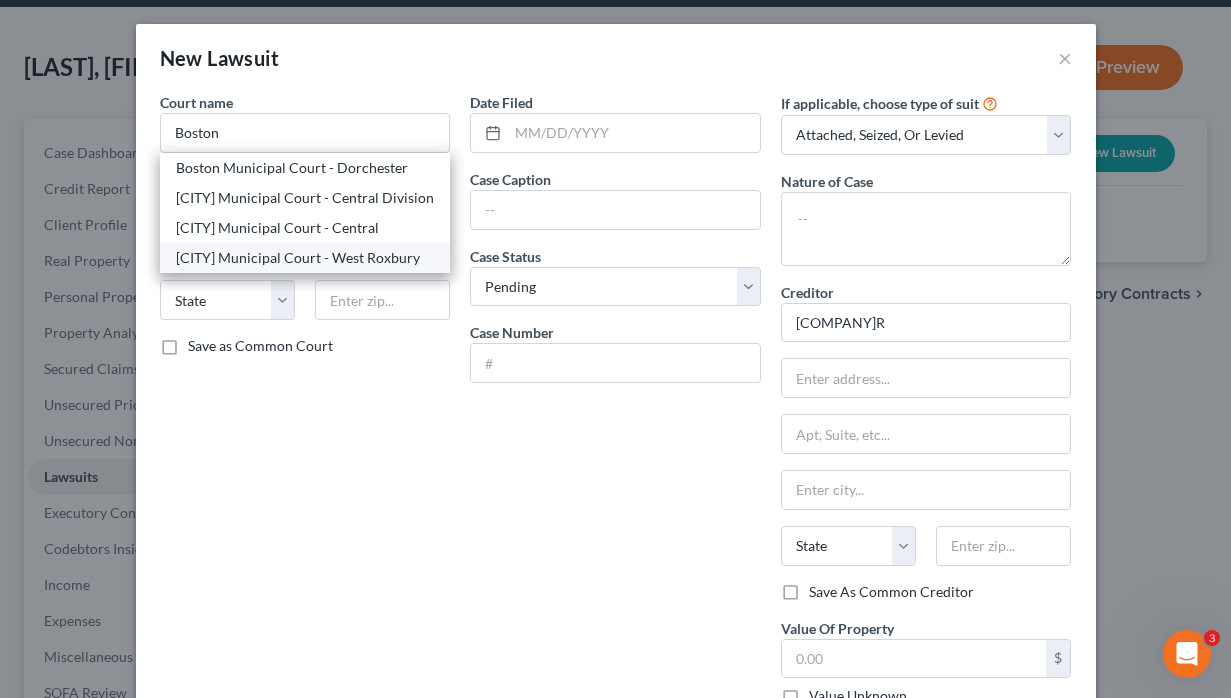 click on "[CITY] Municipal Court - West Roxbury" at bounding box center [305, 258] 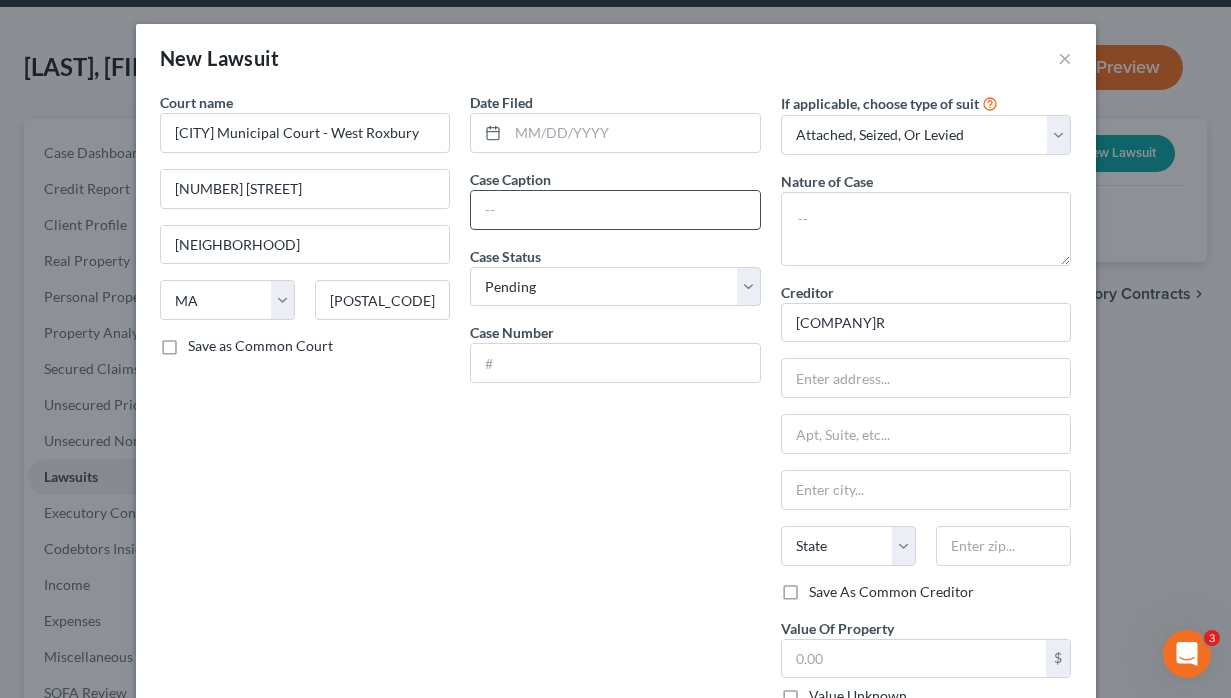 click at bounding box center (615, 210) 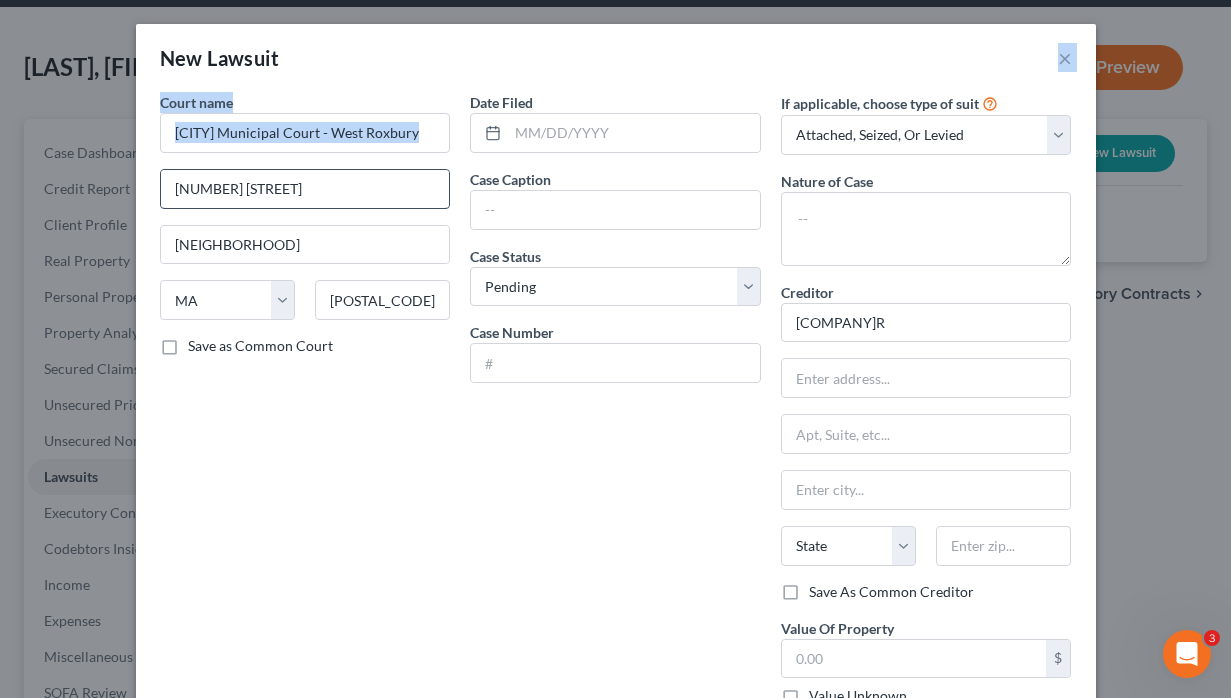 drag, startPoint x: 427, startPoint y: 55, endPoint x: 426, endPoint y: 183, distance: 128.0039 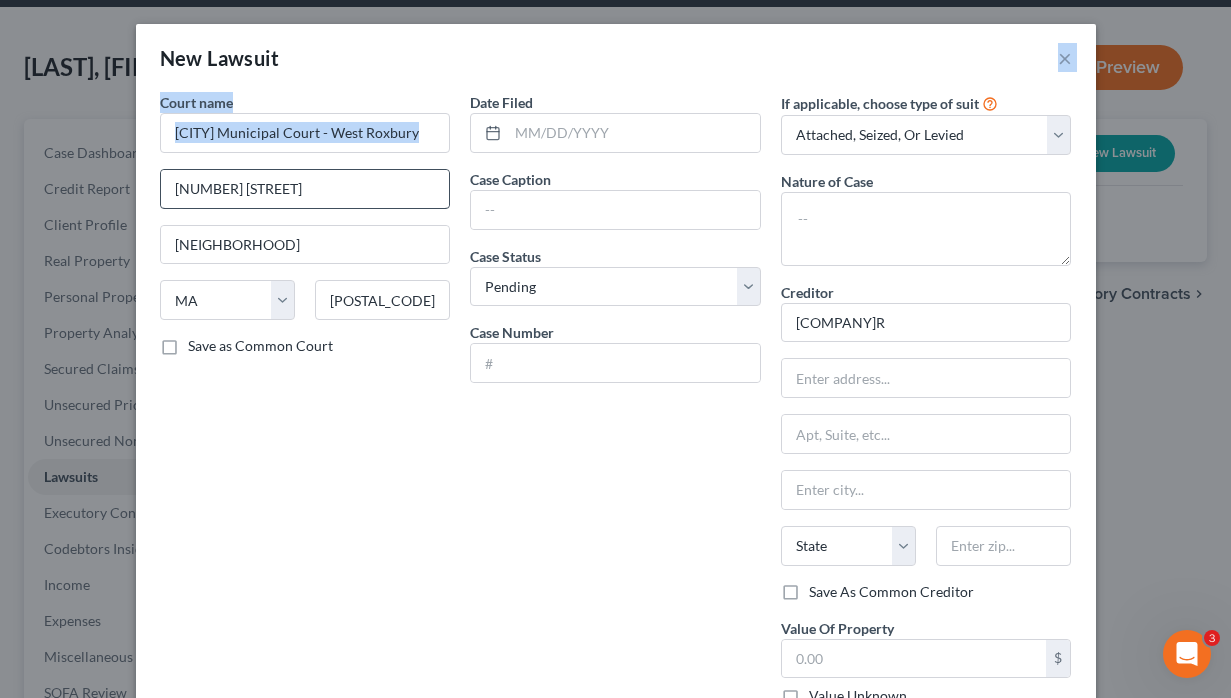 click on "New   Lawsuit ×
Court name
*
[CITY] Municipal Court - [DISTRICT]                      [NUMBER] [STREET] [NEIGHBORHOOD] State AL AK AR AZ CA CO CT DE DC FL GA GU HI ID IL IN IA KS KY LA ME MD MA MI MN MS MO MT NC ND NE NV NH NJ NM NY OH OK OR PA PR RI SC SD TN TX UT VI VA VT WA WV WI WY [POSTAL_CODE] Save as Common Court Date Filed         Case Caption
Case Status
*
Select Pending On Appeal Concluded Case Number If applicable, choose type of suit     Select Repossession Garnishment Foreclosure Attached, Seized, Or Levied Other Nature of Case Creditor *    [COMPANY_NAME]                      State AL AK AR AZ CA CO CT DE DC FL GA GU HI ID IL IN IA KS KY LA ME MD MA MI MN MS MO MT NC ND NE NV NH NJ NM NY OH OK OR PA PR RI SC SD TN TX UT VI VA VT WA WV WI WY Save As Common Creditor Value Of Property
$
Value Unknown
Balance Undetermined
$
Value Unknown
Date of Action         Cancel" at bounding box center (616, 454) 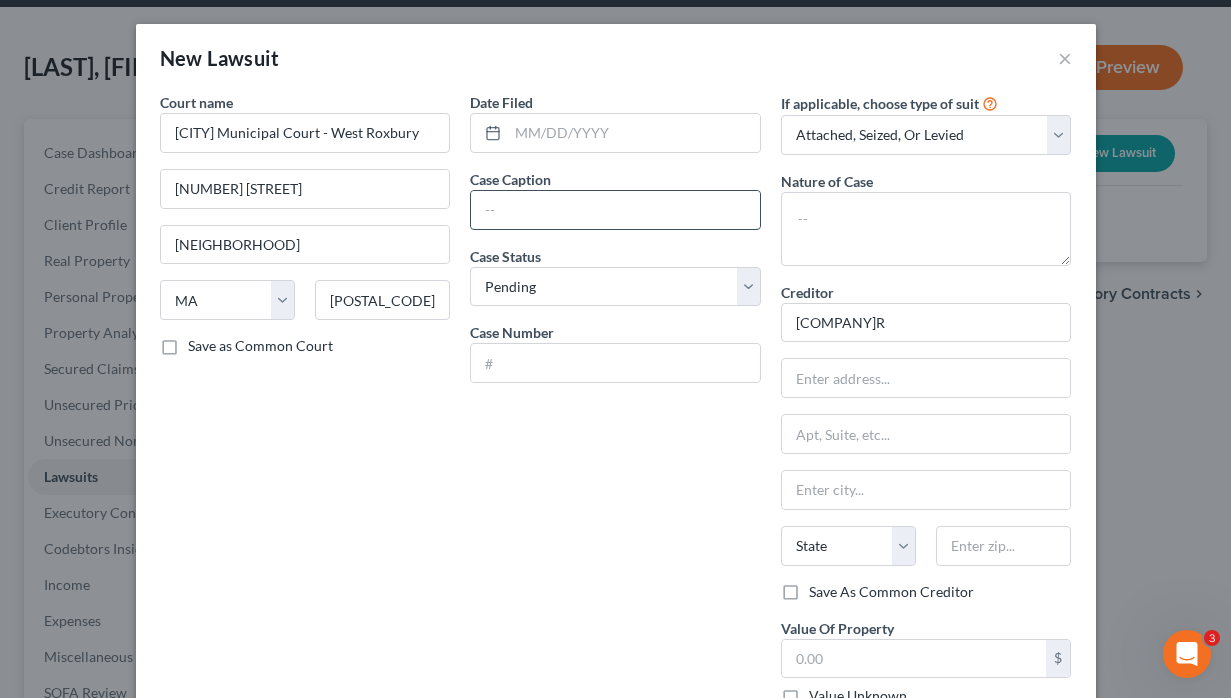 click at bounding box center [615, 210] 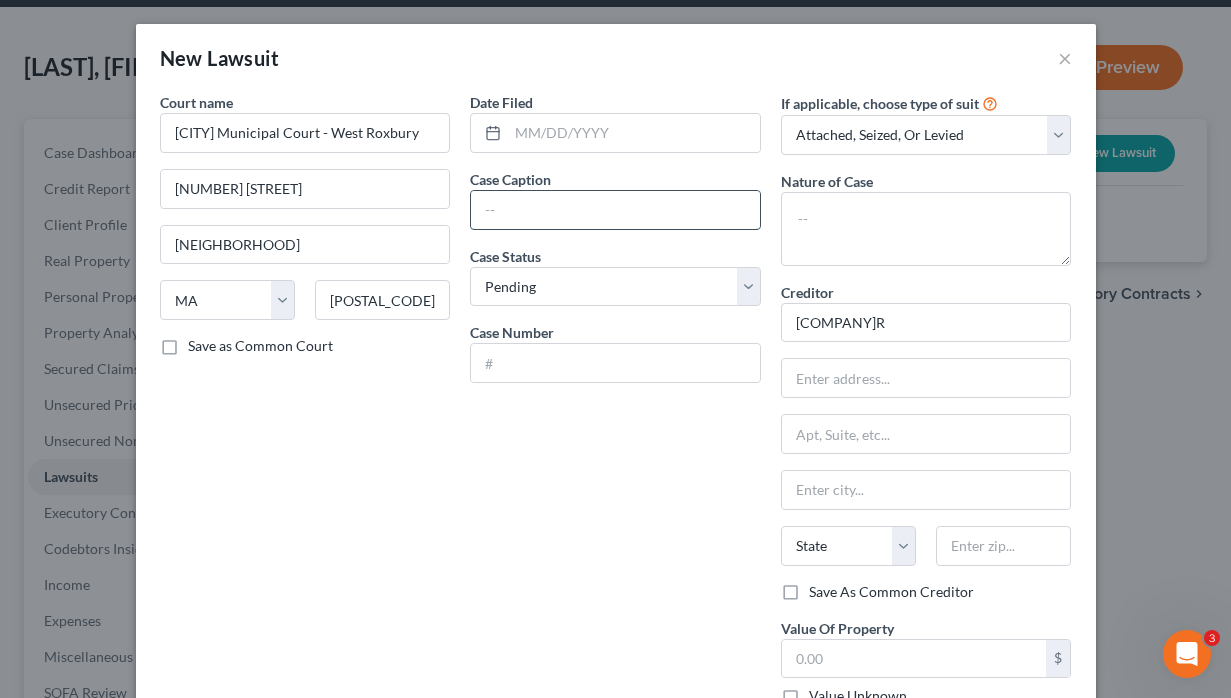 paste on "[CASE_NUMBER] [COMPANY] v. [LAST], [FIRST] [MIDDLE_INITIAL] C" 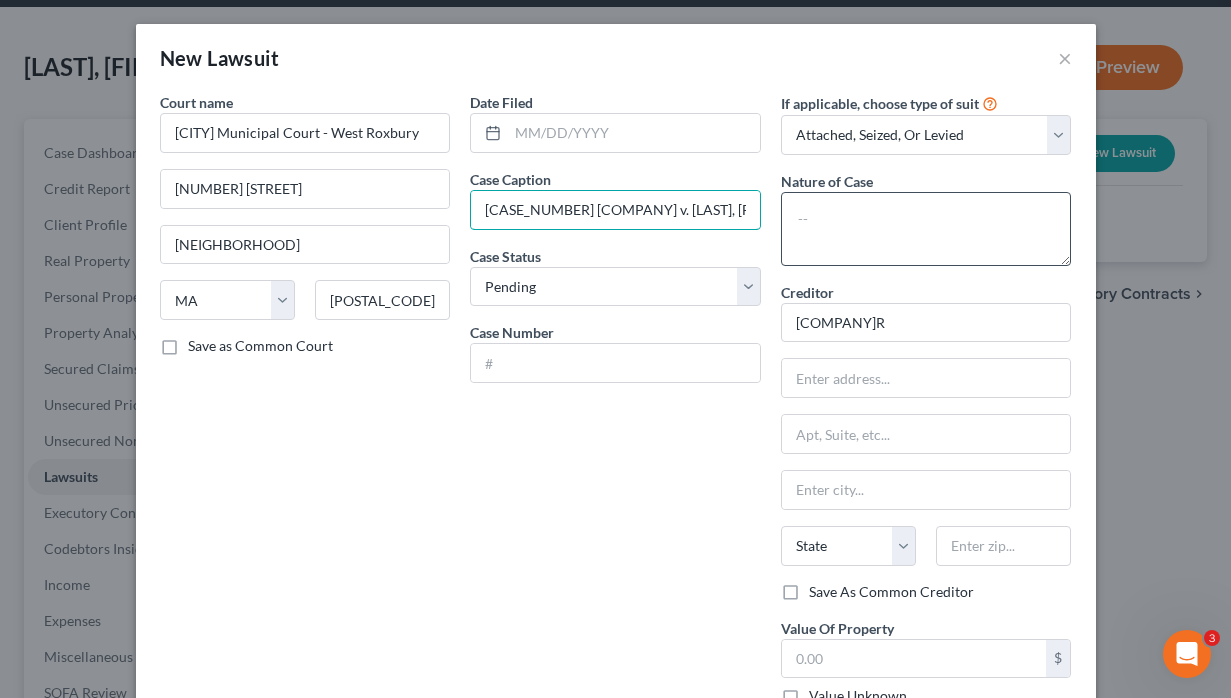type on "[CASE_NUMBER] [COMPANY] v. [LAST], [FIRST] [MIDDLE_INITIAL] C" 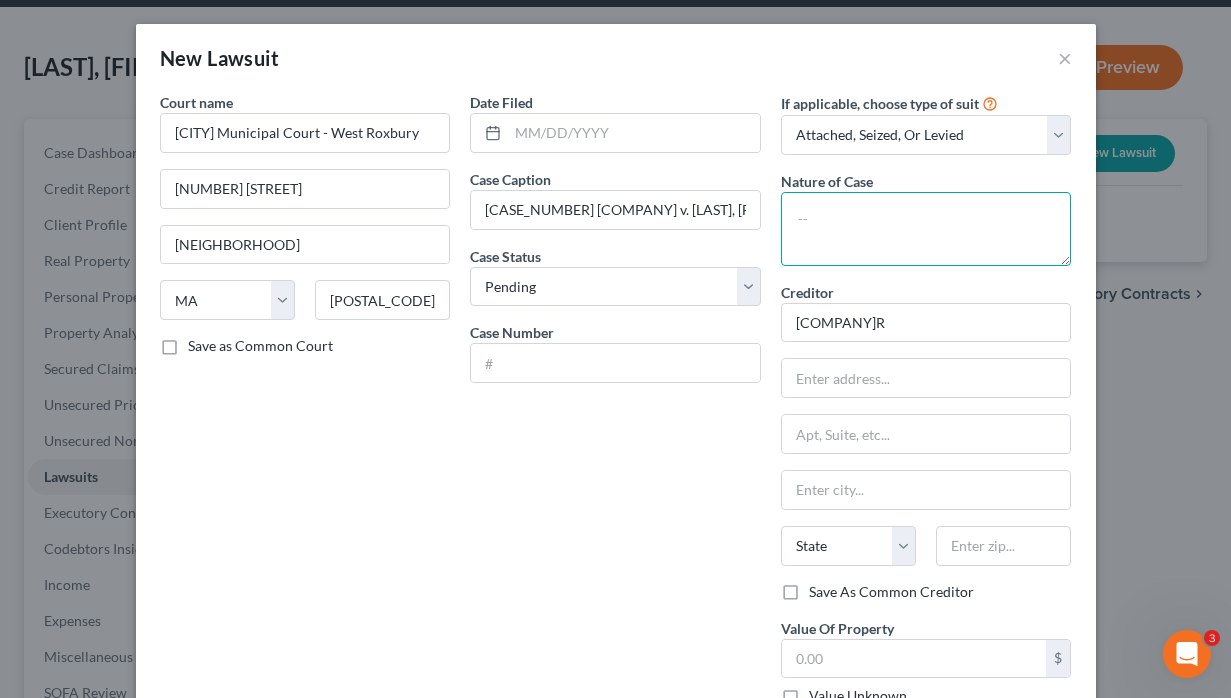 click at bounding box center [926, 229] 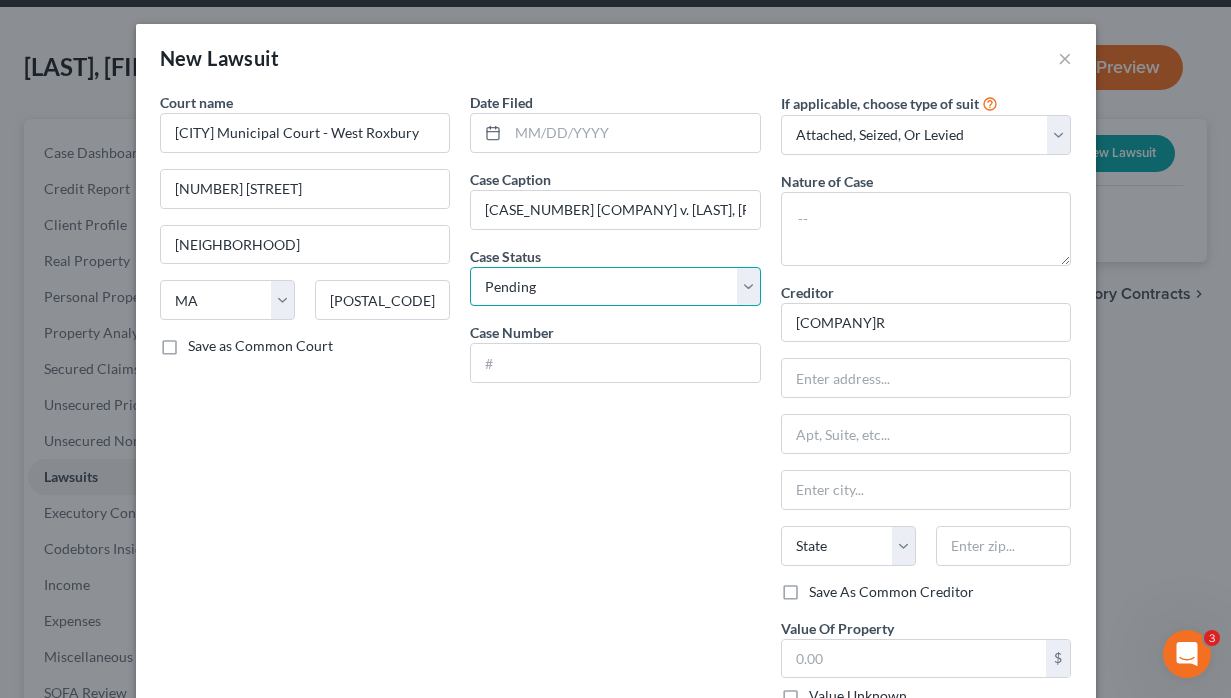 select on "2" 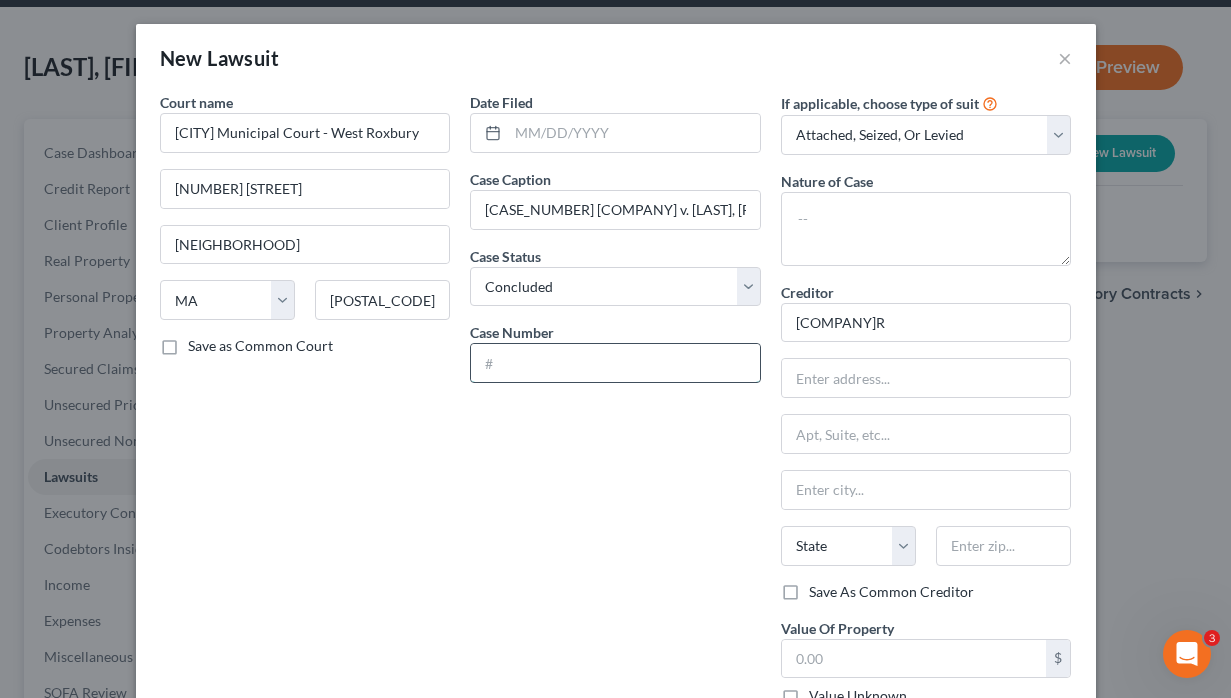 click at bounding box center [615, 363] 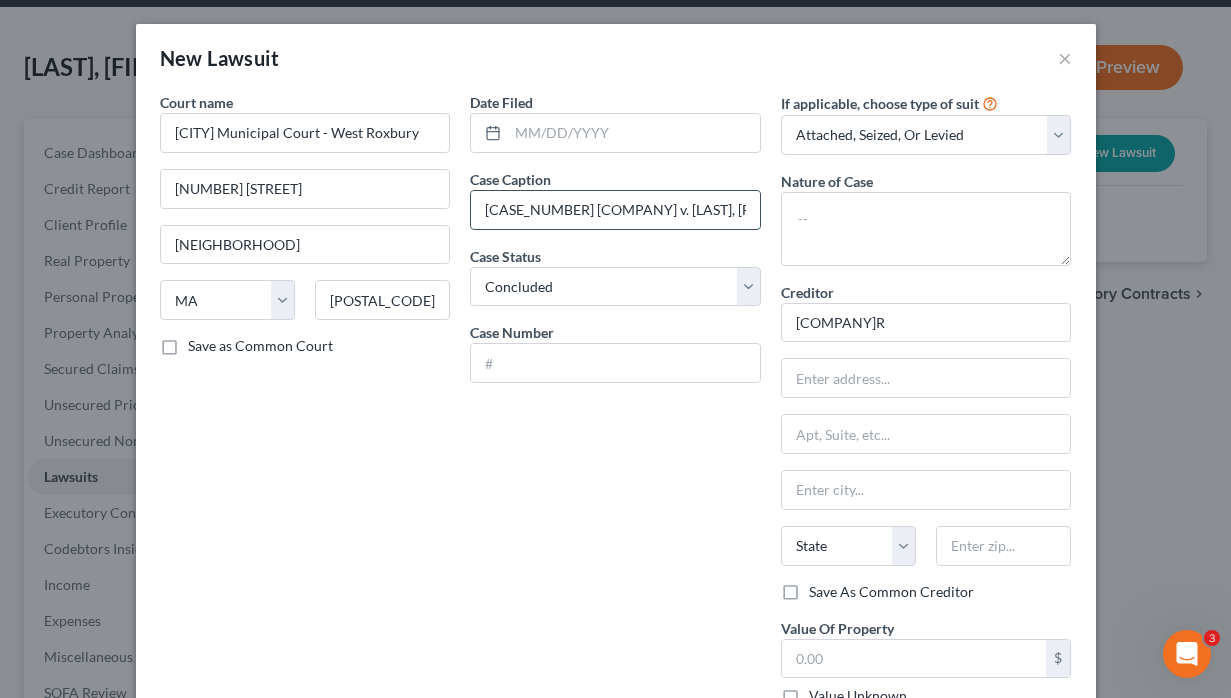 drag, startPoint x: 489, startPoint y: 208, endPoint x: 584, endPoint y: 206, distance: 95.02105 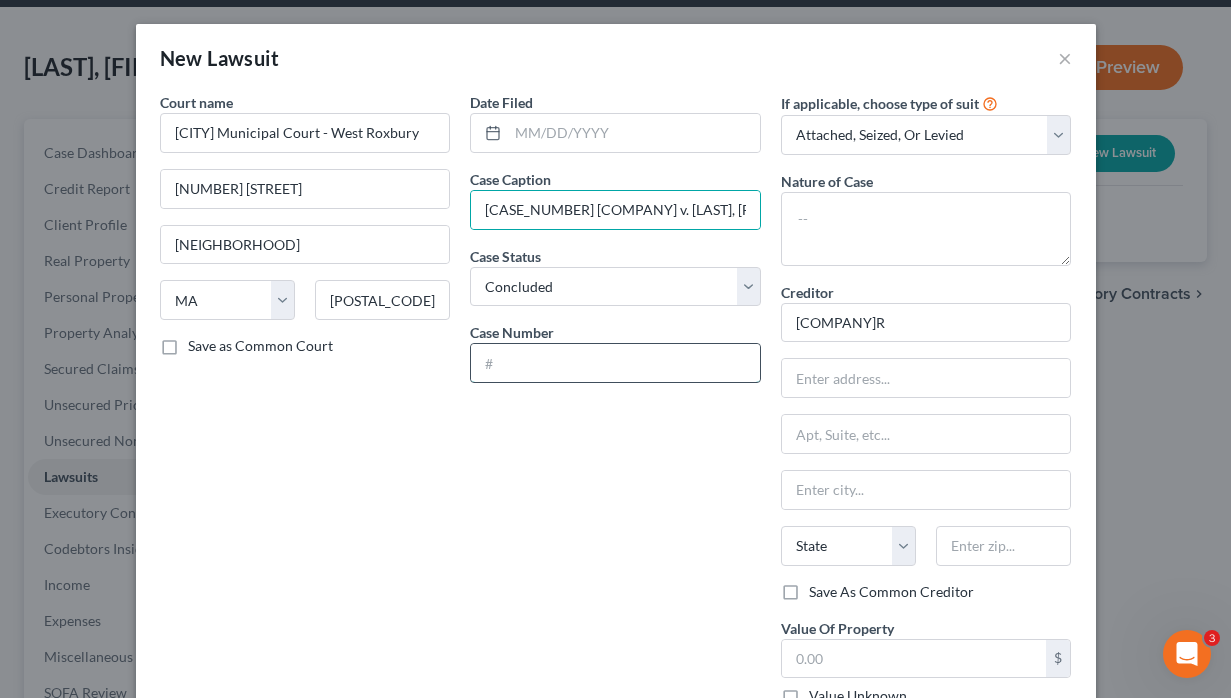 click at bounding box center [615, 363] 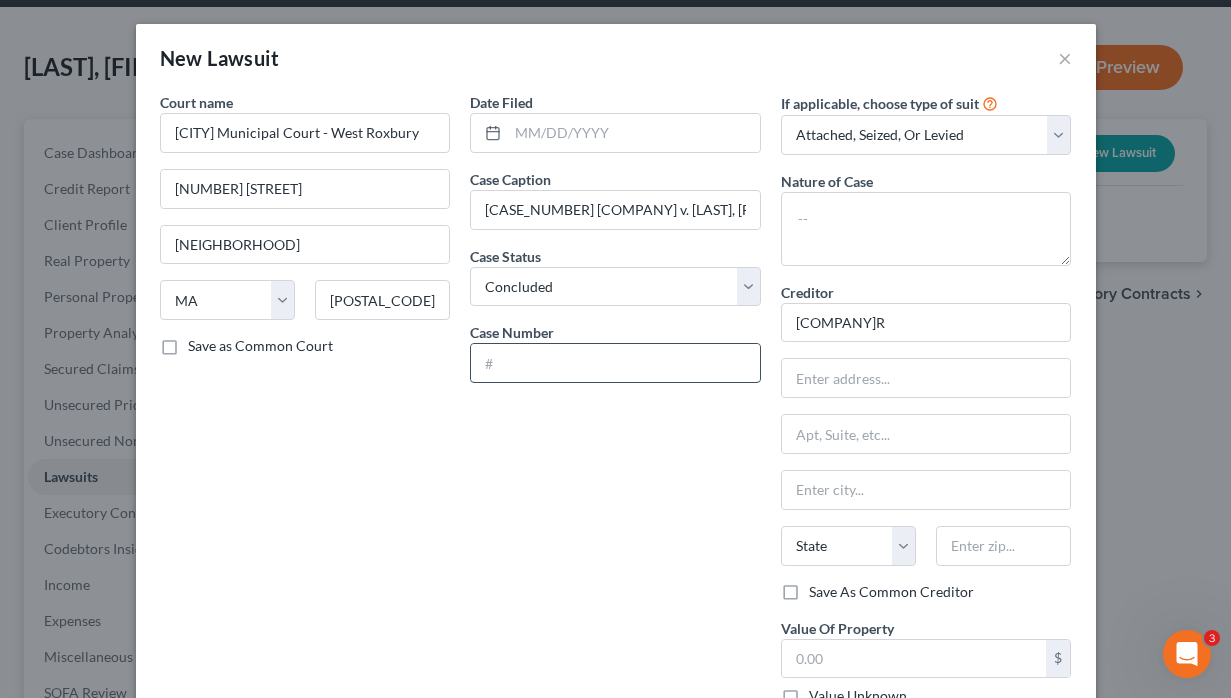 paste on "[CASE_NUMBER]" 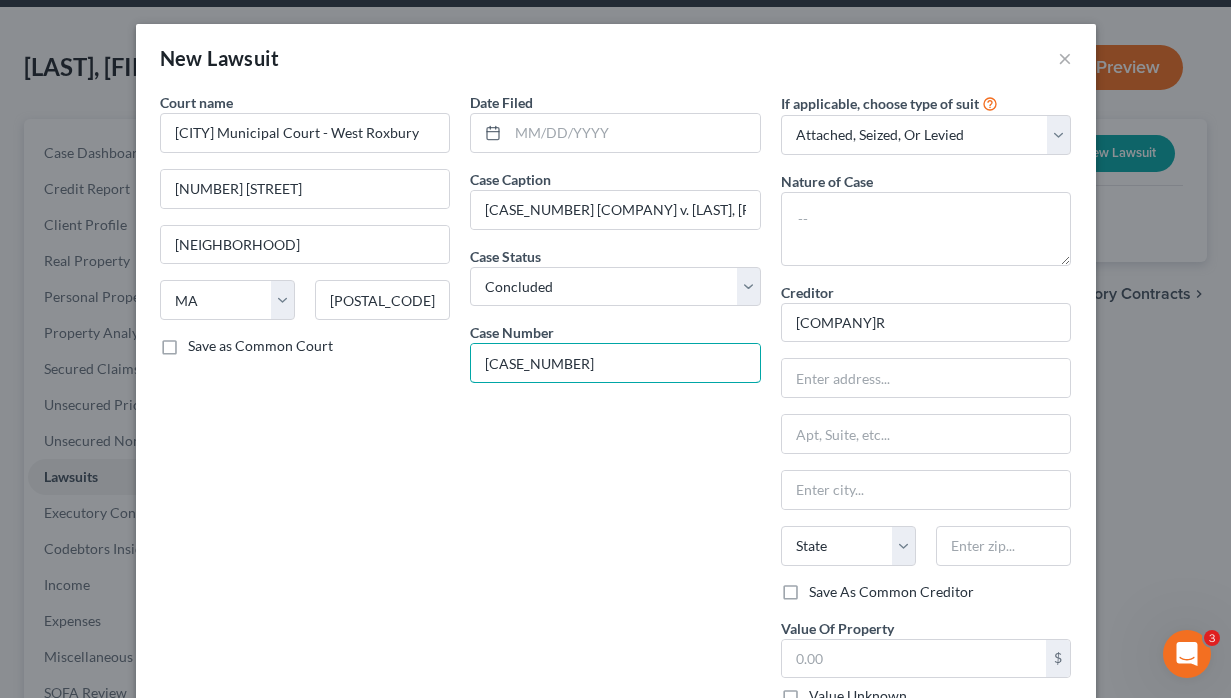 type on "[CASE_NUMBER]" 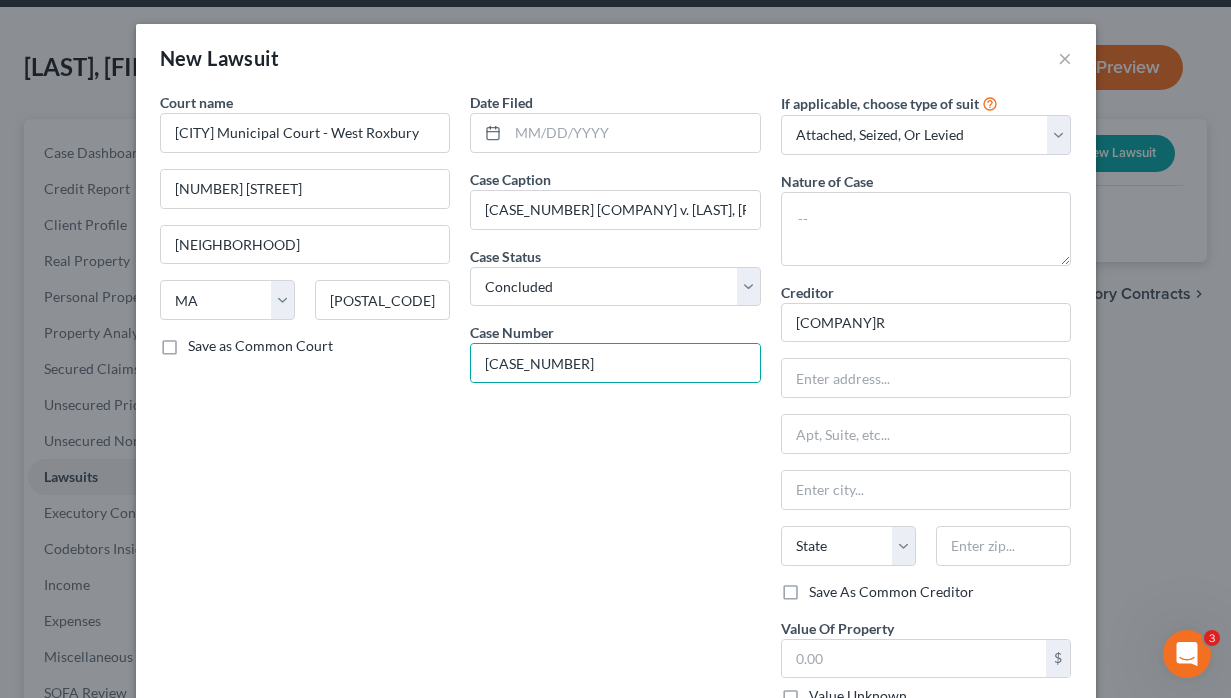 click on "Date Filed         Case Caption [CASE_NUMBER] [COMPANY_NAME] v. [LAST], [FIRST] C
Case Status
*
Select Pending On Appeal Concluded Case Number [CASE_NUMBER]" at bounding box center [615, 445] 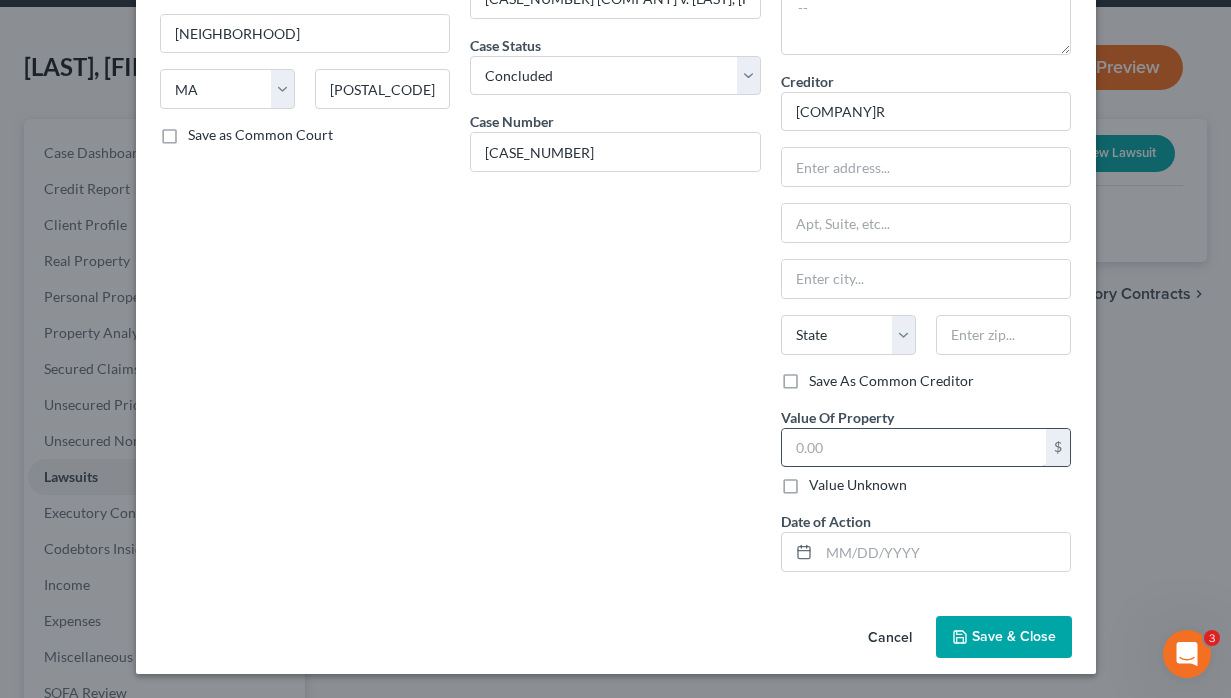 scroll, scrollTop: 210, scrollLeft: 0, axis: vertical 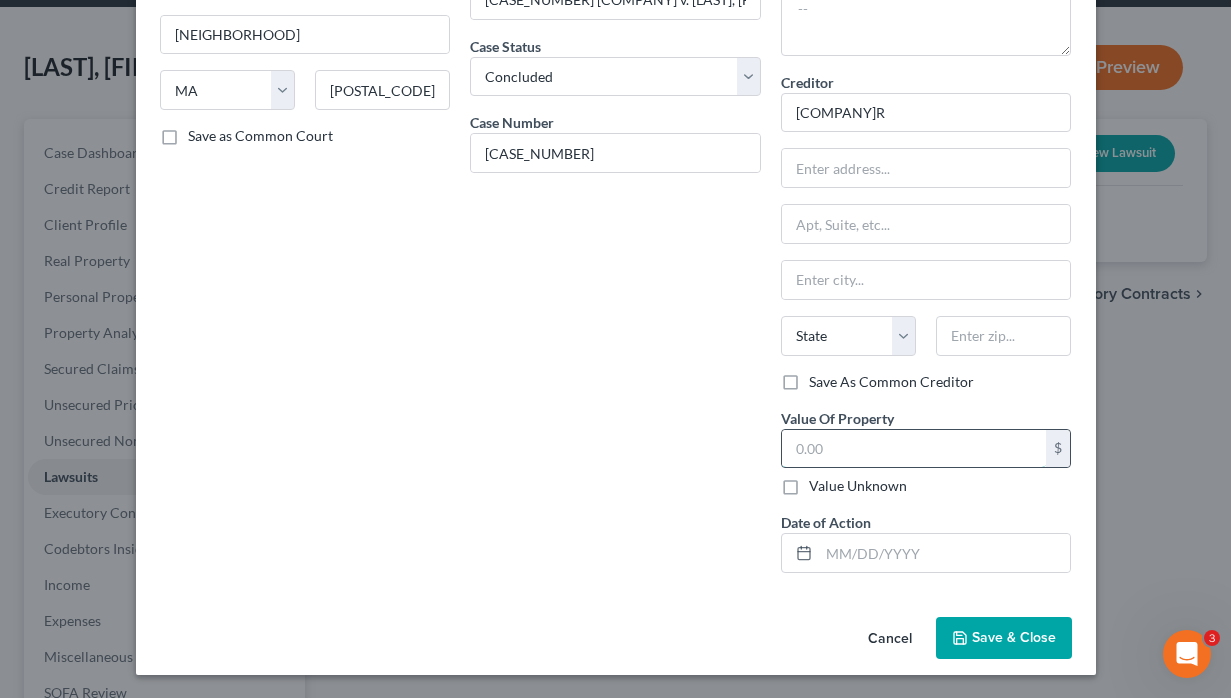 click at bounding box center [914, 449] 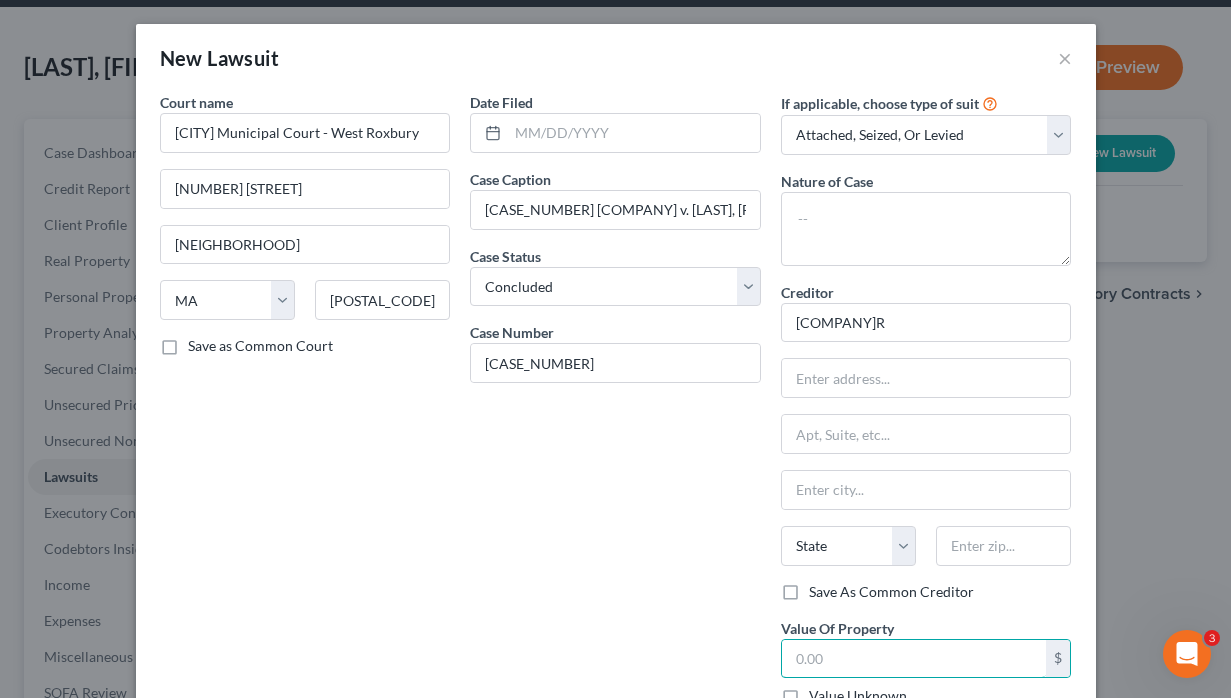 scroll, scrollTop: 0, scrollLeft: 0, axis: both 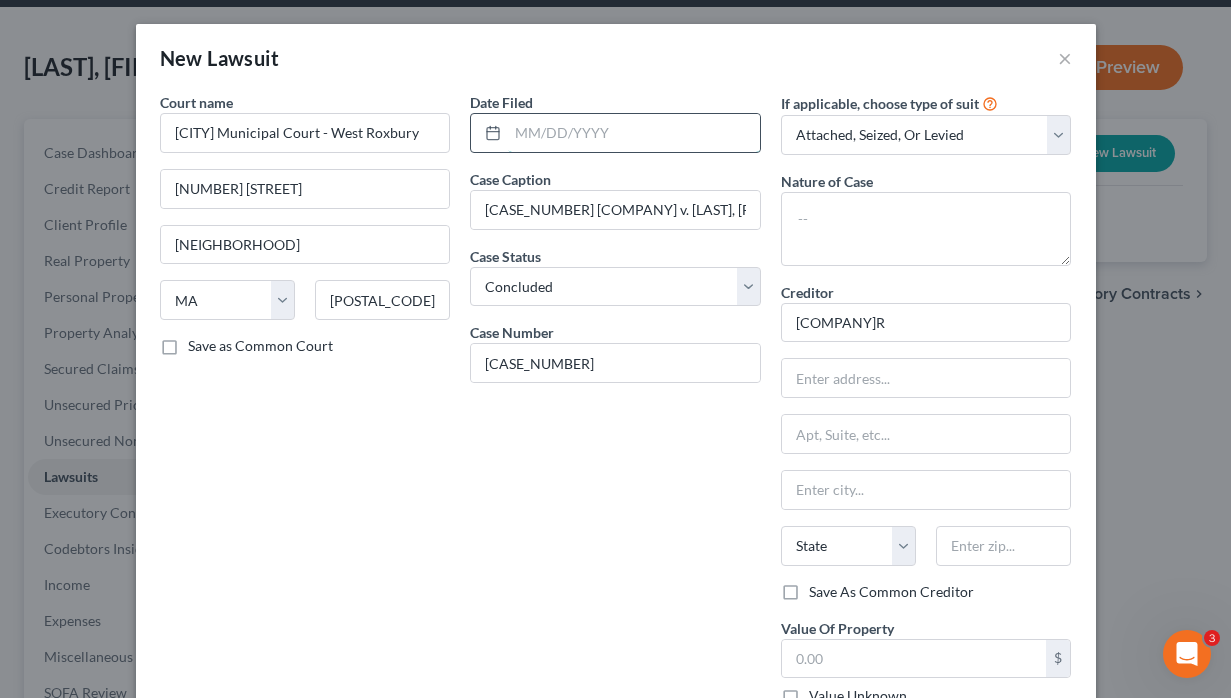 click at bounding box center [634, 133] 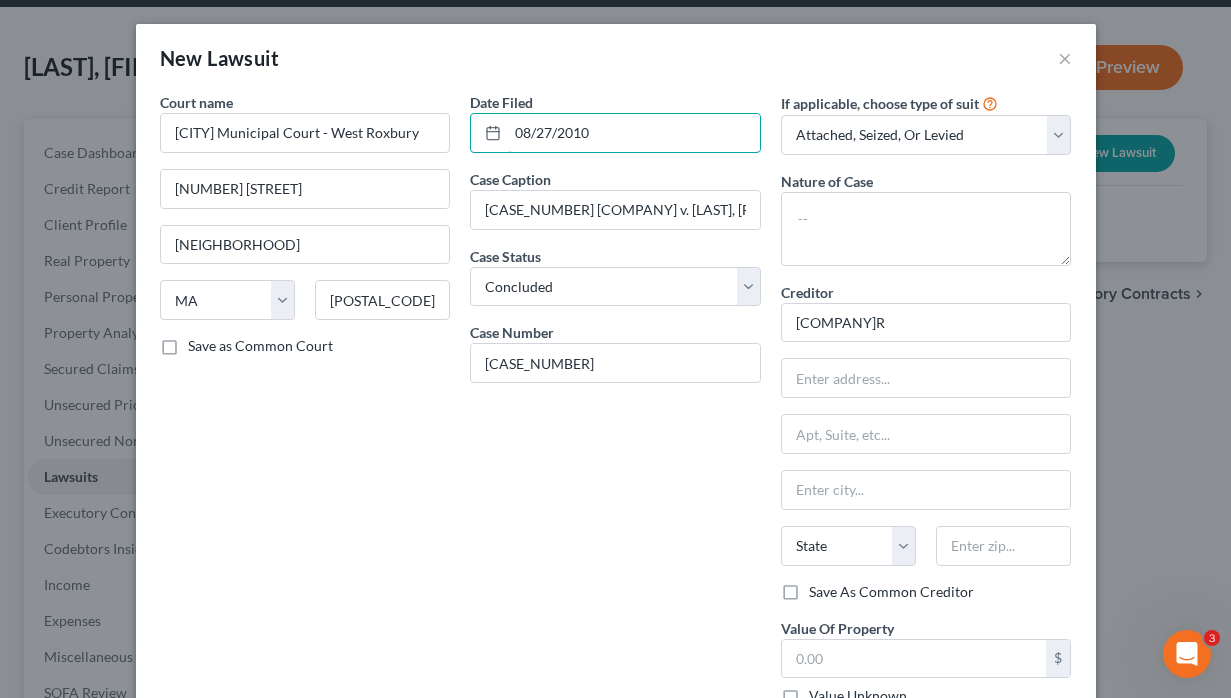 type on "08/27/2010" 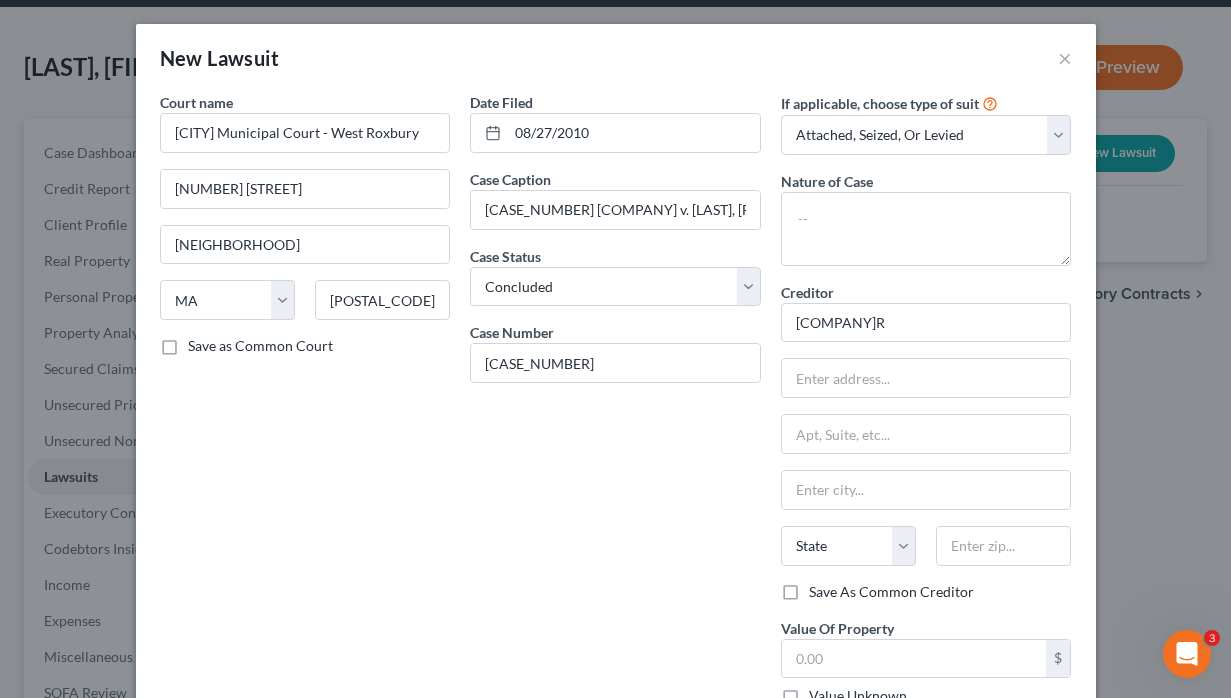 click on "Date Filed         [DATE] Case Caption [CASE_NUMBER] Nstar Electric v. [LAST_NAME], [FIRST_NAME] C
Case Status
*
Select Pending On Appeal Concluded Case Number [CASE_NUMBER]" at bounding box center [615, 445] 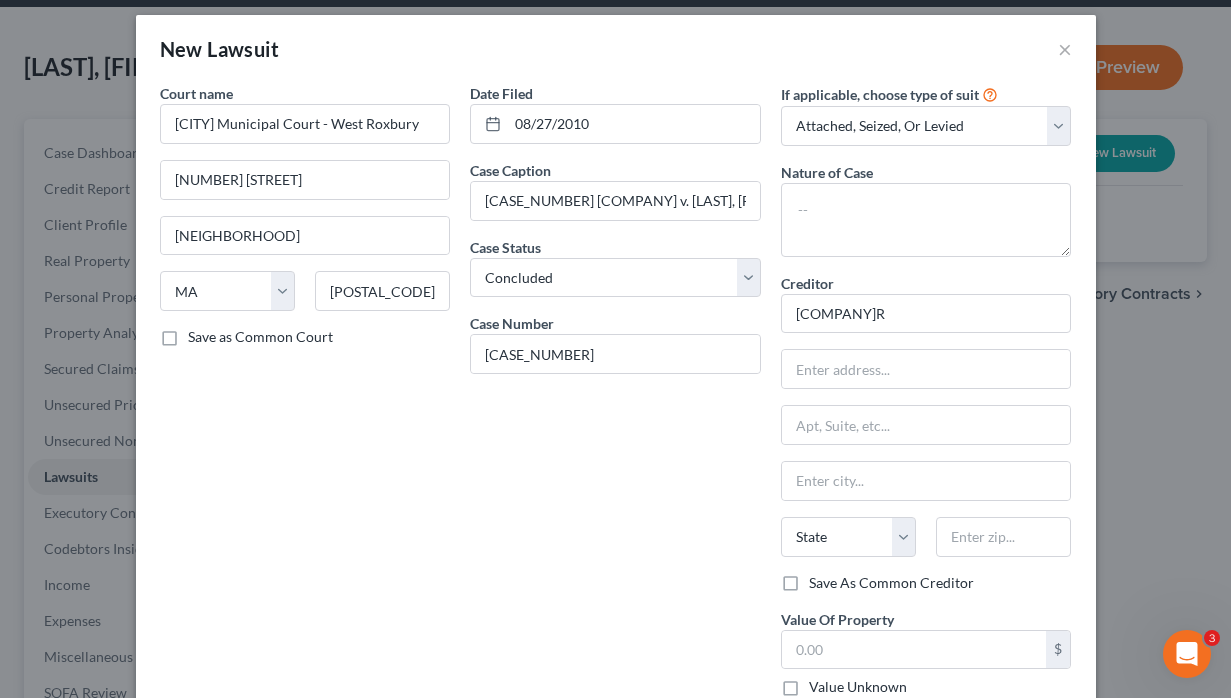 scroll, scrollTop: 0, scrollLeft: 0, axis: both 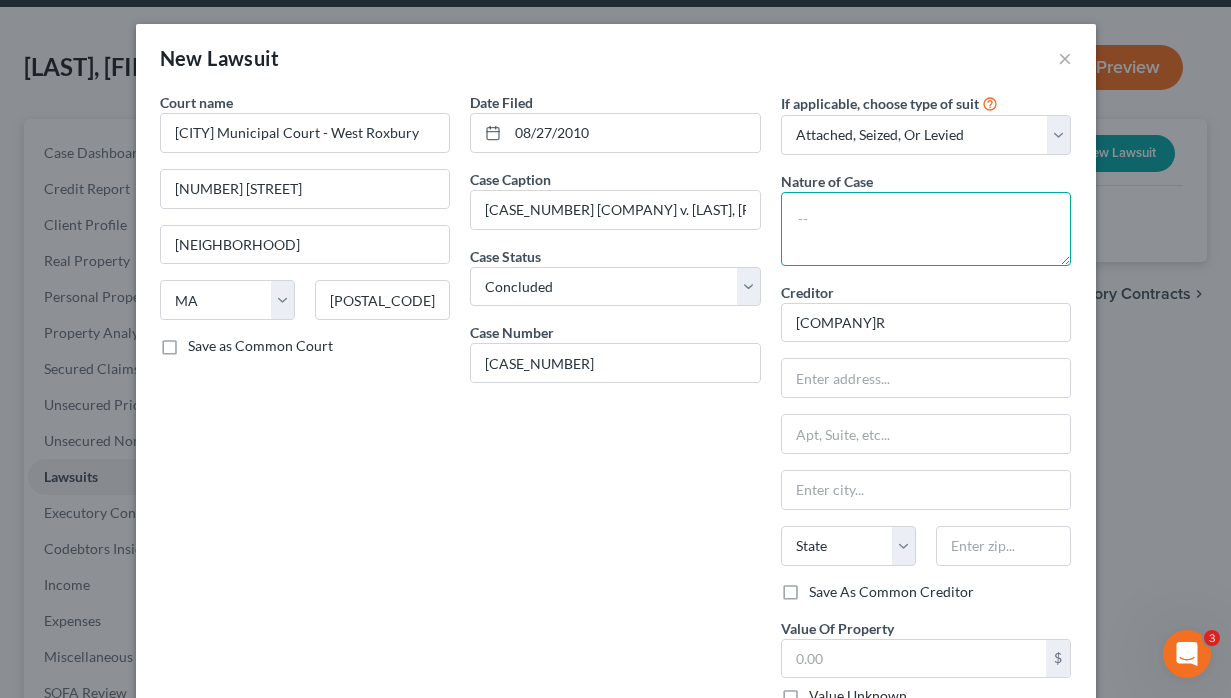 click at bounding box center [926, 229] 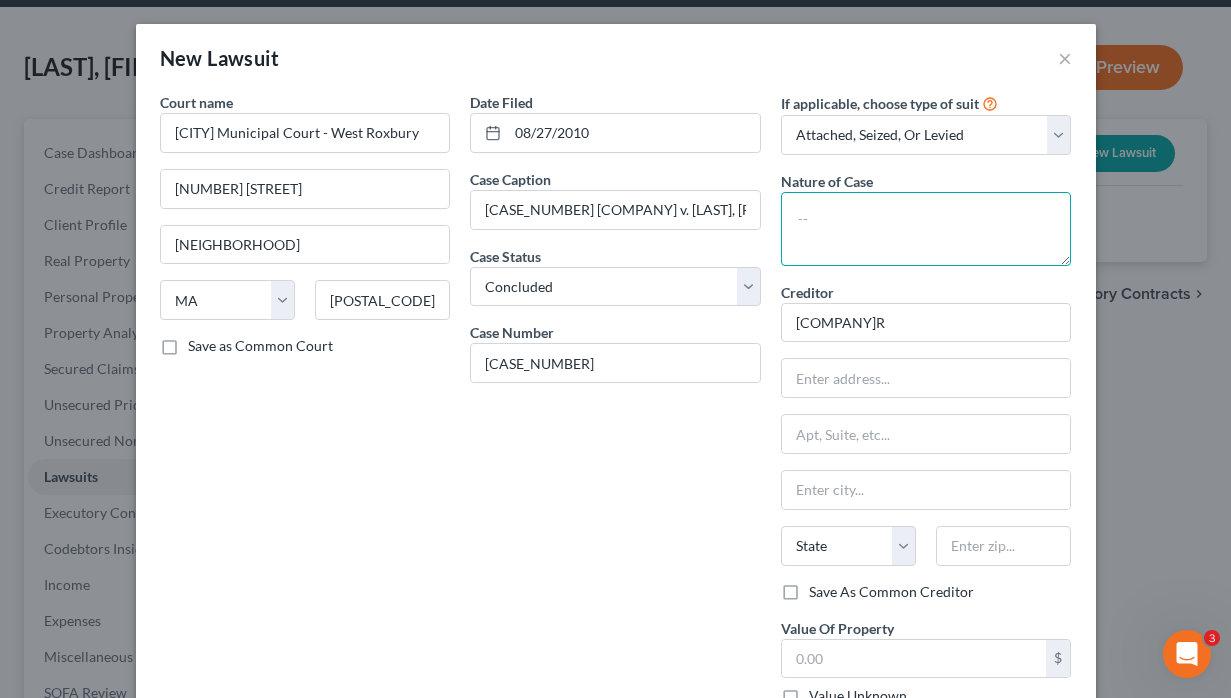 type on "m" 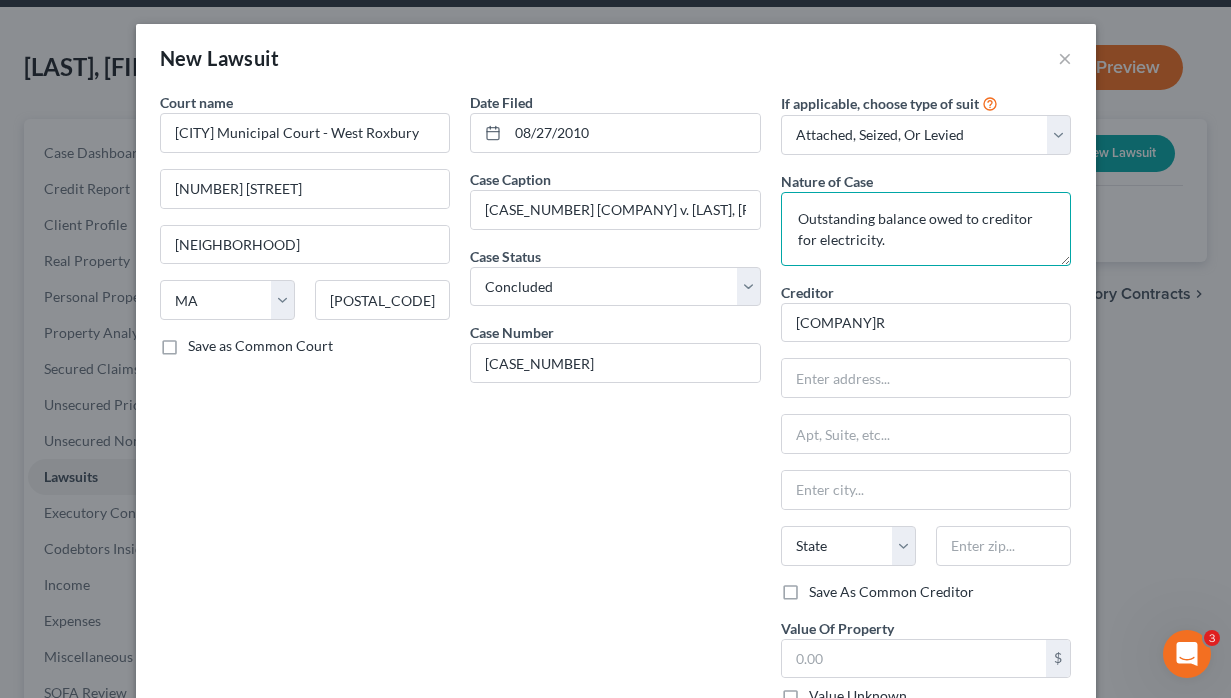 drag, startPoint x: 907, startPoint y: 257, endPoint x: 1035, endPoint y: 213, distance: 135.3514 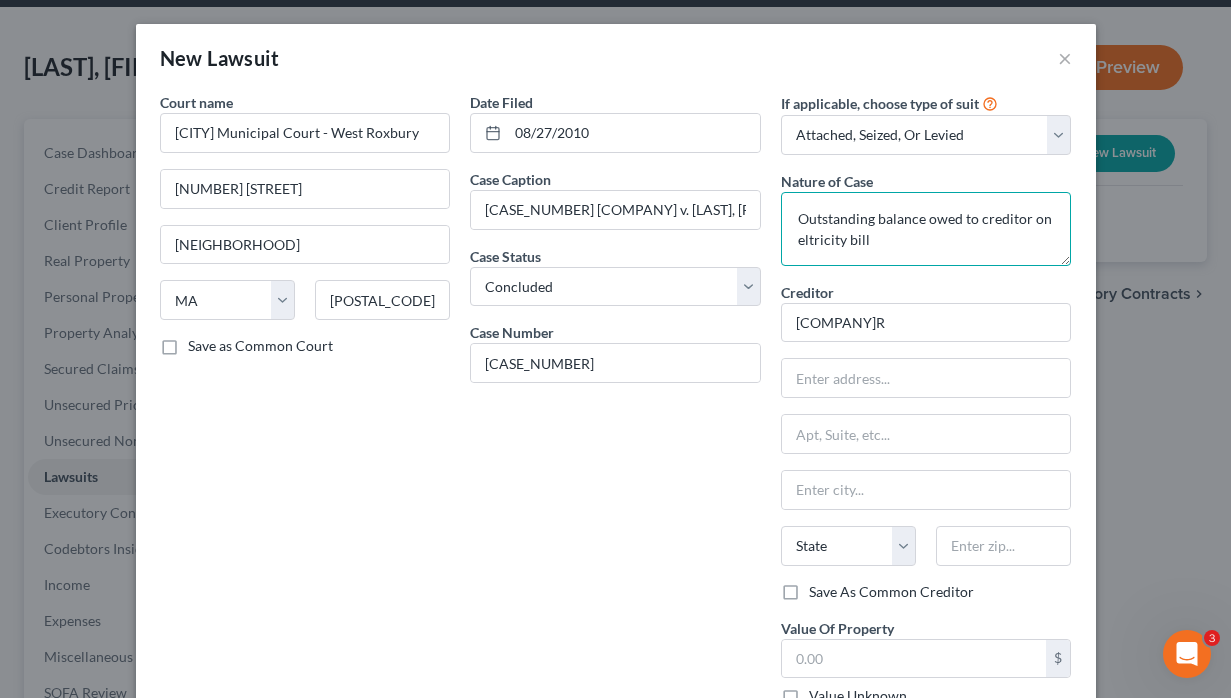 click on "Outstanding balance owed to creditor on eltricity bill" at bounding box center (926, 229) 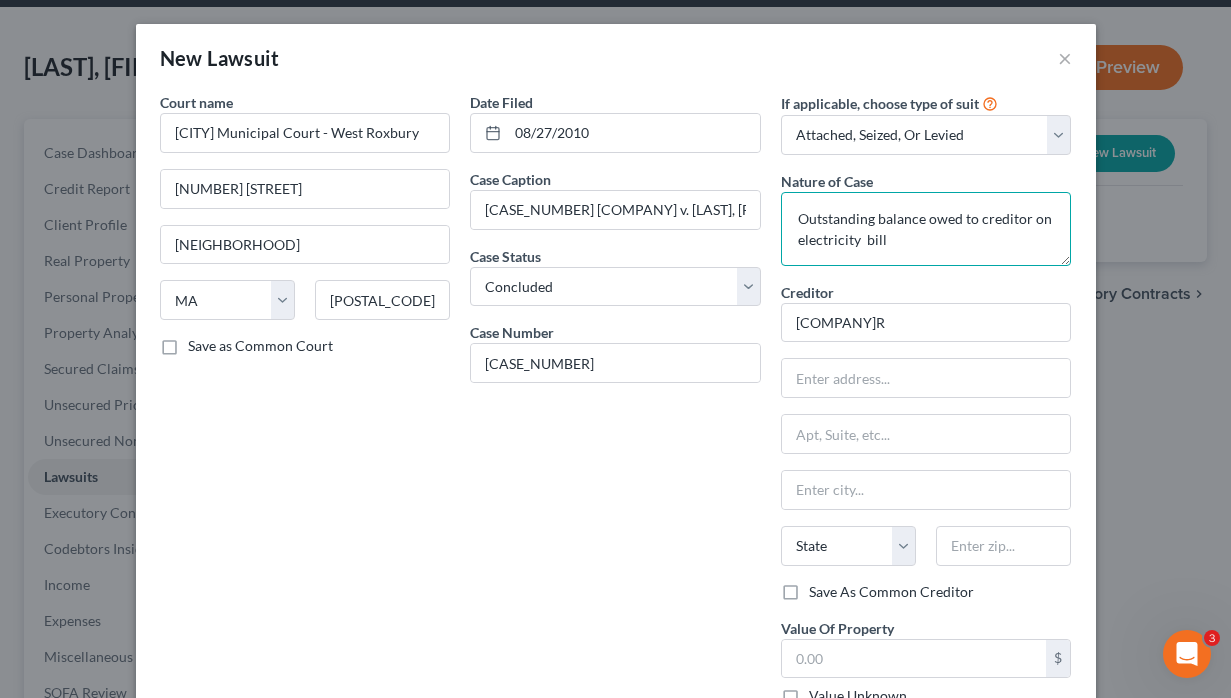 type on "Outstanding balance owed to creditor on electricity  bill" 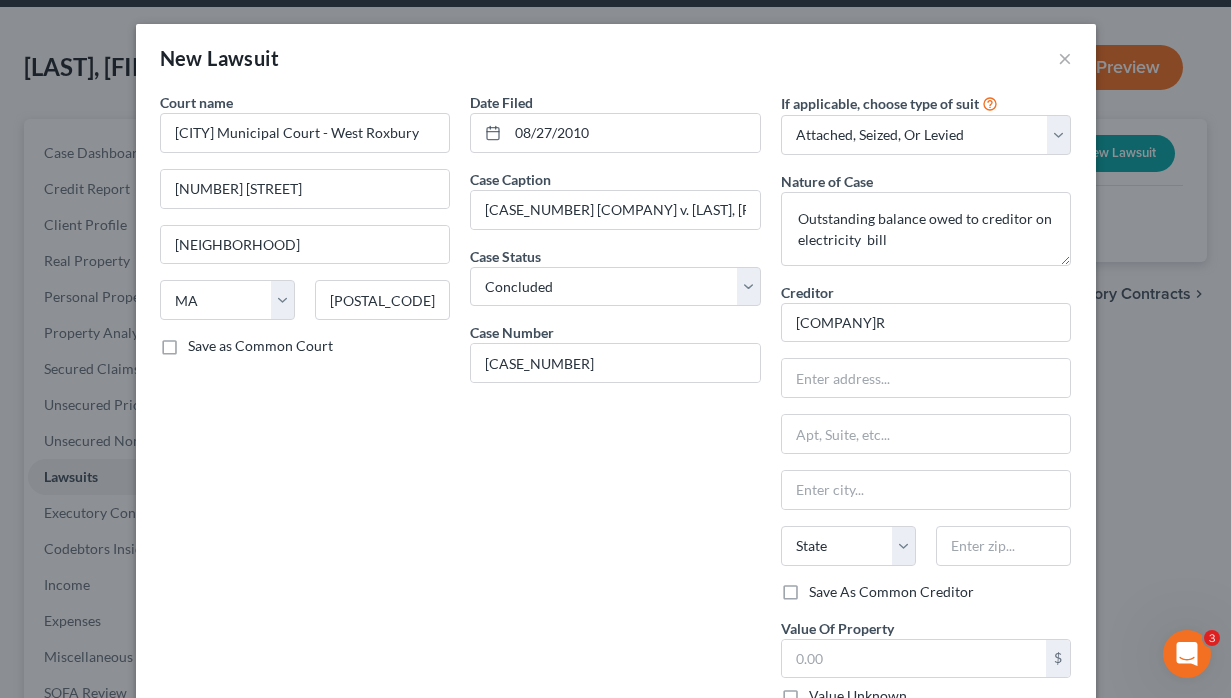 click on "Date Filed         [DATE] Case Caption [CASE_NUMBER] Nstar Electric v. [LAST_NAME], [FIRST_NAME] C
Case Status
*
Select Pending On Appeal Concluded Case Number [CASE_NUMBER]" at bounding box center (615, 445) 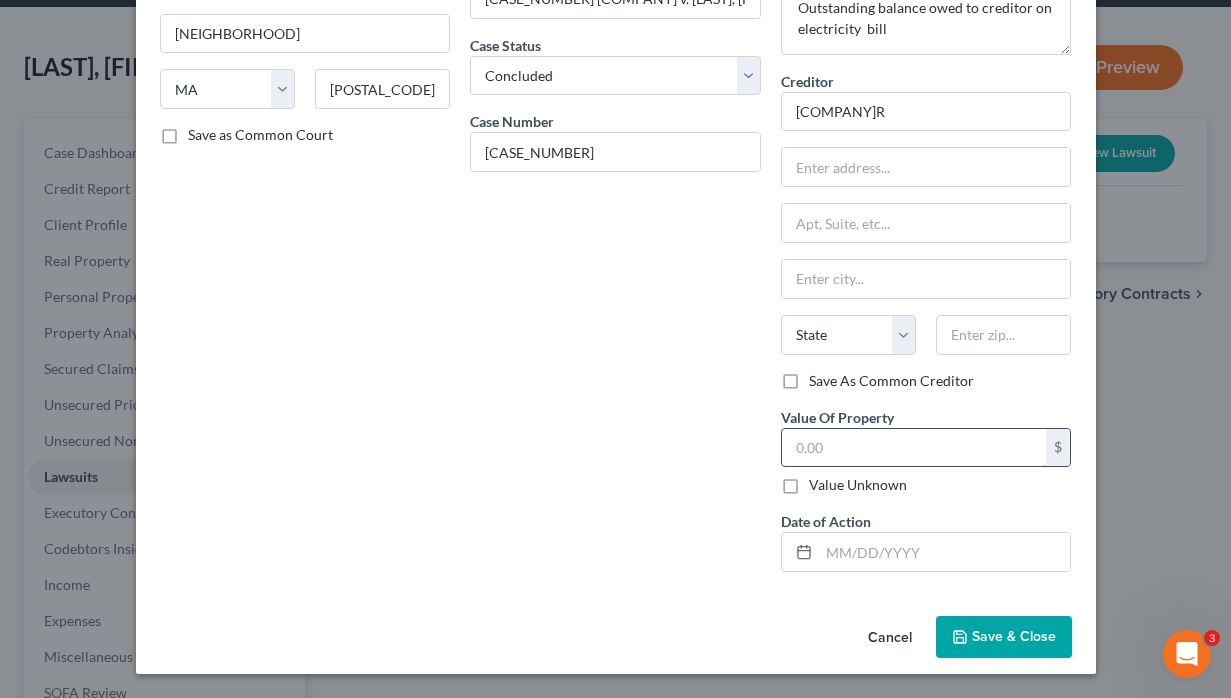 scroll, scrollTop: 210, scrollLeft: 0, axis: vertical 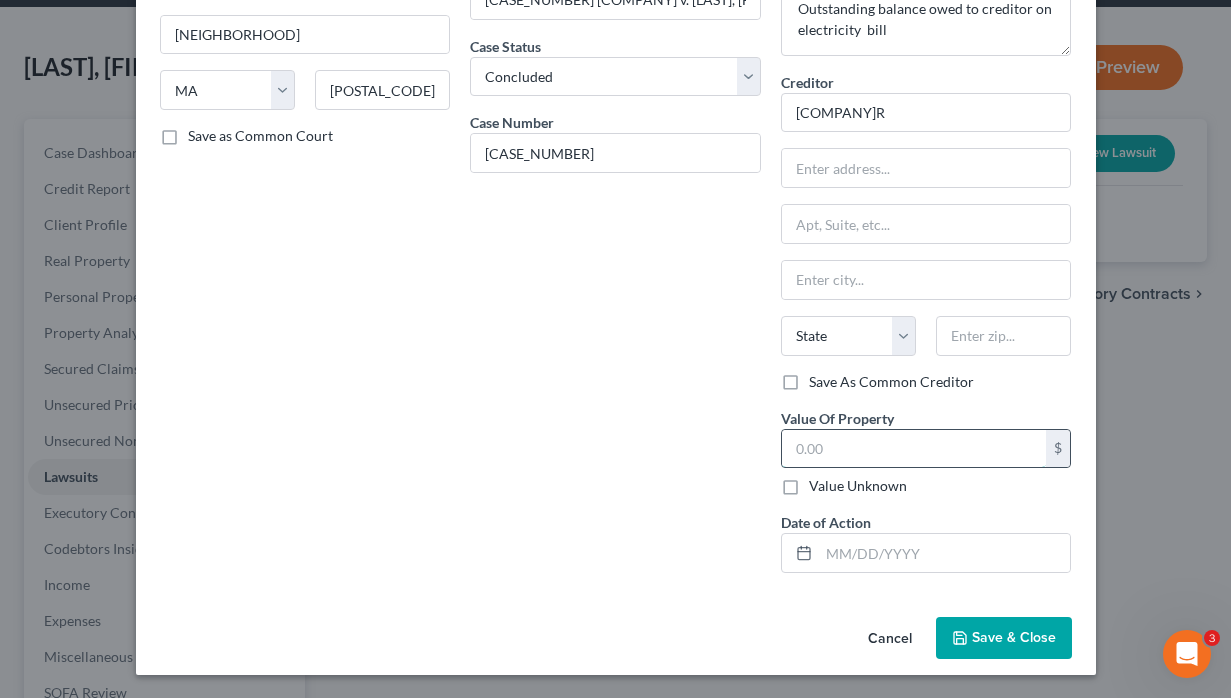click at bounding box center (914, 449) 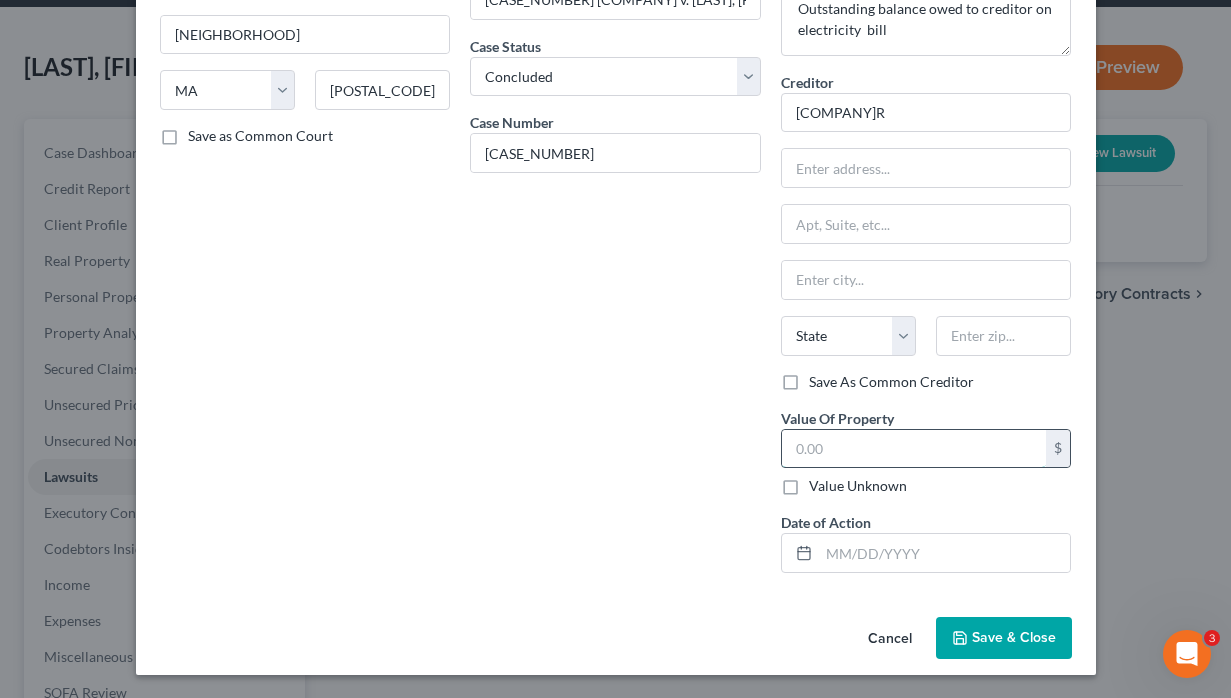 paste on "3,205.34" 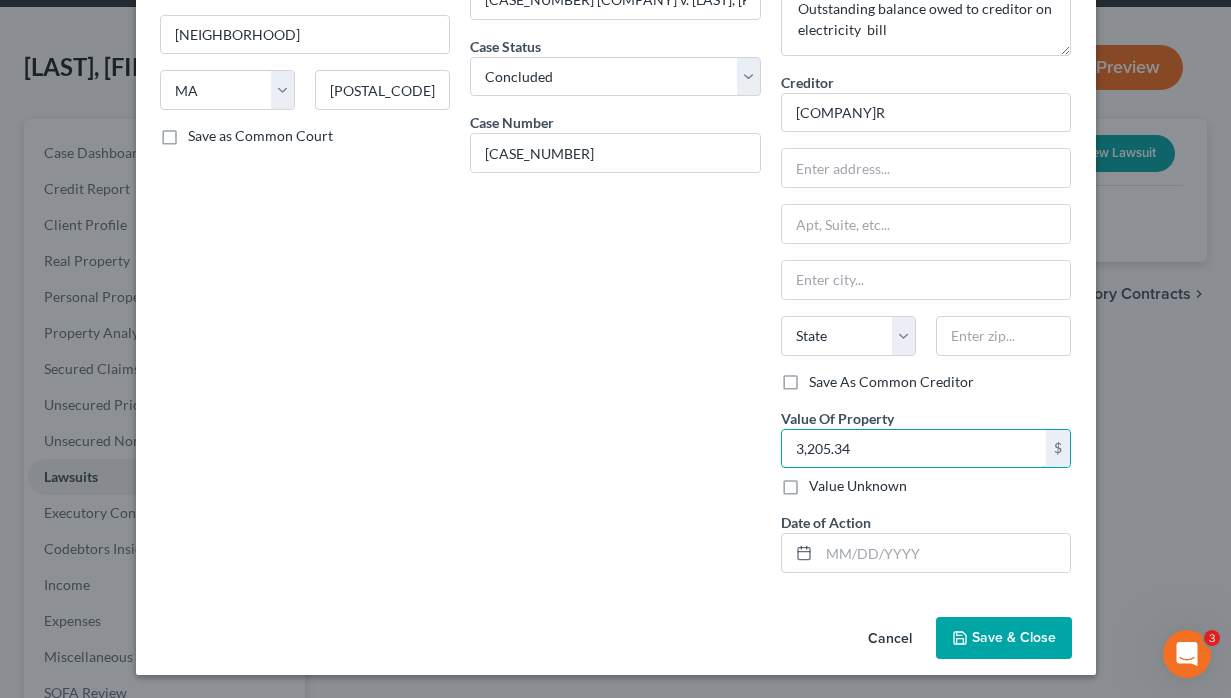 type on "3,205.34" 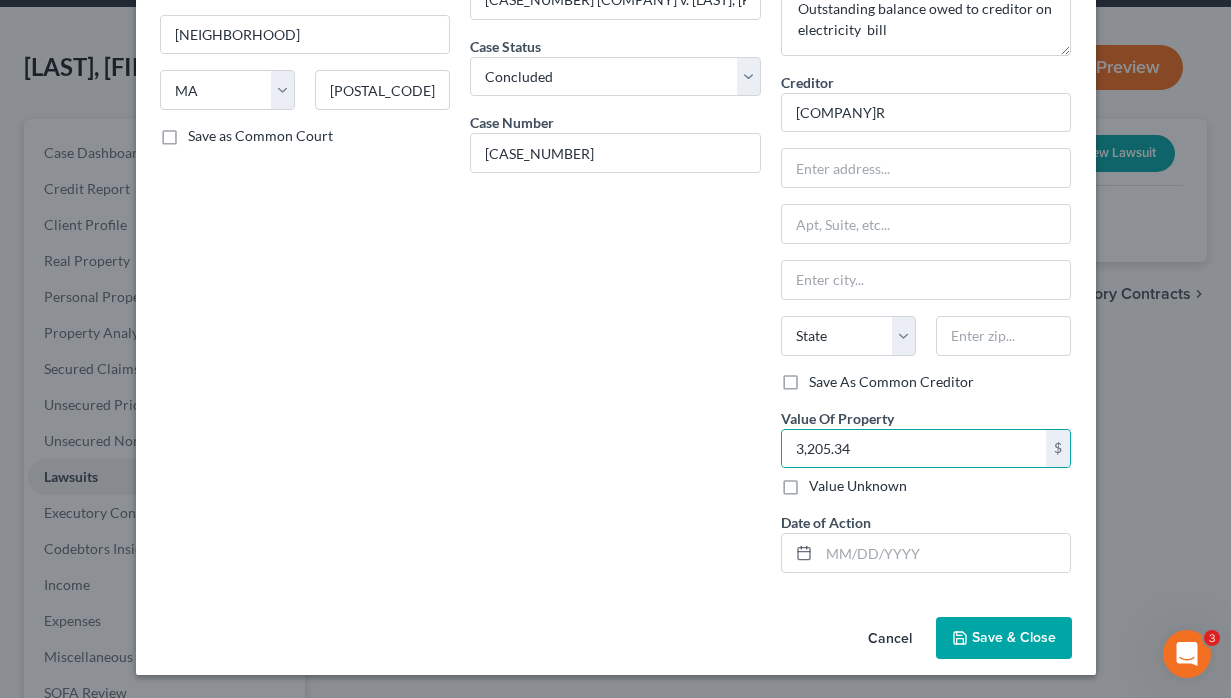 click on "Date Filed         [DATE] Case Caption [CASE_NUMBER] Nstar Electric v. [LAST_NAME], [FIRST_NAME] C
Case Status
*
Select Pending On Appeal Concluded Case Number [CASE_NUMBER]" at bounding box center [615, 235] 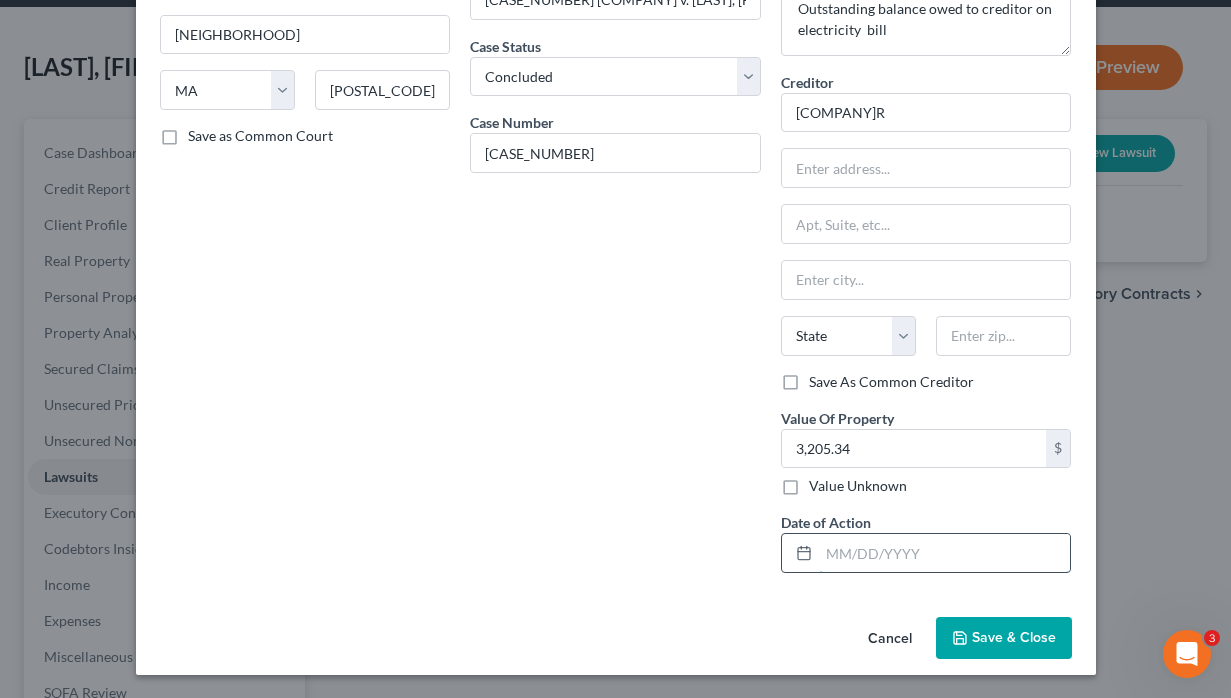 click at bounding box center [945, 553] 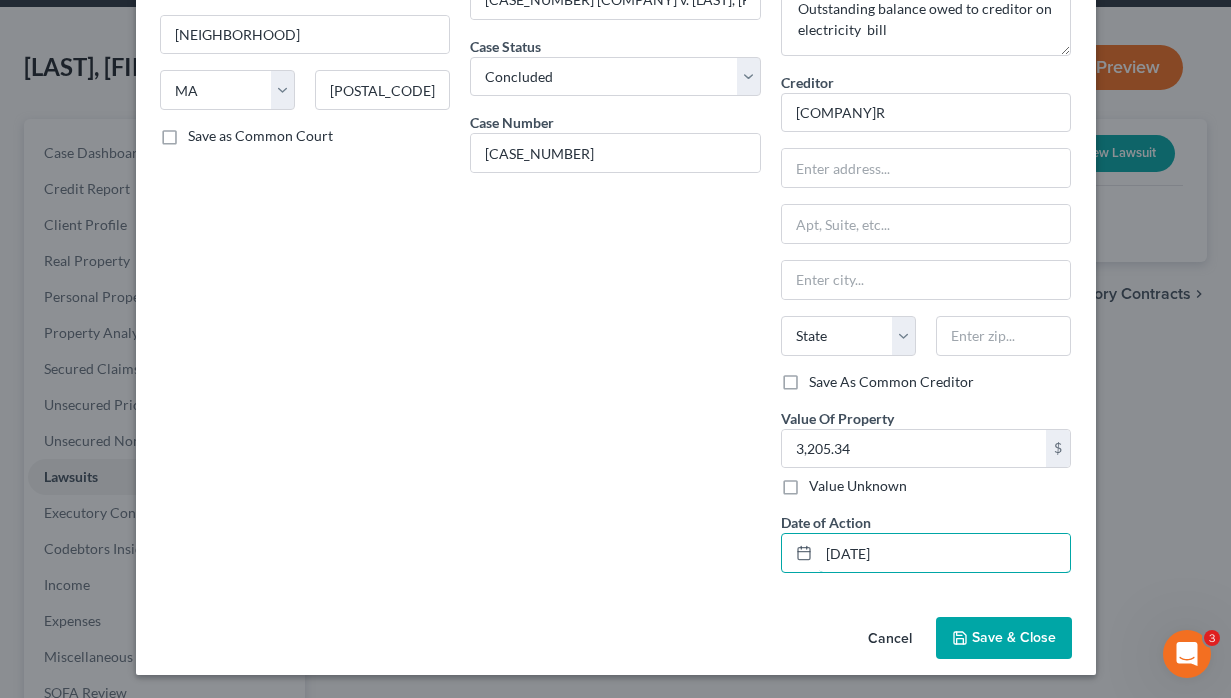 type on "[DATE]" 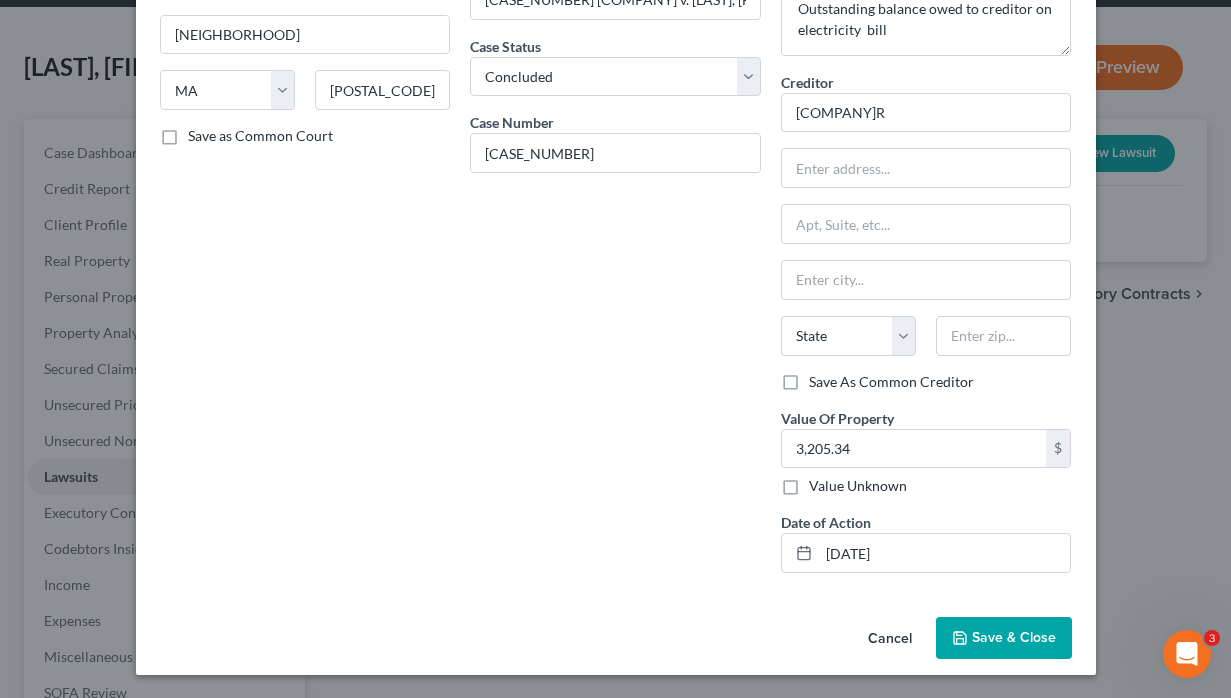 click on "Save & Close" at bounding box center (1014, 637) 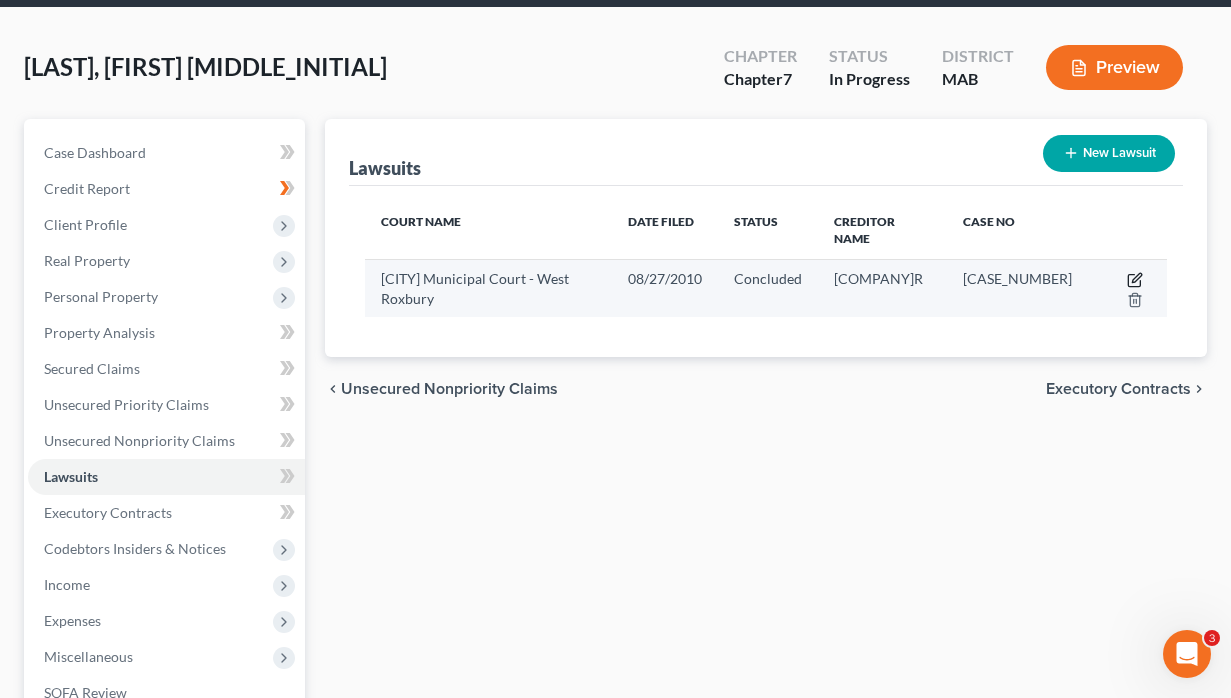 click 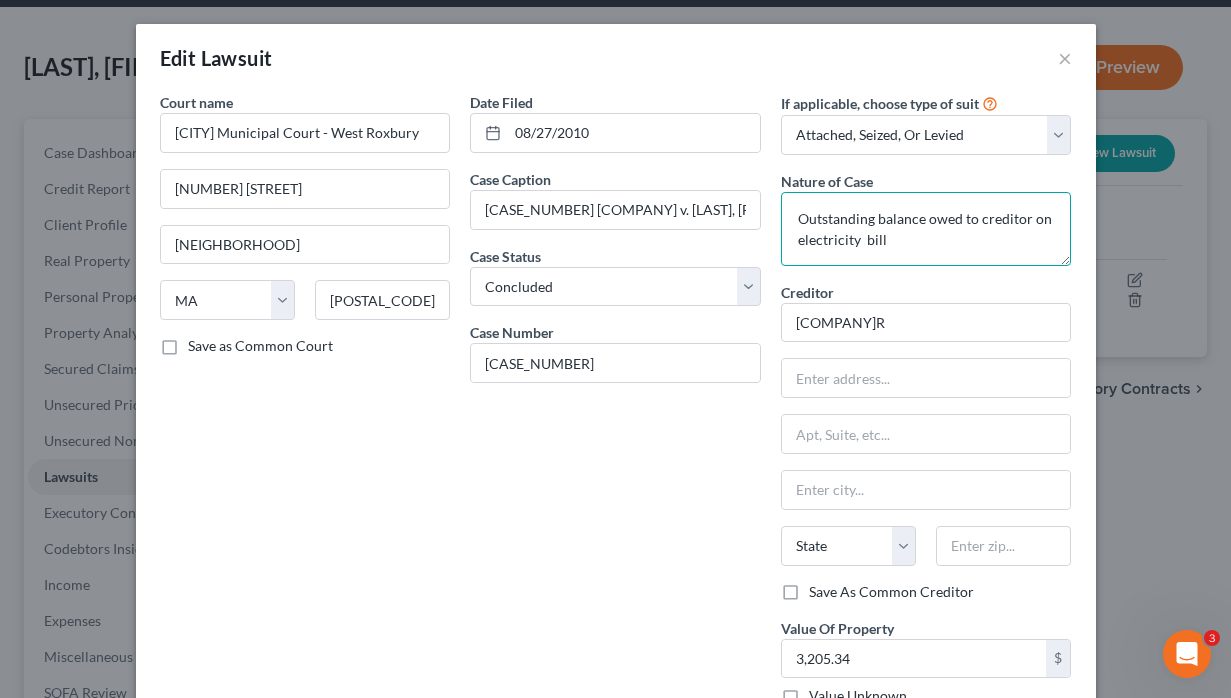 click on "Outstanding balance owed to creditor on electricity  bill" at bounding box center [926, 229] 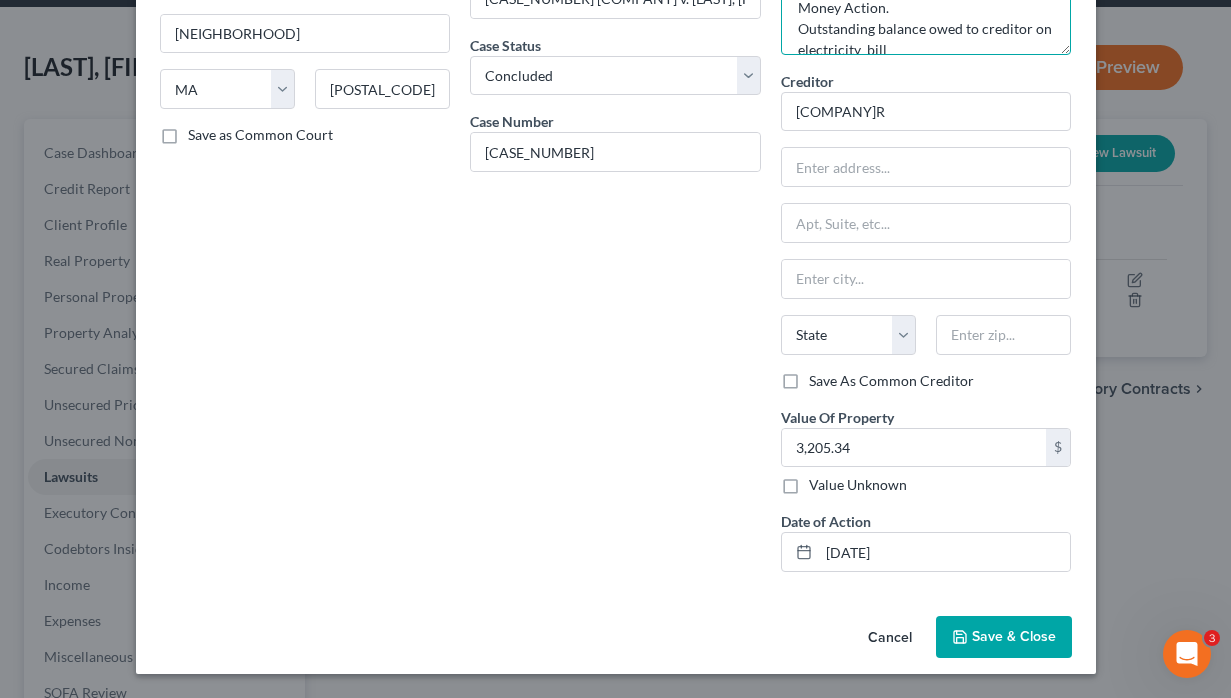 scroll, scrollTop: 210, scrollLeft: 0, axis: vertical 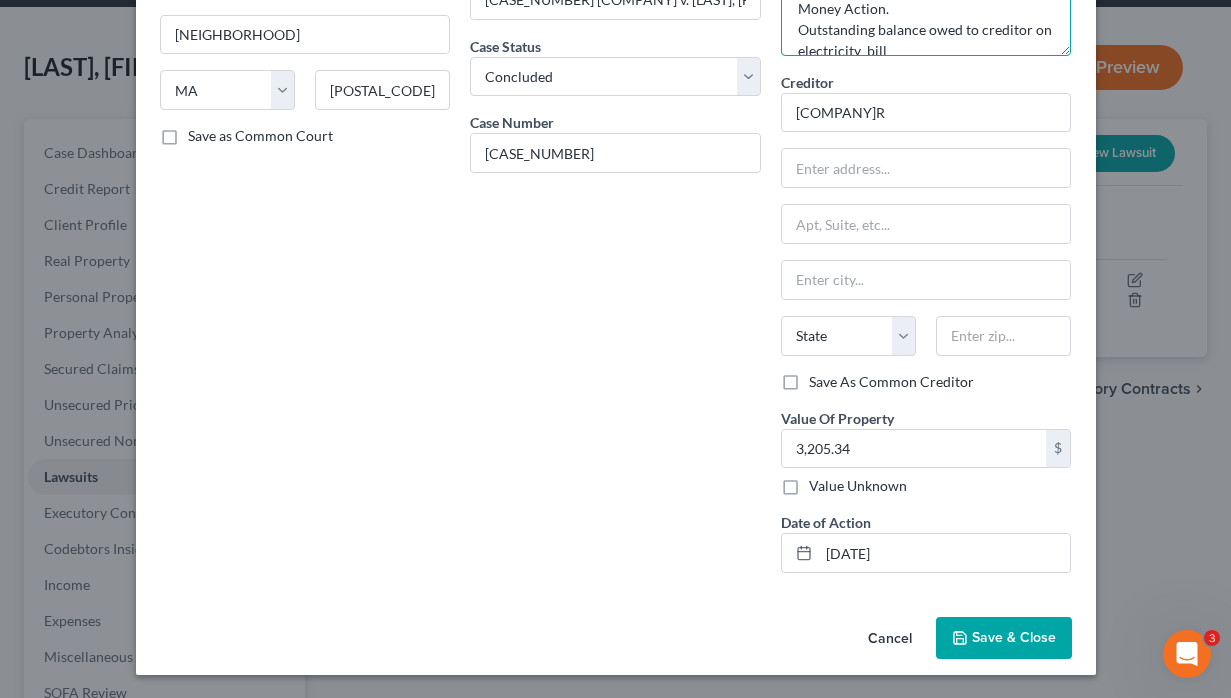 type on "Money Action.
Outstanding balance owed to creditor on electricity  bill" 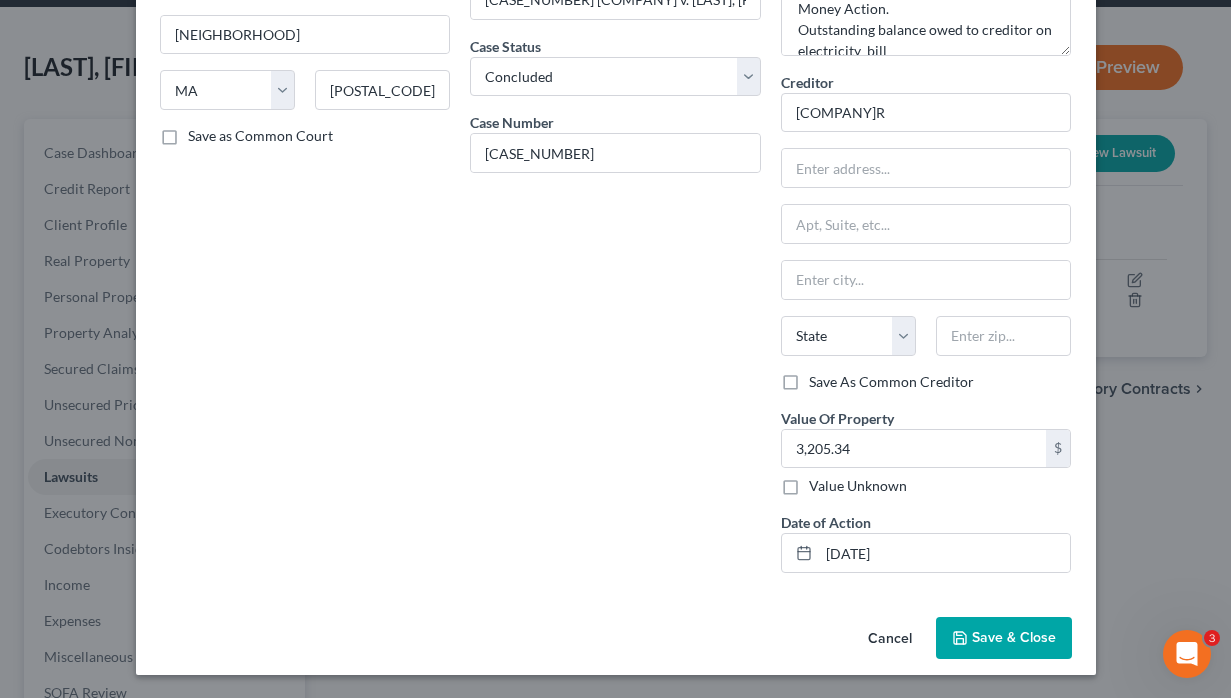 click on "Save & Close" at bounding box center [1014, 637] 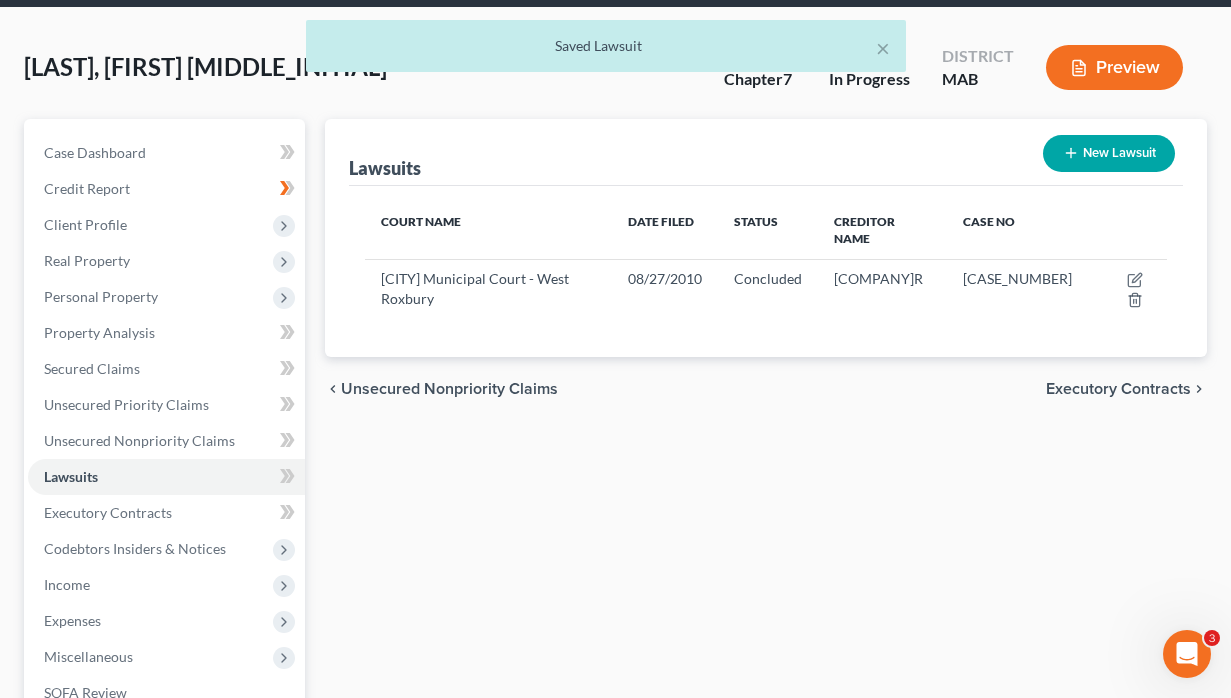click on "New Lawsuit" at bounding box center [1109, 153] 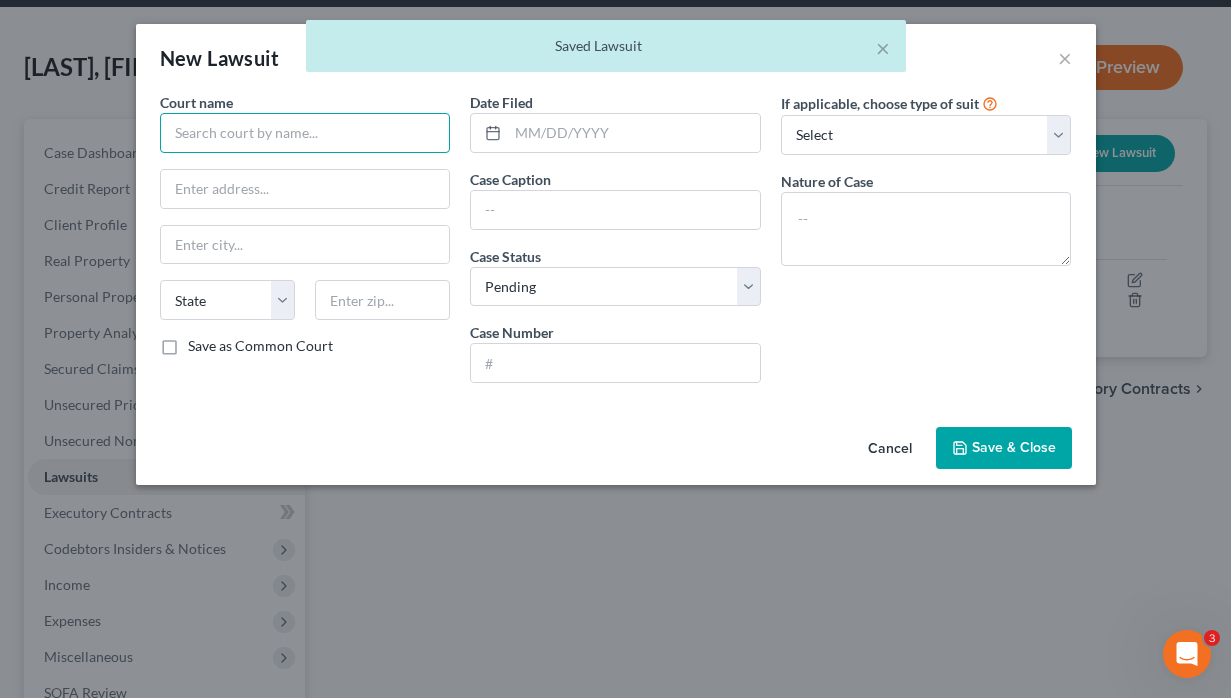 click at bounding box center [305, 133] 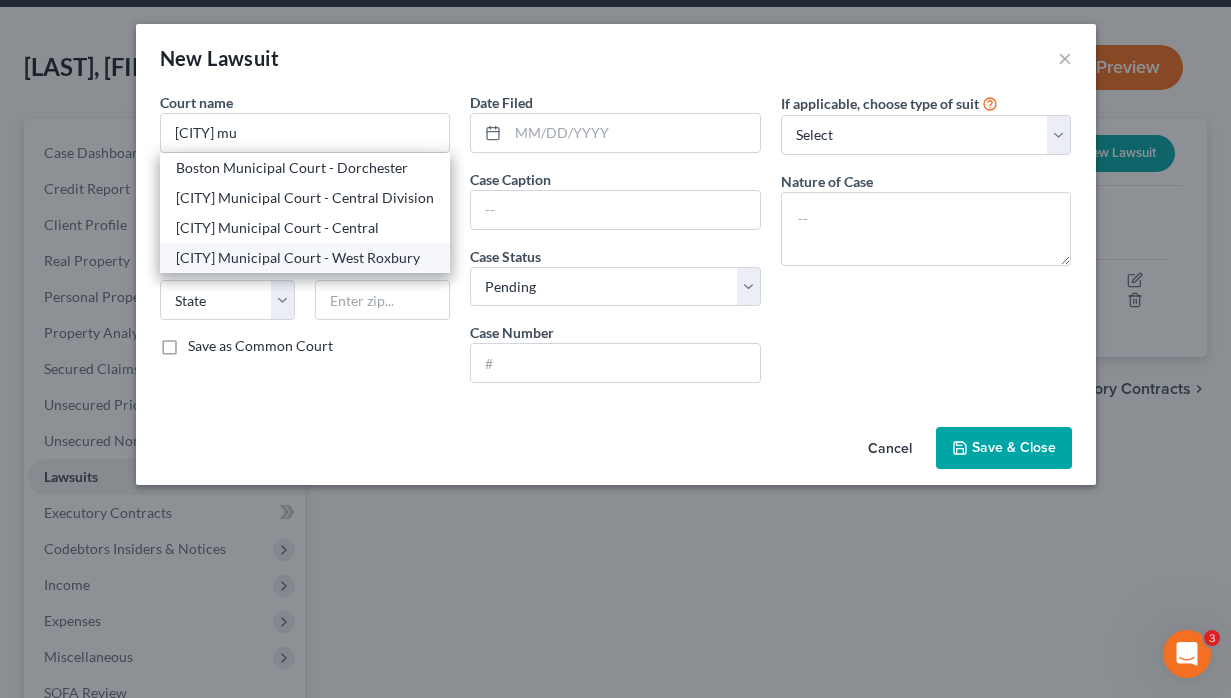 click on "[CITY] Municipal Court - West Roxbury" at bounding box center (305, 258) 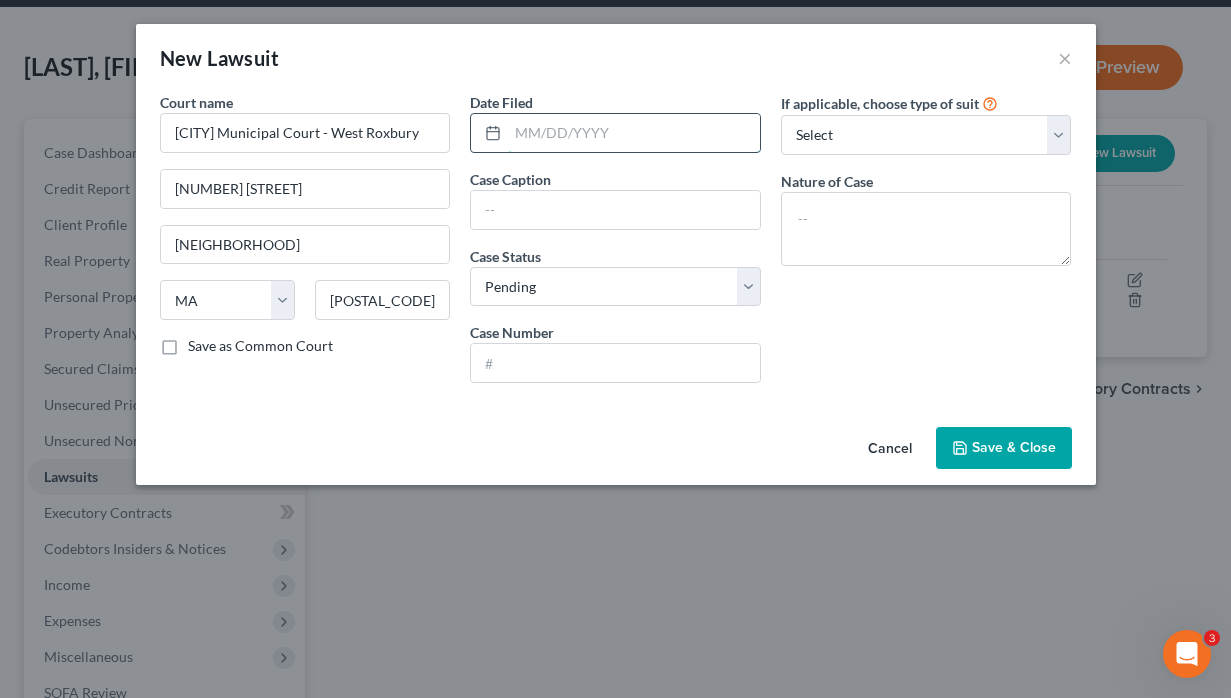 click at bounding box center [634, 133] 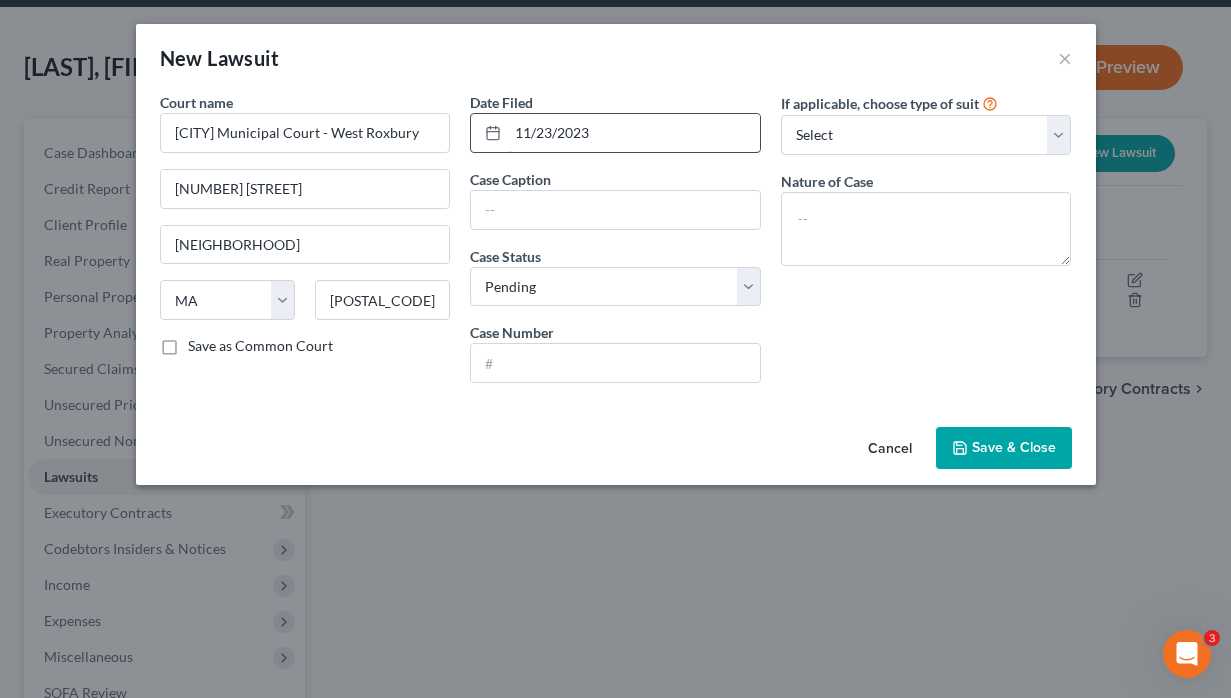 click on "11/23/2023" at bounding box center [634, 133] 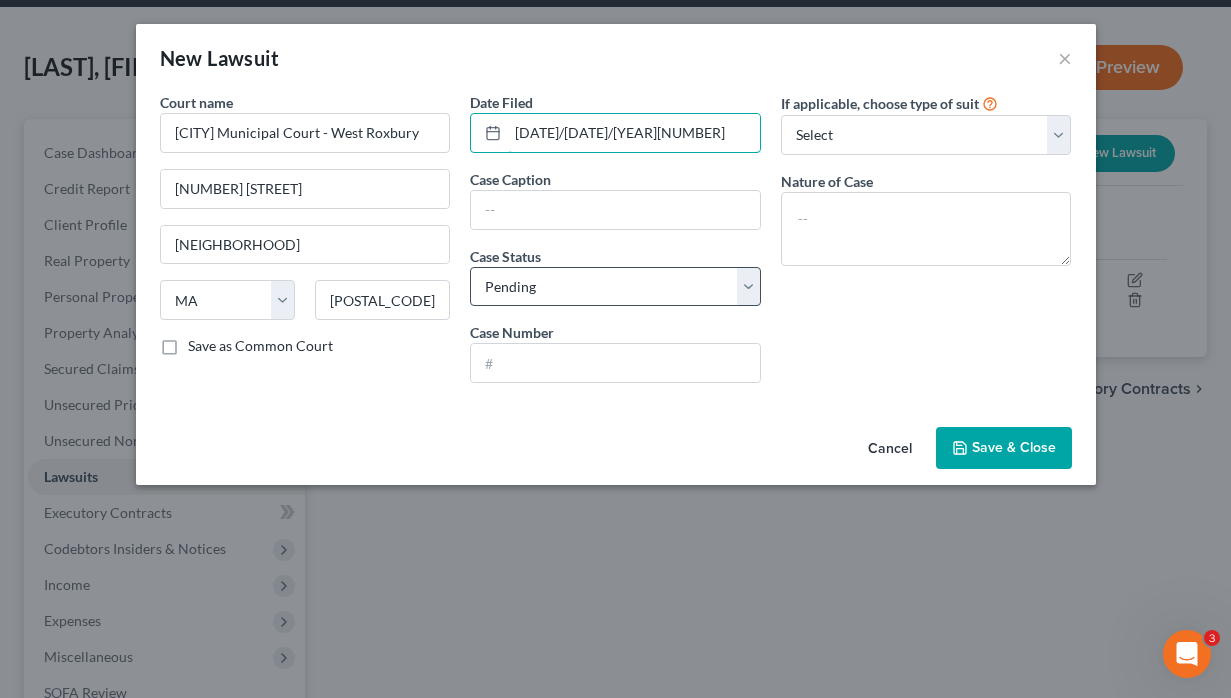 type on "[DATE]/[DATE]/[YEAR][NUMBER]" 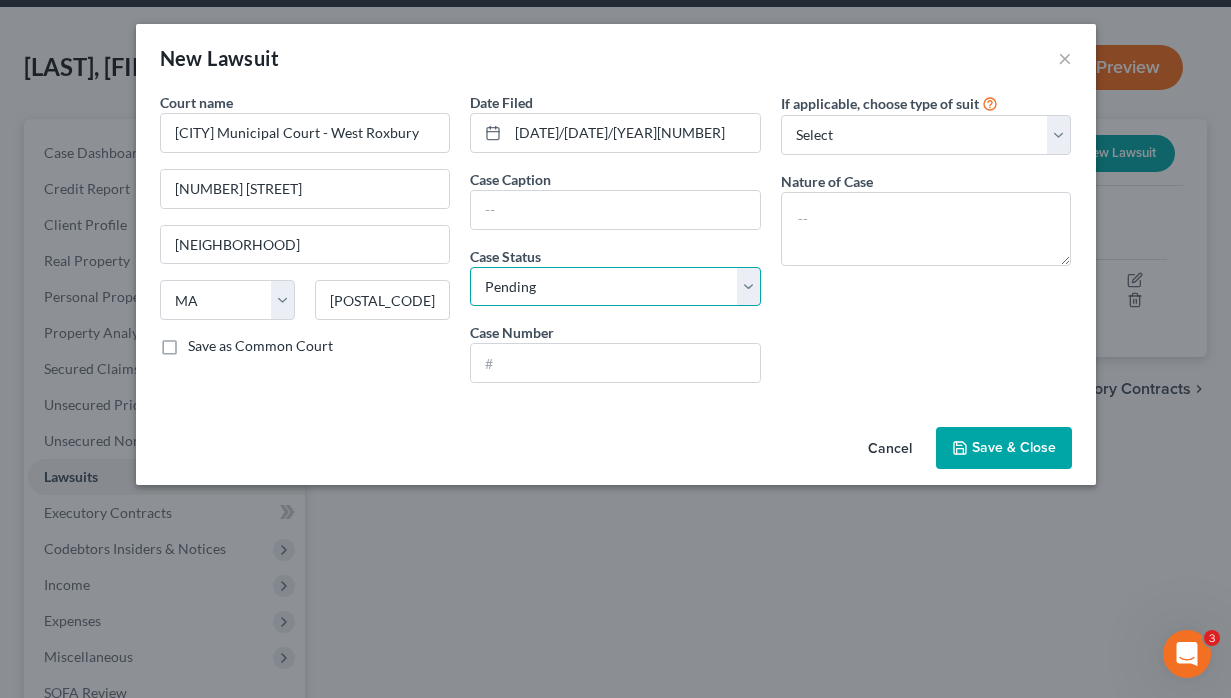 select on "2" 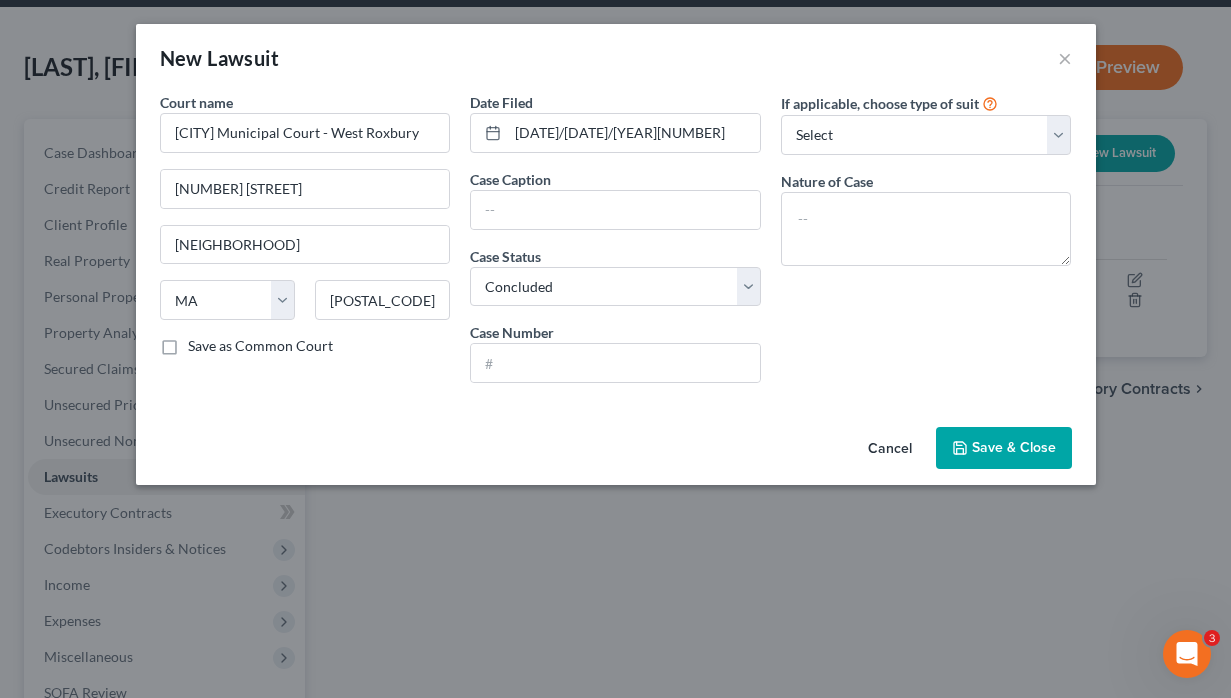 click on "Case Caption" at bounding box center (615, 199) 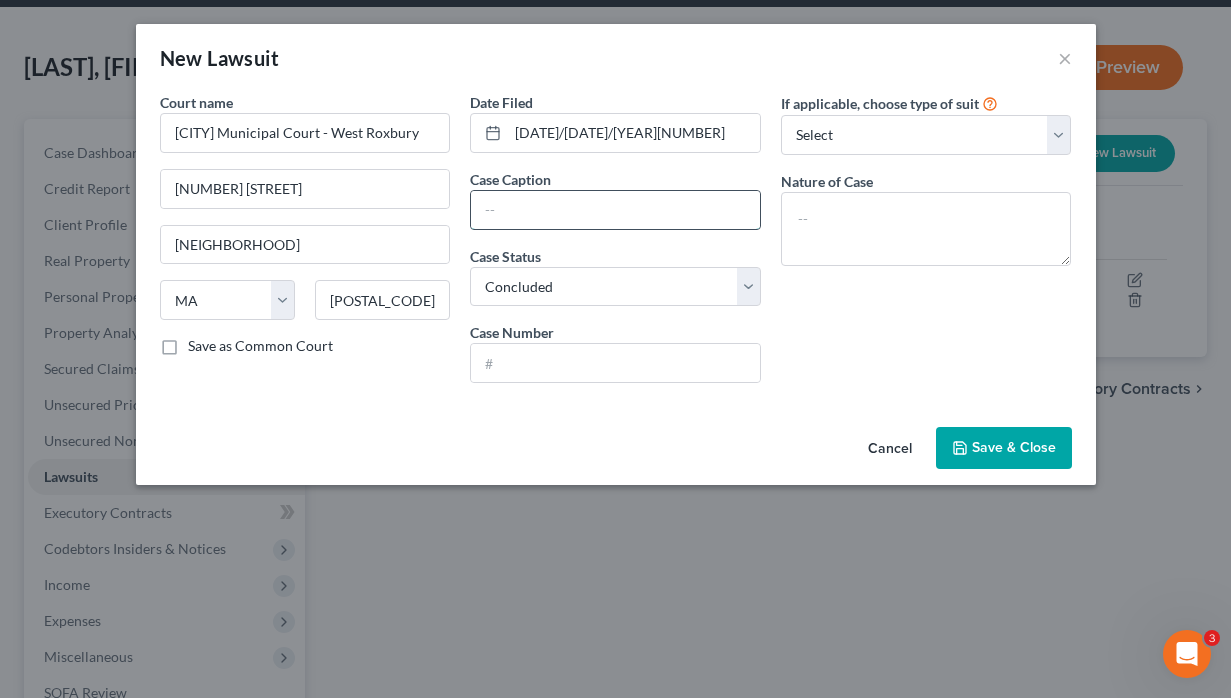 click at bounding box center (615, 210) 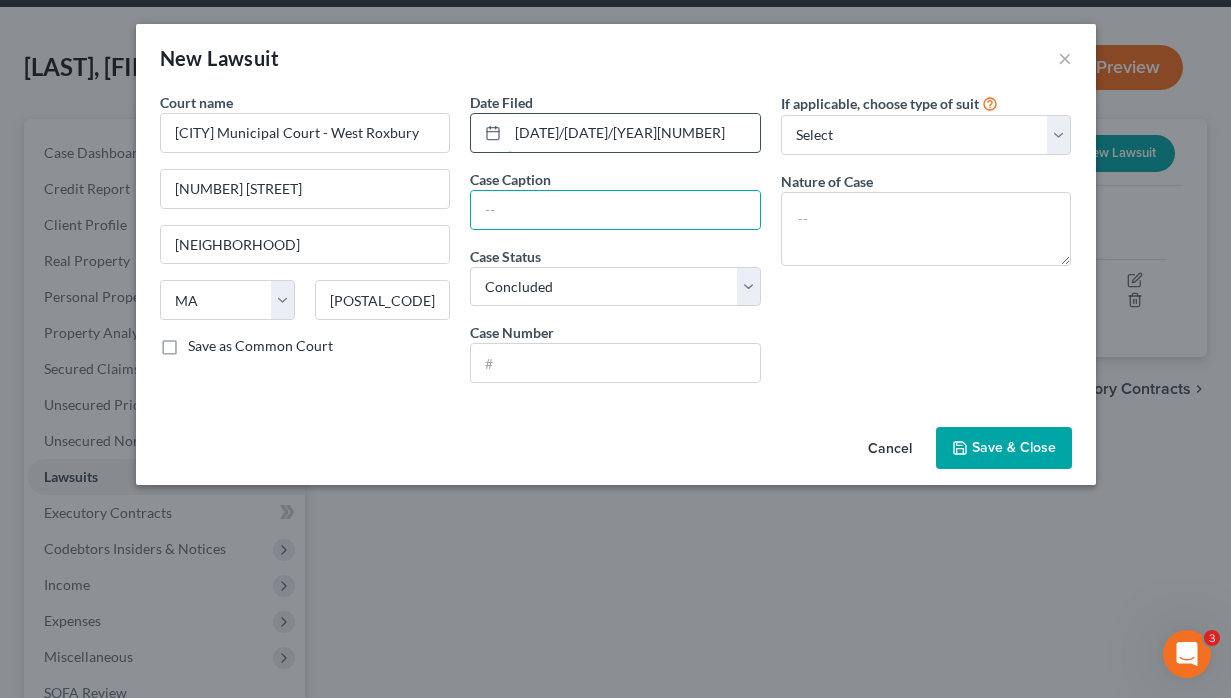 click on "[DATE]/[DATE]/[YEAR][NUMBER]" at bounding box center (634, 133) 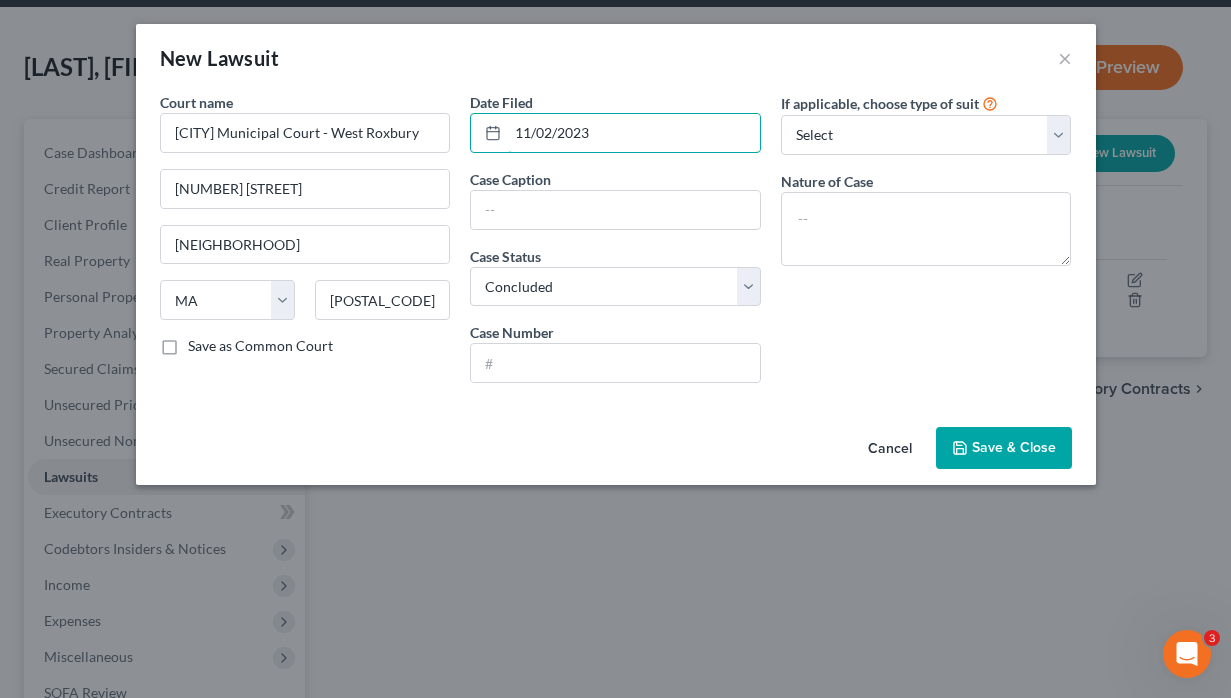 type on "11/02/2023" 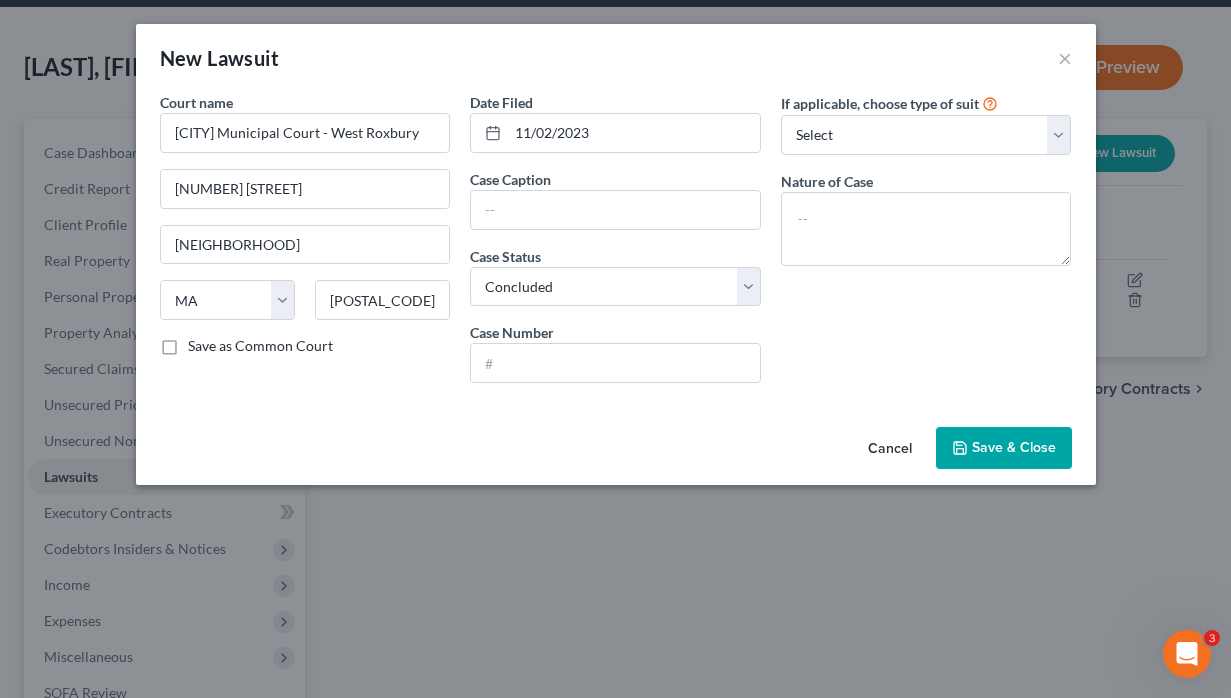 click on "If applicable, choose type of suit     Select Repossession Garnishment Foreclosure Attached, Seized, Or Levied Other Nature of Case" at bounding box center [926, 245] 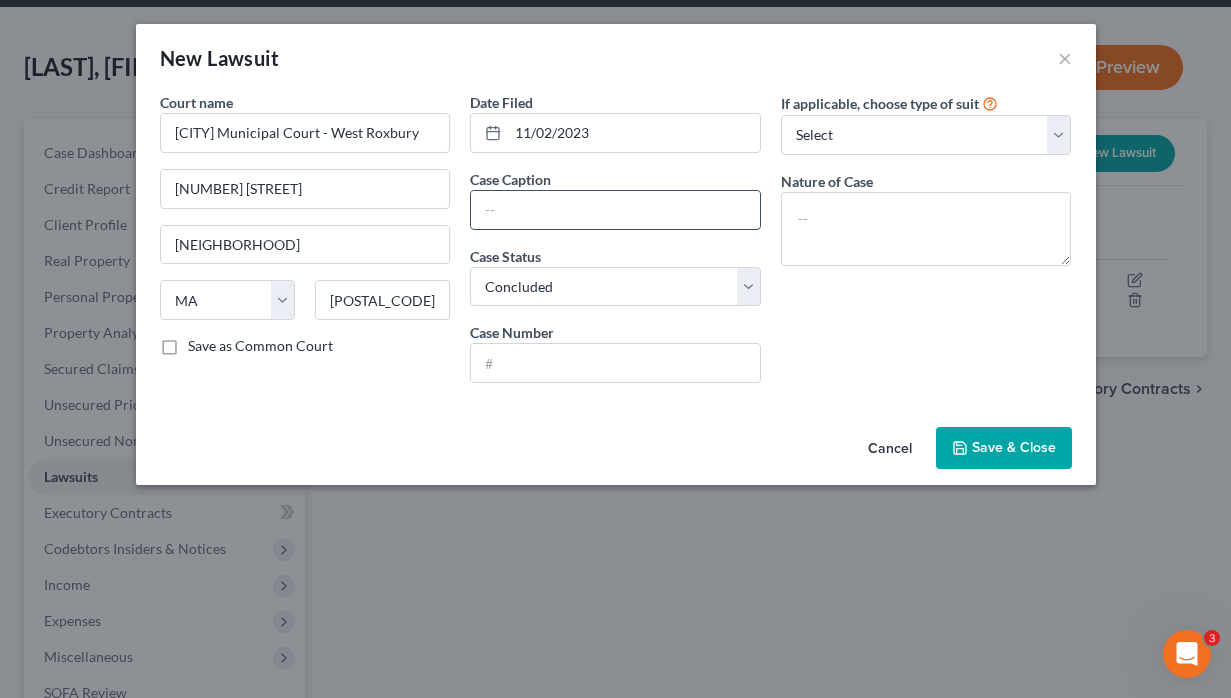 click at bounding box center [615, 210] 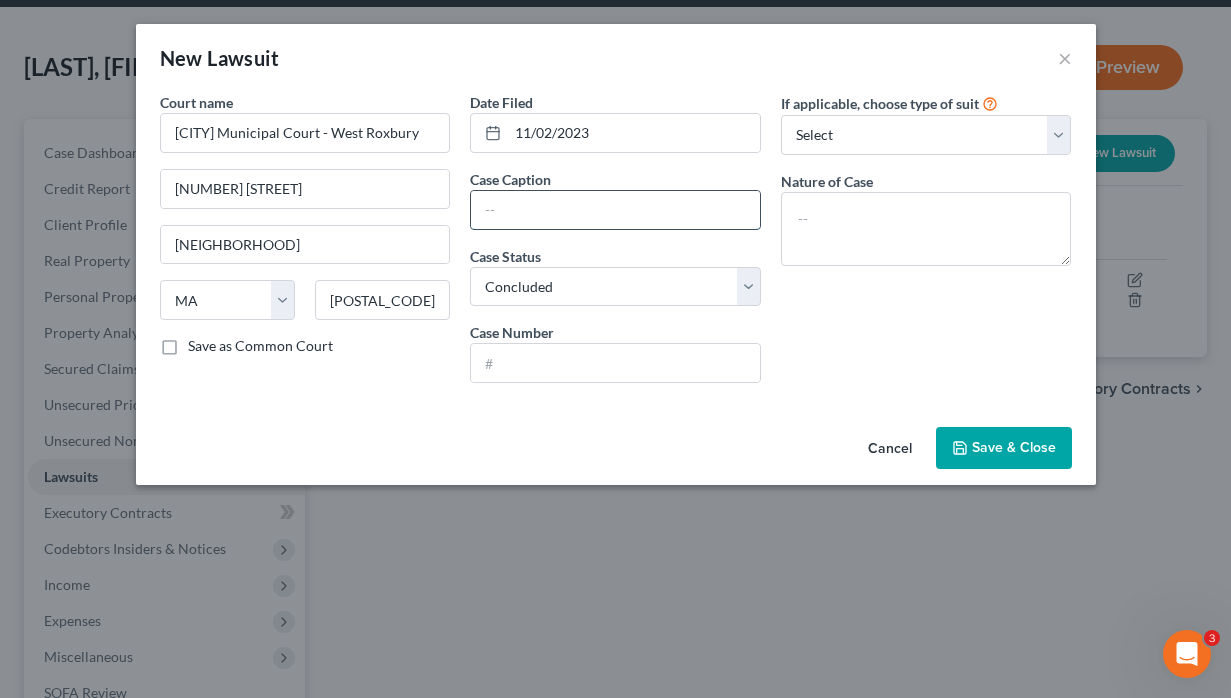 paste on "[COMPANY_NAME], Llc v. [LAST], [FIRST]" 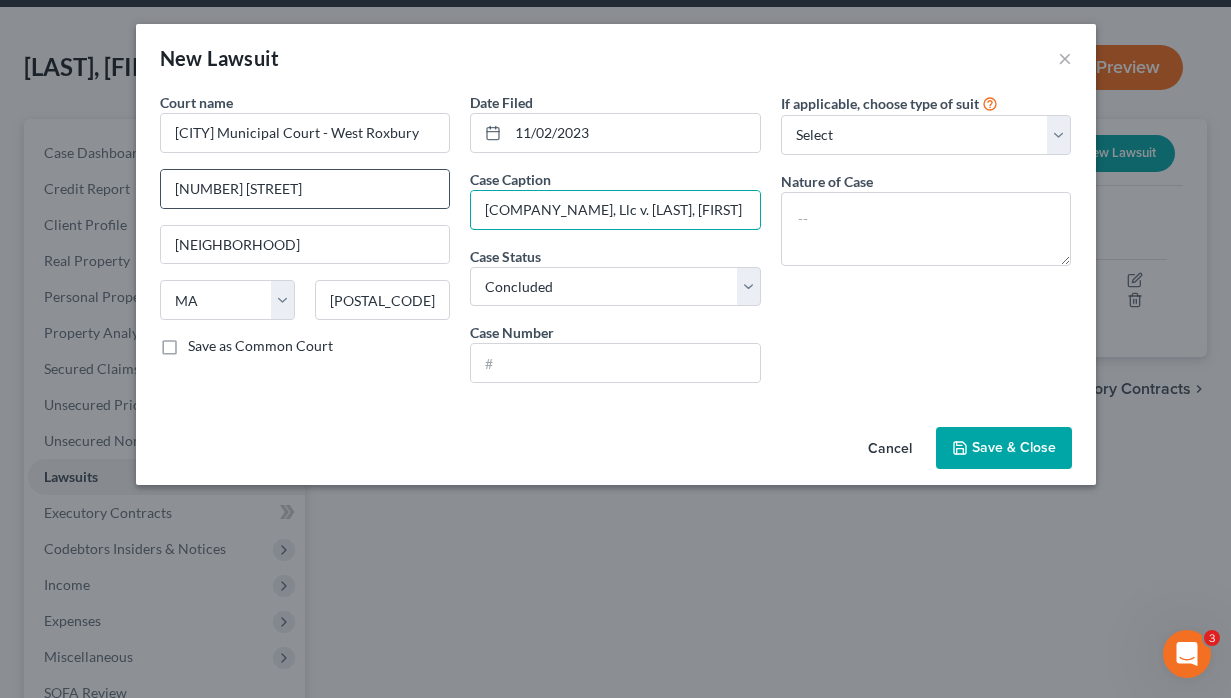 drag, startPoint x: 493, startPoint y: 209, endPoint x: 412, endPoint y: 208, distance: 81.00617 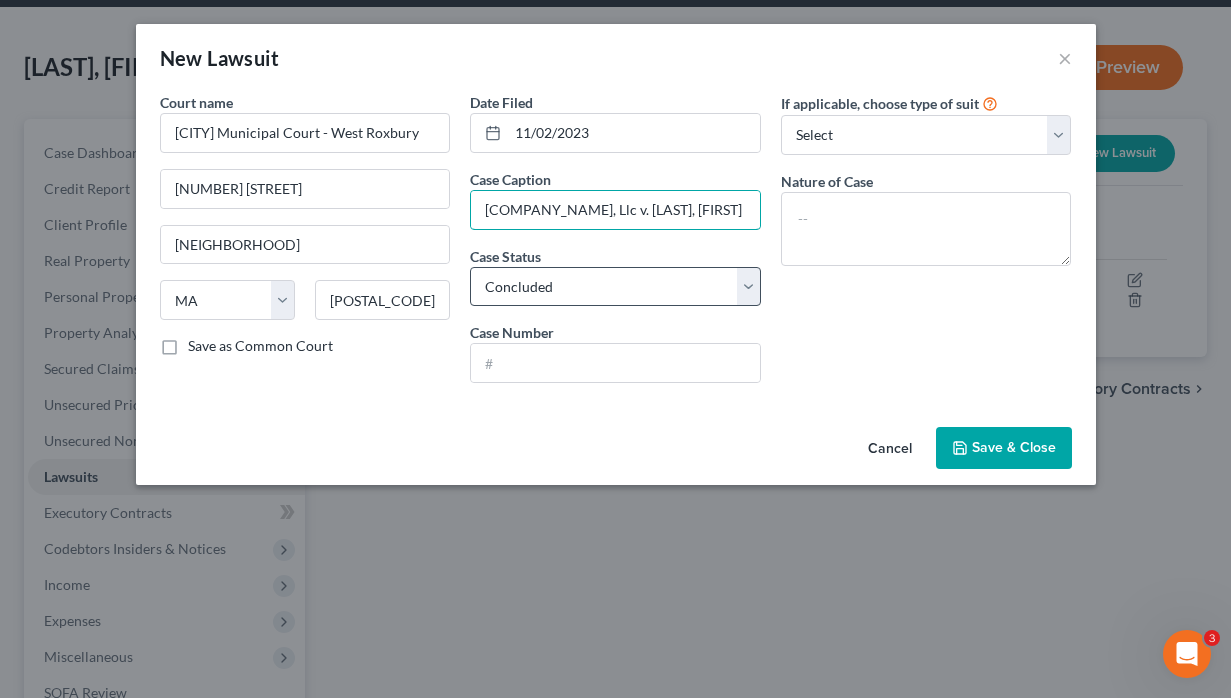 type on "[COMPANY_NAME], Llc v. [LAST], [FIRST]" 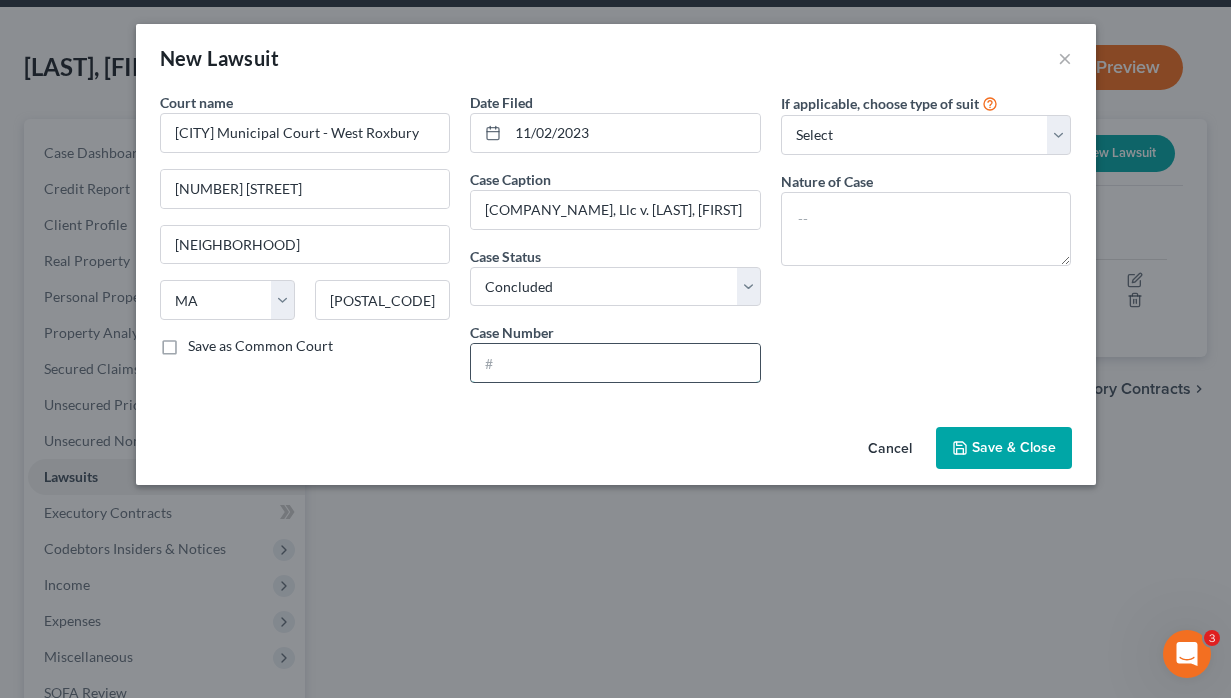 click at bounding box center [615, 363] 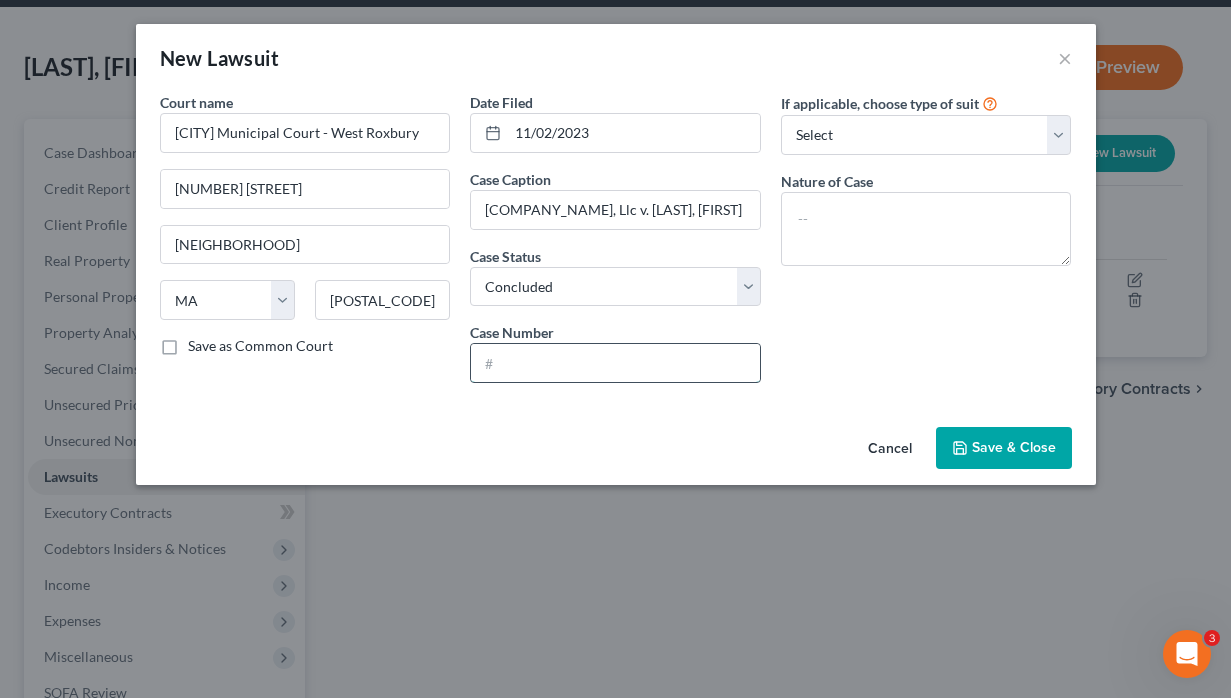 click at bounding box center (615, 363) 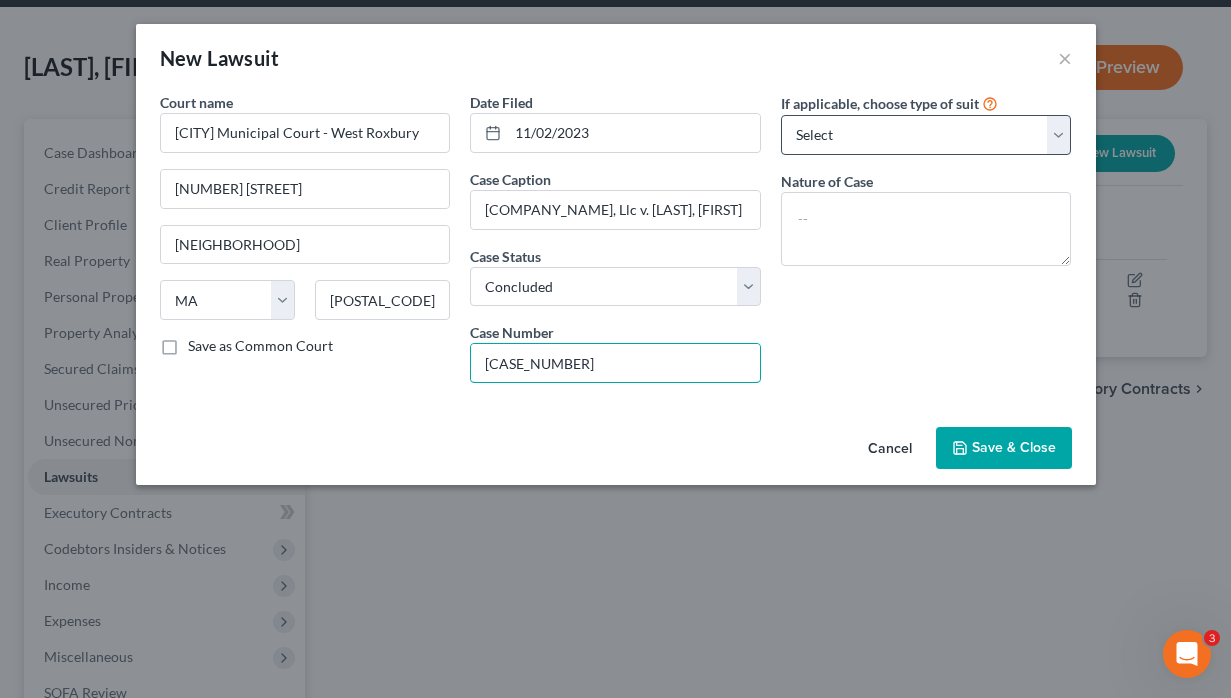 type on "[CASE_NUMBER]" 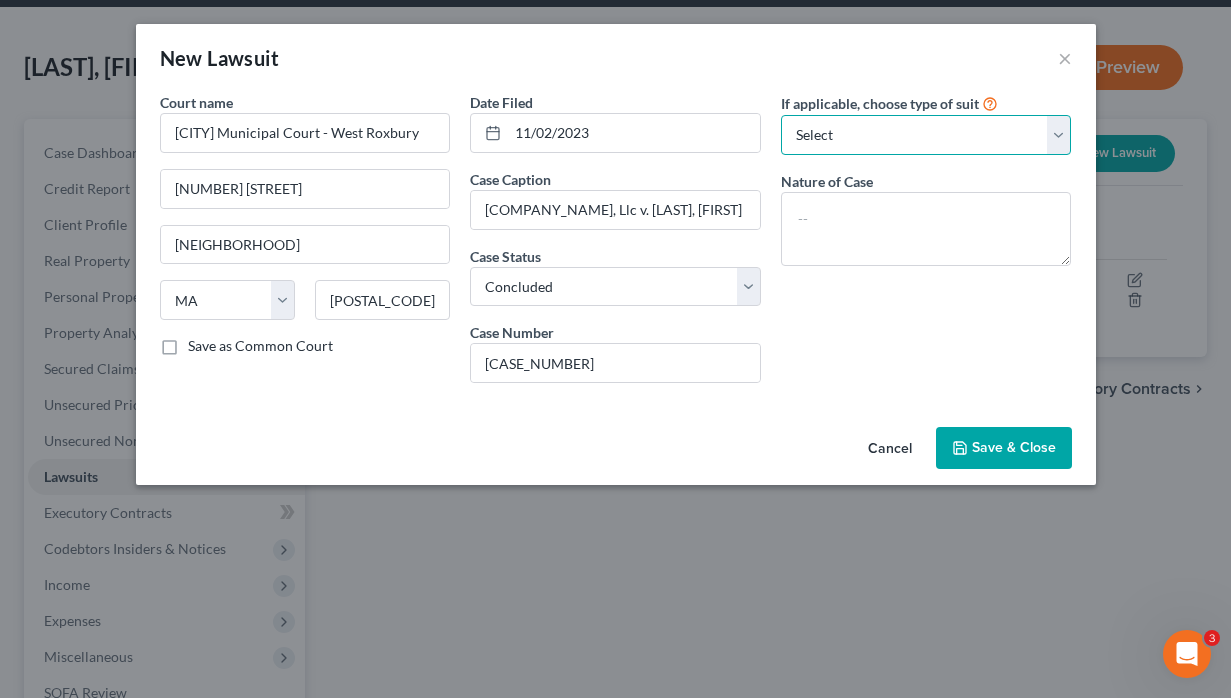 select on "4" 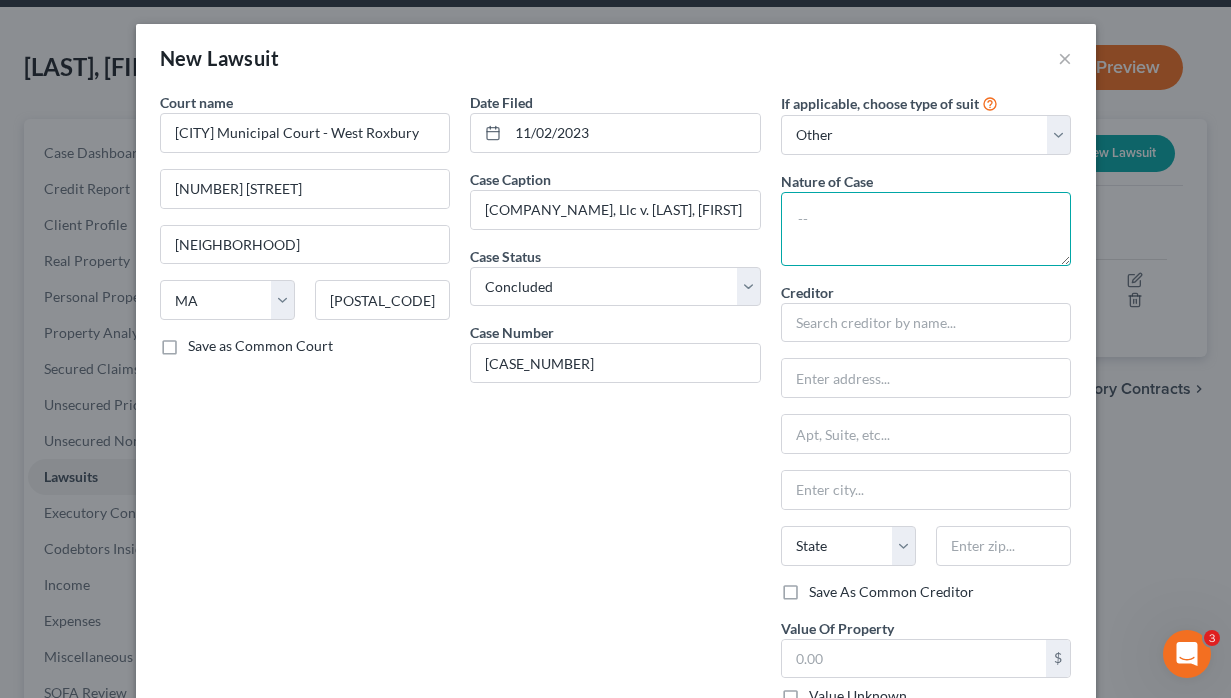 click at bounding box center (926, 229) 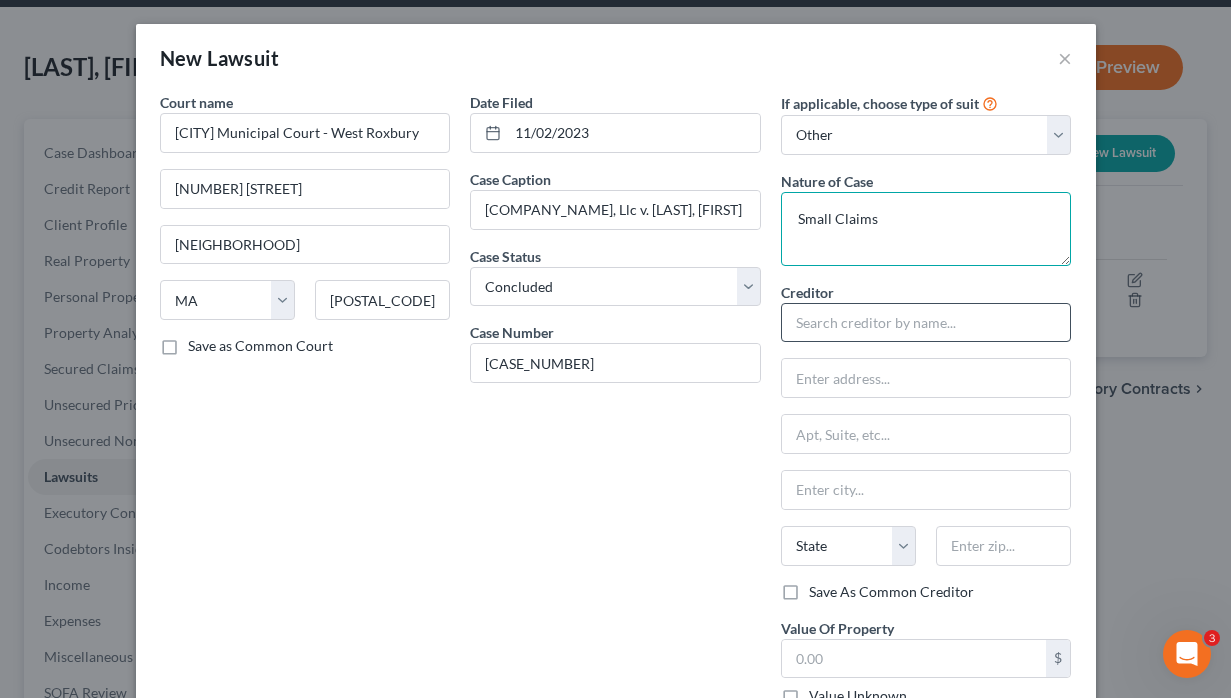 type on "Small Claims" 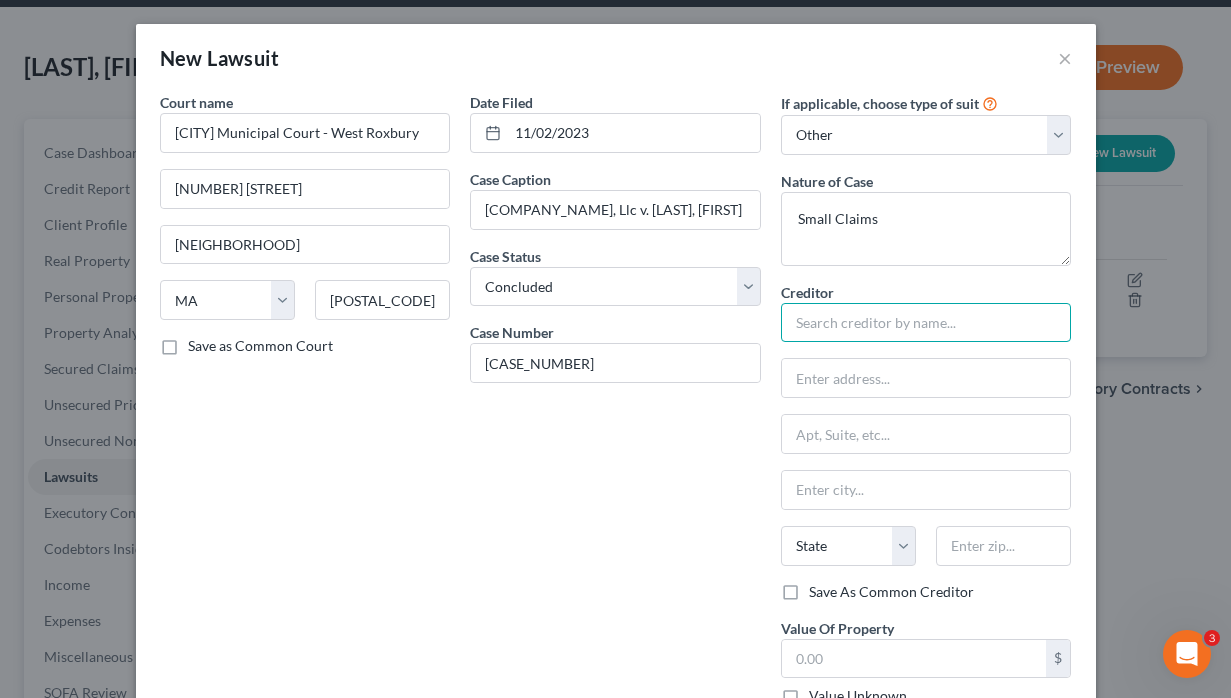 click at bounding box center [926, 323] 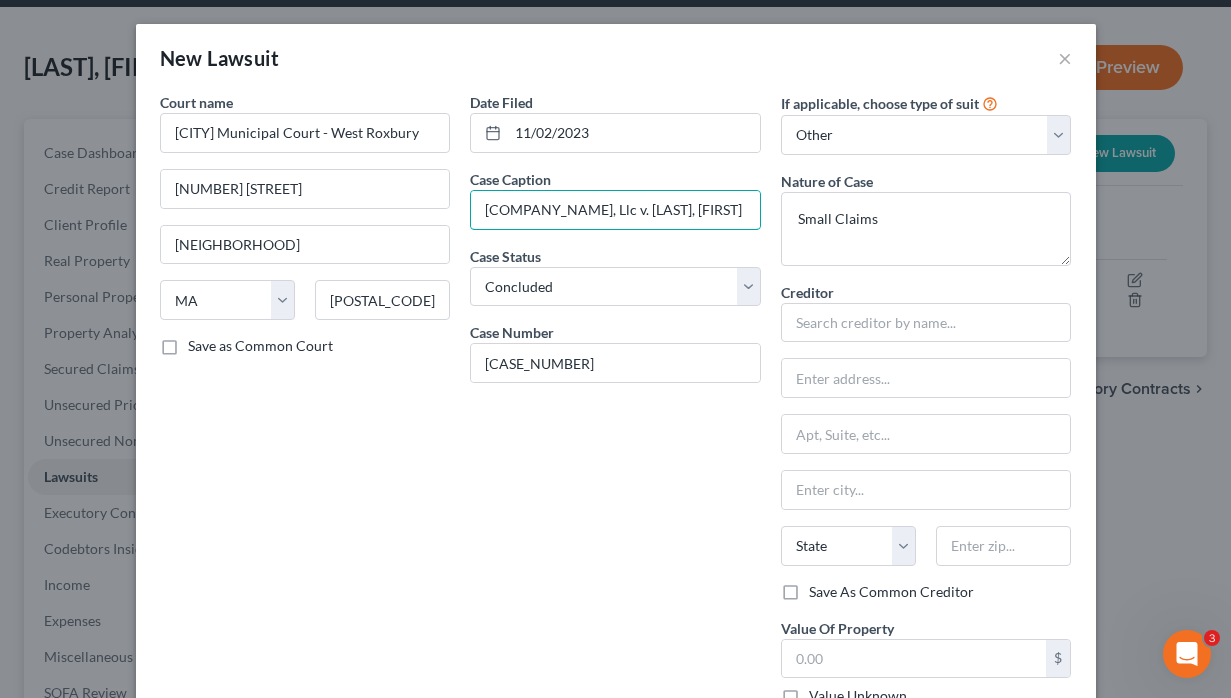 drag, startPoint x: 672, startPoint y: 210, endPoint x: 423, endPoint y: 213, distance: 249.01807 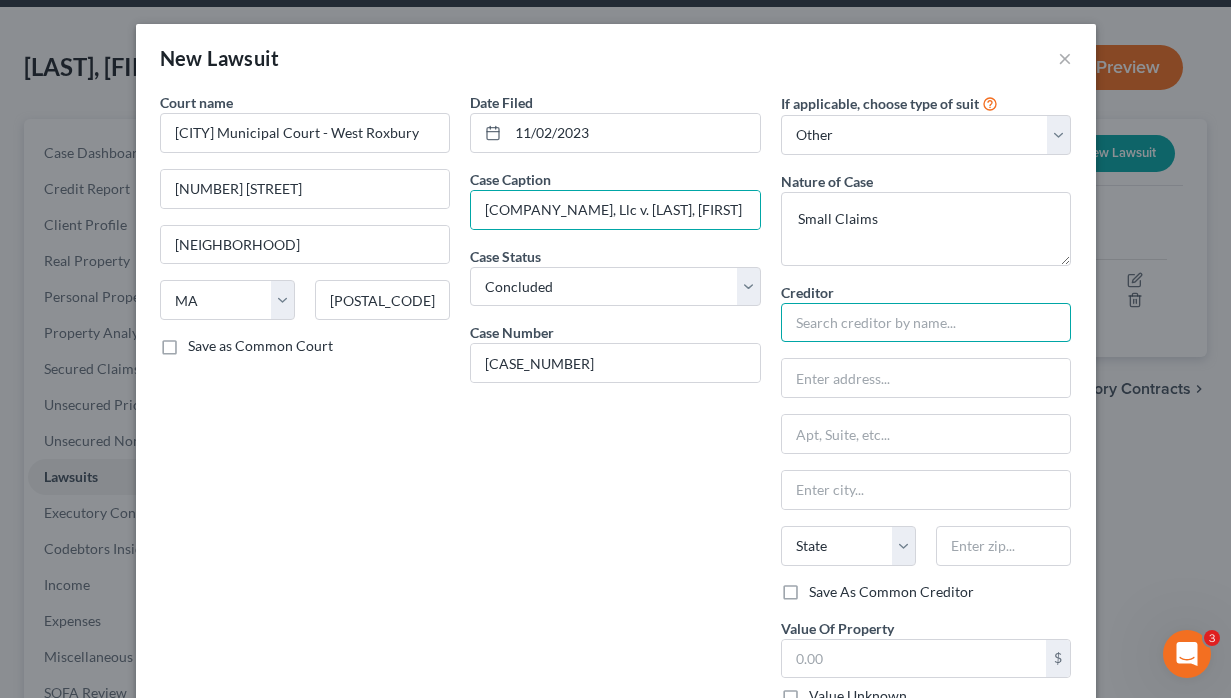 click at bounding box center [926, 323] 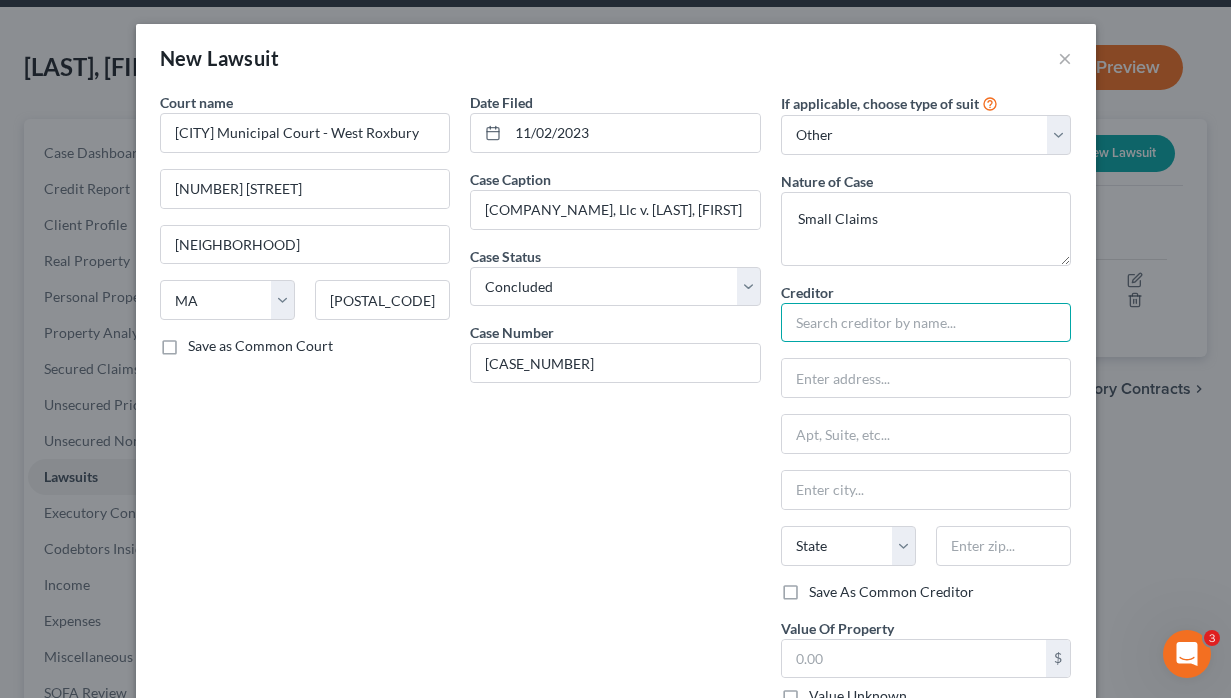 paste on "[COMPANY_NAME], Llc" 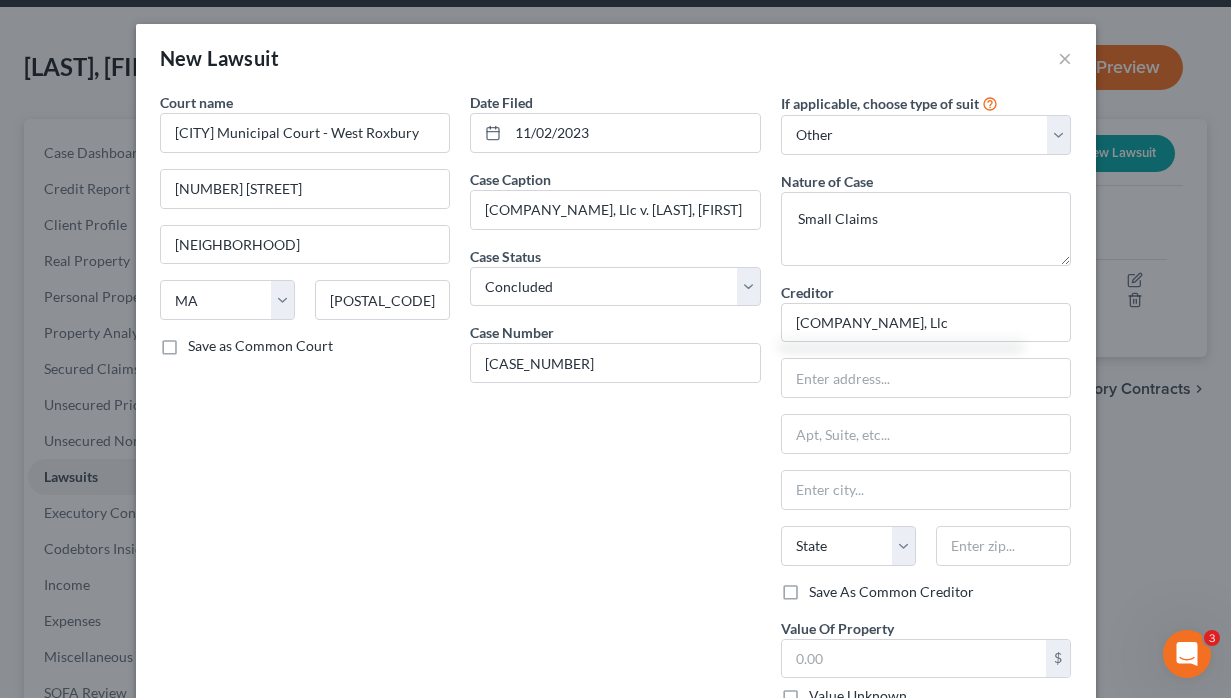 click on "Creditor *    Crown Asset Management, Llc" at bounding box center (926, 312) 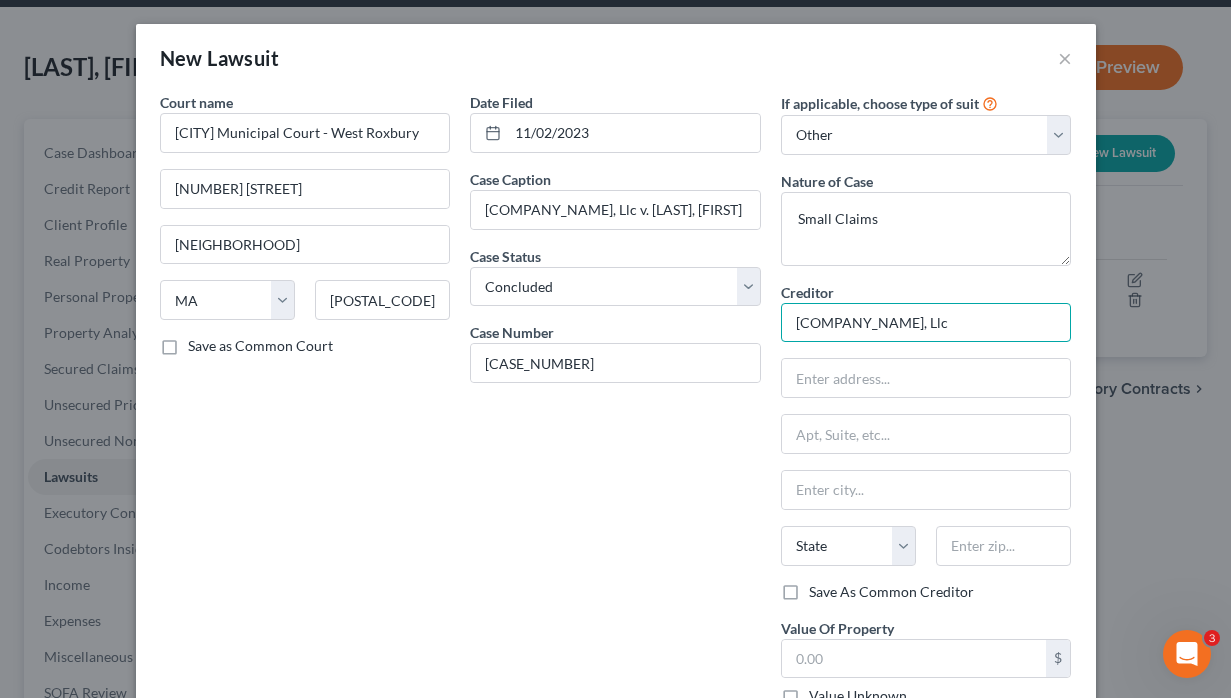 click on "[COMPANY_NAME], Llc" at bounding box center (926, 323) 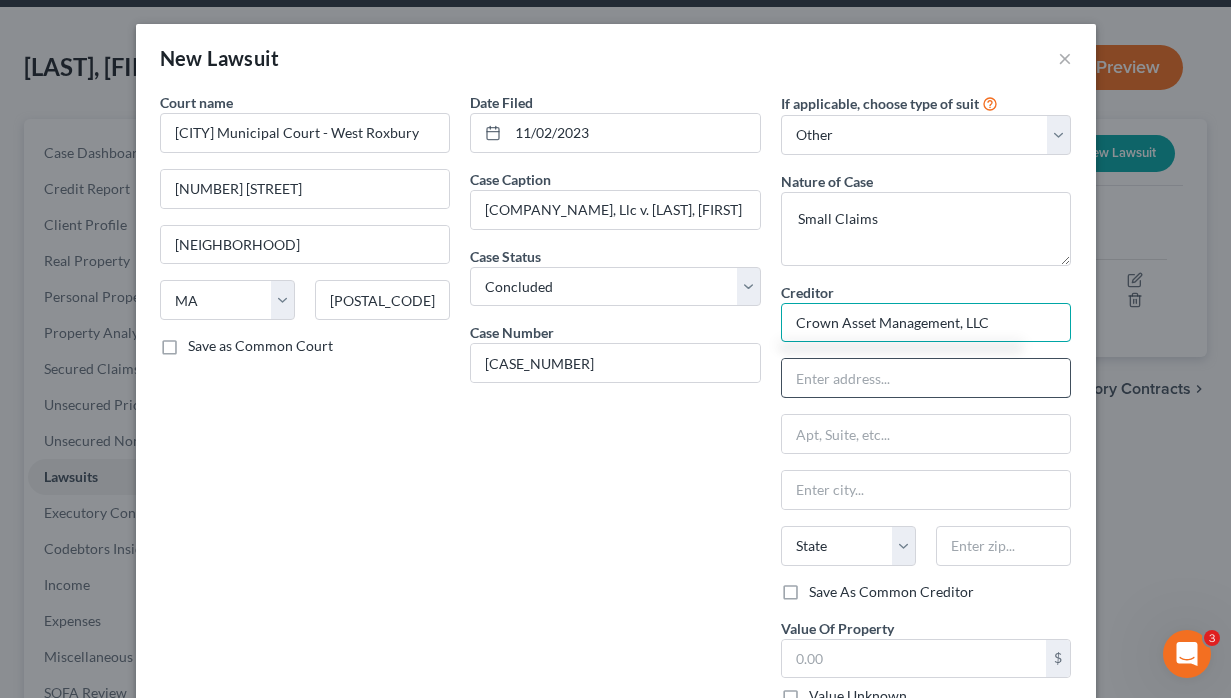 type on "Crown Asset Management, LLC" 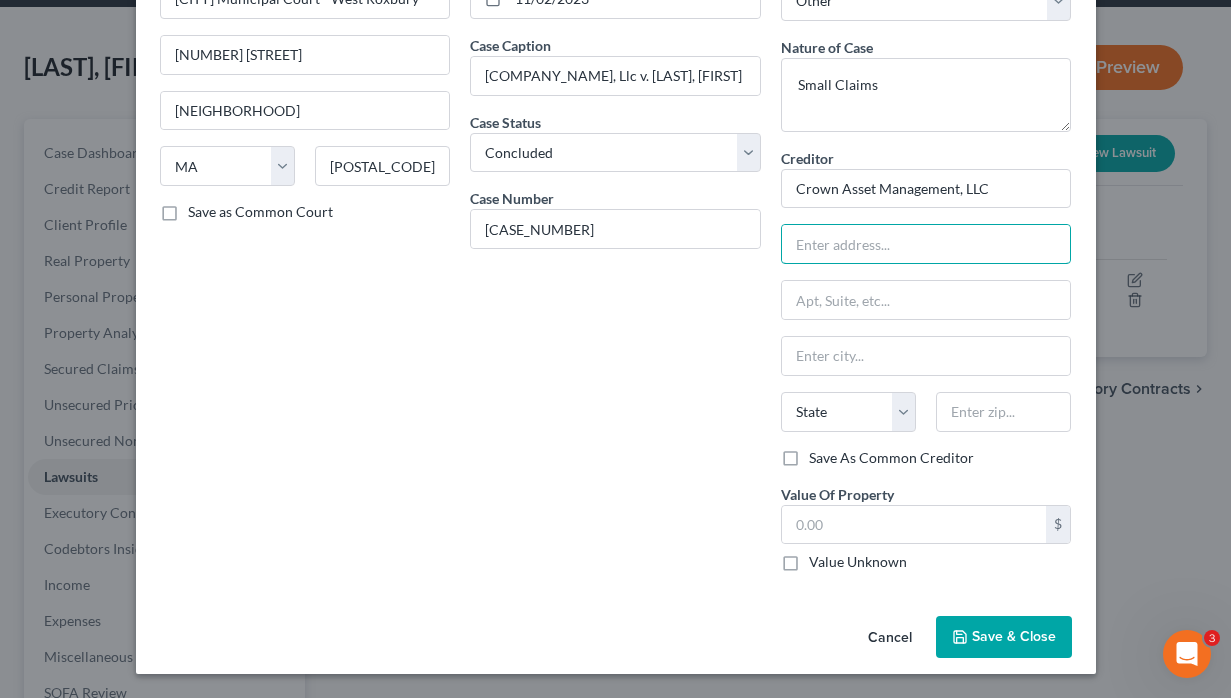 scroll, scrollTop: 133, scrollLeft: 0, axis: vertical 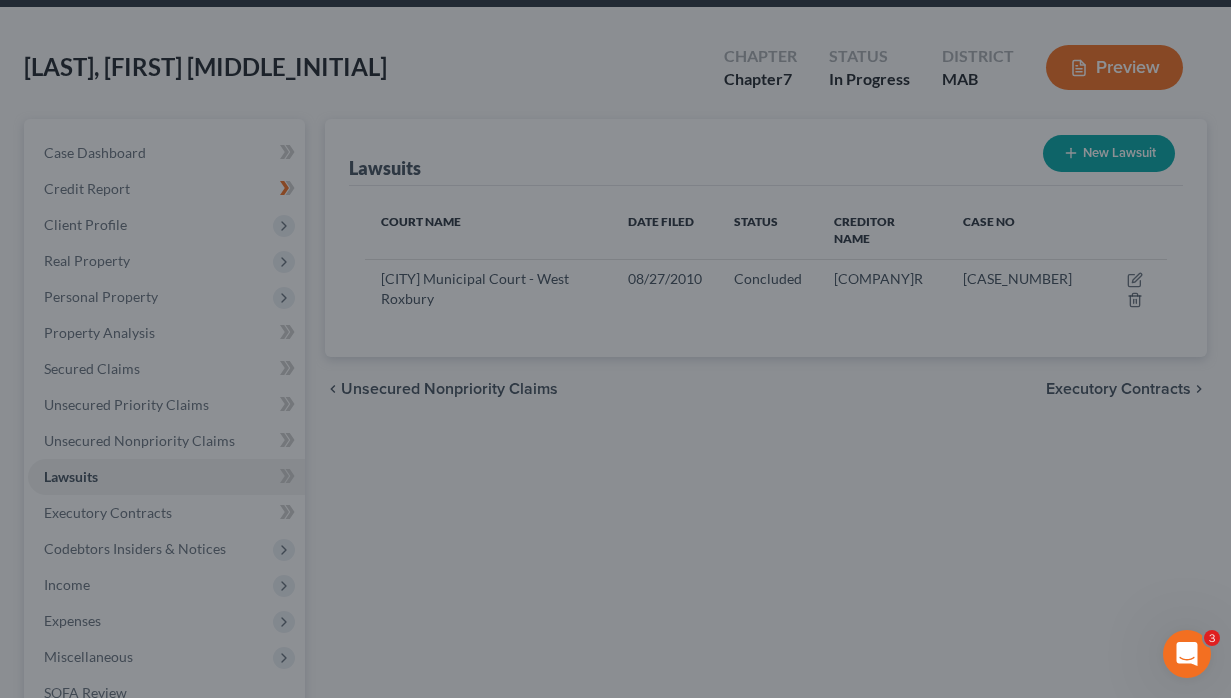 click on "New   Lawsuit ×
Court name
*
[CITY] Municipal Court - West Roxbury                      [NUMBER] [STREET] [CITY] State AL AK AR AZ CA CO CT DE DC FL GA GU HI ID IL IN IA KS KY LA ME MD MA MI MN MS MO MT NC ND NE NV NH NJ NM NY OH OK OR PA PR RI SC SD TN TX UT VI VA VT WI WY [POSTAL_CODE] Save as Common Court Date Filed         [DATE] Case Caption [COMPANY], Llc v. [LAST], [FIRST] [MIDDLE_INITIAL]
Case Status
*
Select Pending On Appeal Concluded Case Number [CASE_NUMBER]EF If applicable, choose type of suit     Select Repossession Garnishment Foreclosure Attached, Seized, Or Levied Other Nature of Case Small Claims Creditor *    [COMPANY], LLC                      State AL AK AR AZ CA CO CT DE DC FL GA GU HI ID IL IN IA KS KY LA ME MD MA MI MN MS MO MT NC ND NE NV NH NJ NM NY OH OK OR PA PR RI SC SD TN TX UT VI VA VT WI WY Save As Common Creditor Value Of Property
$
Value Unknown" at bounding box center [615, 349] 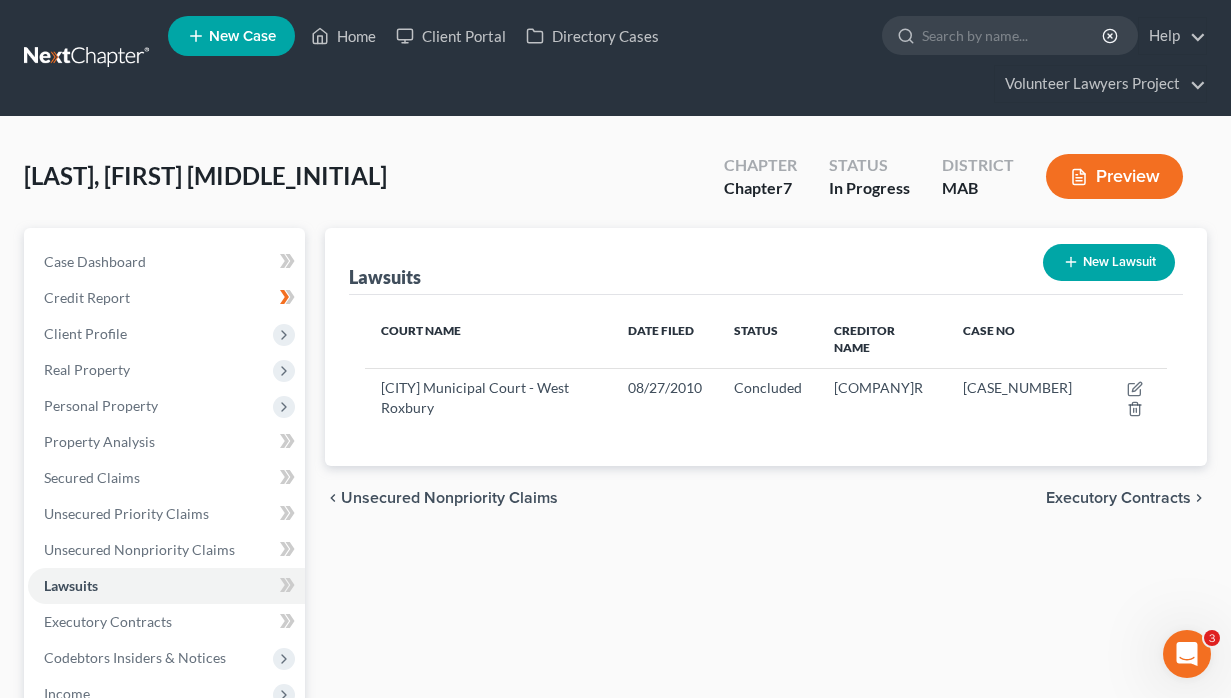 scroll, scrollTop: 0, scrollLeft: 0, axis: both 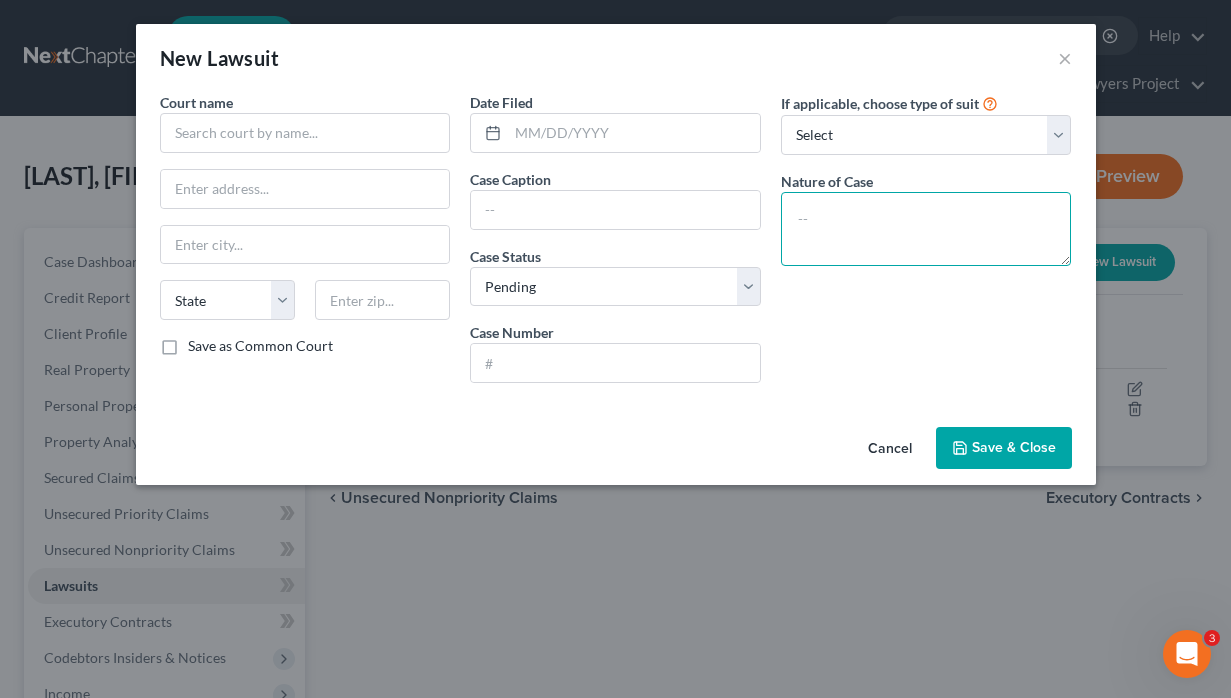 click at bounding box center (926, 229) 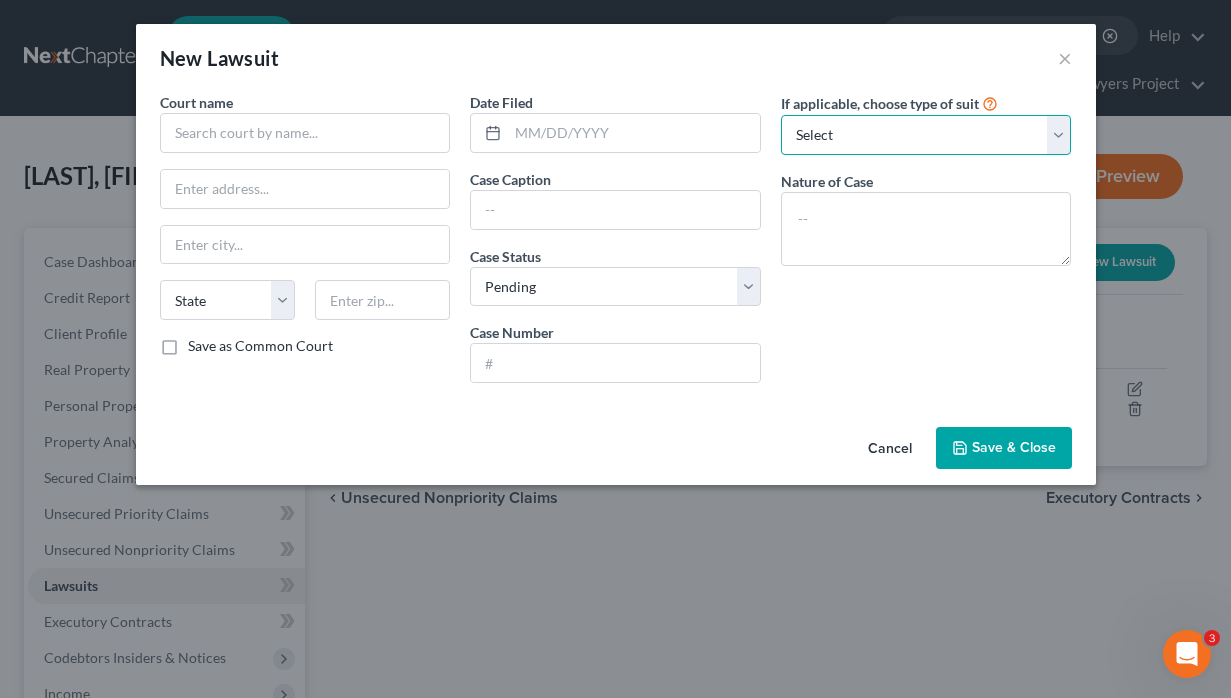 select on "4" 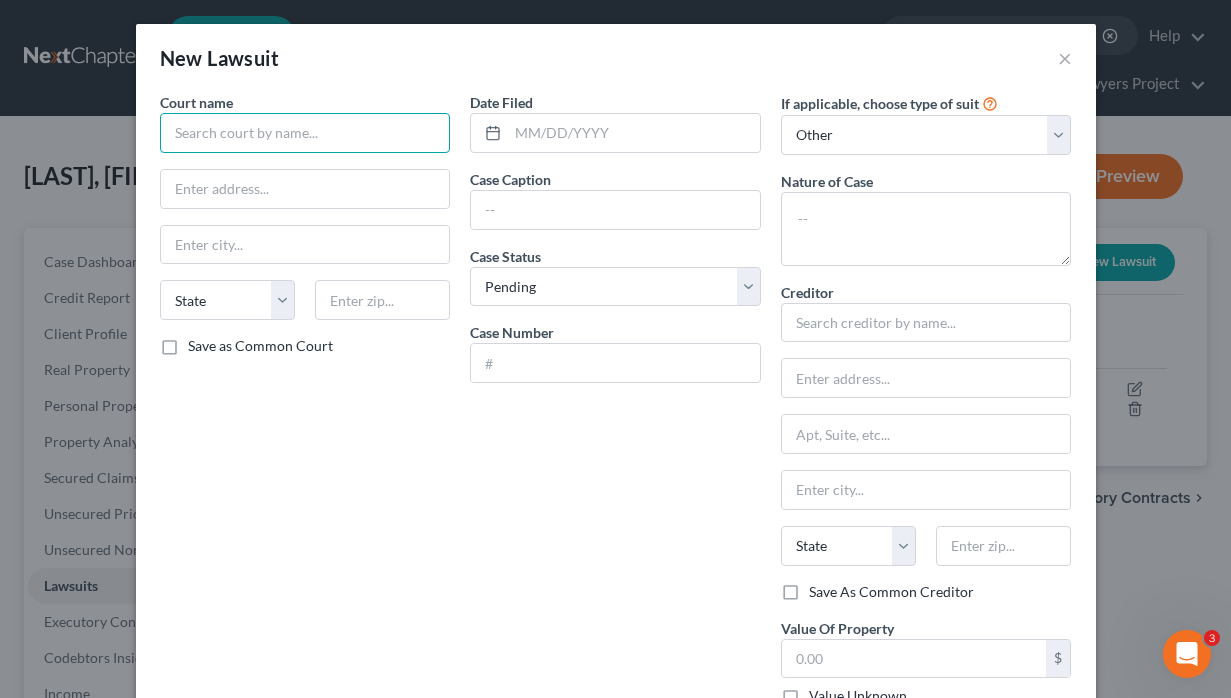 click at bounding box center [305, 133] 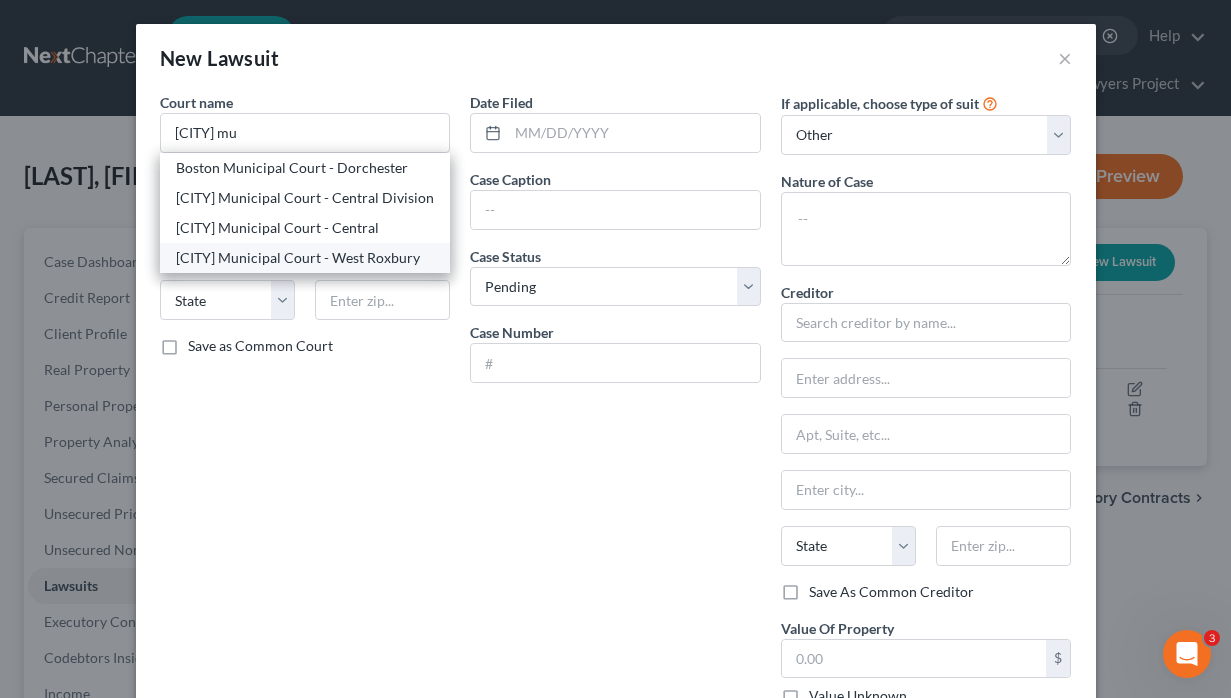 click on "[CITY] Municipal Court - West Roxbury" at bounding box center (305, 258) 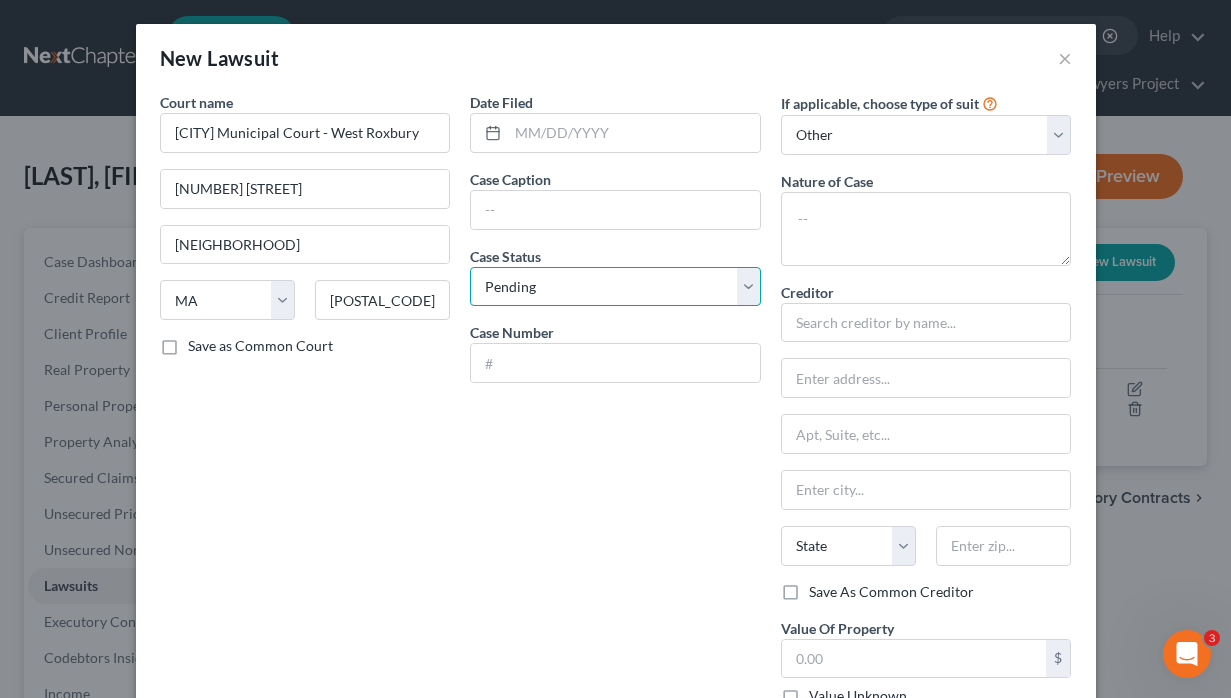 select on "2" 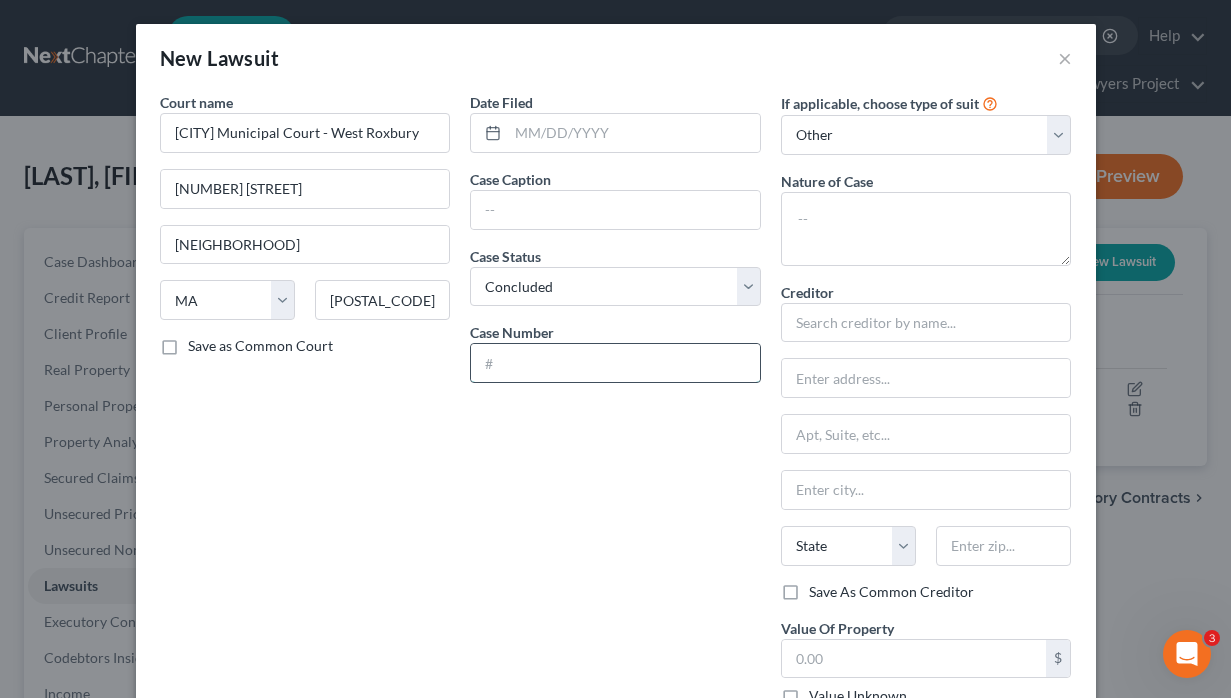 click at bounding box center [615, 363] 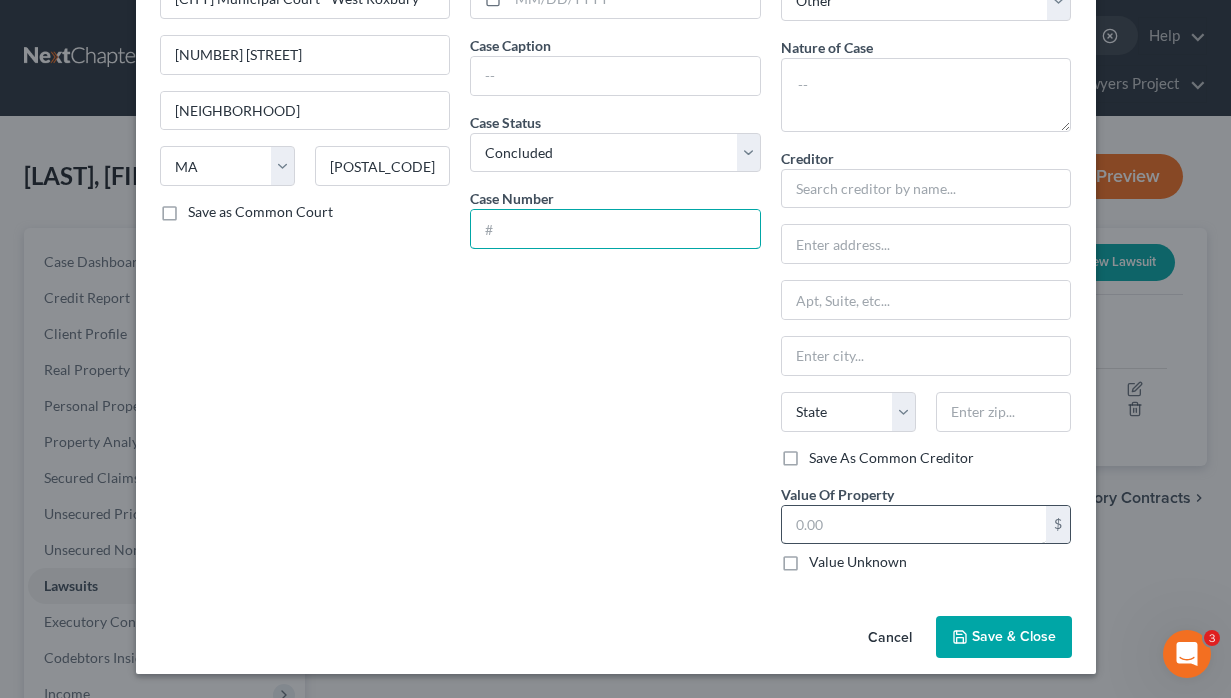 scroll, scrollTop: 133, scrollLeft: 0, axis: vertical 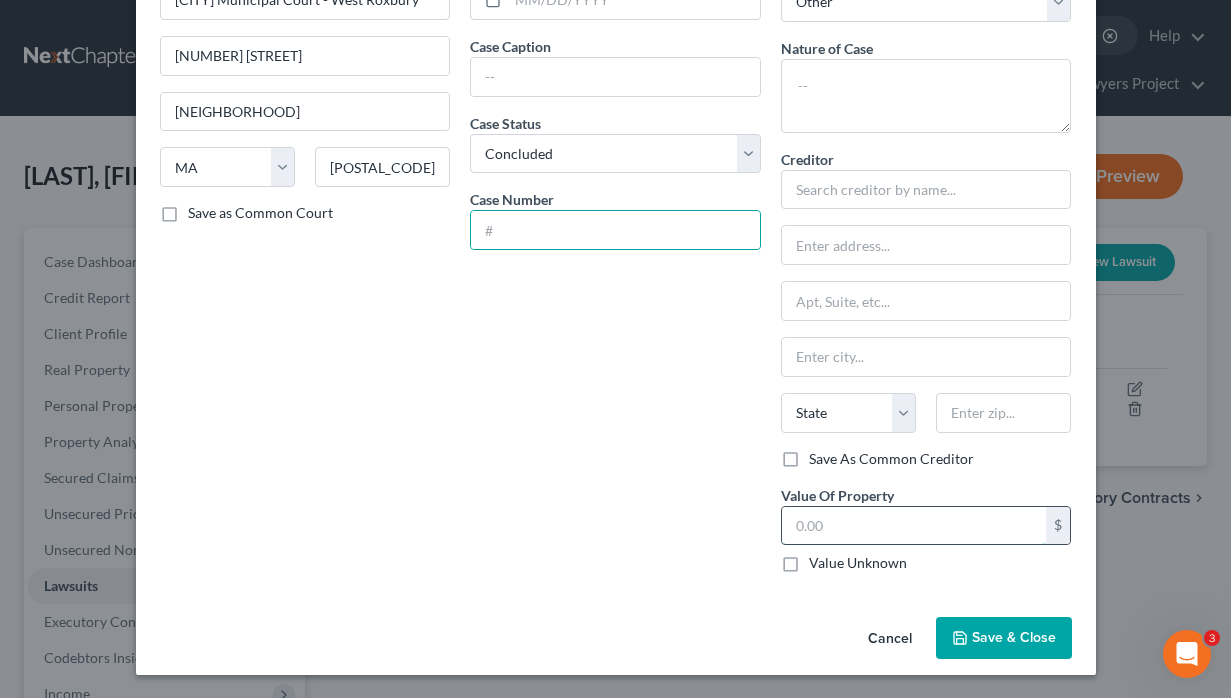 click at bounding box center (914, 526) 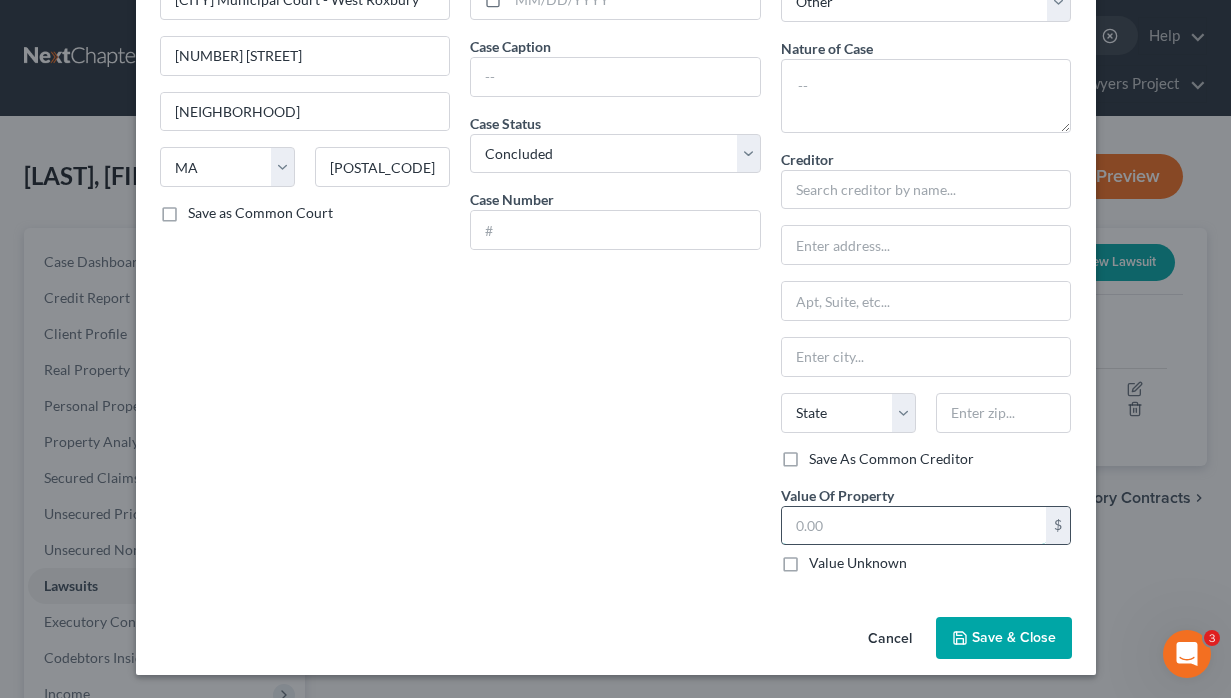 paste on "1,643.02" 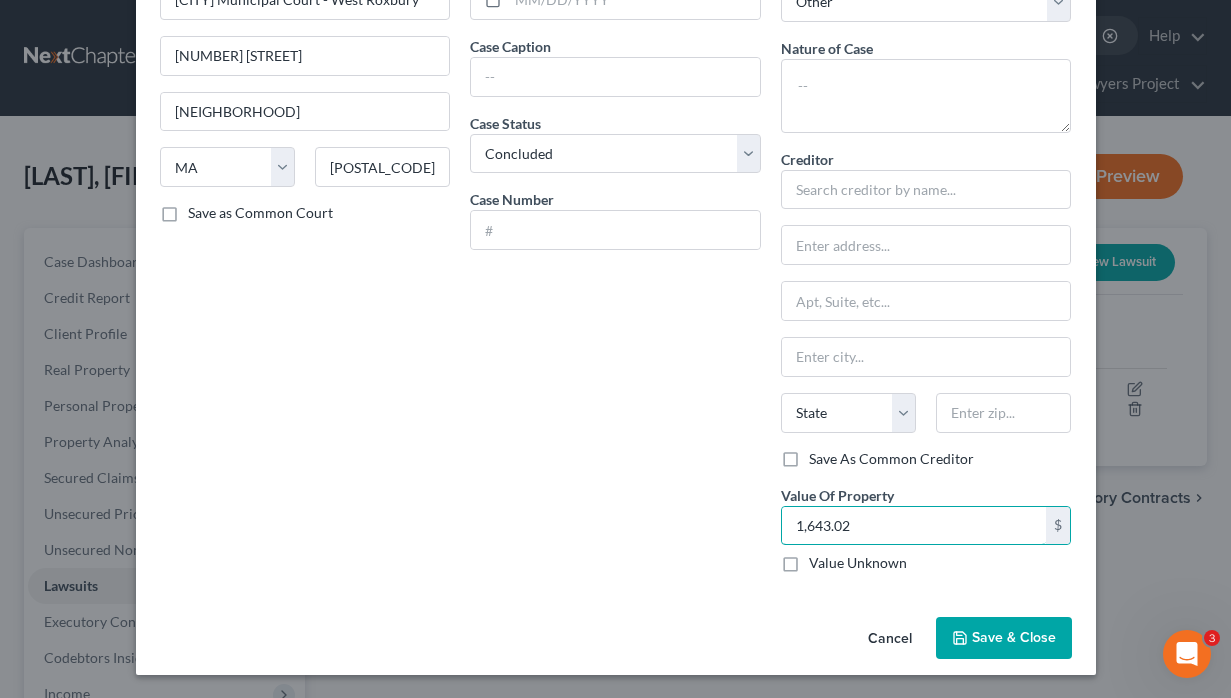 type on "1,643.02" 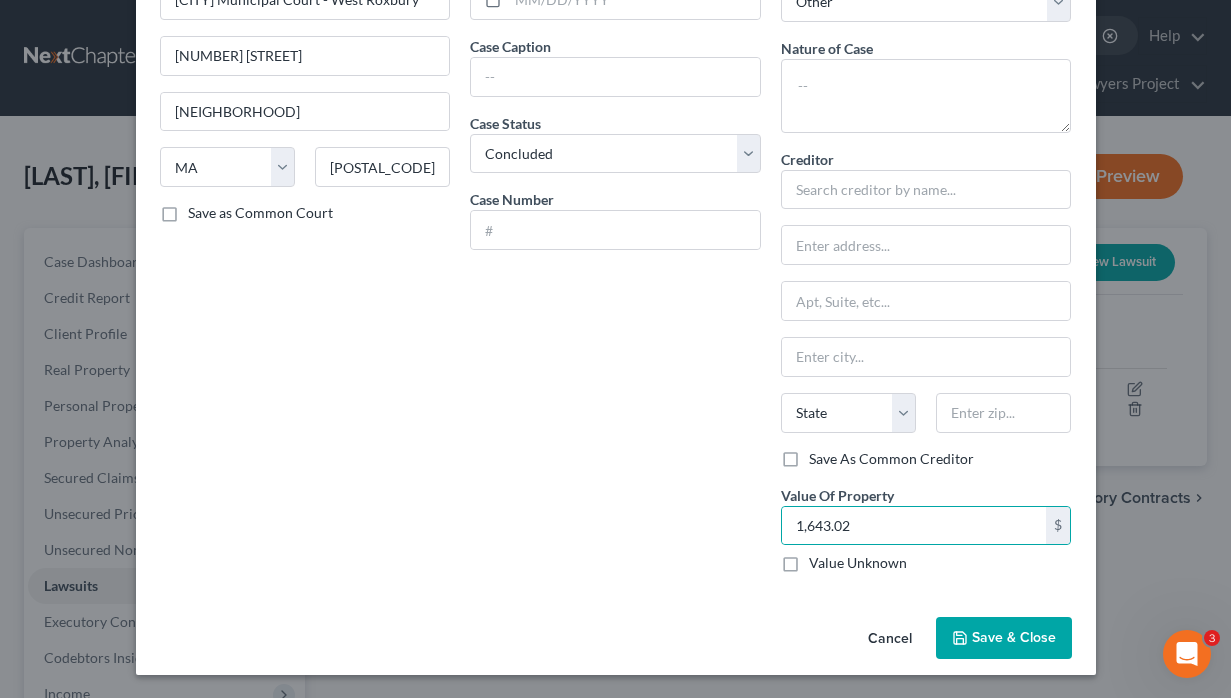 click on "Date Filed         Case Caption
Case Status
*
Select Pending On Appeal Concluded Case Number" at bounding box center [615, 274] 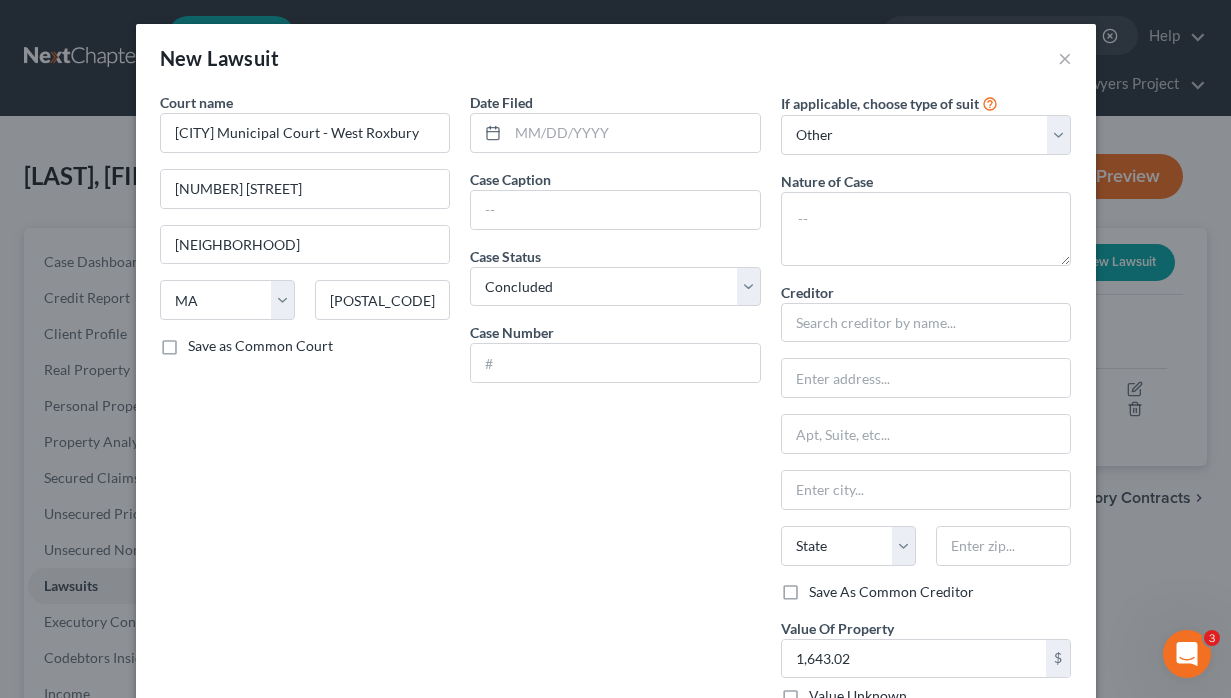 scroll, scrollTop: 0, scrollLeft: 0, axis: both 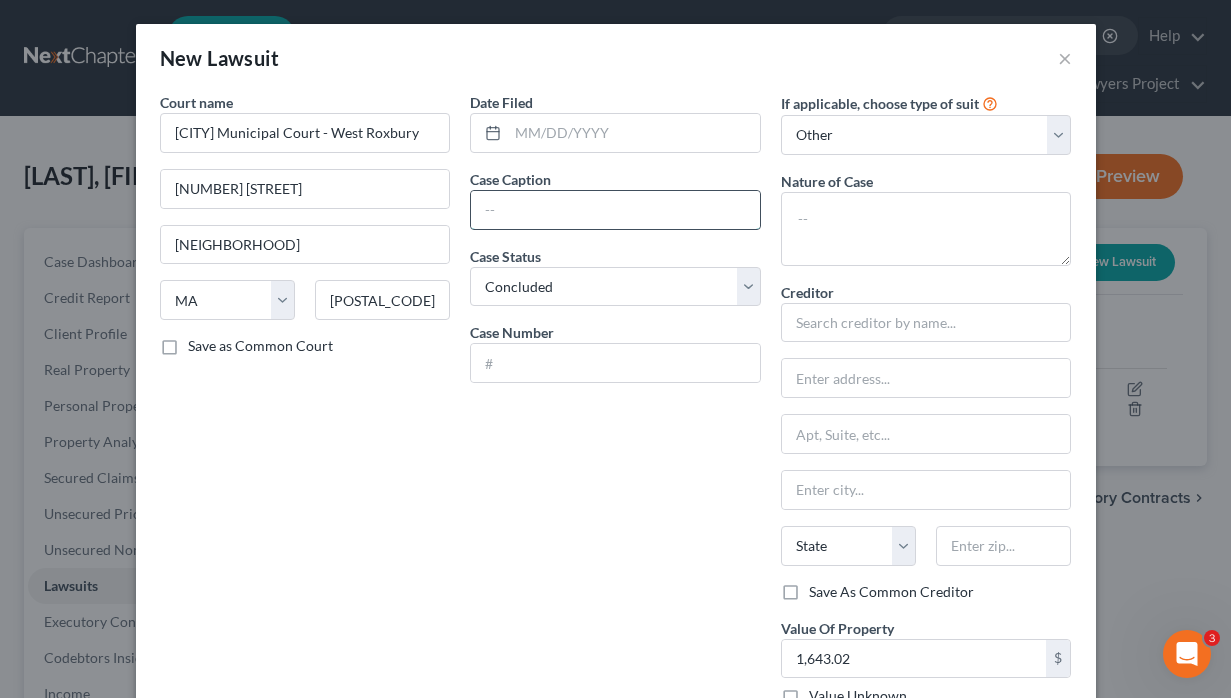 click at bounding box center [615, 210] 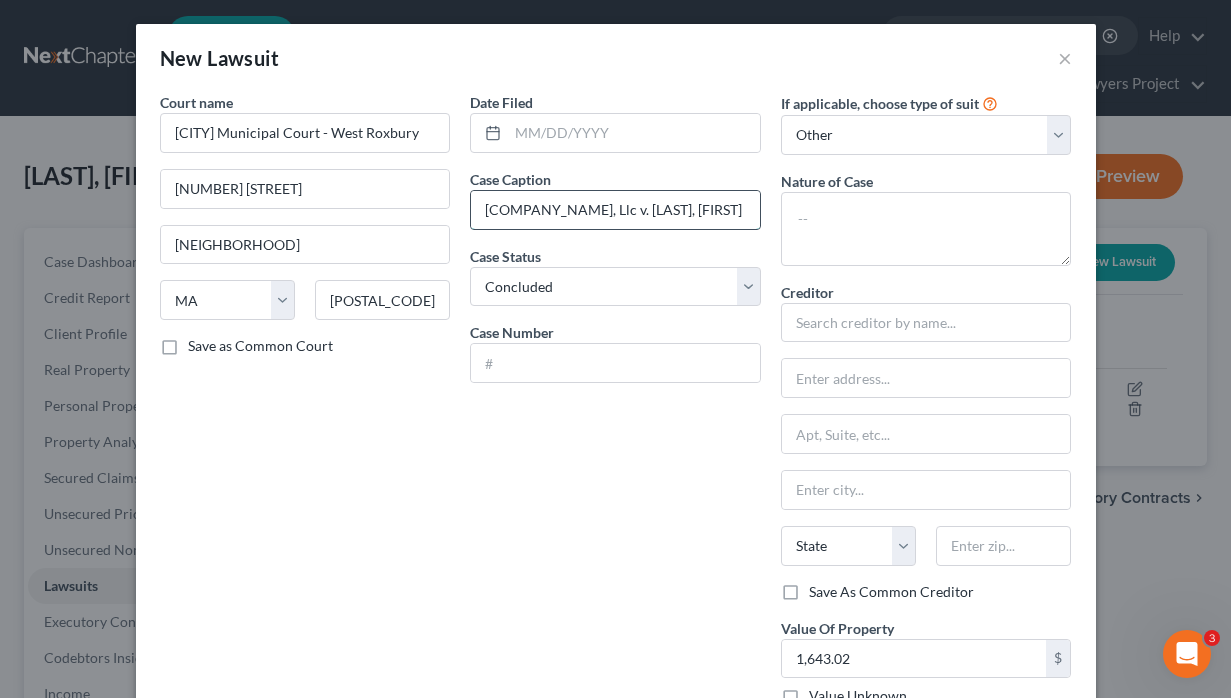 click on "[COMPANY_NAME], Llc v. [LAST], [FIRST]" at bounding box center (615, 210) 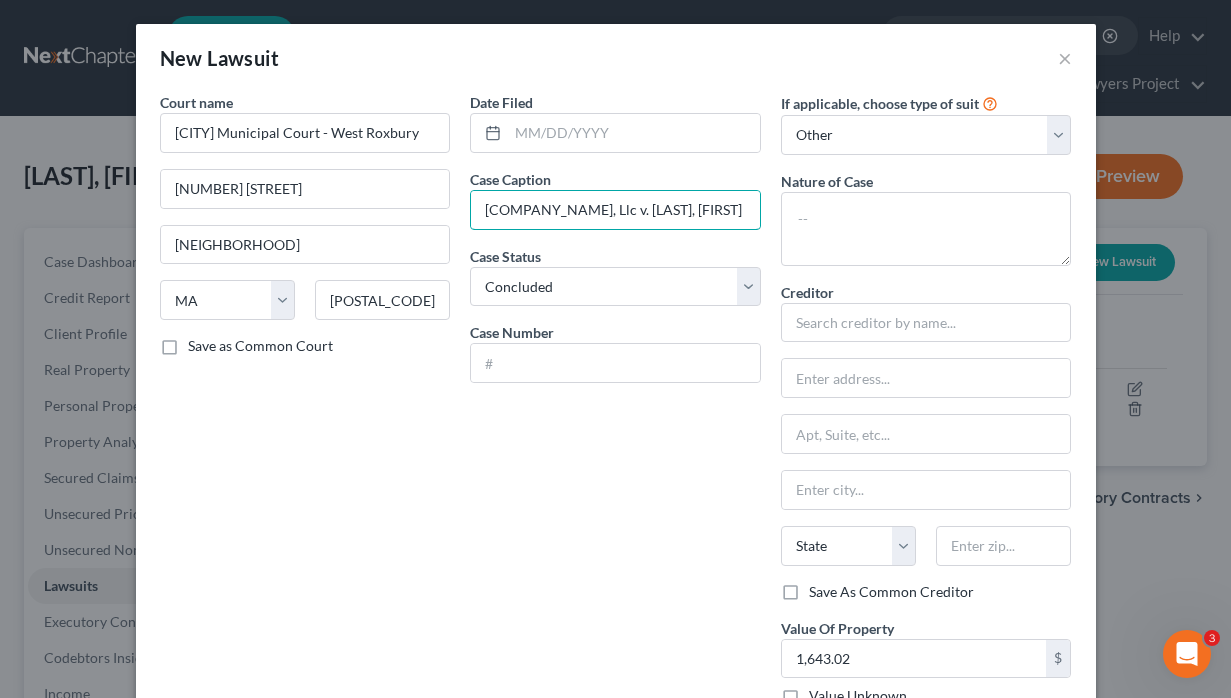 drag, startPoint x: 597, startPoint y: 213, endPoint x: 370, endPoint y: 209, distance: 227.03523 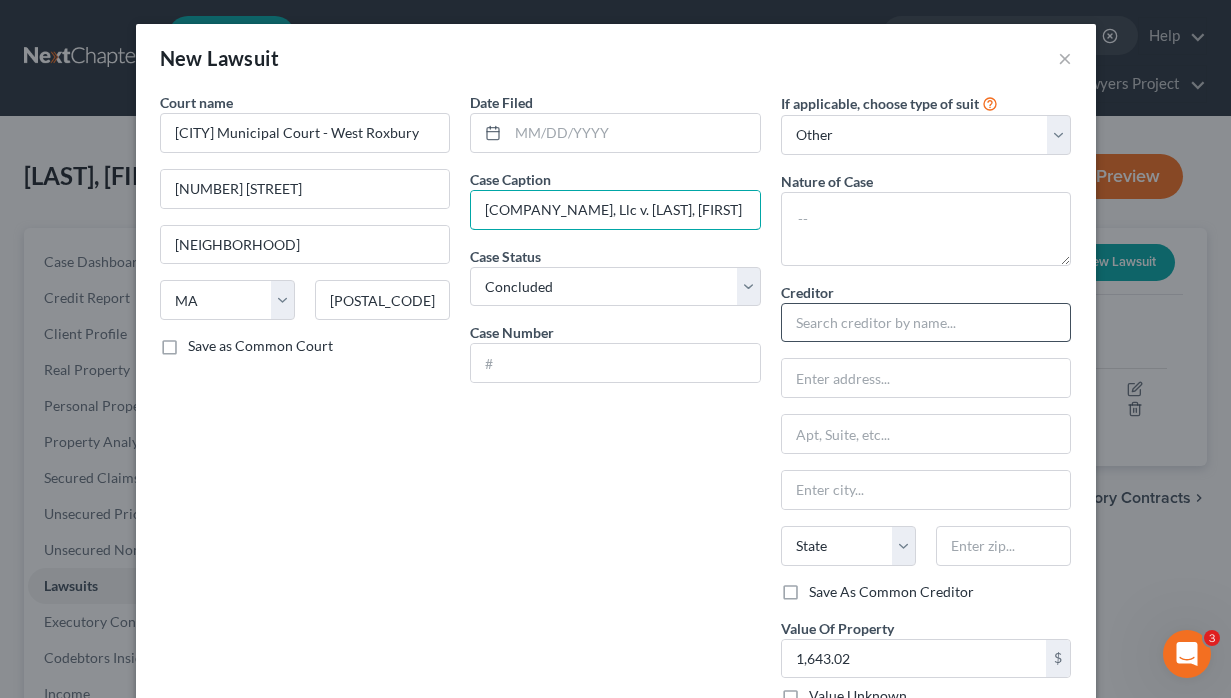 type on "[COMPANY_NAME], Llc v. [LAST], [FIRST]" 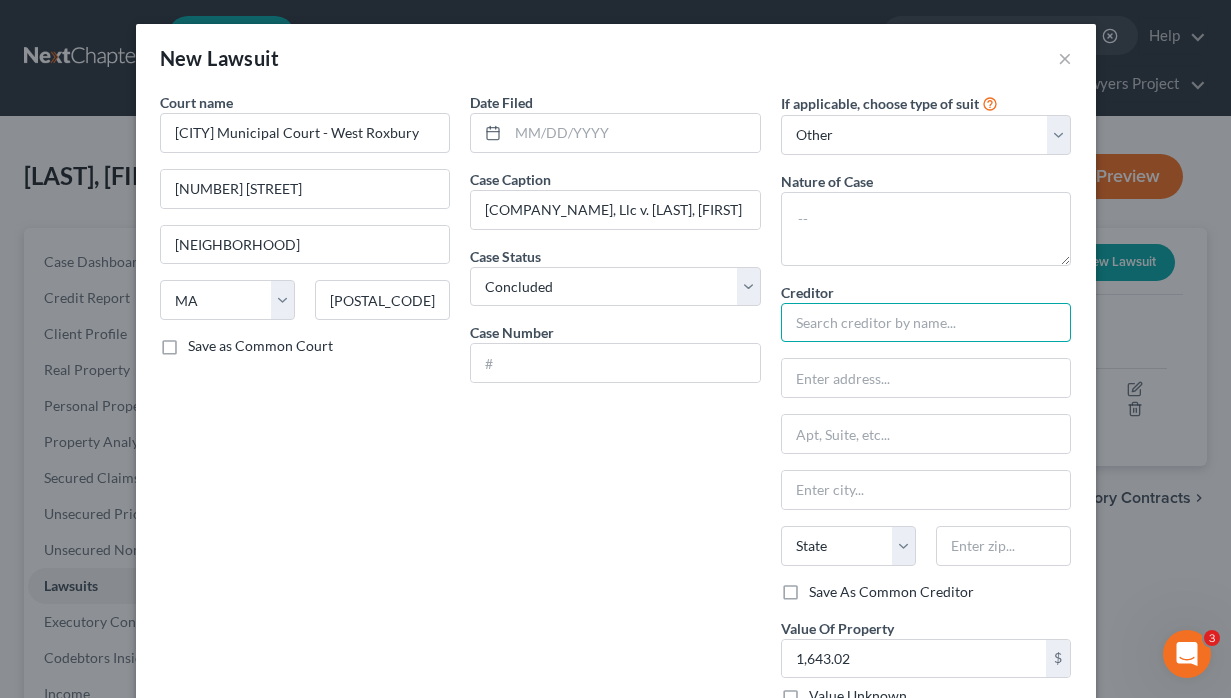 click at bounding box center (926, 323) 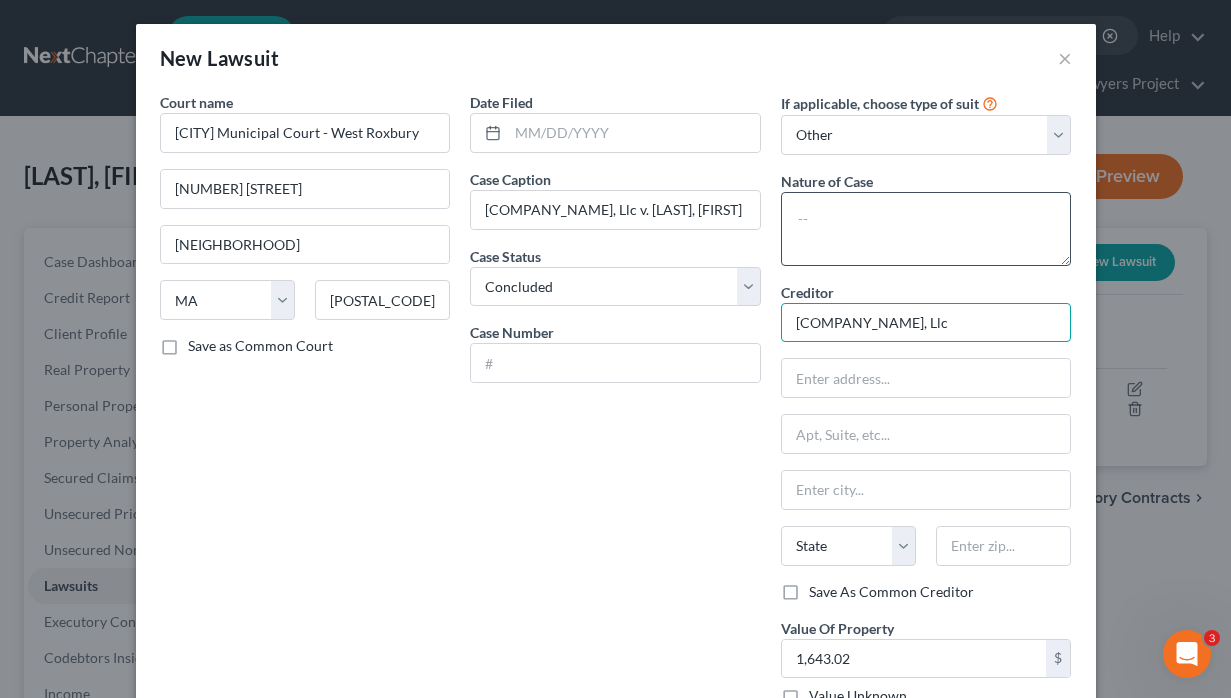 type on "[COMPANY_NAME], Llc" 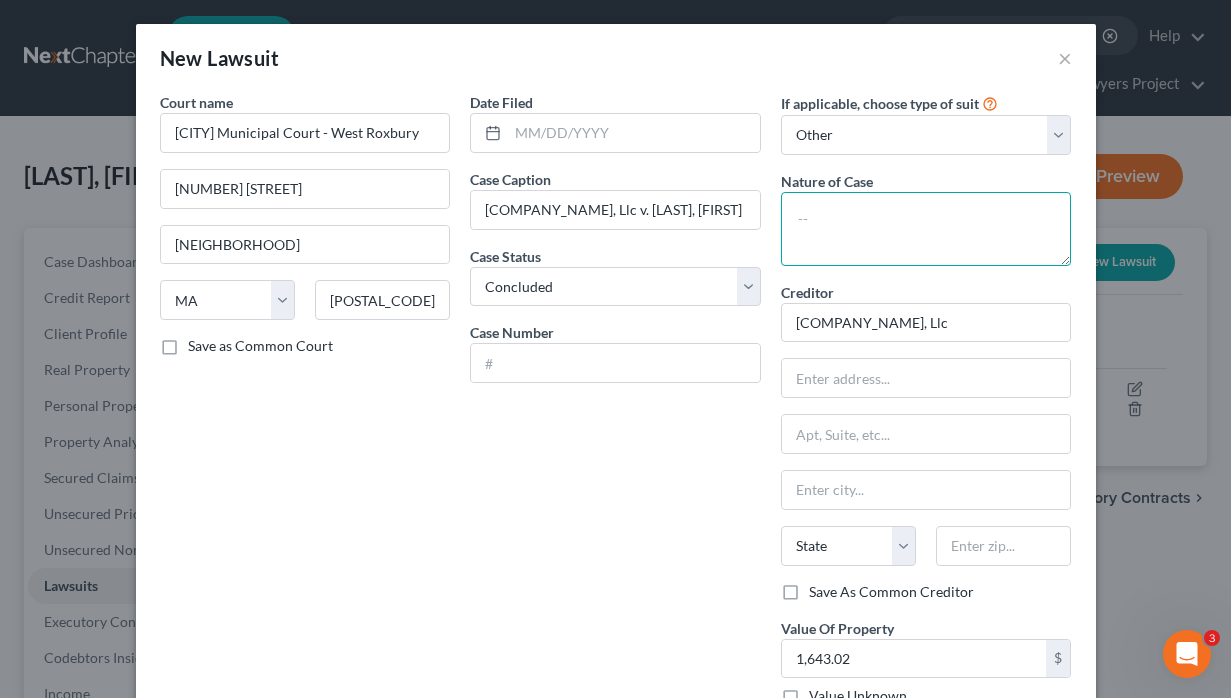 click at bounding box center (926, 229) 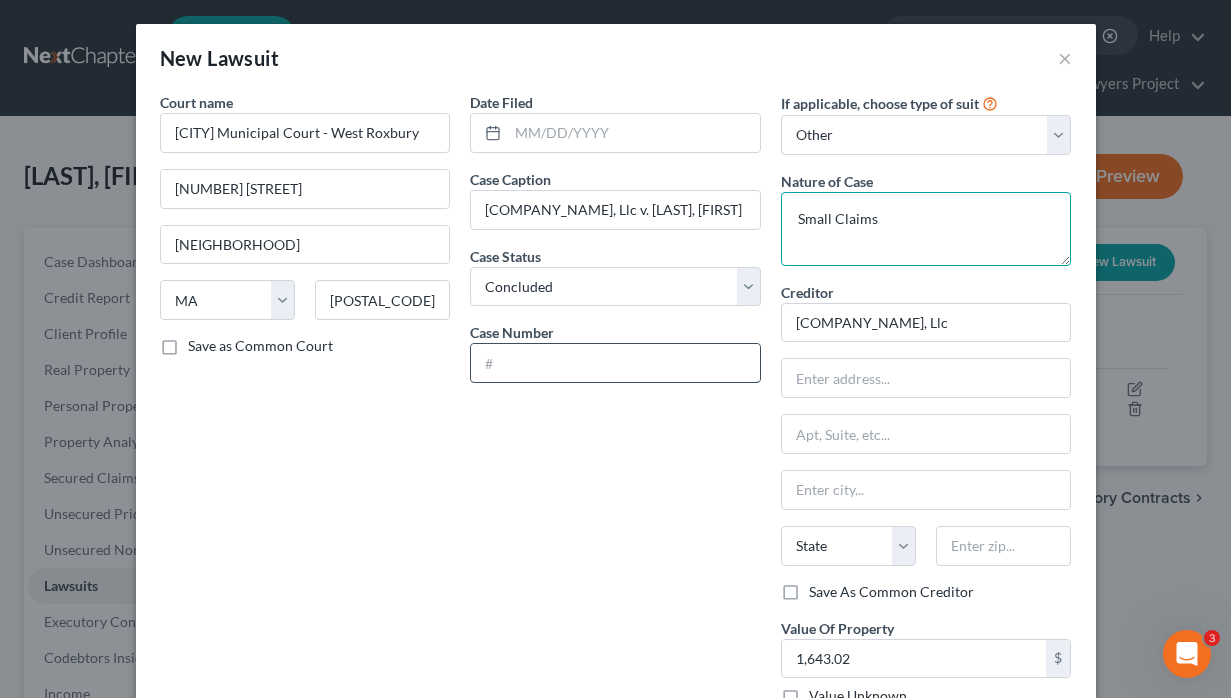 type on "Small Claims" 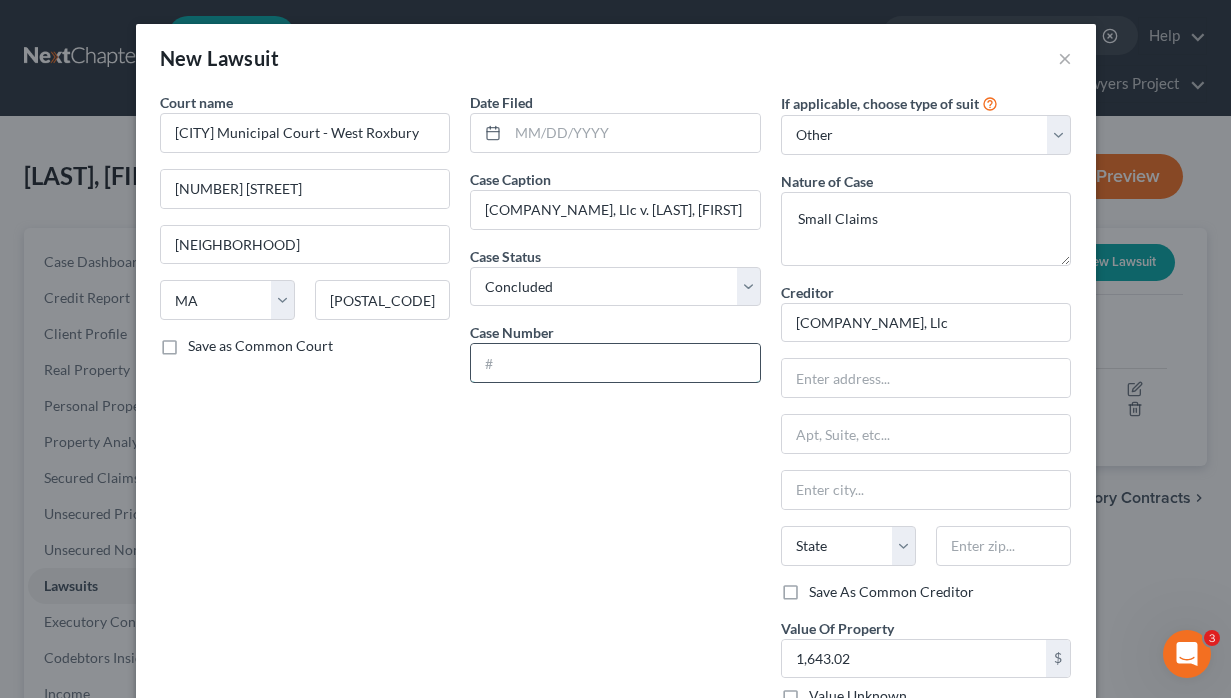 click at bounding box center (615, 363) 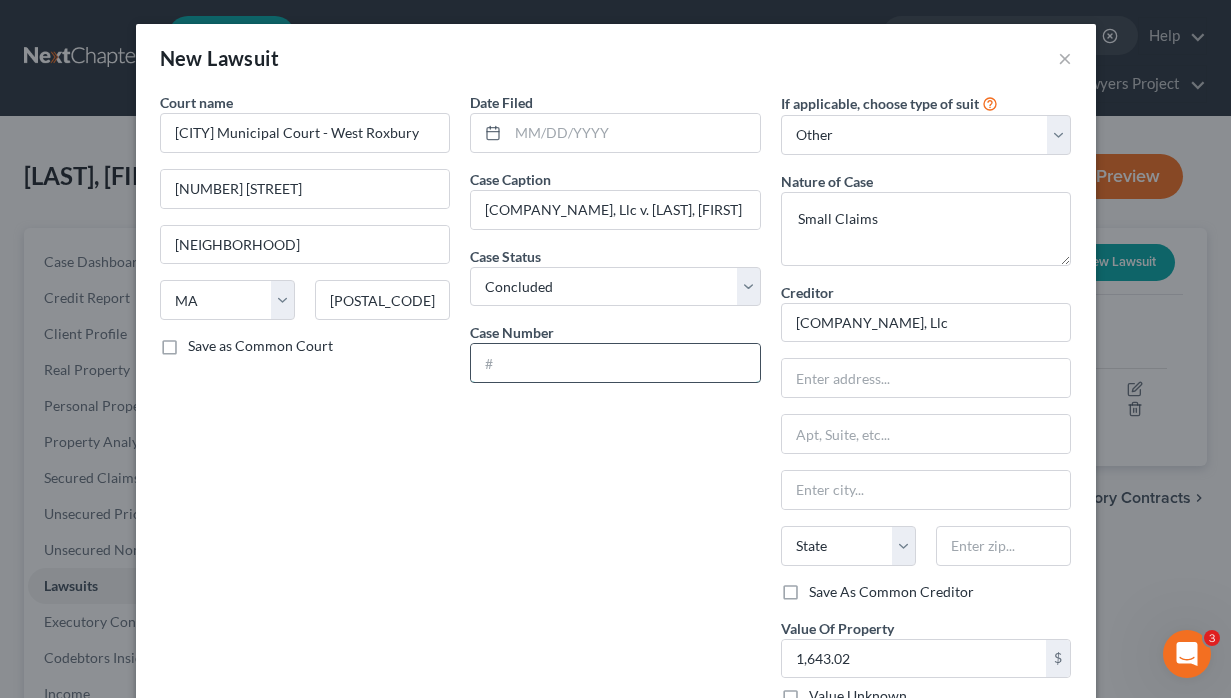 click at bounding box center (615, 363) 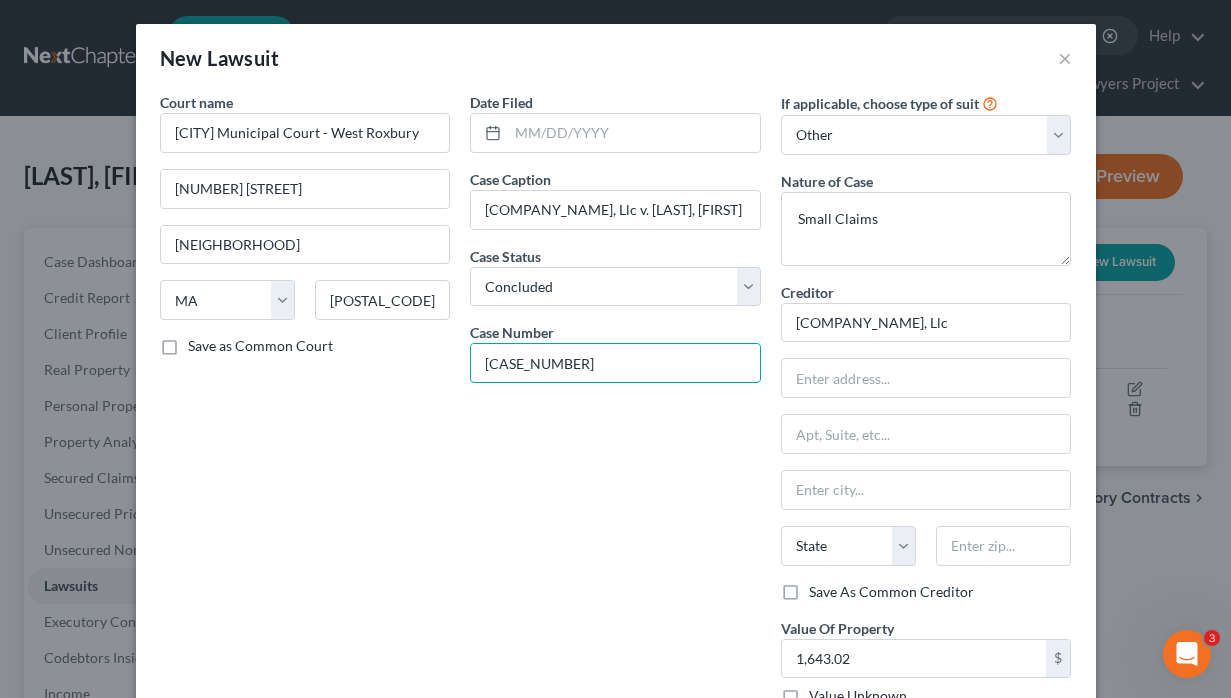 type on "[CASE_NUMBER]" 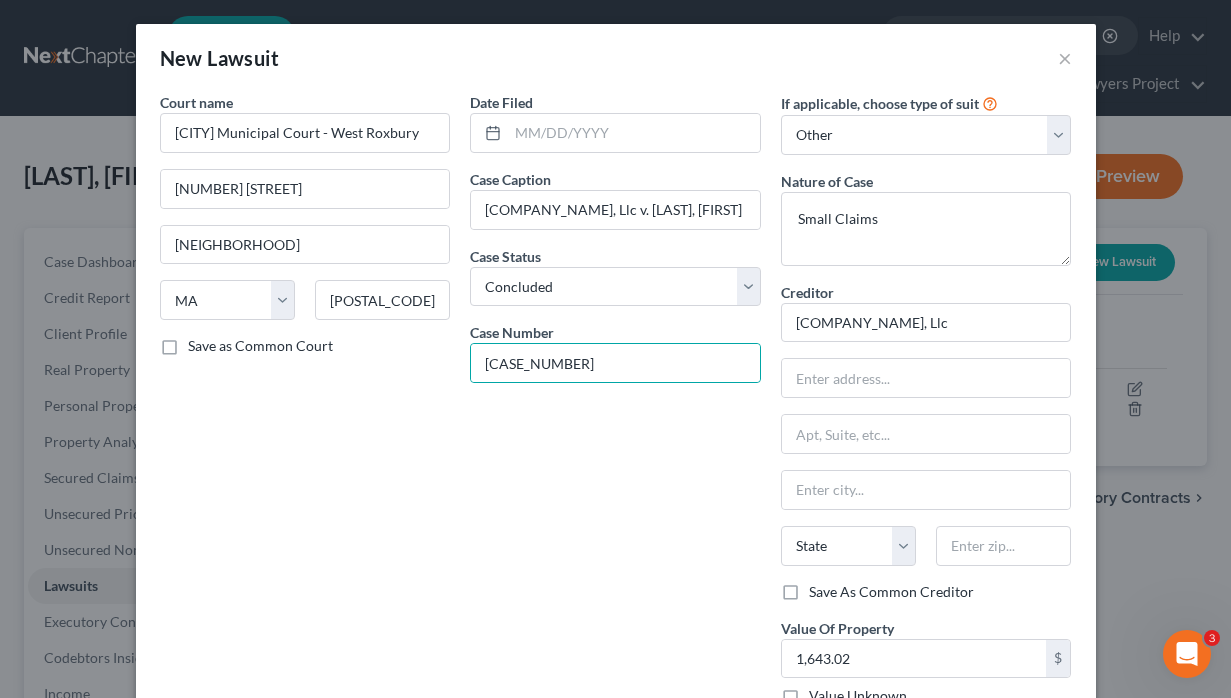 click on "Date Filed         Case Caption [COMPANY], Llc v. [LAST], [FIRST] [MIDDLE_INITIAL]
Case Status
*
Select Pending On Appeal Concluded Case Number [CASE_NUMBER]EF" at bounding box center [615, 407] 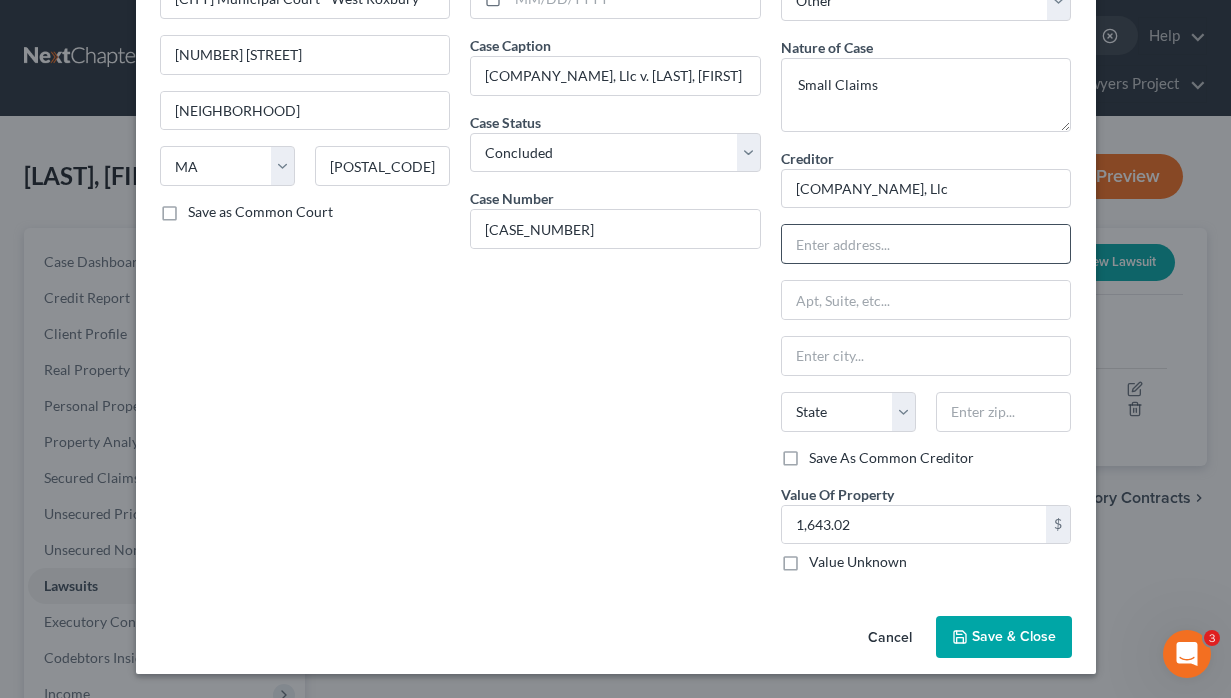 scroll, scrollTop: 133, scrollLeft: 0, axis: vertical 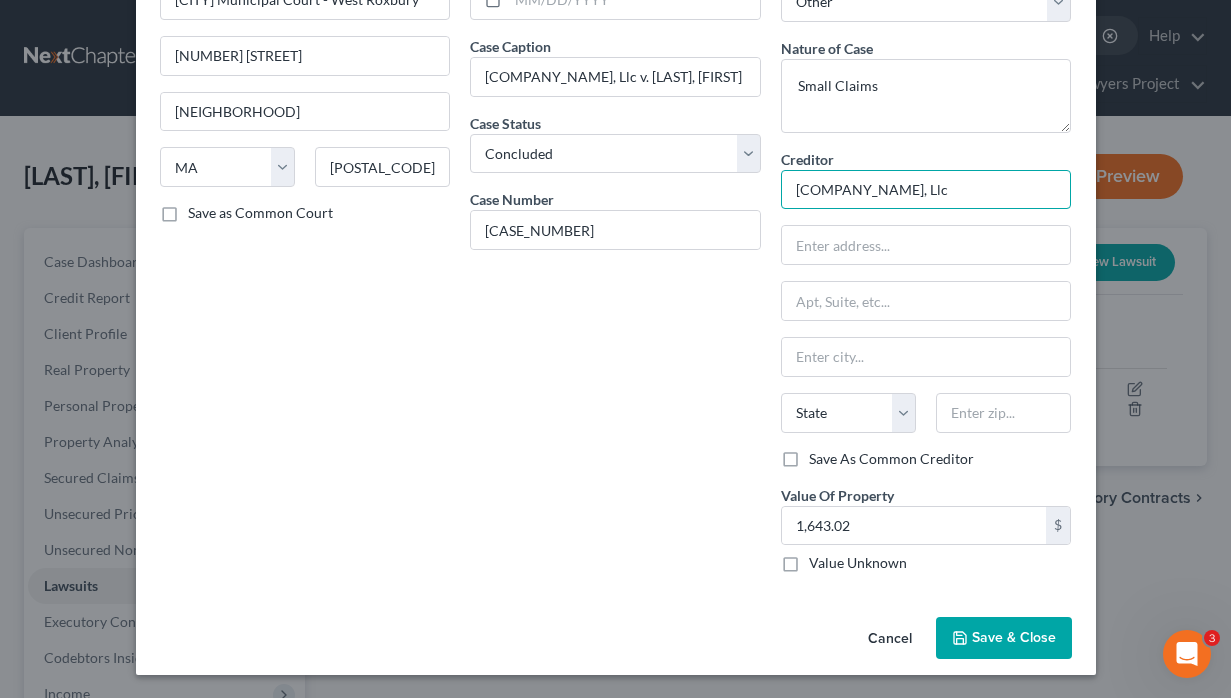 drag, startPoint x: 1000, startPoint y: 190, endPoint x: 781, endPoint y: 188, distance: 219.00912 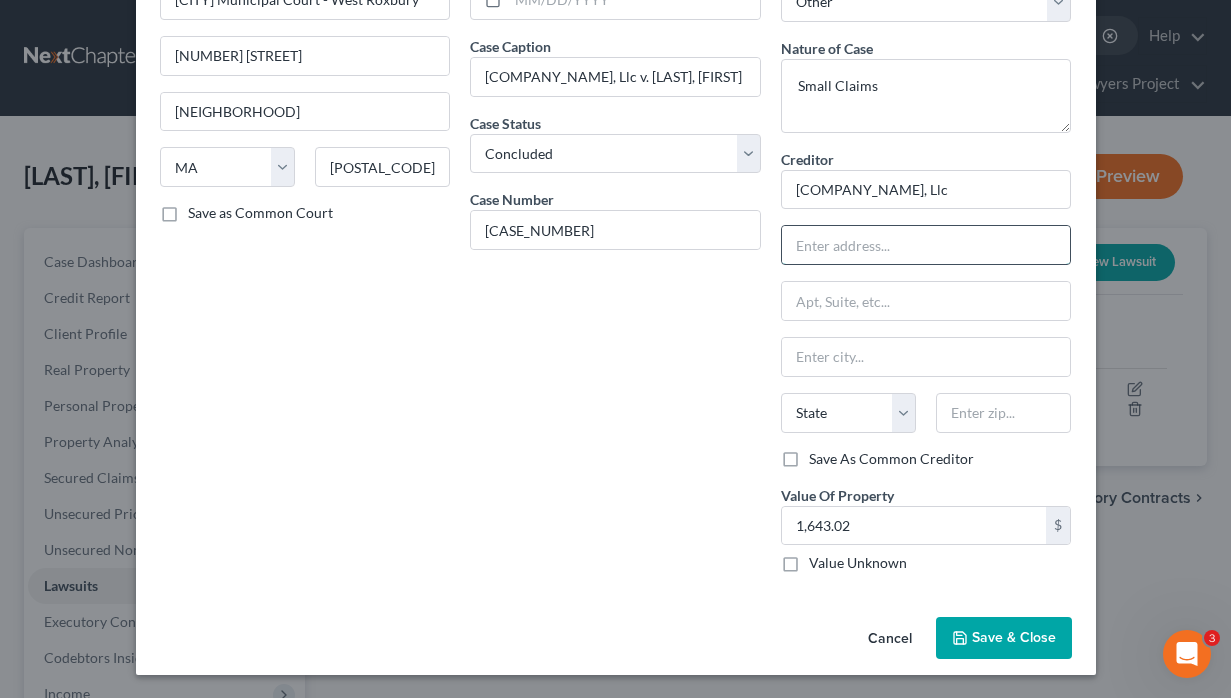 paste on "3100 Breckinridge Blvd UNIT [NUMBER]," 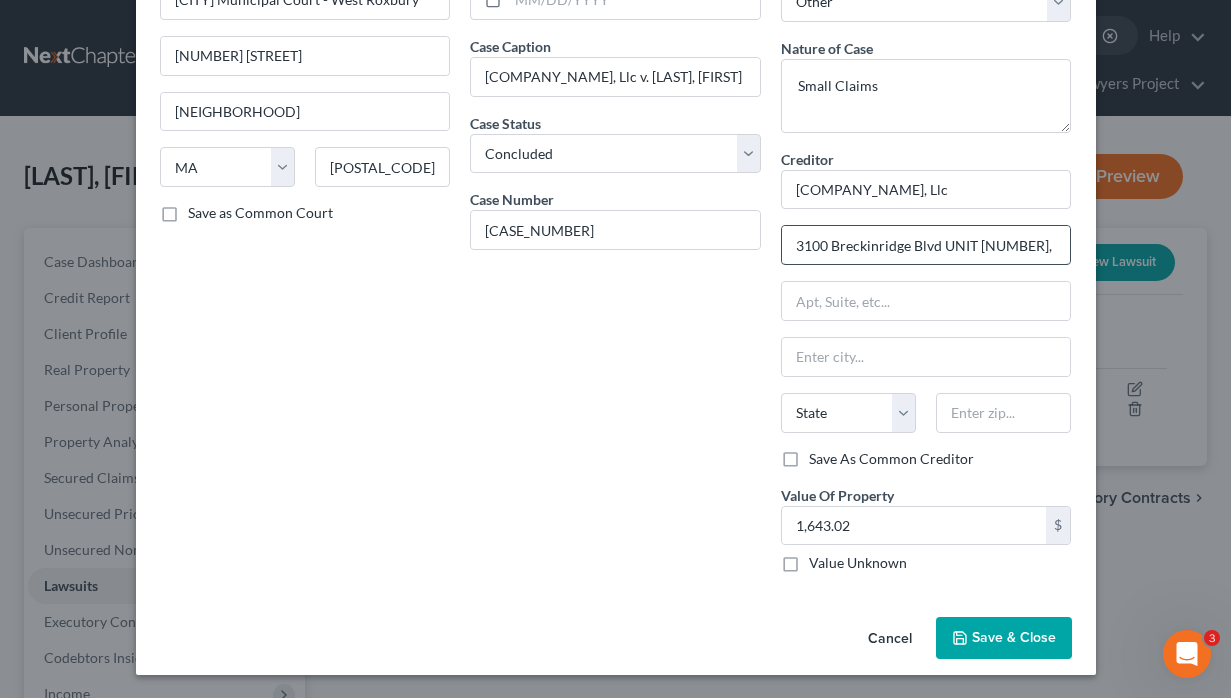 drag, startPoint x: 945, startPoint y: 245, endPoint x: 1020, endPoint y: 253, distance: 75.42546 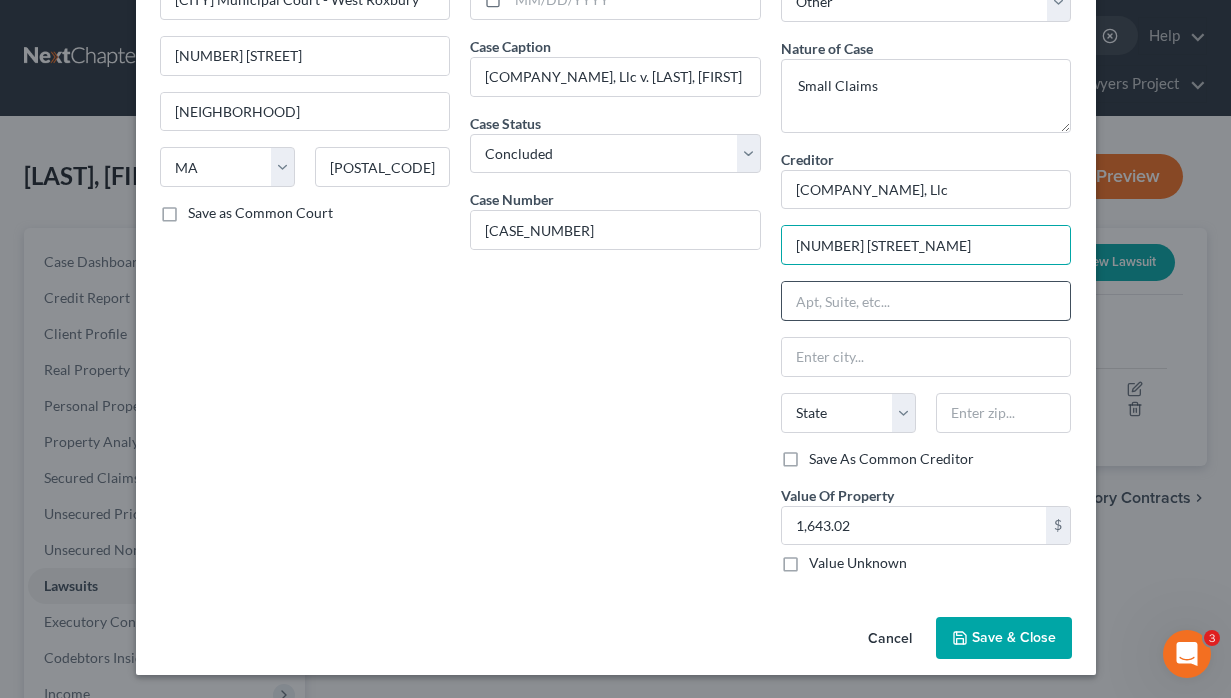 type on "[NUMBER] [STREET_NAME]" 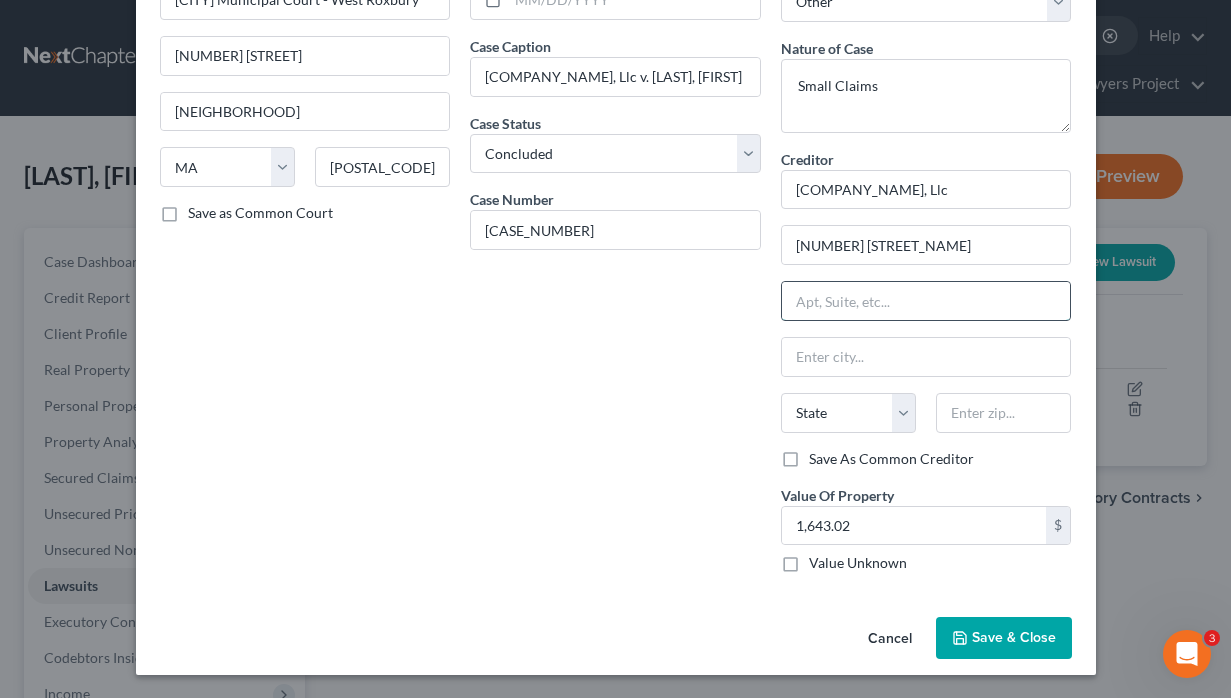 paste on "UNIT [NUMBER]," 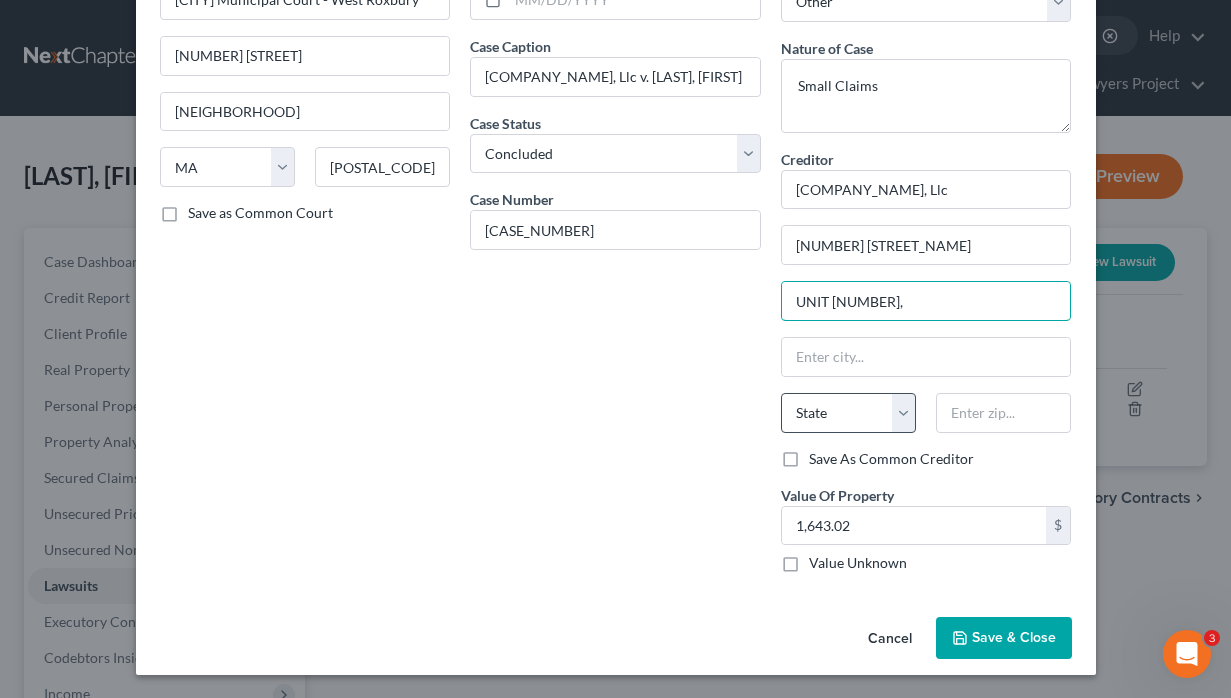 type on "UNIT [NUMBER]," 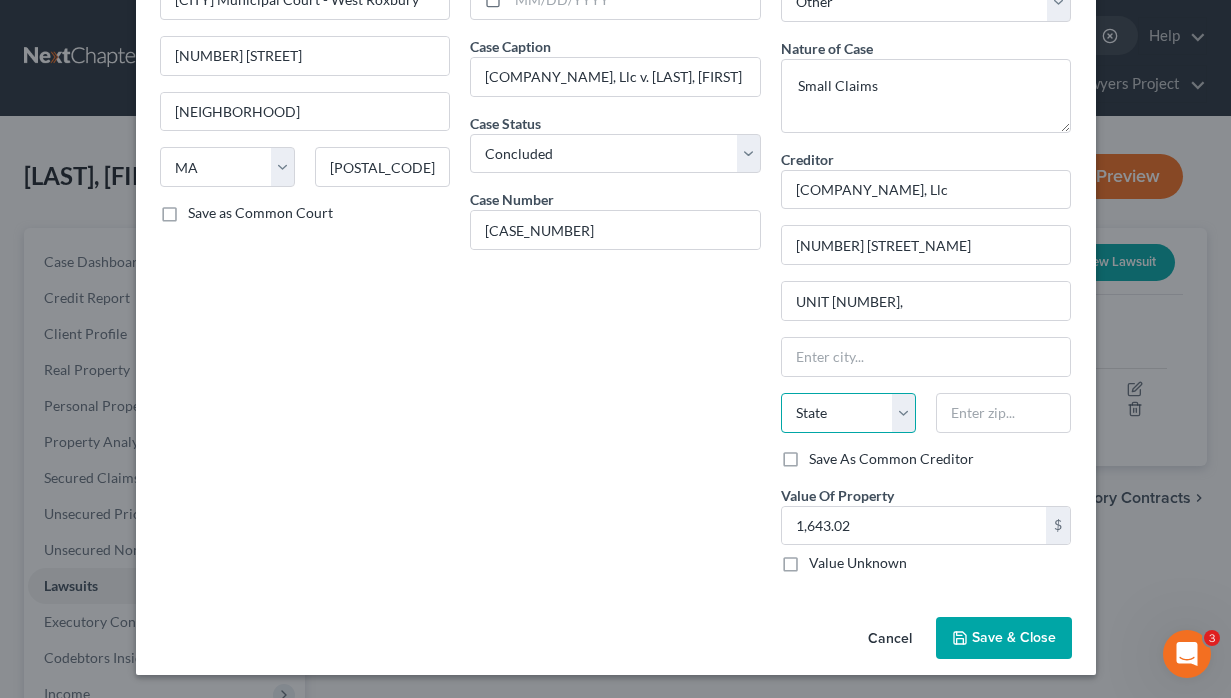 select on "10" 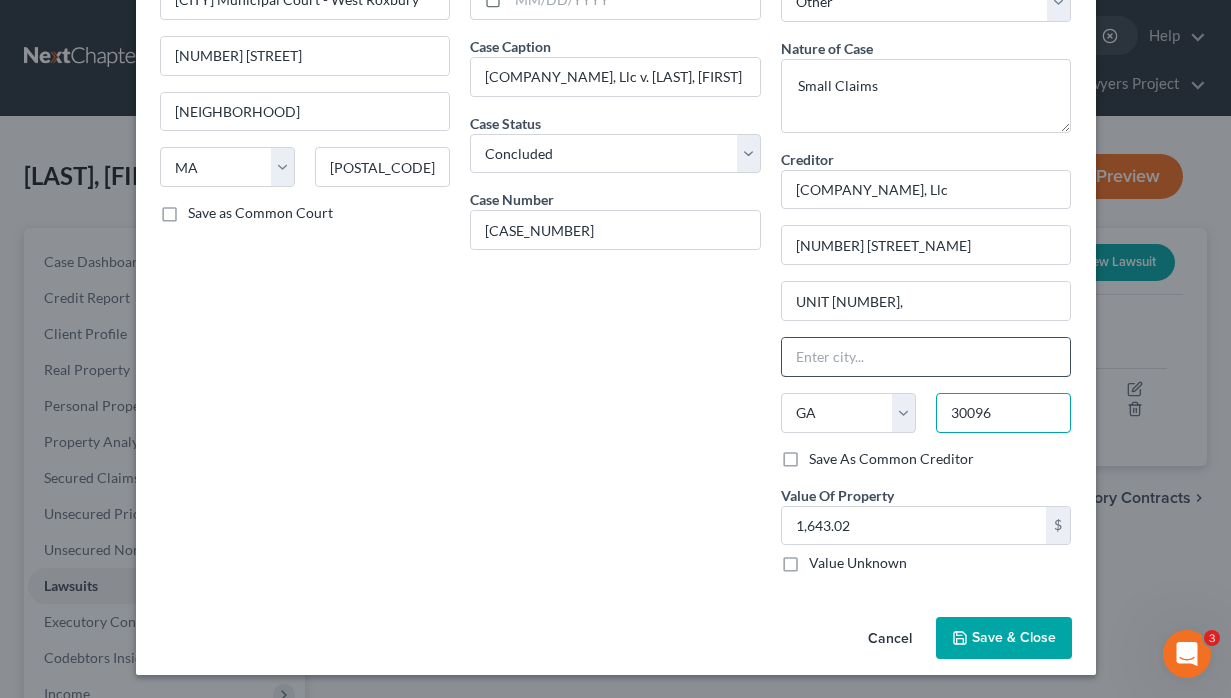 type on "30096" 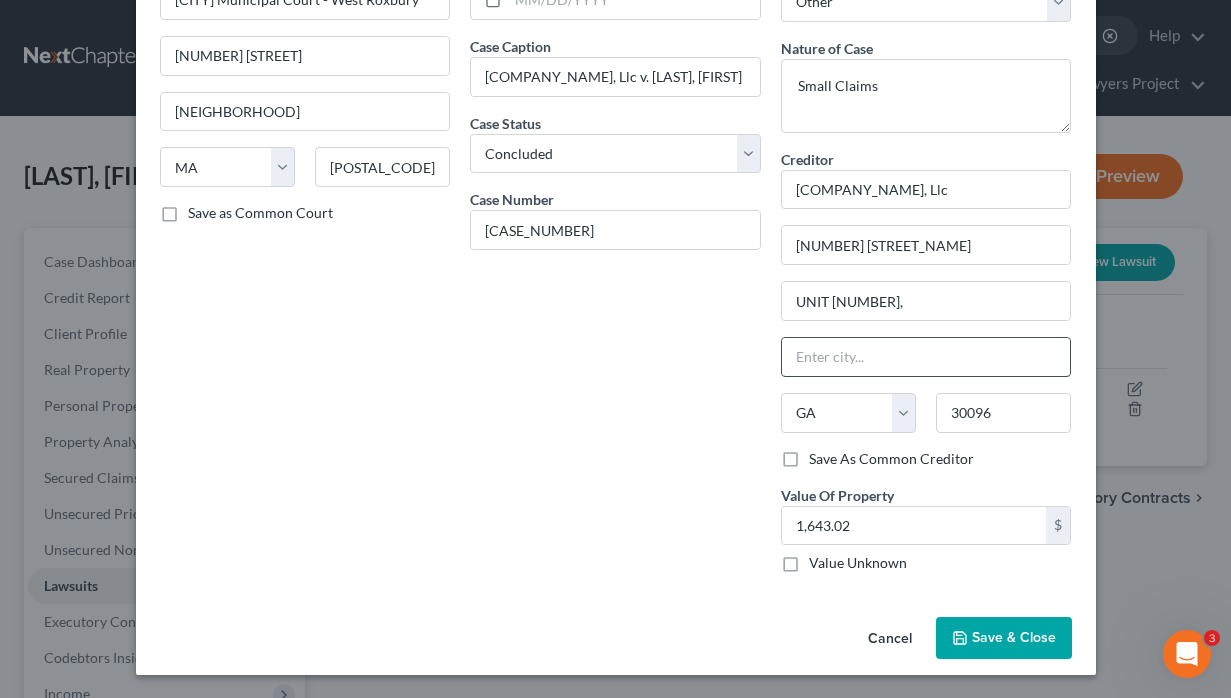 type on "Duluth" 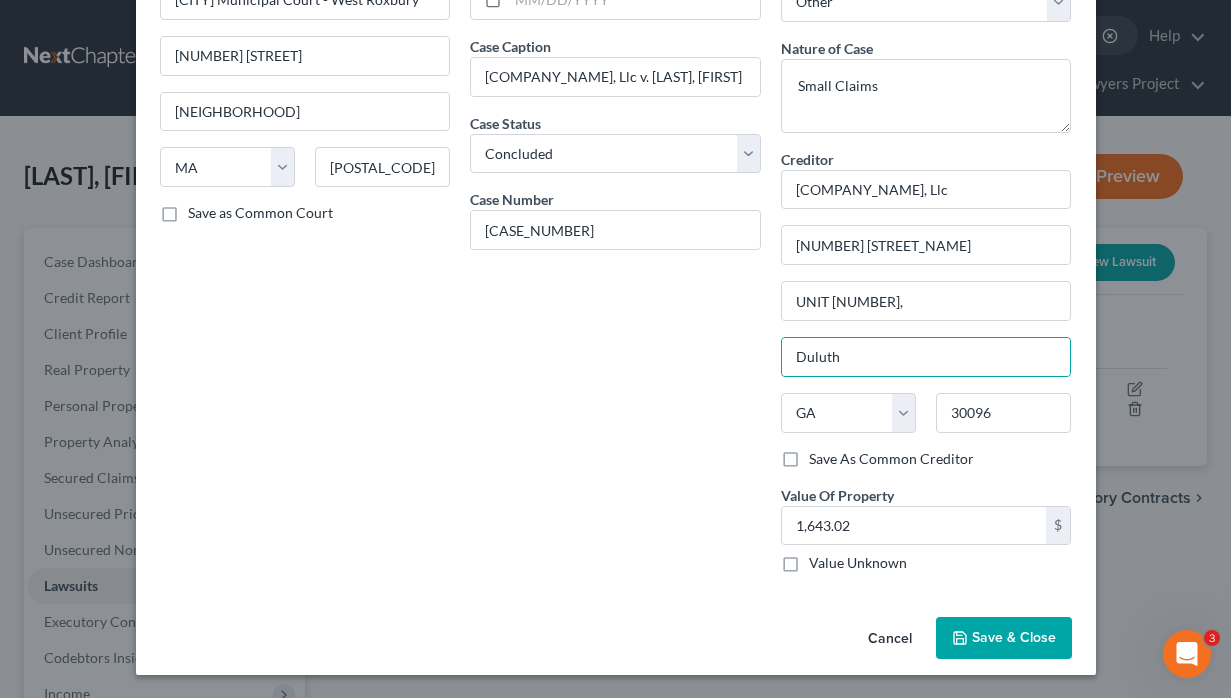 click on "Date Filed         Case Caption [COMPANY], Llc v. [LAST], [FIRST] [MIDDLE_INITIAL]
Case Status
*
Select Pending On Appeal Concluded Case Number [CASE_NUMBER]EF" at bounding box center [615, 274] 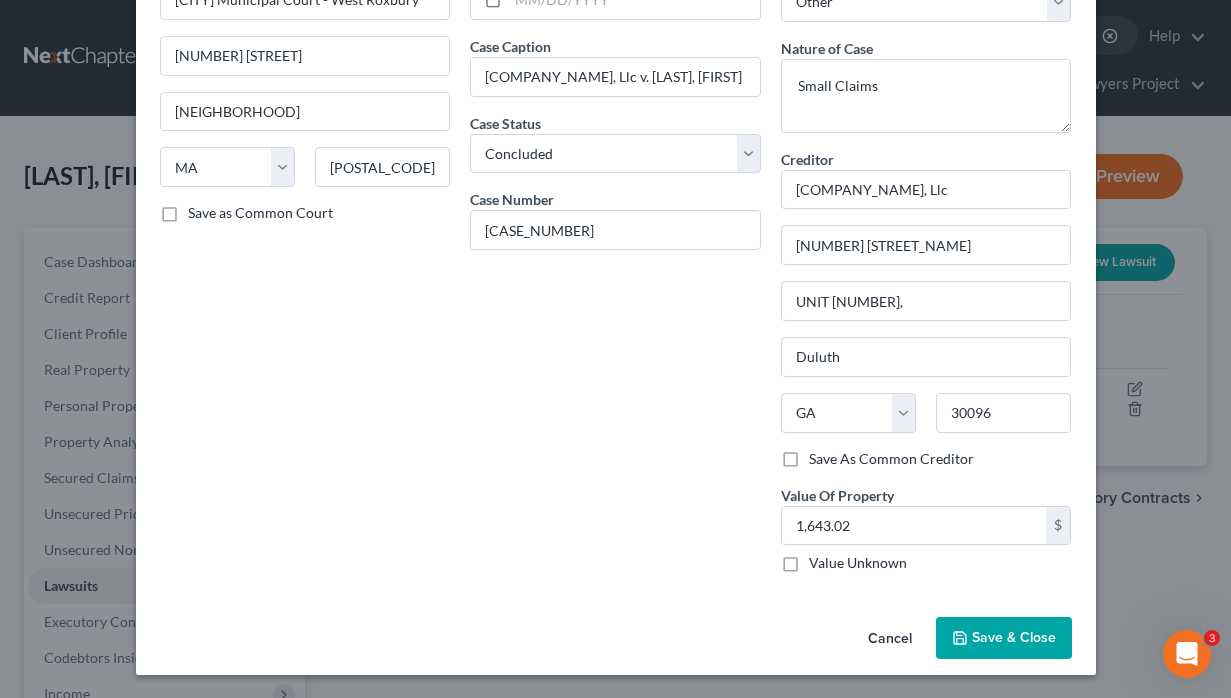 click on "Save & Close" at bounding box center [1014, 637] 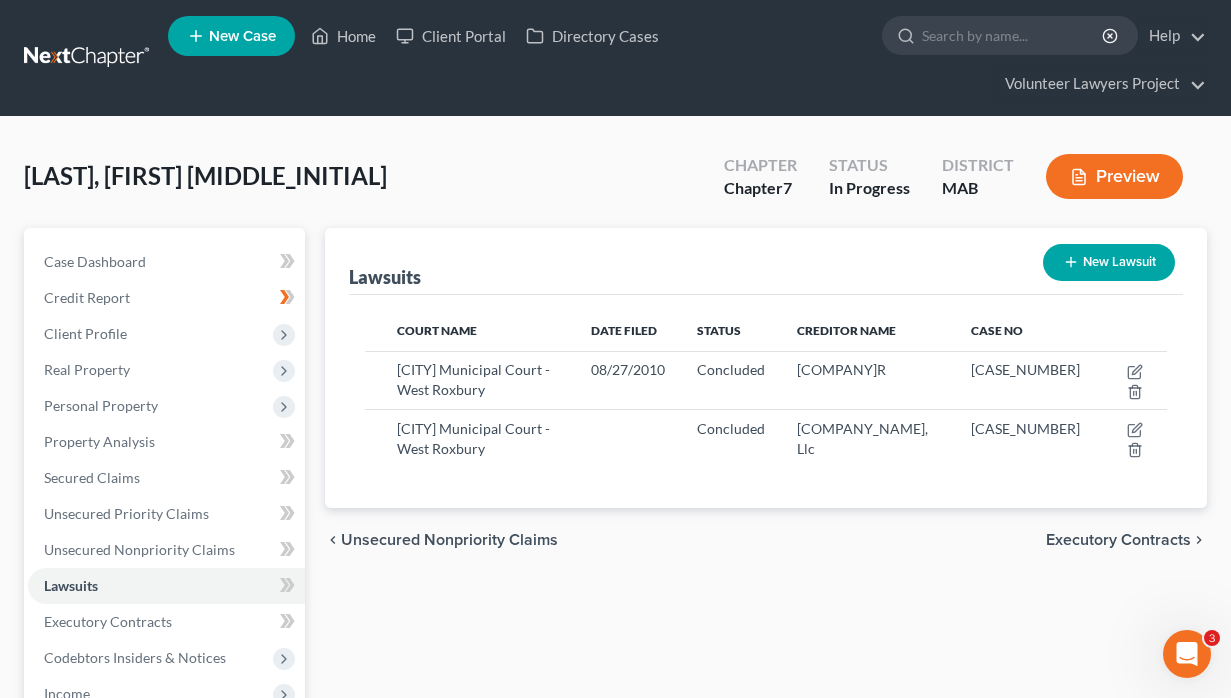 click on "New Lawsuit" at bounding box center (1109, 262) 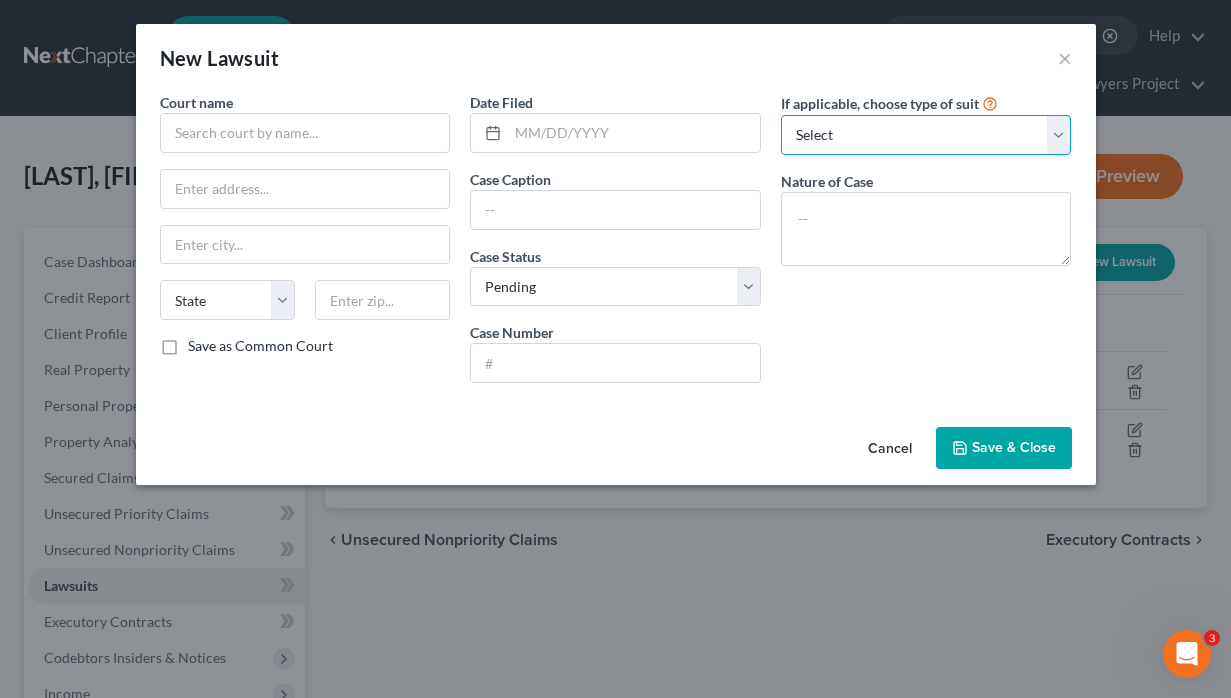 select on "4" 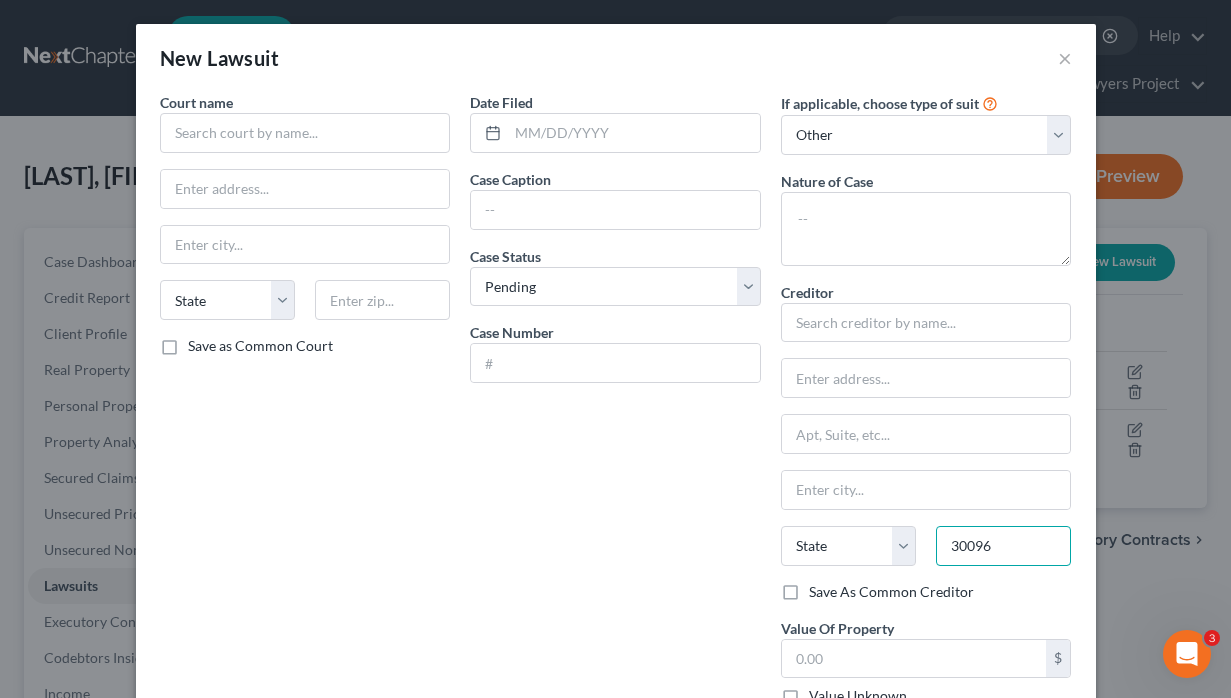 type on "30096" 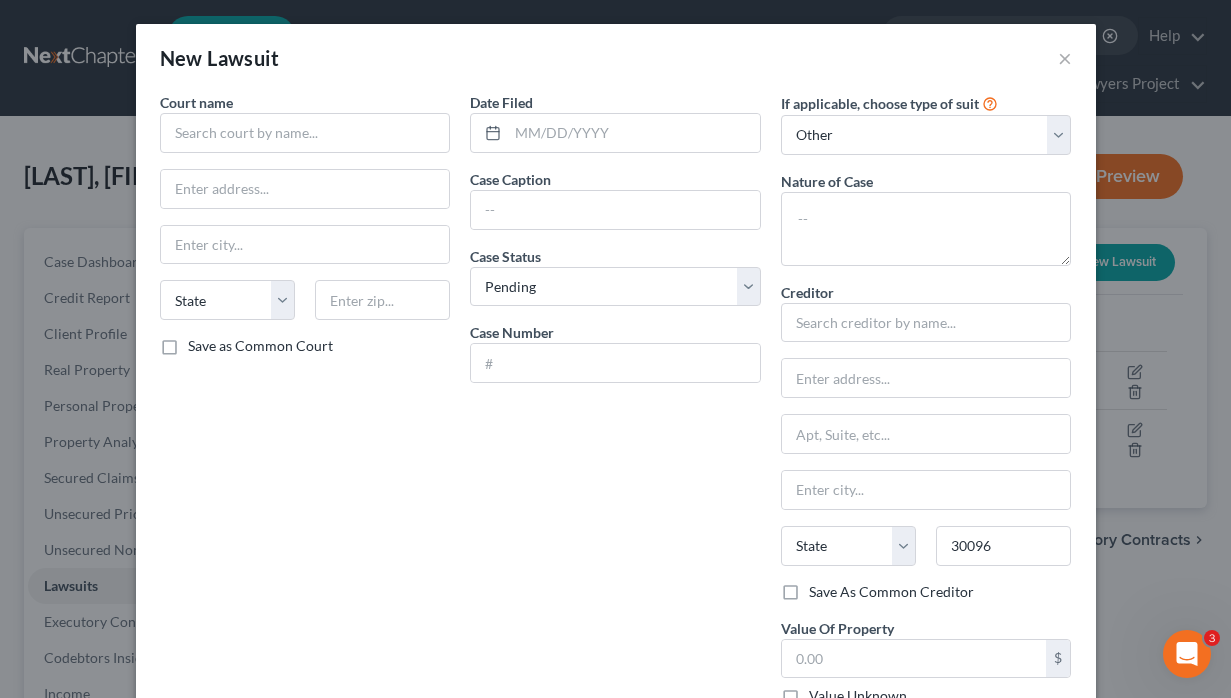 type on "Duluth" 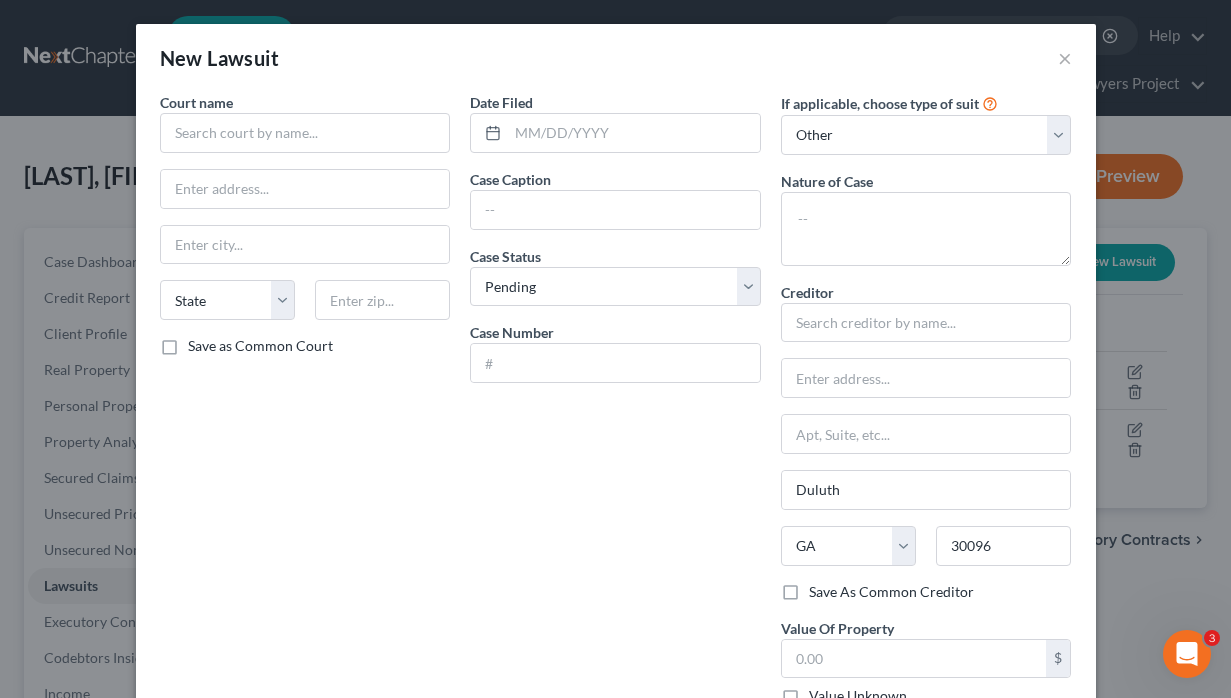 click on "Date Filed         Case Caption
Case Status
*
Select Pending On Appeal Concluded Case Number" at bounding box center (615, 407) 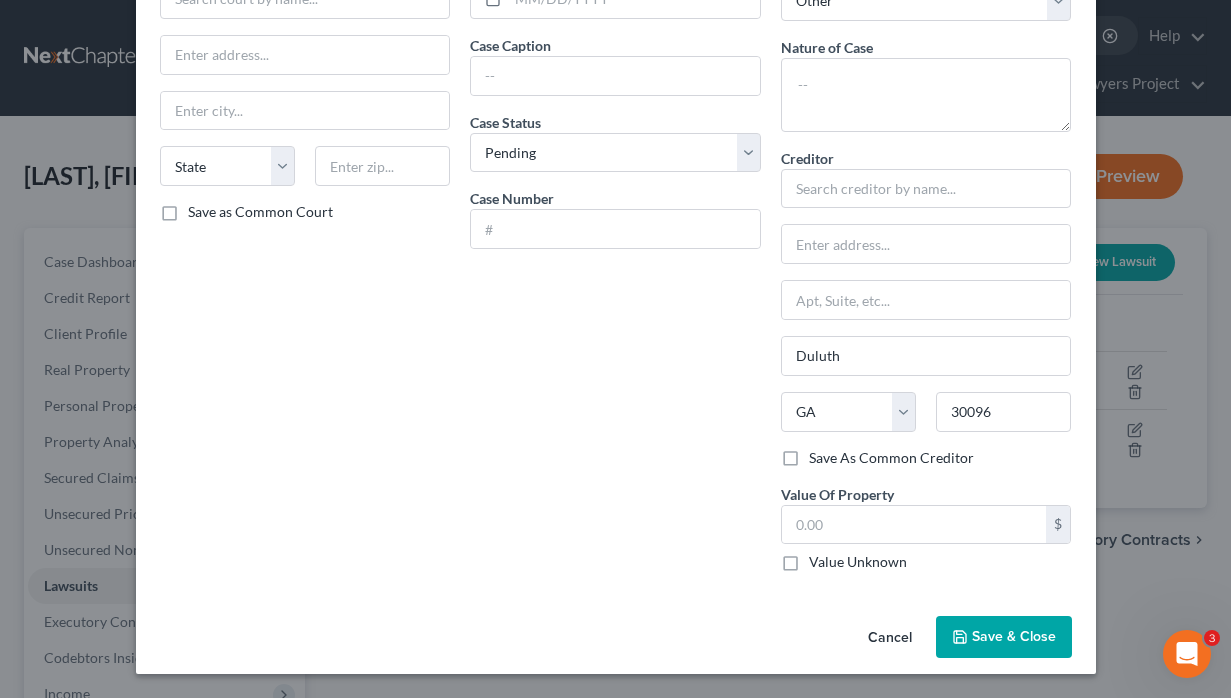 scroll, scrollTop: 133, scrollLeft: 0, axis: vertical 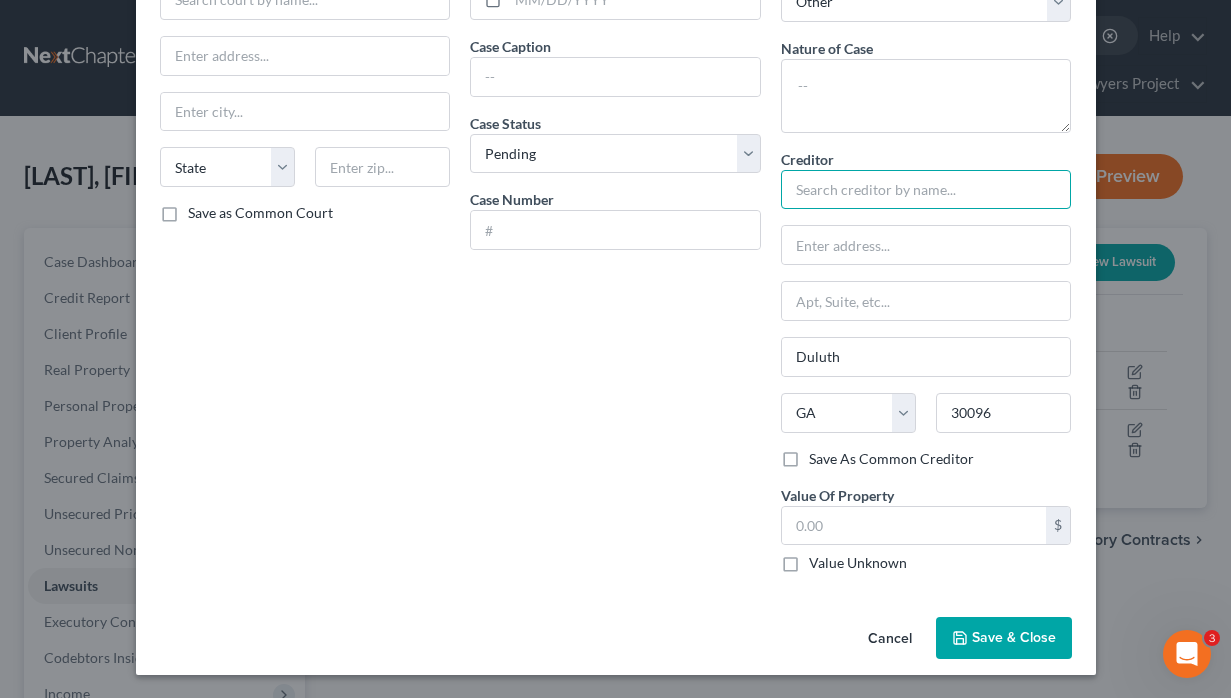 click at bounding box center (926, 190) 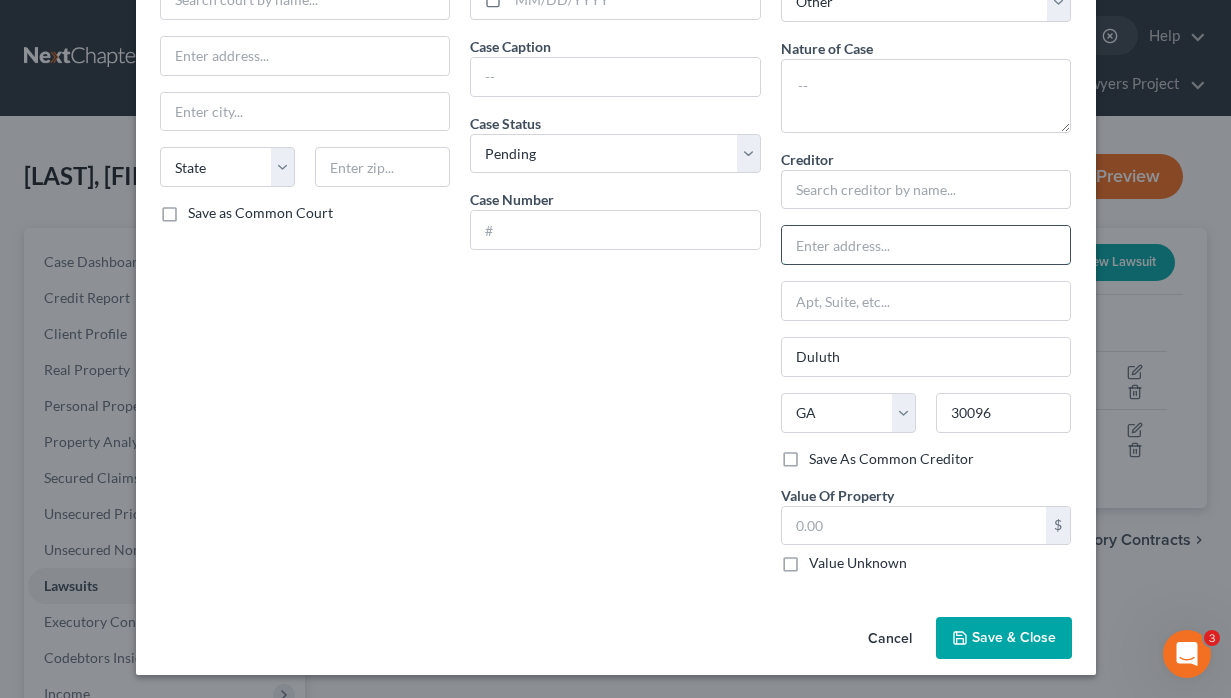 click at bounding box center (926, 245) 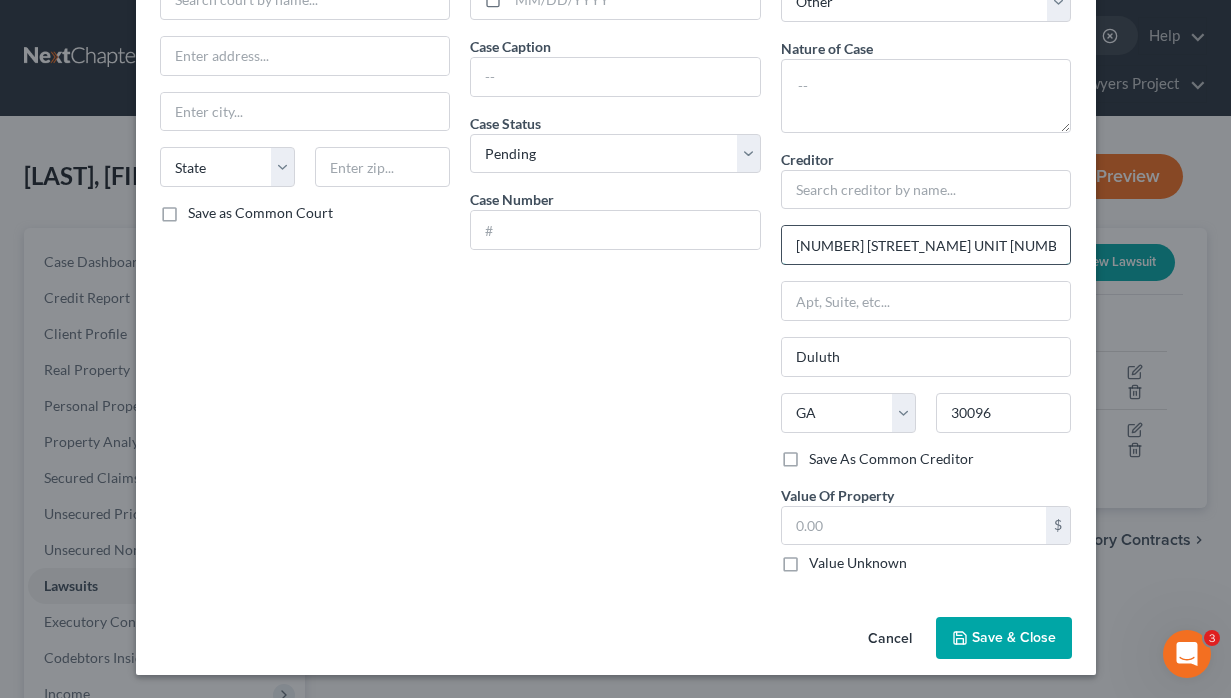 drag, startPoint x: 1007, startPoint y: 243, endPoint x: 946, endPoint y: 238, distance: 61.204575 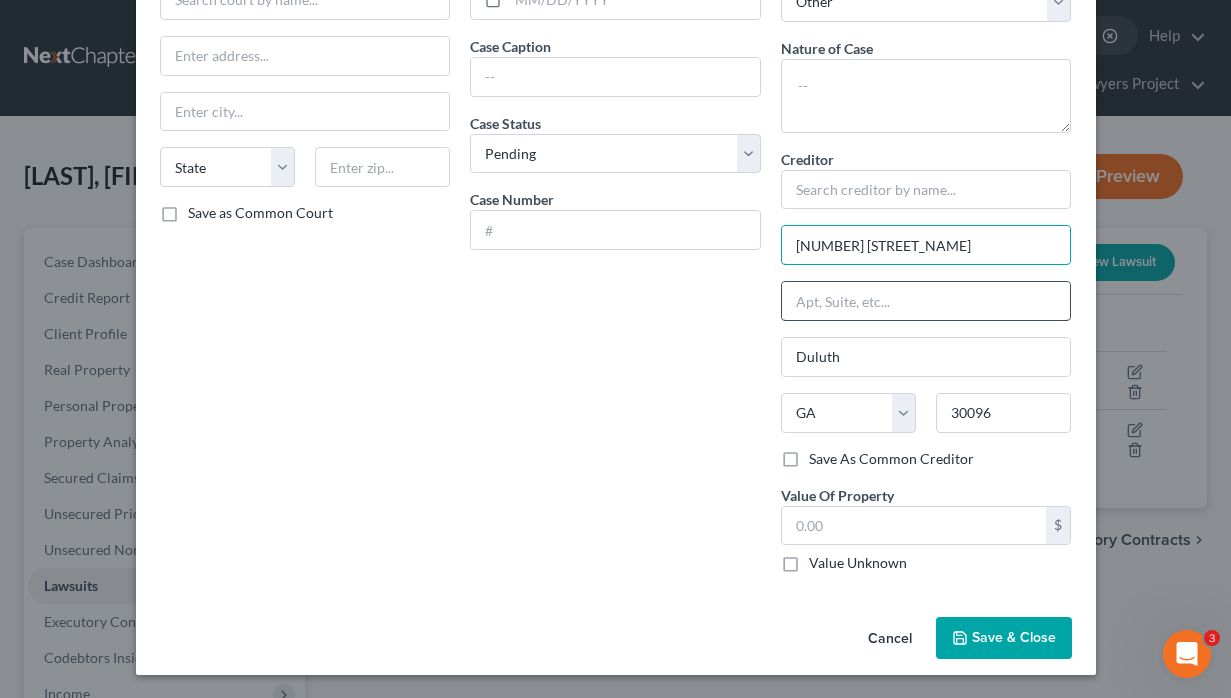 type on "[NUMBER] [STREET_NAME]" 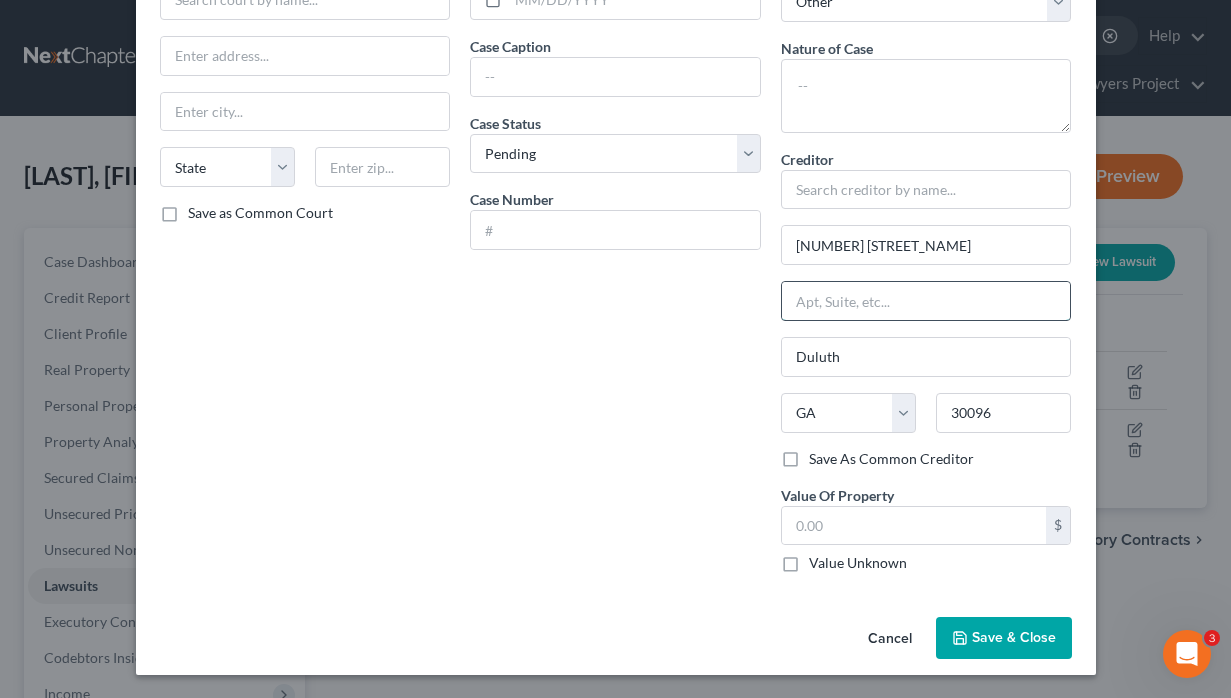 paste on "UNIT [UNIT_NUMBER]" 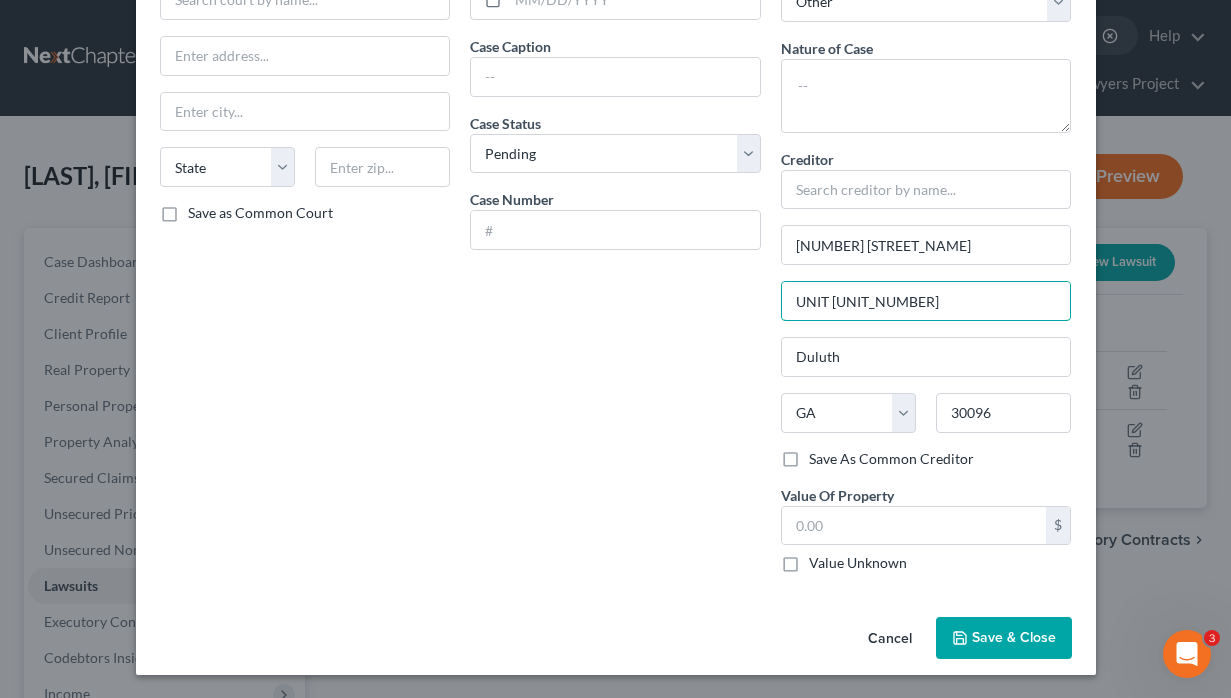 type on "UNIT [UNIT_NUMBER]" 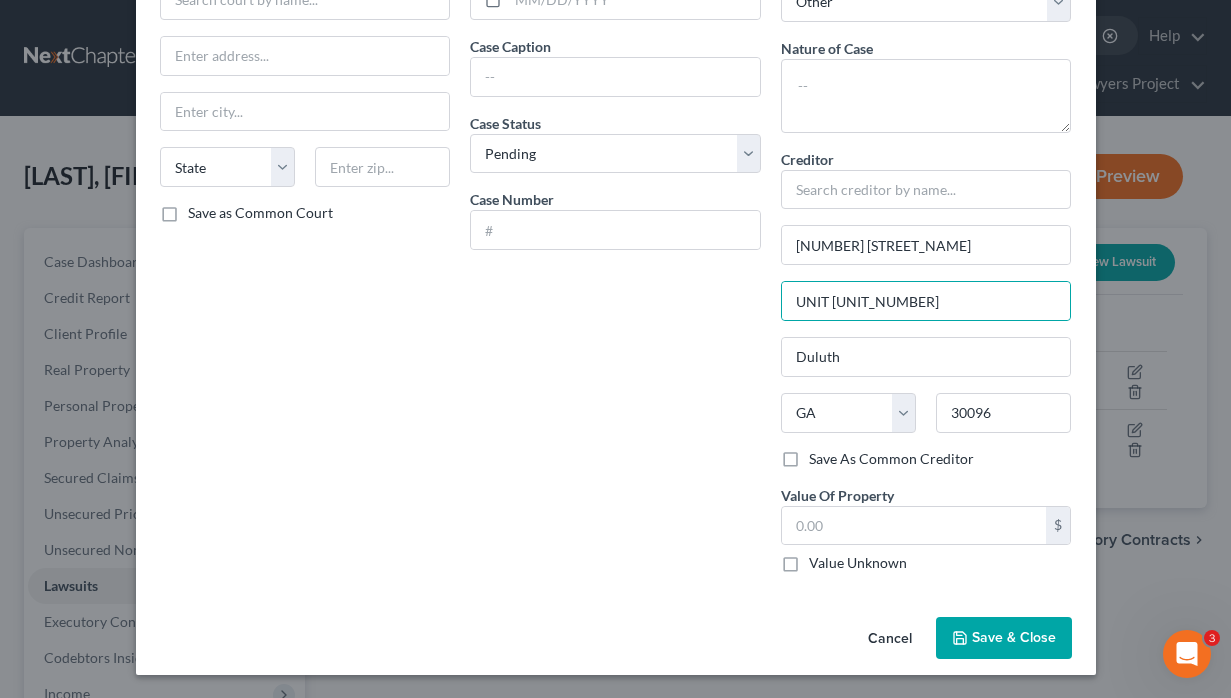 click on "Date Filed         Case Caption
Case Status
*
Select Pending On Appeal Concluded Case Number" at bounding box center [615, 274] 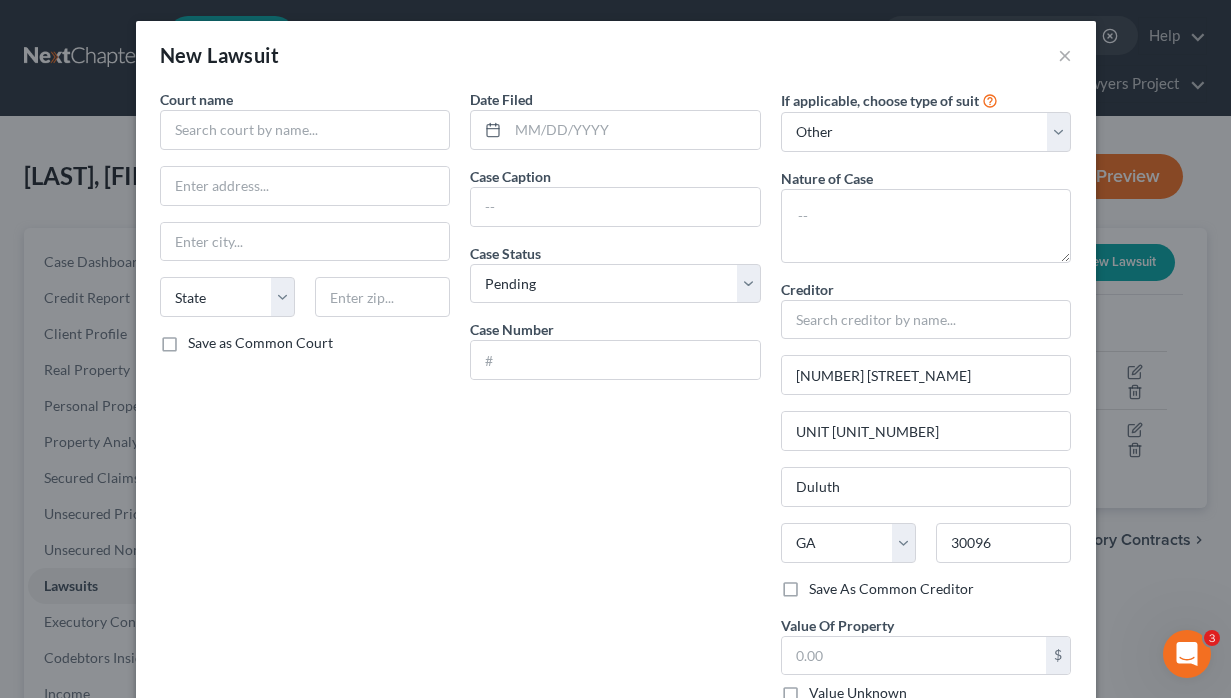 scroll, scrollTop: 2, scrollLeft: 0, axis: vertical 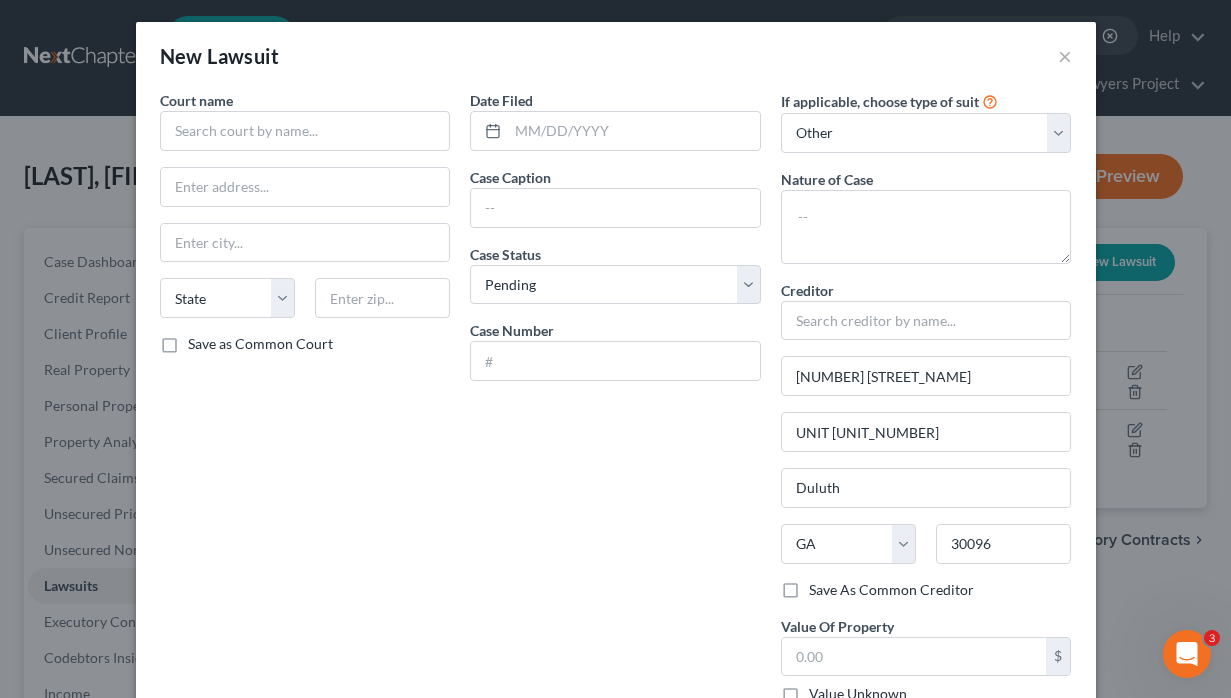click on "New   Lawsuit ×
Court name
*
State AL AK AR AZ CA CO CT DE DC FL GA GU HI ID IL IN IA KS KY LA ME MD MA MI MN MS MO MT NC ND NE NV NH NJ NM NY OH OK OR PA PR RI SC SD TN TX UT VI VA VT WA WV WI WY Save as Common Court Date Filed         Case Caption
Case Status
*
Select Pending On Appeal Concluded Case Number If applicable, choose type of suit     Select Repossession Garnishment Foreclosure Attached, Seized, Or Levied Other Nature of Case Creditor *                         [NUMBER] [STREET] UNIT [UNIT_NUMBER] [CITY] State AL AK AR AZ CA CO CT DE DC FL GA GU HI ID IL IN IA KS KY LA ME MD MA MI MN MS MO MT NC ND NE NV NH NJ NM NY OH OK OR PA PR RI SC SD TN TX UT VI VA VT WA WV WI WY [POSTAL_CODE] Save As Common Creditor Value Of Property
$
Value Unknown
Balance Undetermined
$
Value Unknown
Cancel Save & Close" at bounding box center [615, 349] 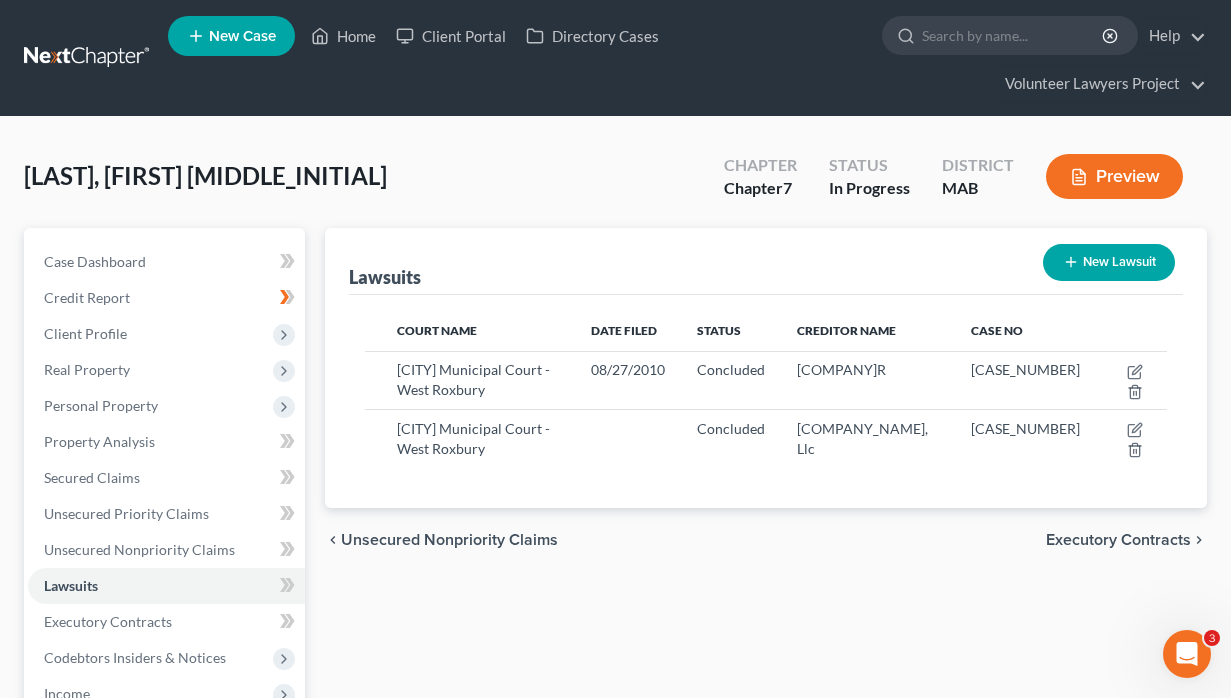click on "New Lawsuit" at bounding box center (1109, 262) 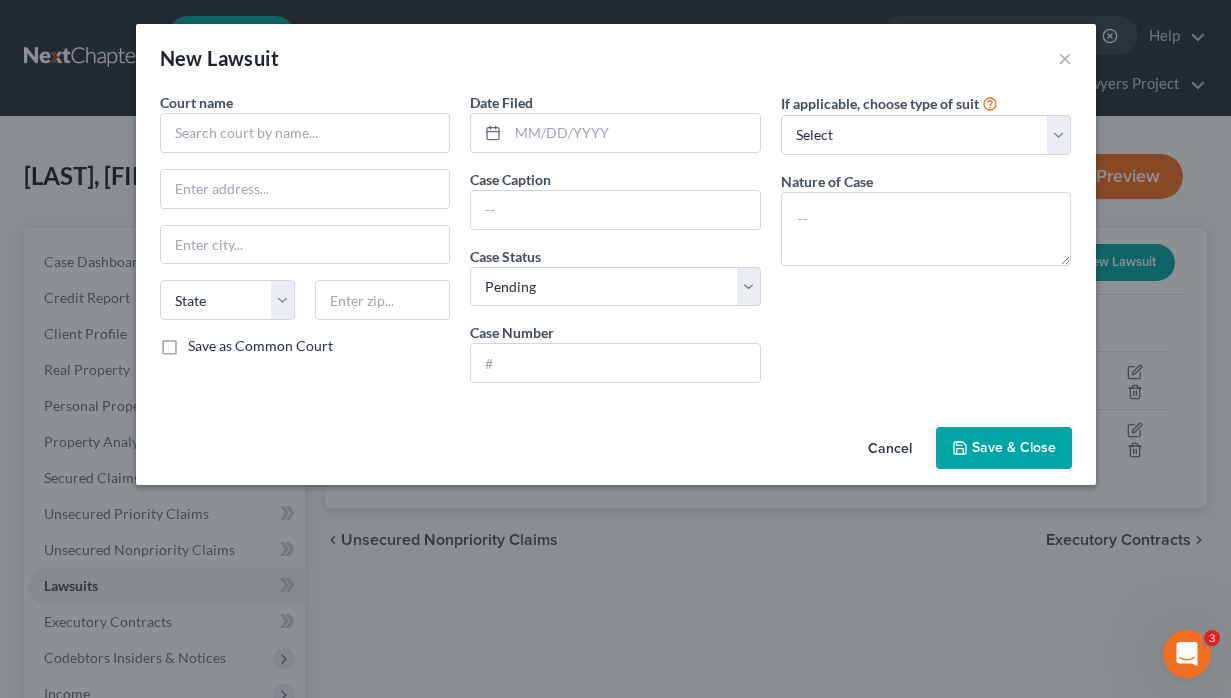 click on "If applicable, choose type of suit     Select Repossession Garnishment Foreclosure Attached, Seized, Or Levied Other Nature of Case" at bounding box center (926, 245) 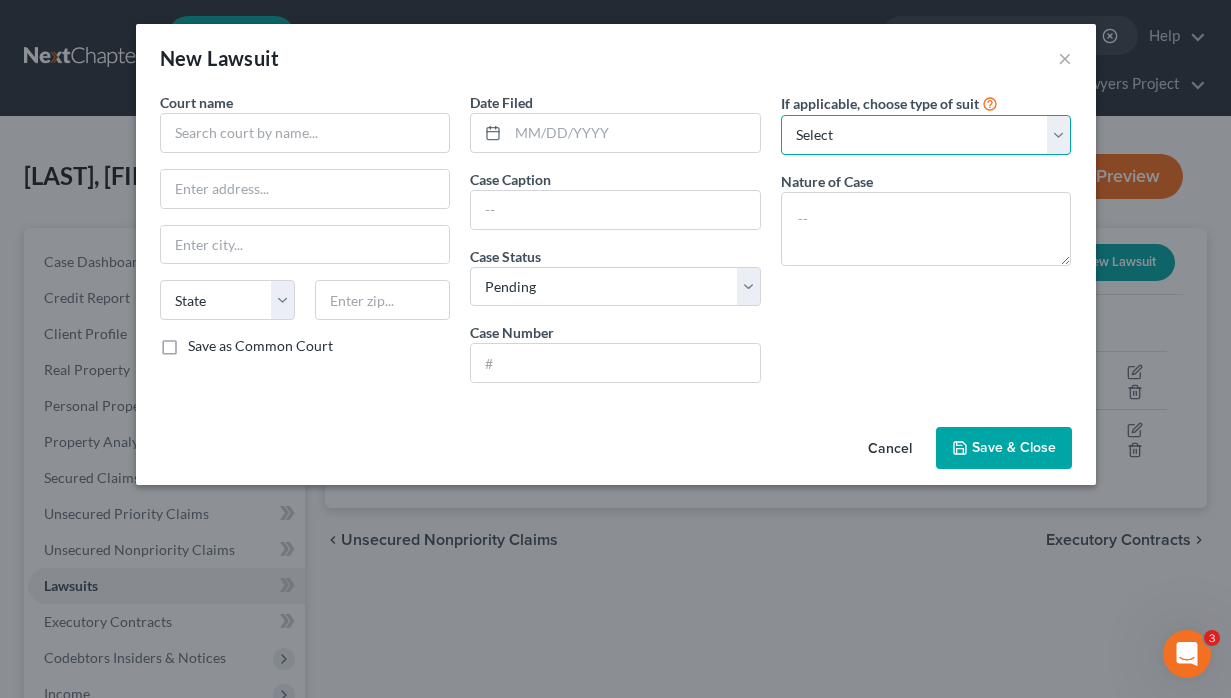 select on "4" 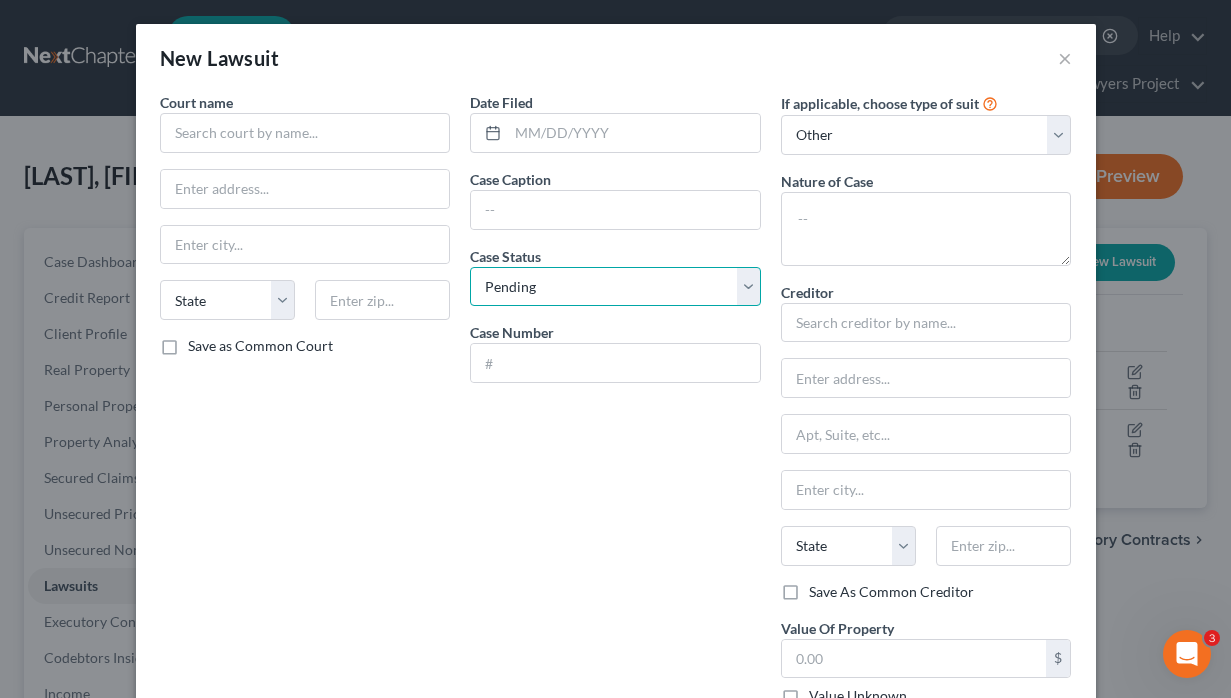 select on "2" 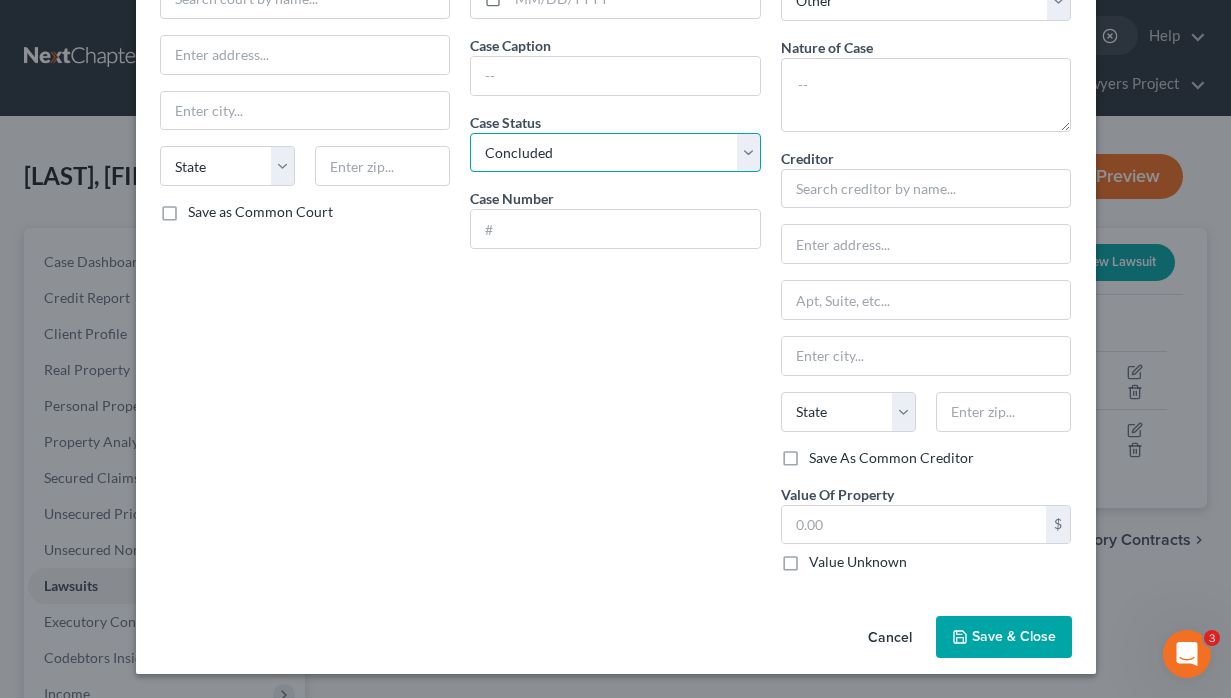 scroll, scrollTop: 133, scrollLeft: 0, axis: vertical 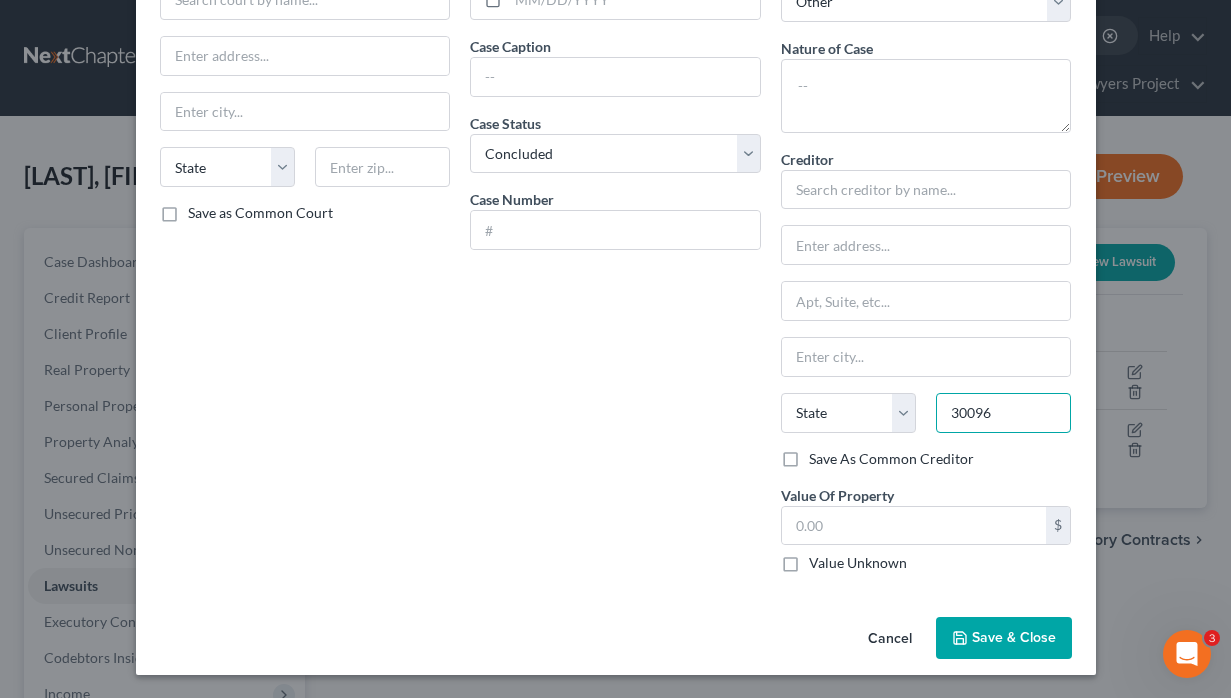 type on "30096" 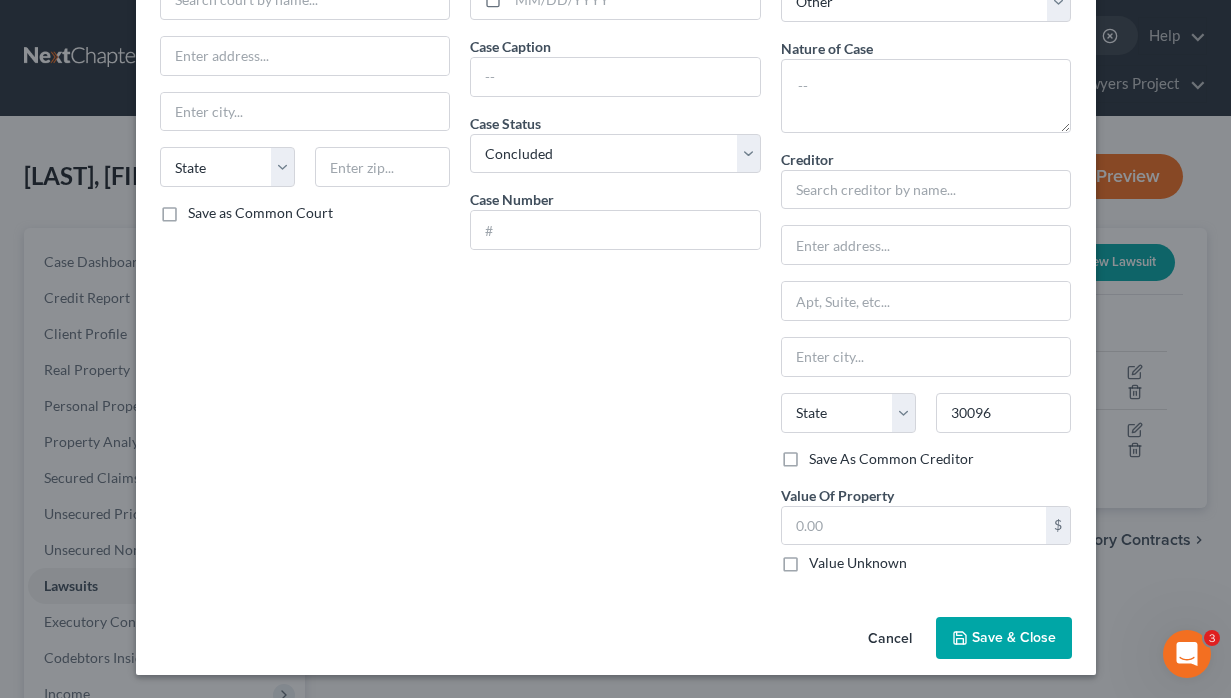 type on "Duluth" 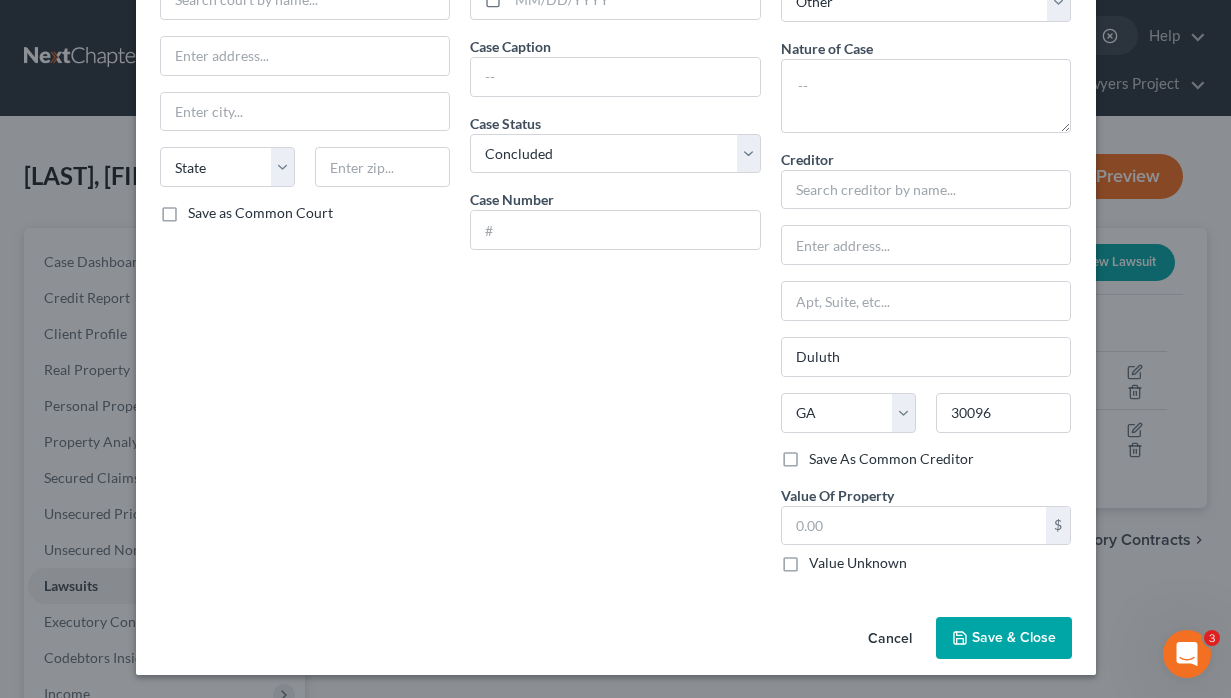 click on "Date Filed         Case Caption
Case Status
*
Select Pending On Appeal Concluded Case Number" at bounding box center [615, 274] 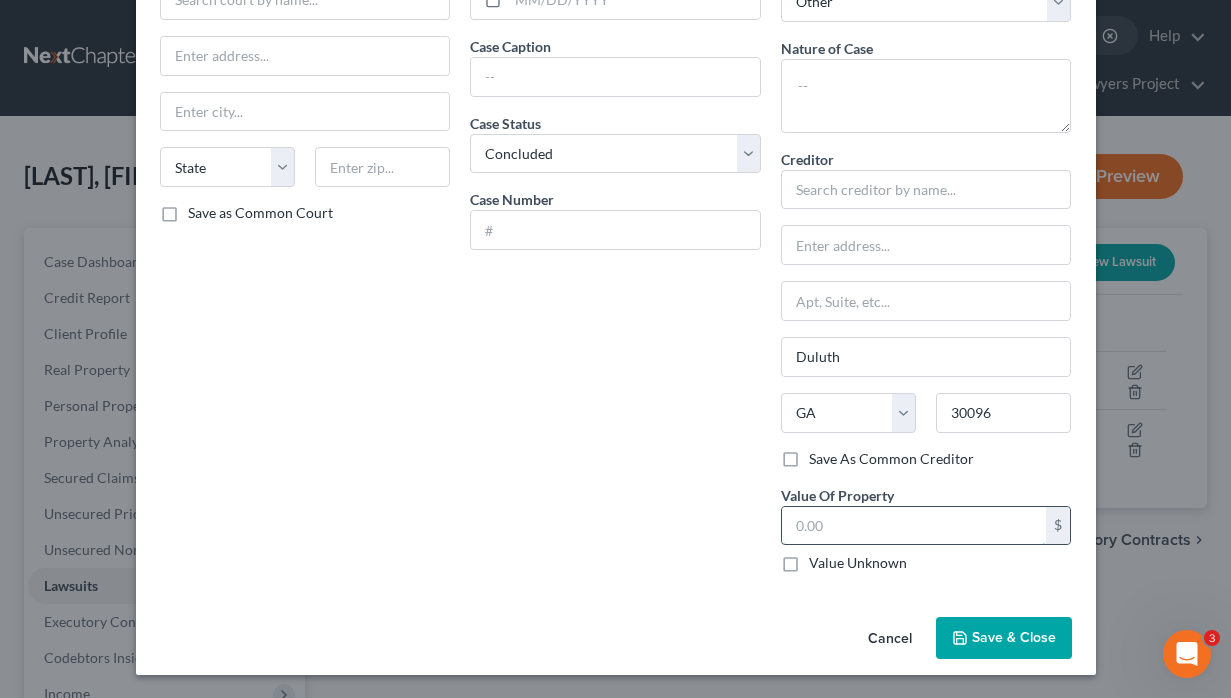 click at bounding box center (914, 526) 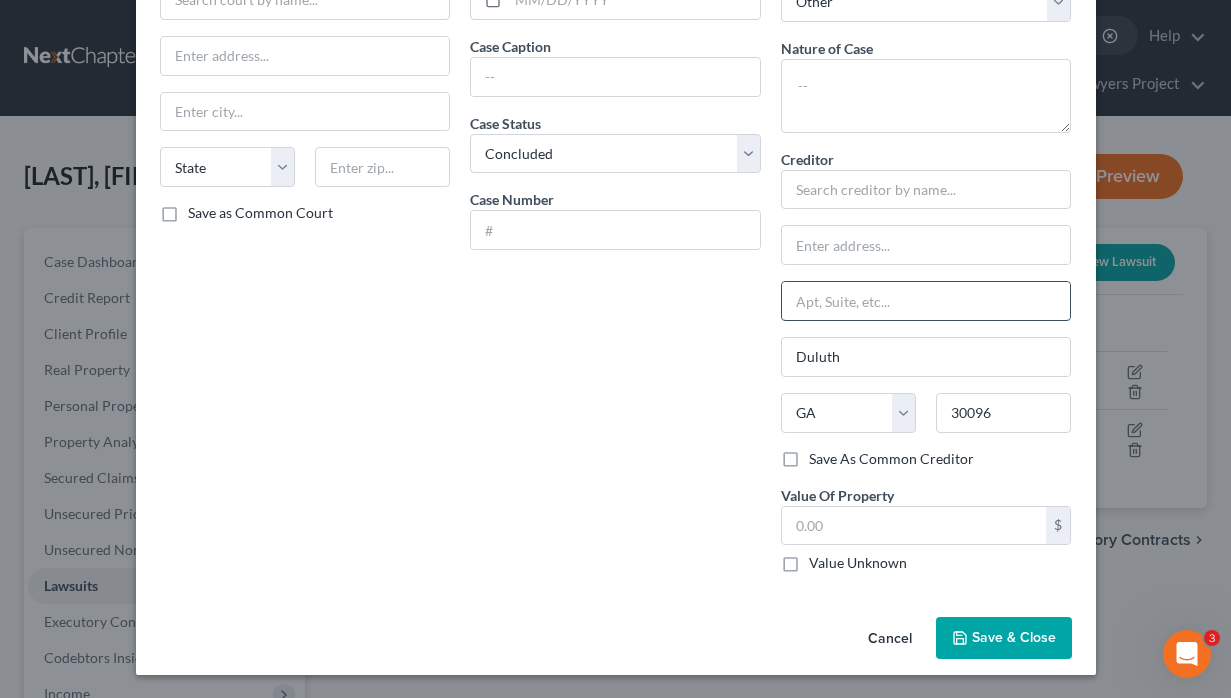 paste on "UNIT [UNIT_NUMBER]" 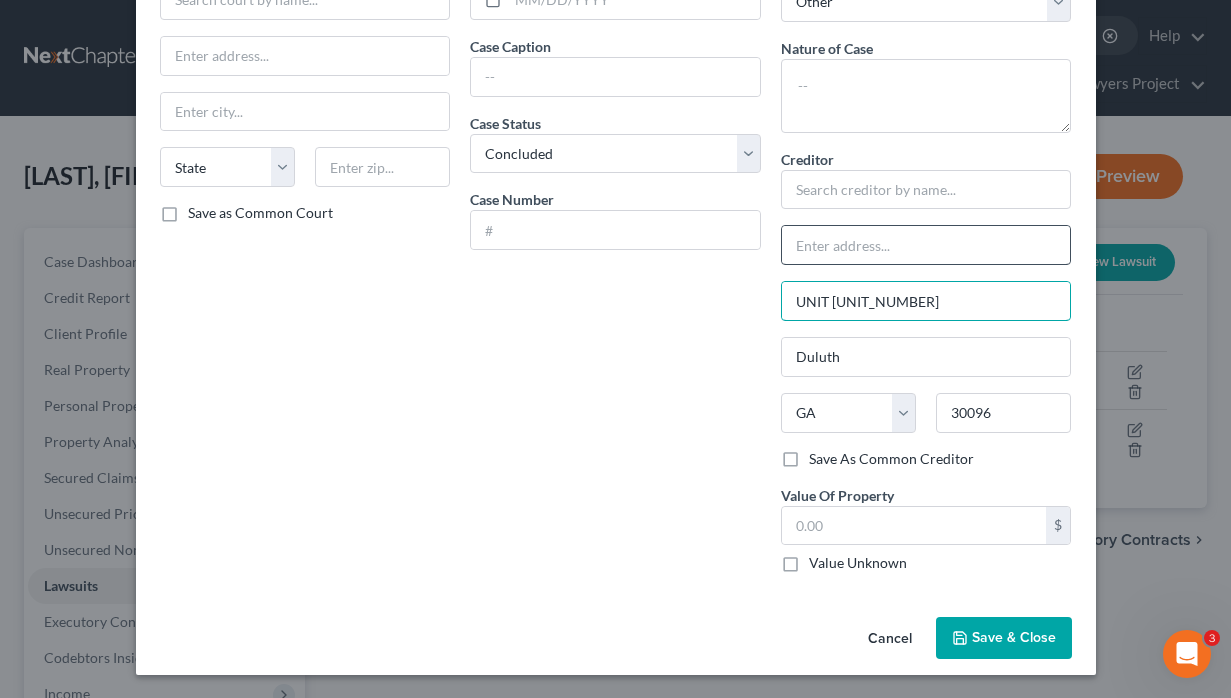 type on "UNIT [UNIT_NUMBER]" 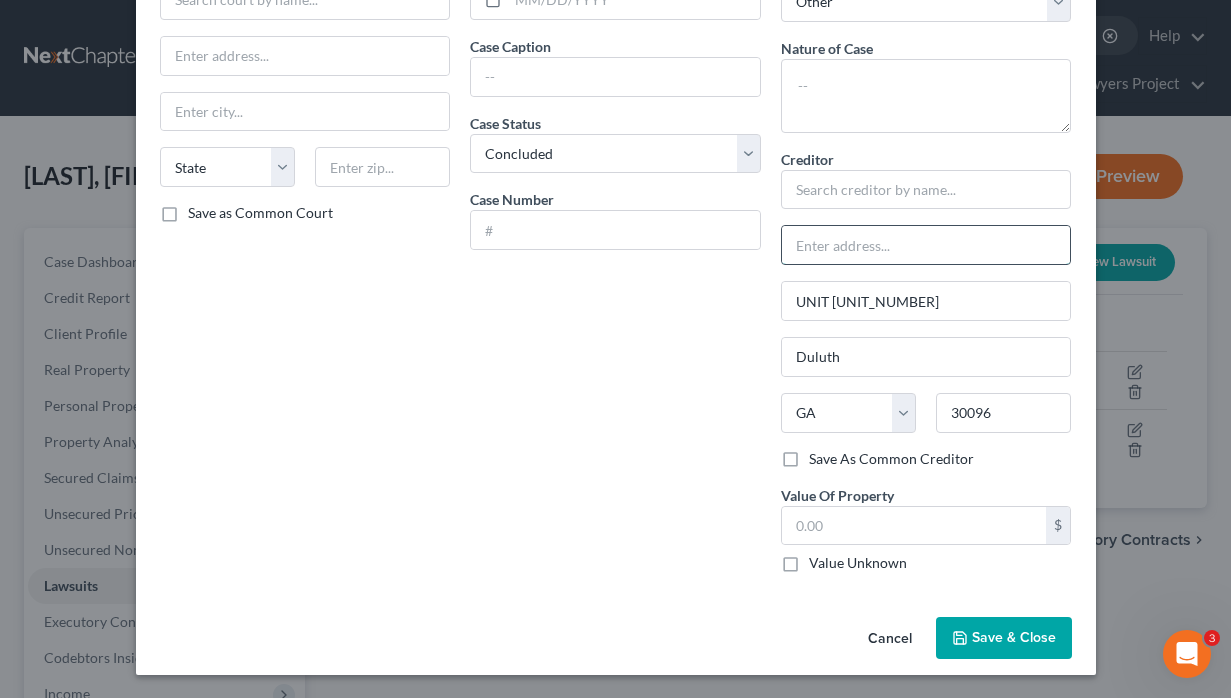 click at bounding box center [926, 245] 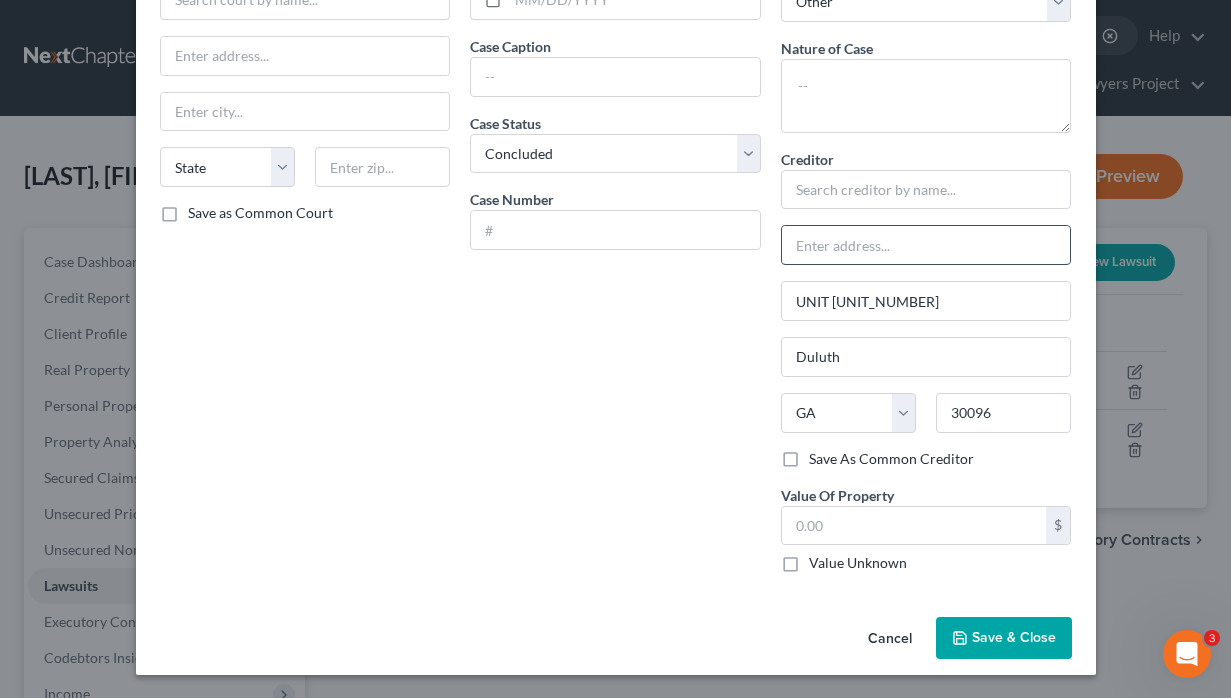 click at bounding box center (926, 245) 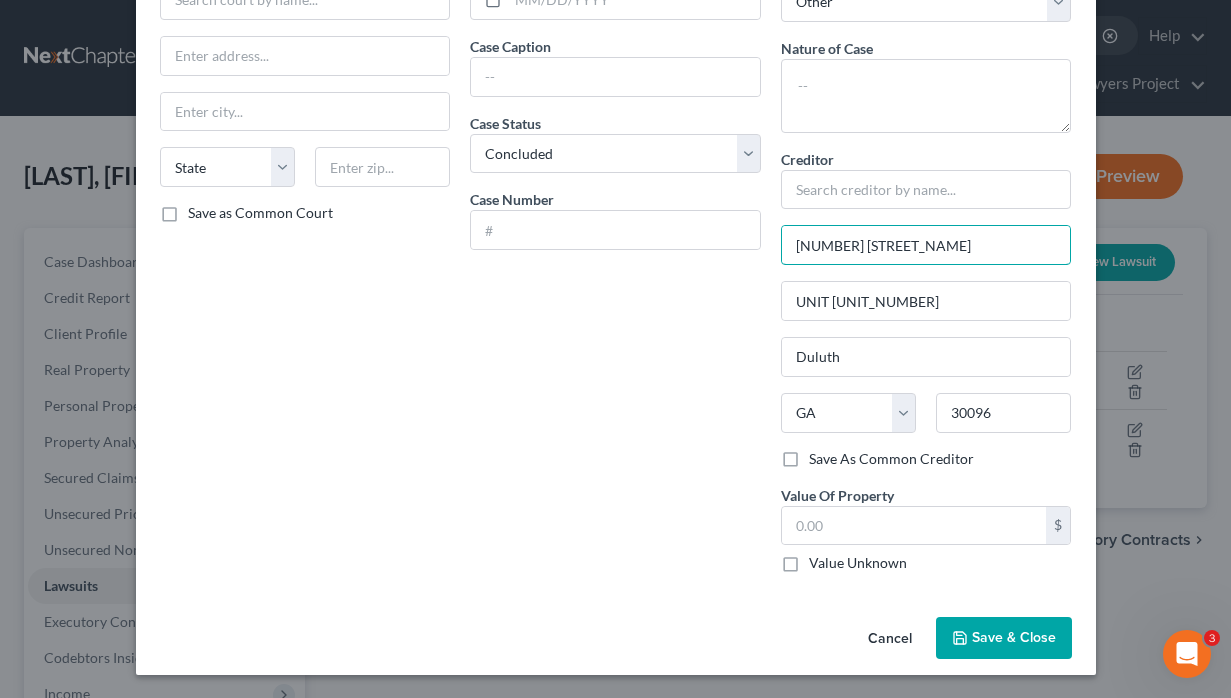 type on "[NUMBER] [STREET_NAME]" 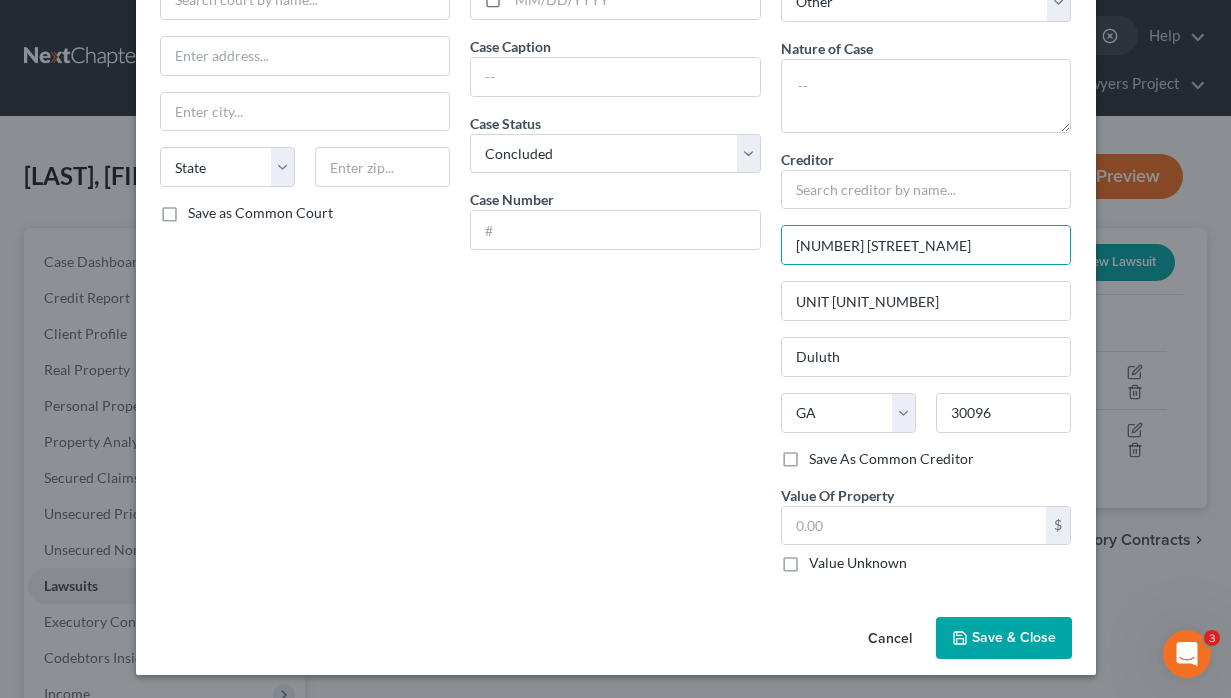 click on "Date Filed         Case Caption
Case Status
*
Select Pending On Appeal Concluded Case Number" at bounding box center [615, 274] 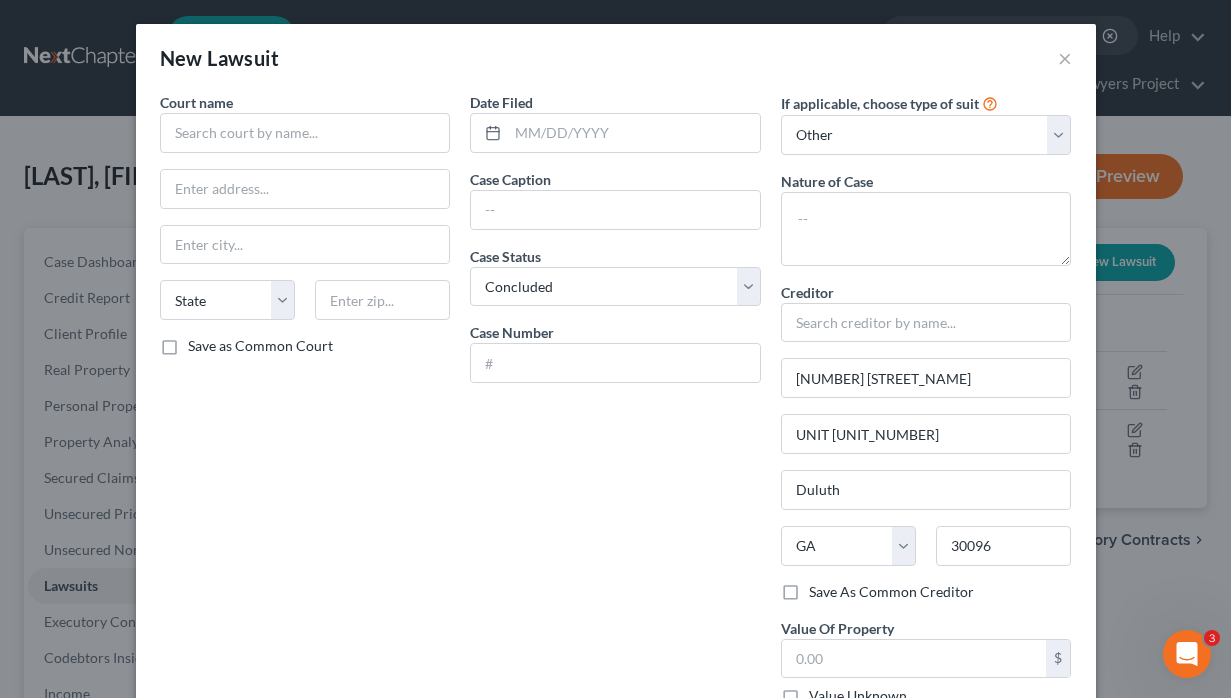 scroll, scrollTop: 0, scrollLeft: 0, axis: both 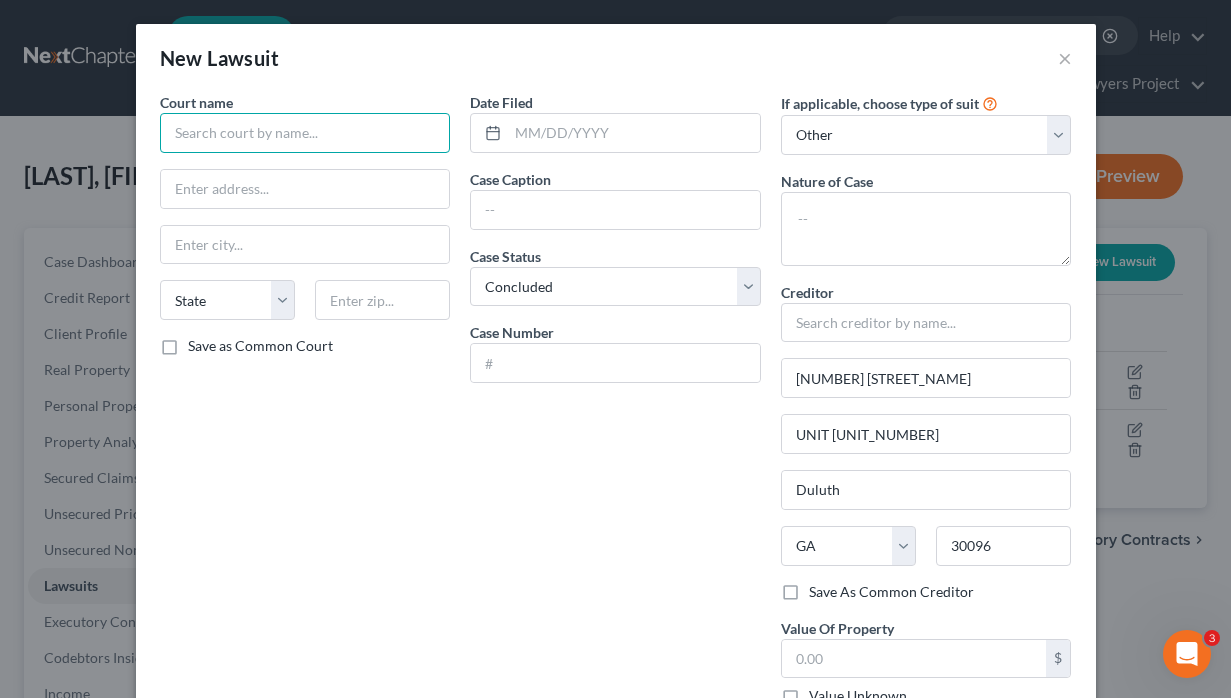click at bounding box center (305, 133) 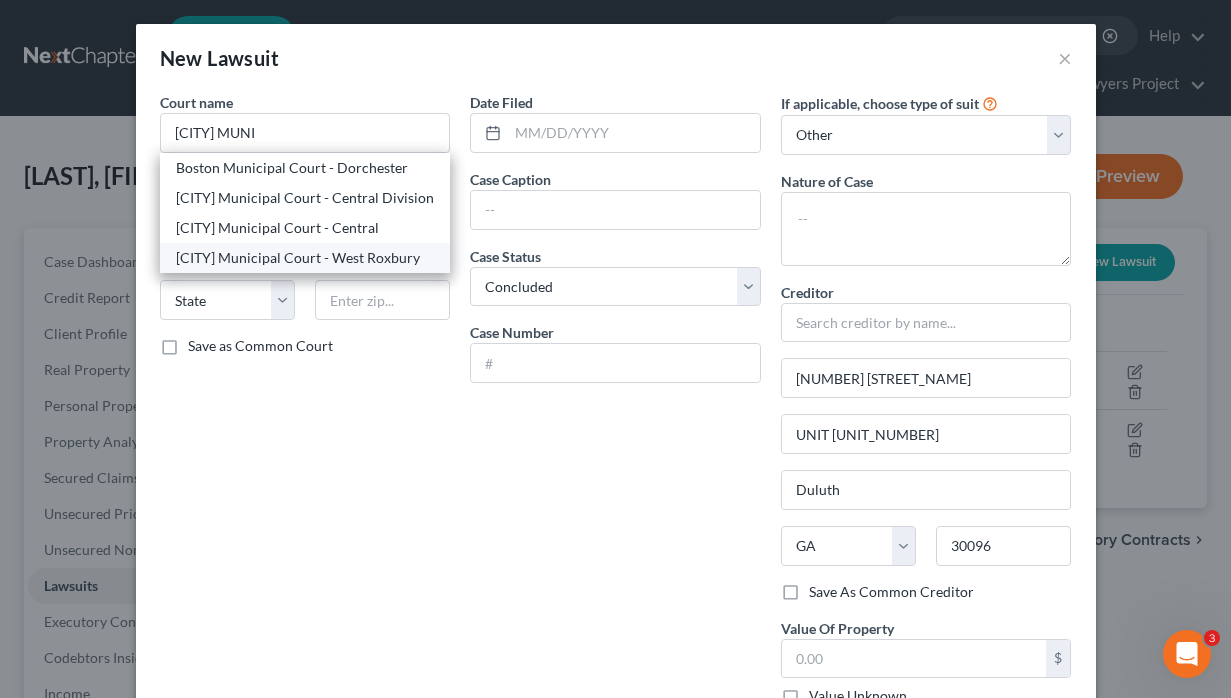click on "[CITY] Municipal Court - West Roxbury" at bounding box center (305, 258) 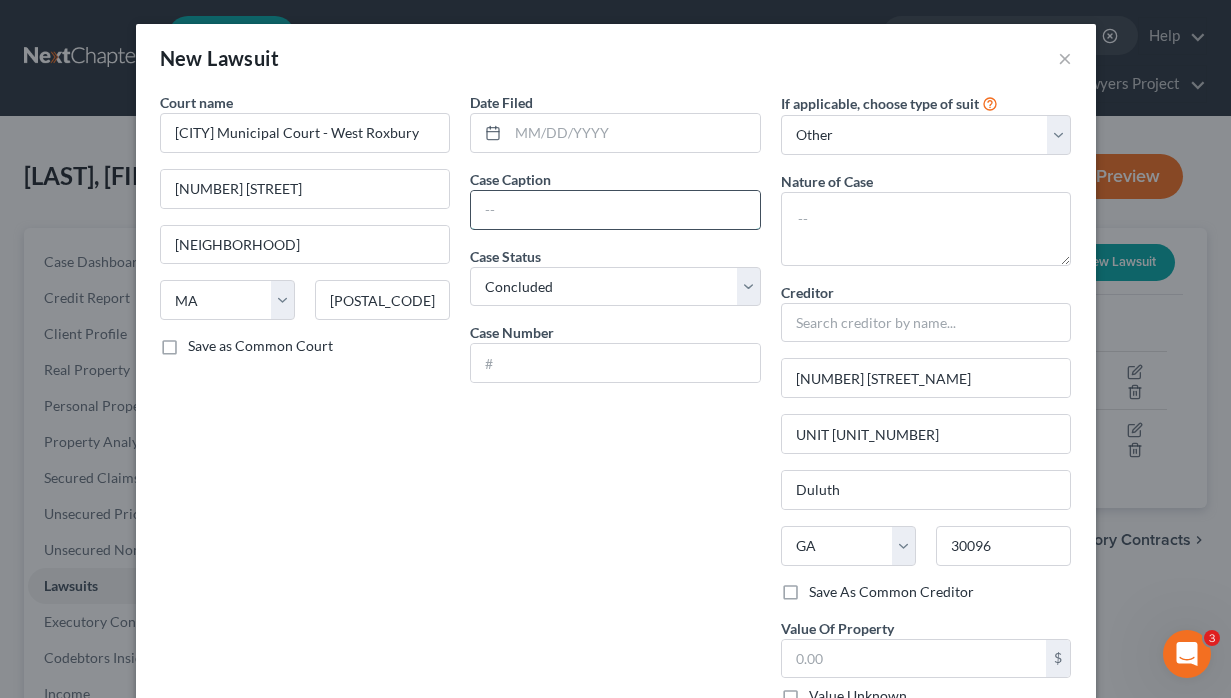 click at bounding box center (615, 210) 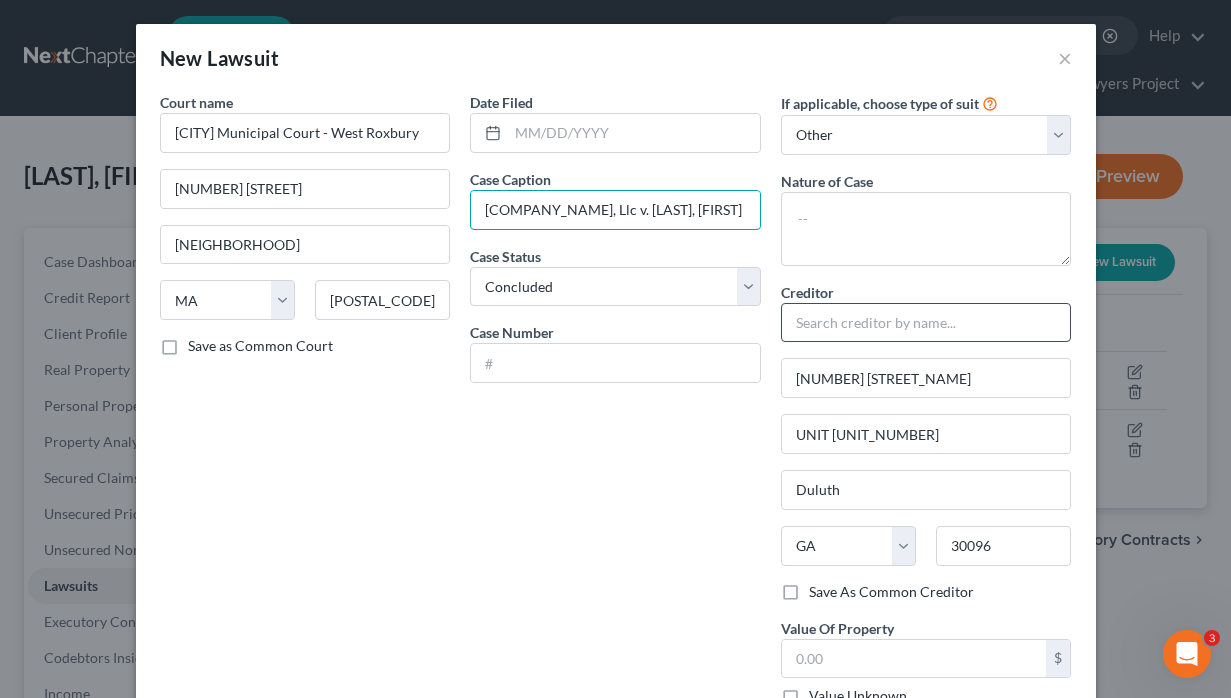 type on "[COMPANY_NAME], Llc v. [LAST], [FIRST]" 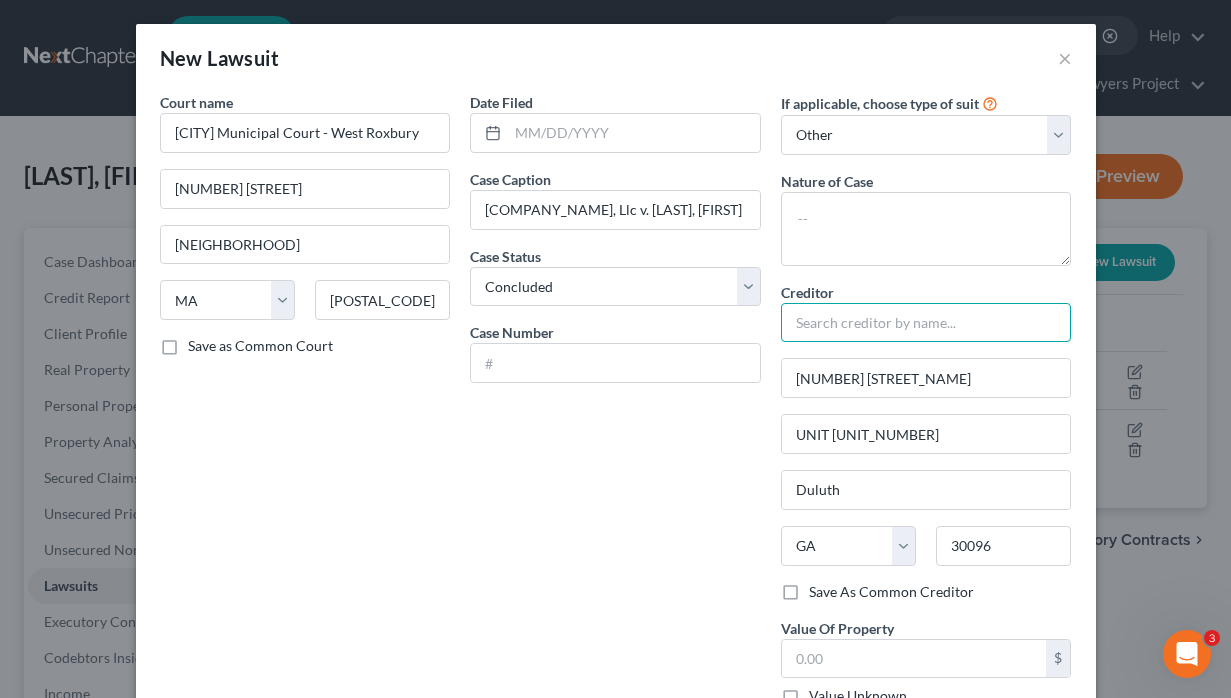 click at bounding box center (926, 323) 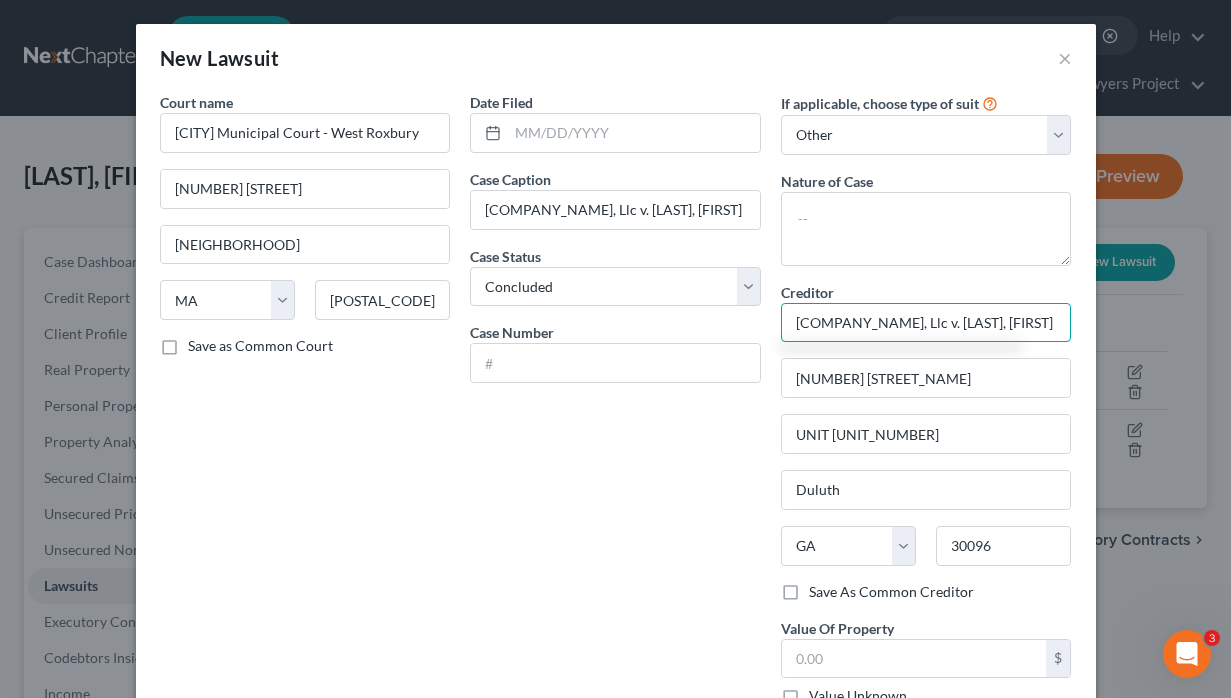 drag, startPoint x: 910, startPoint y: 323, endPoint x: 1229, endPoint y: 333, distance: 319.1567 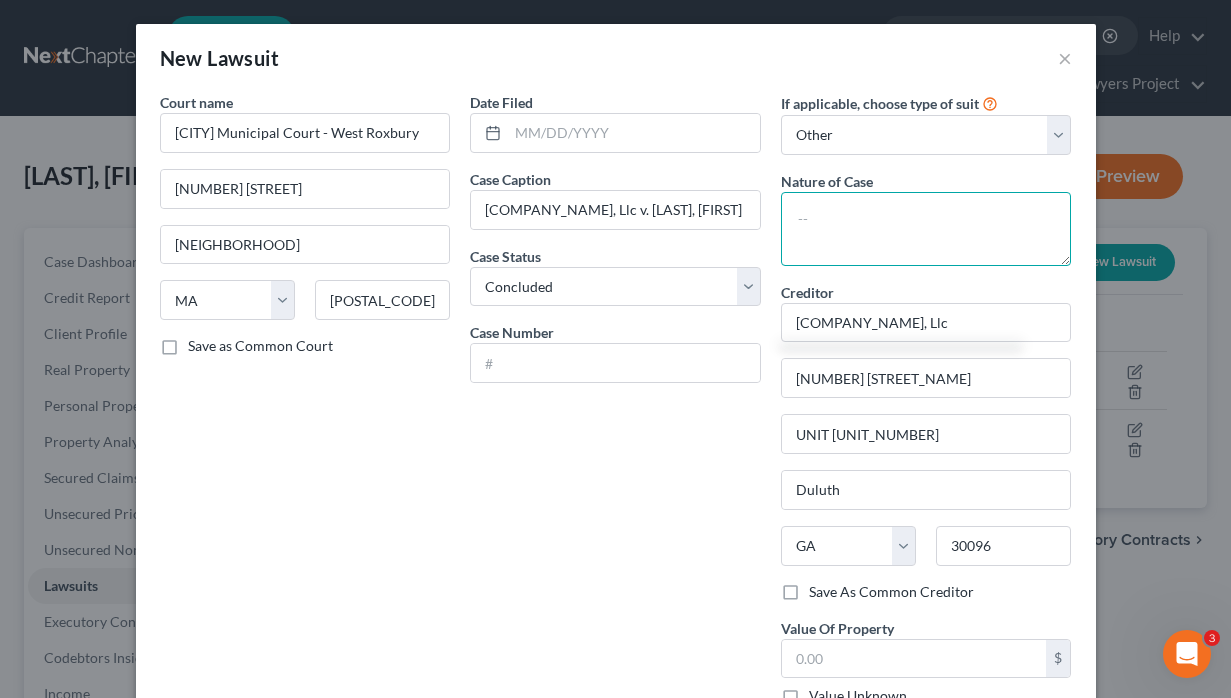 click at bounding box center (926, 229) 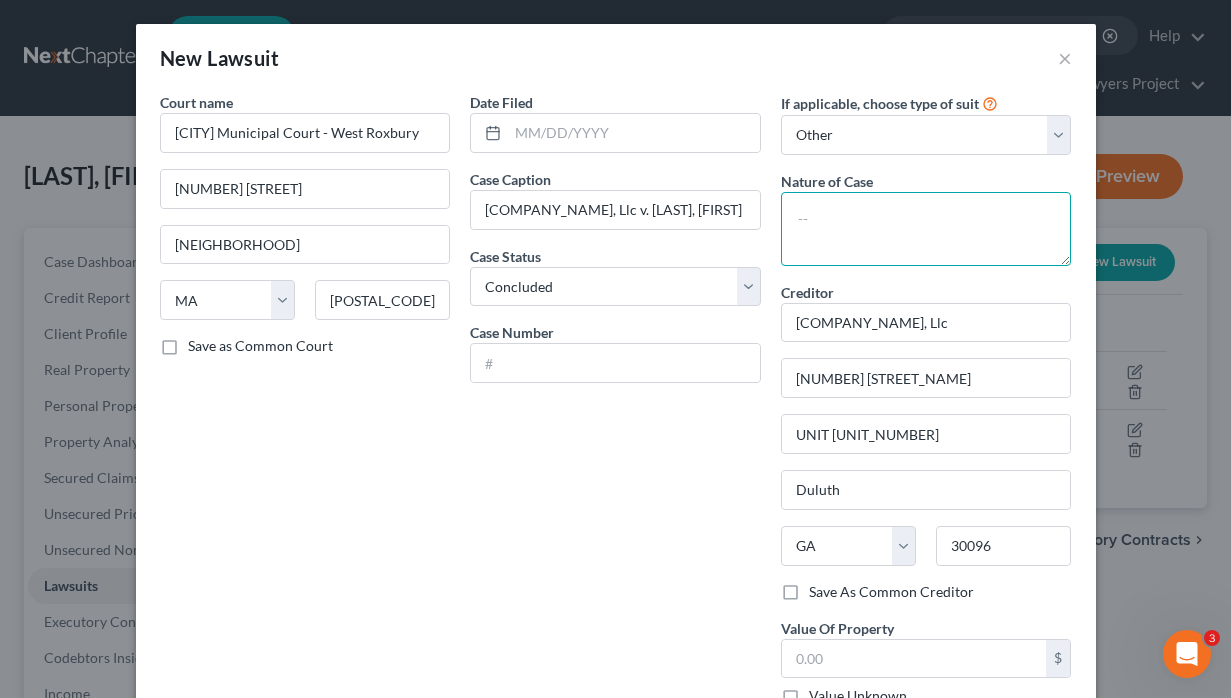 type on "[COMPANY_NAME], Llc" 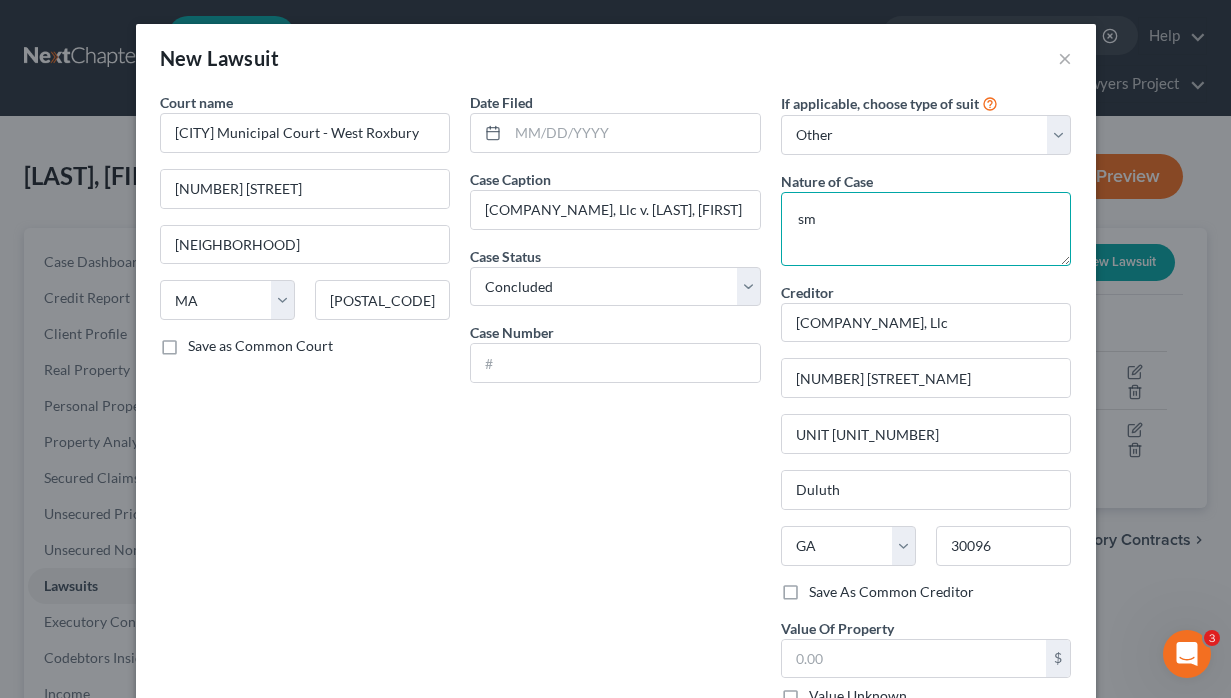 type on "s" 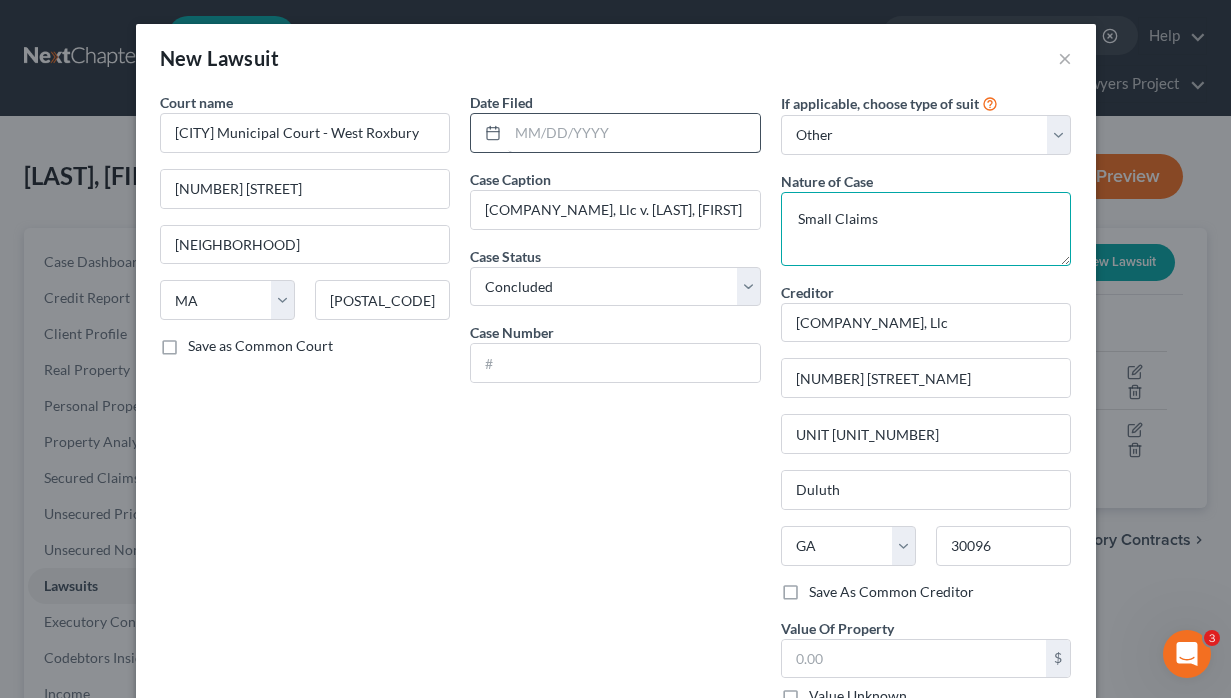 type on "Small Claims" 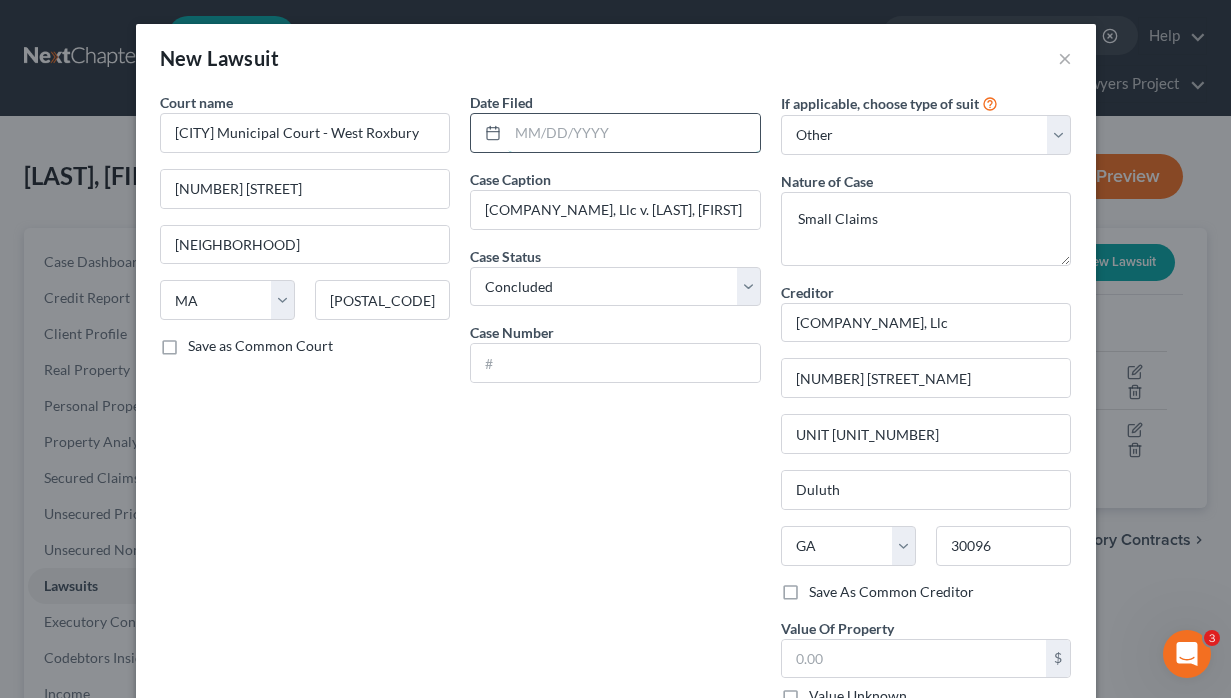 click at bounding box center (634, 133) 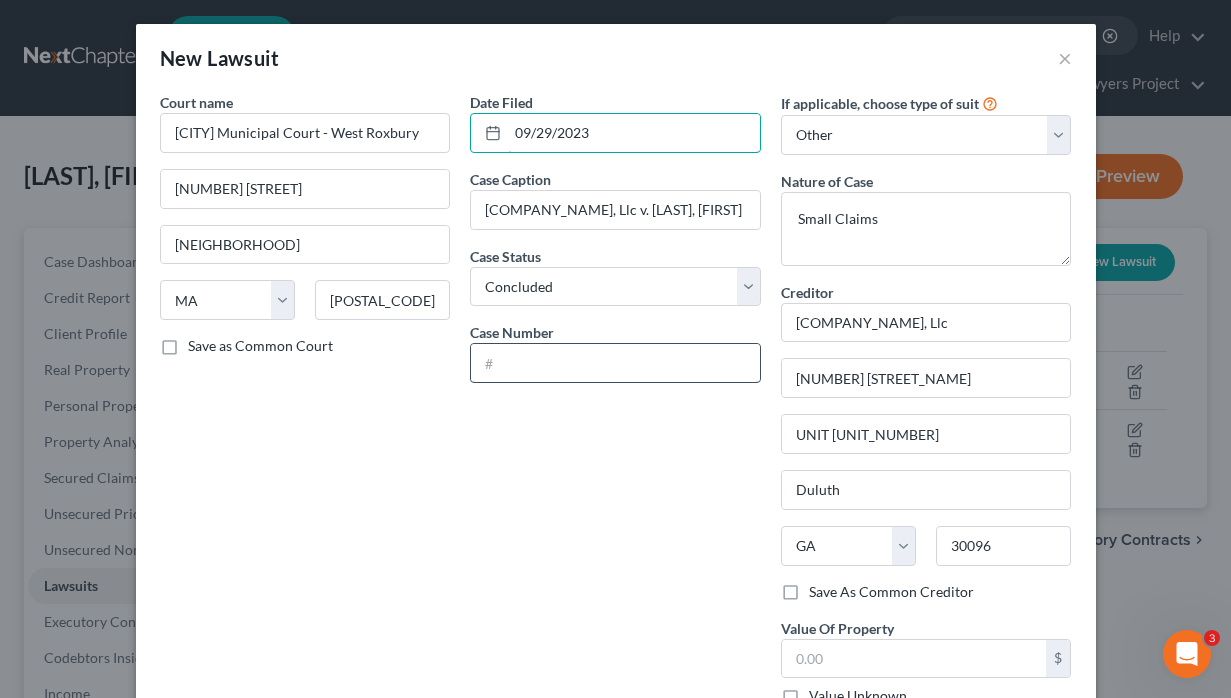 type on "09/29/2023" 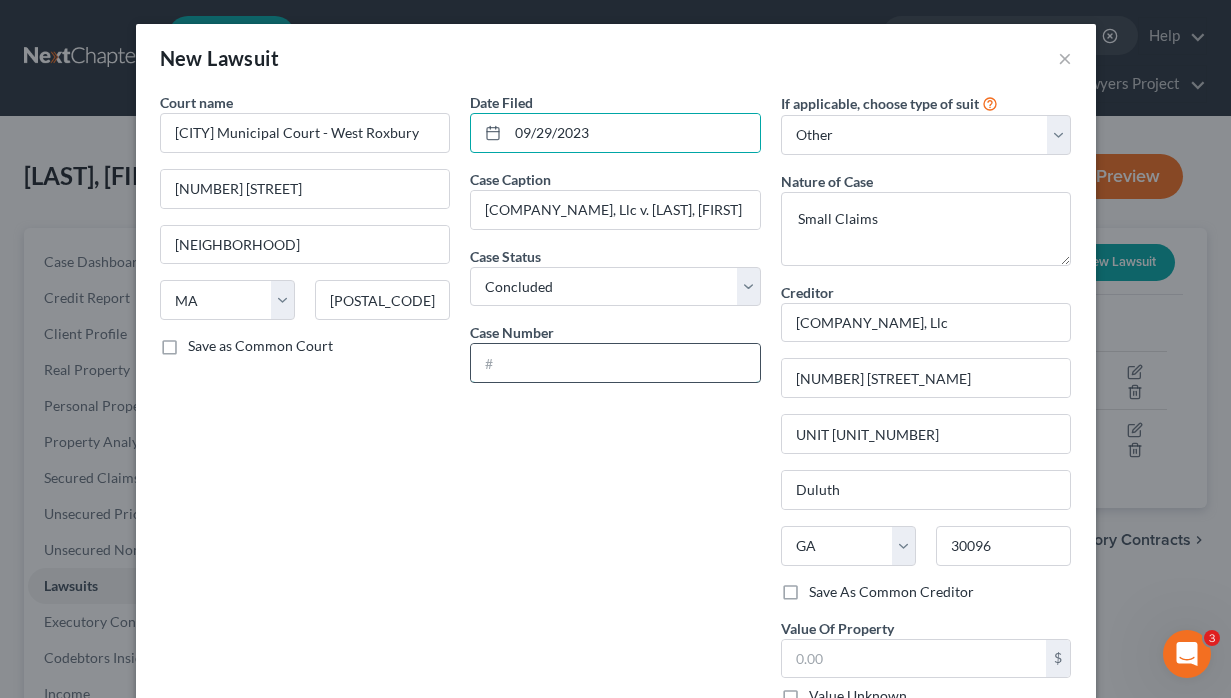 click at bounding box center (615, 363) 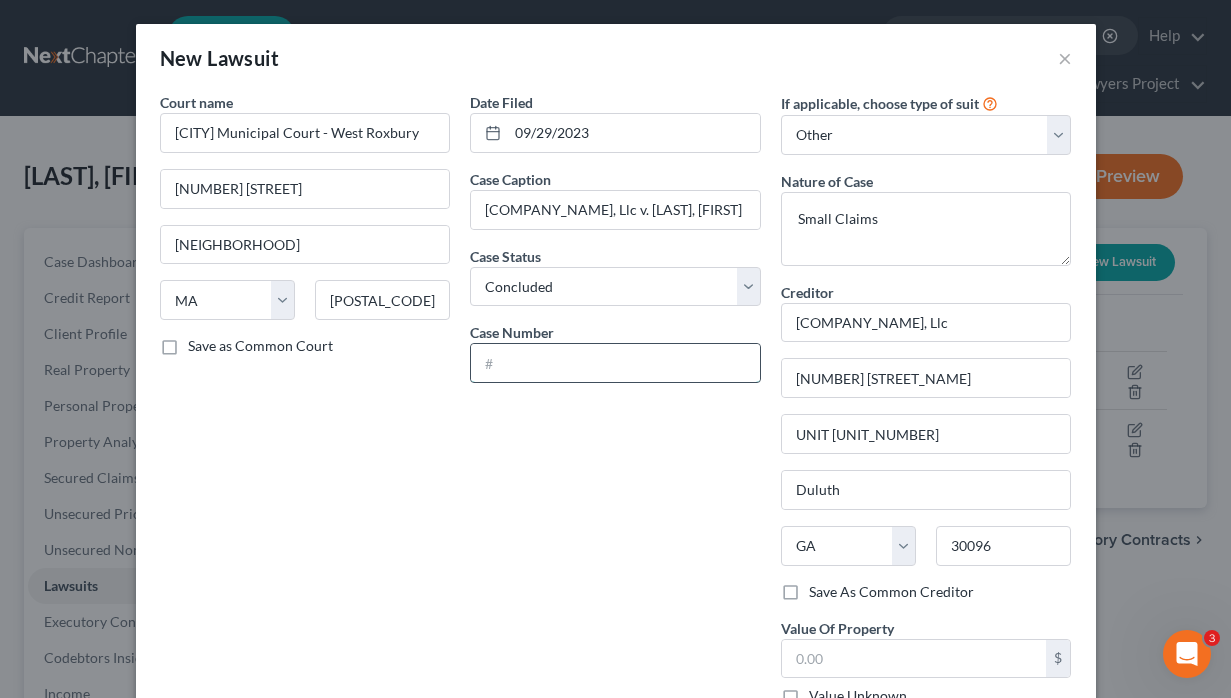 paste on "[CASE_NUMBER]EF" 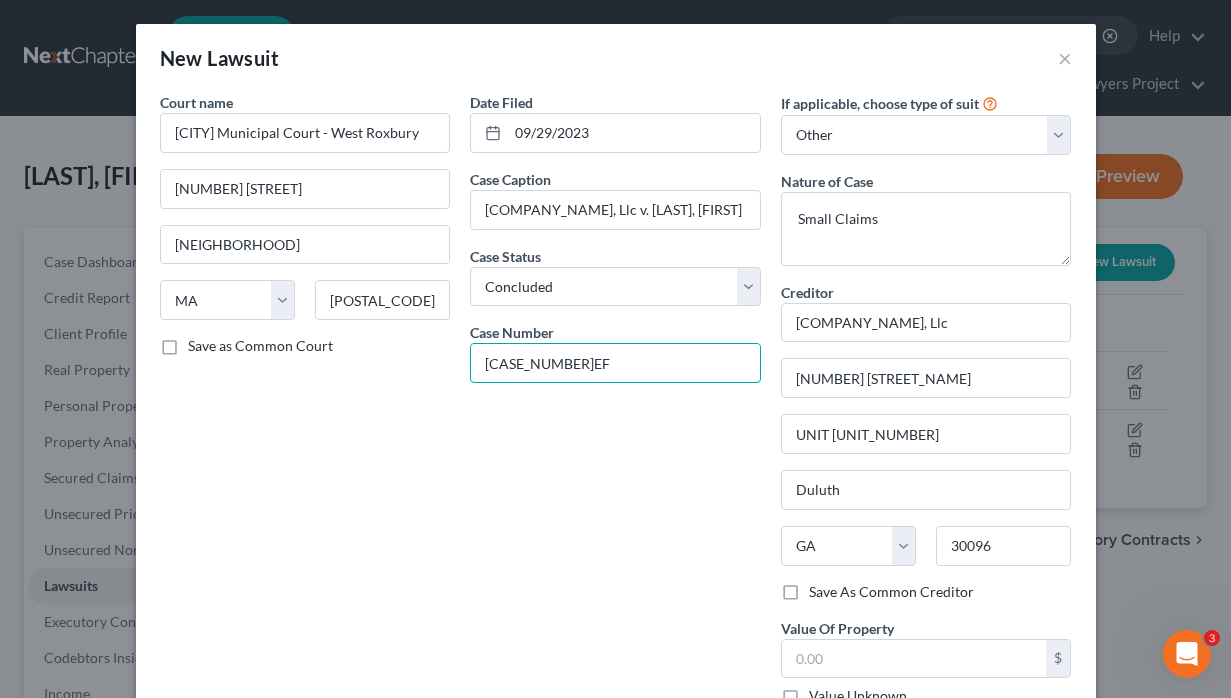 type on "[CASE_NUMBER]EF" 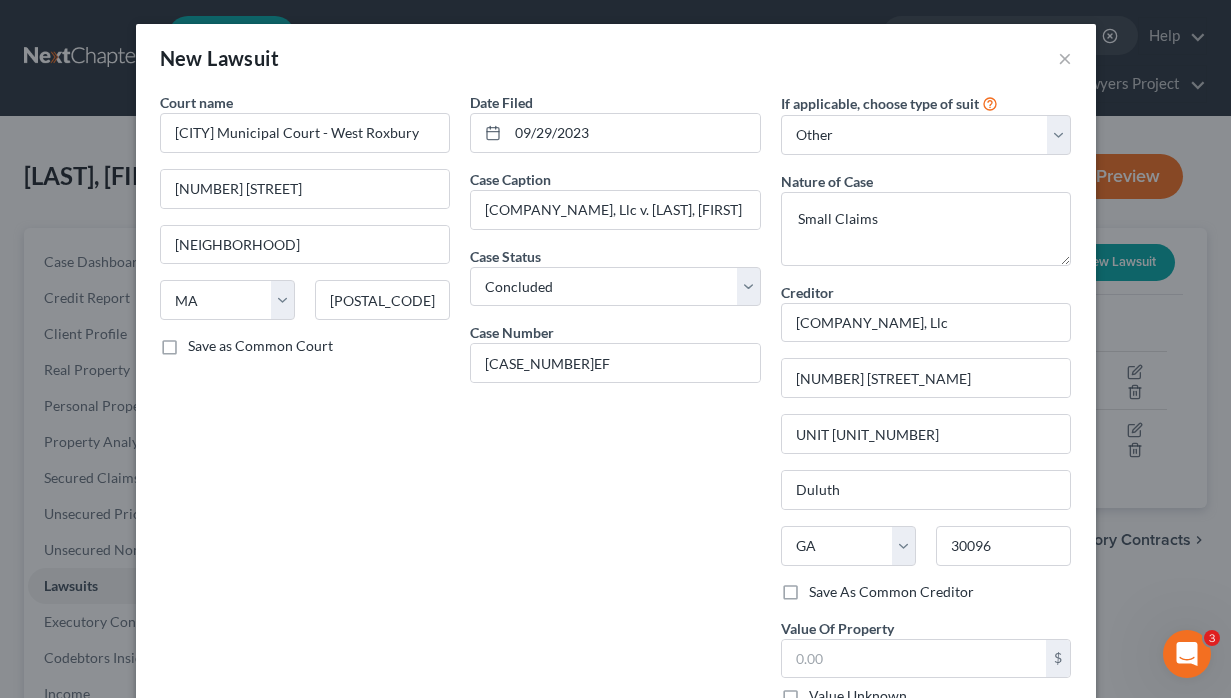 click on "Date Filed         [DATE] Case Caption Crown Asset Management, Llc v. [LAST_NAME], [FIRST_NAME]
Case Status
*
Select Pending On Appeal Concluded Case Number [CASE_NUMBER]" at bounding box center [615, 407] 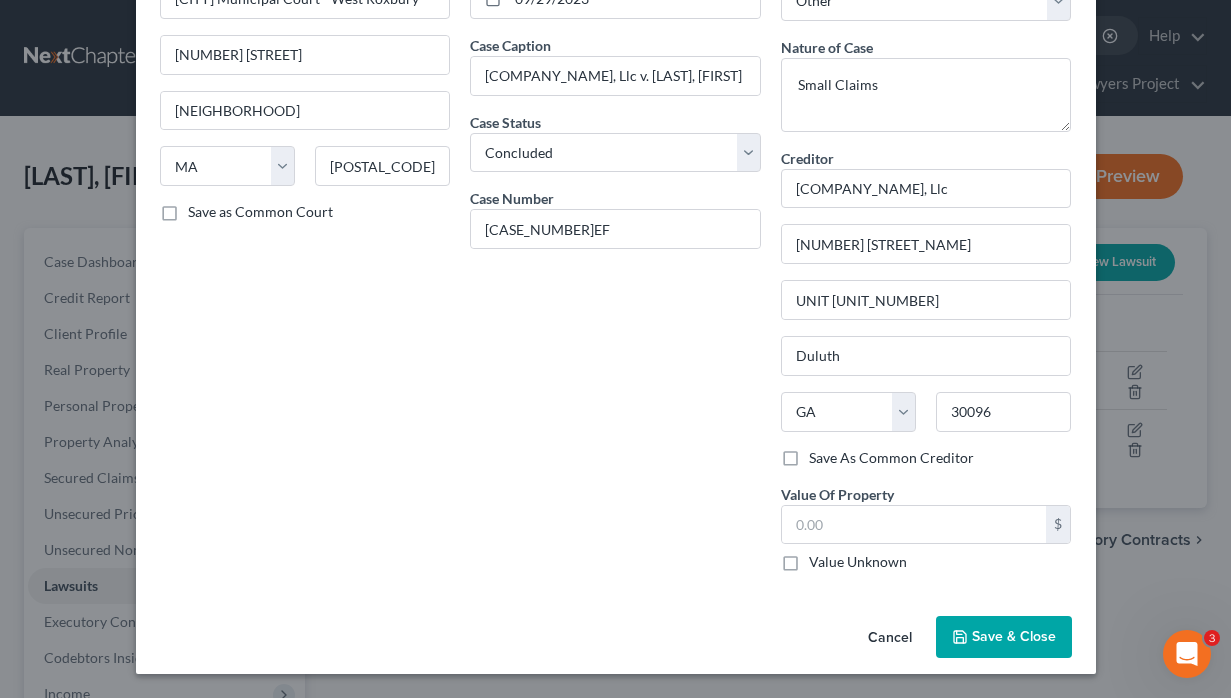 scroll, scrollTop: 133, scrollLeft: 0, axis: vertical 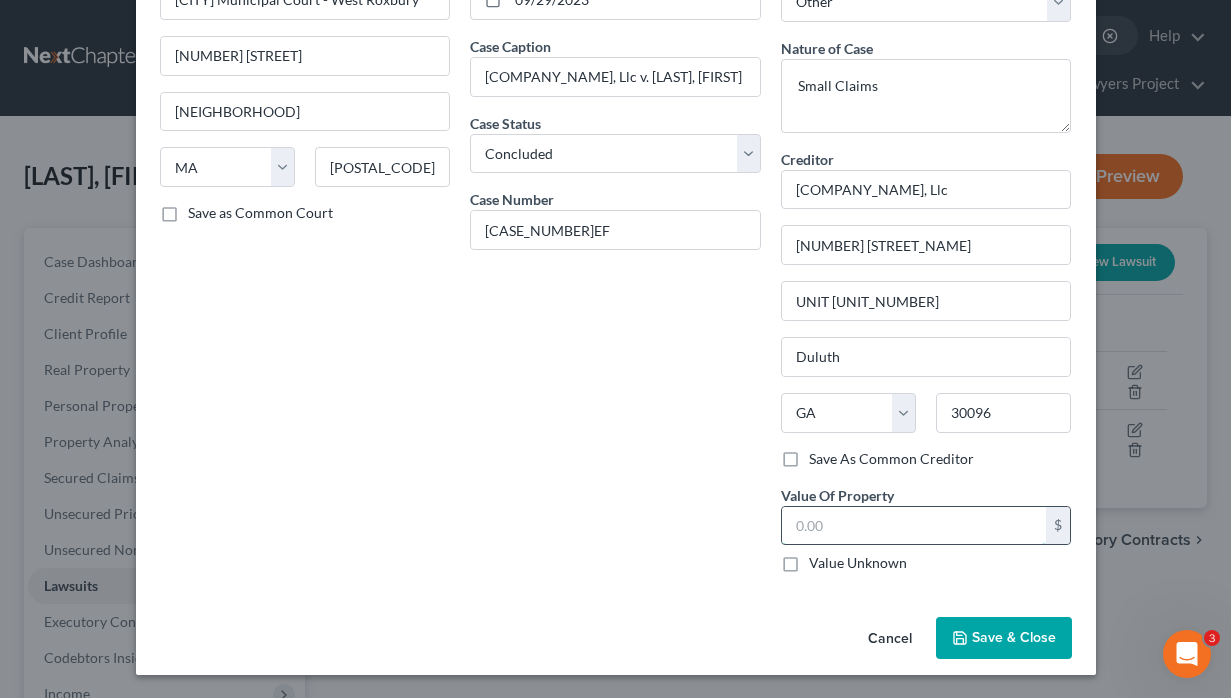 click at bounding box center (914, 526) 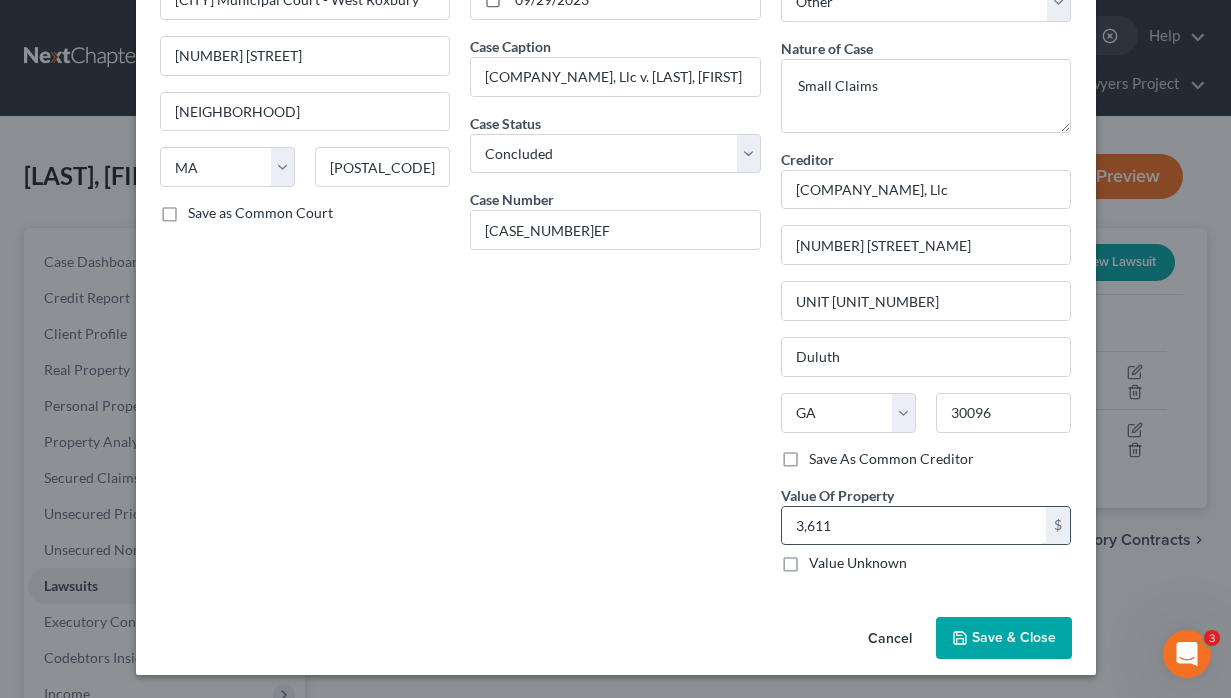 click on "3,611" at bounding box center (914, 526) 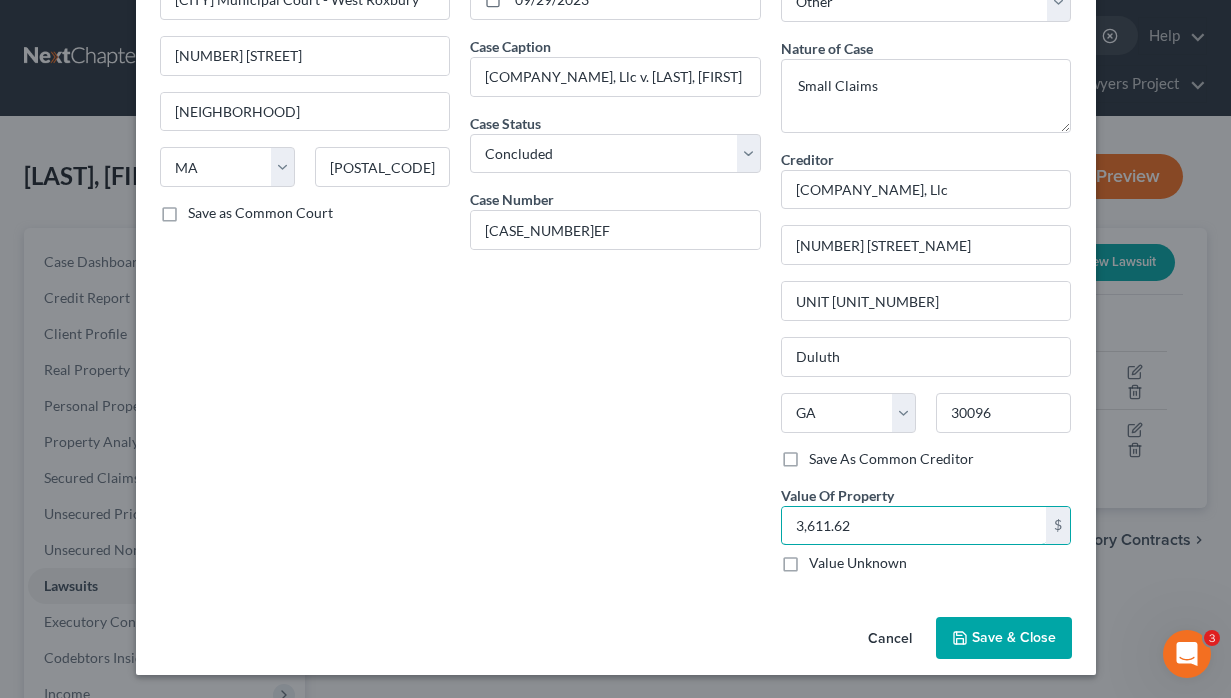 type on "3,611.62" 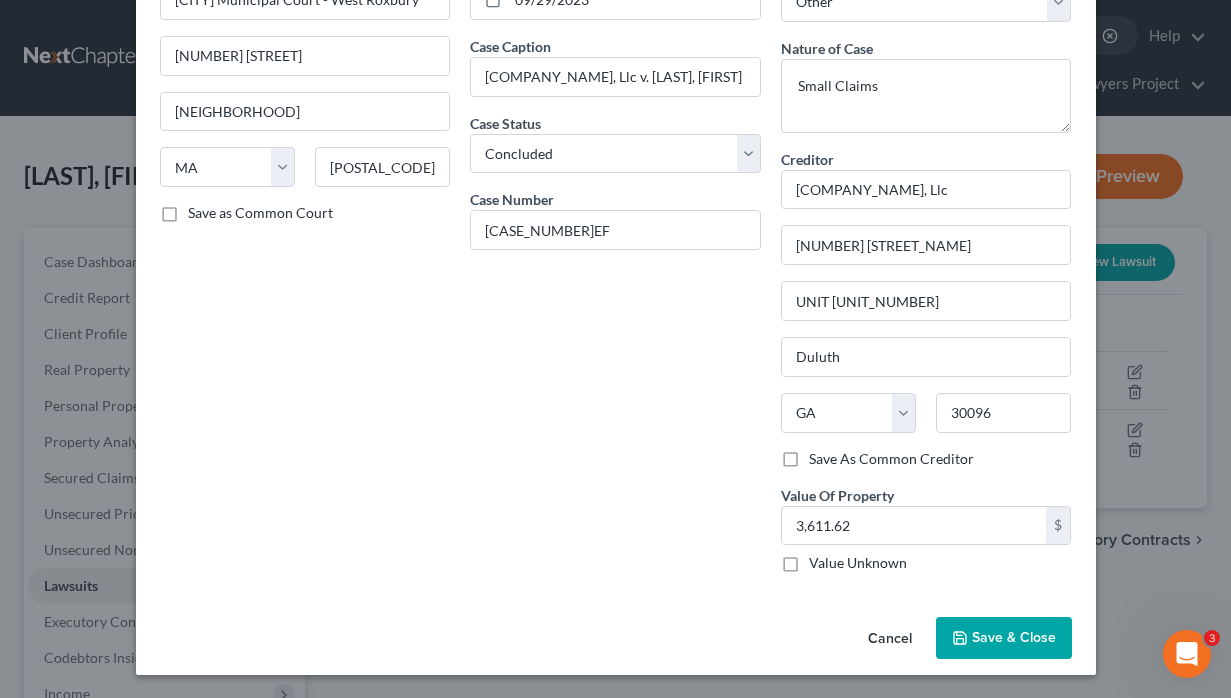 click on "Save & Close" at bounding box center (1014, 637) 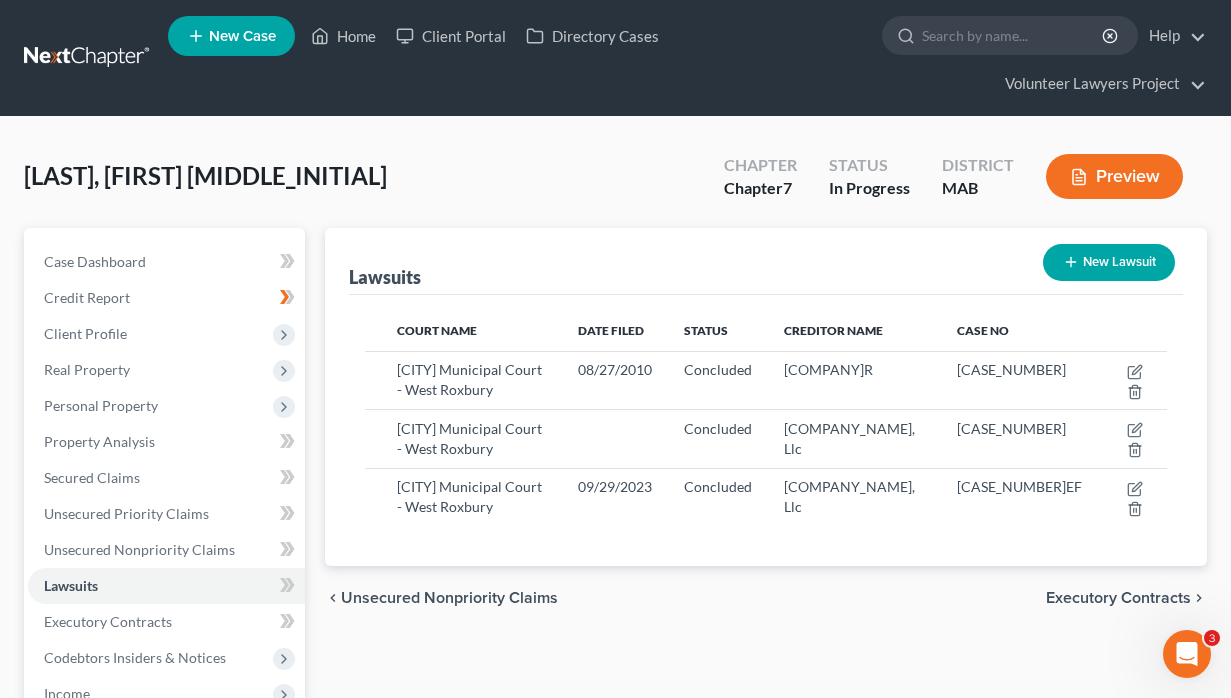 click on "New Lawsuit" at bounding box center (1109, 262) 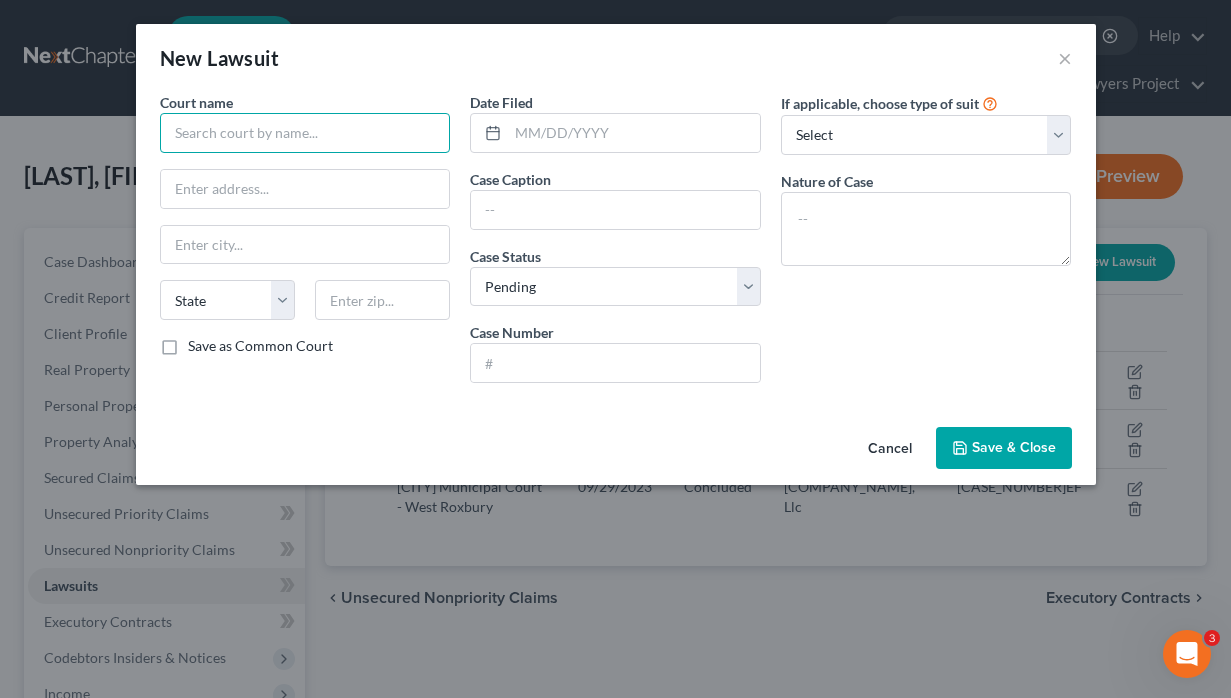 click at bounding box center [305, 133] 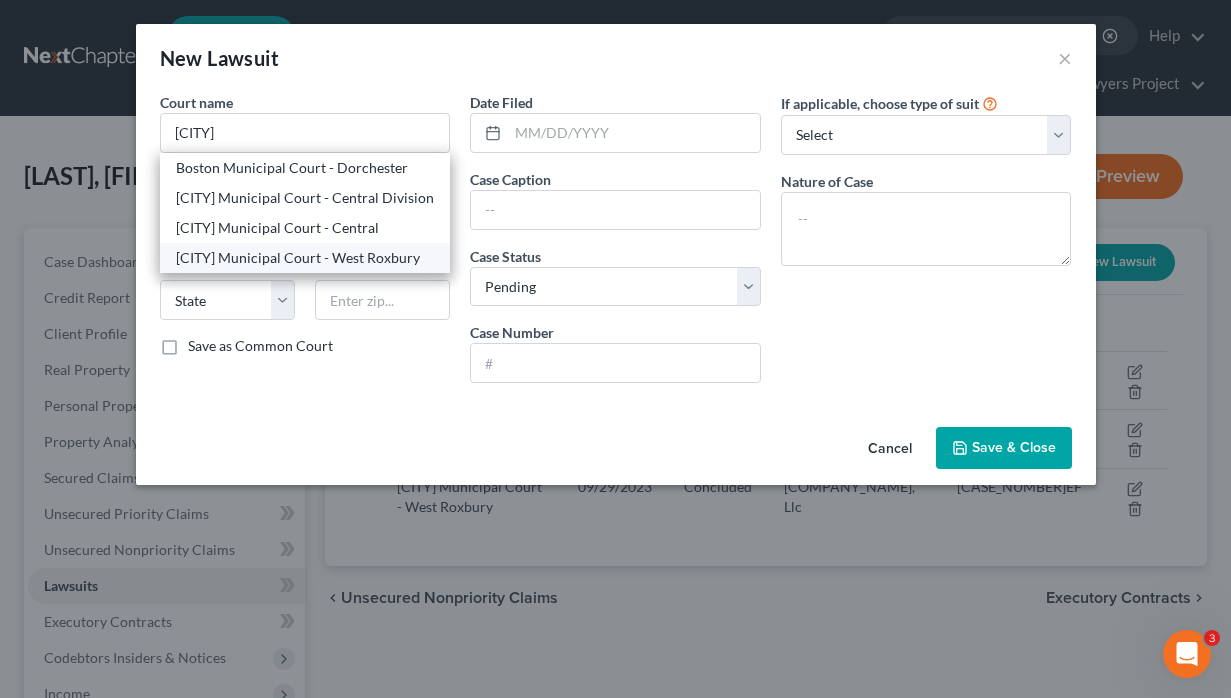 click on "[CITY] Municipal Court - West Roxbury" at bounding box center [305, 258] 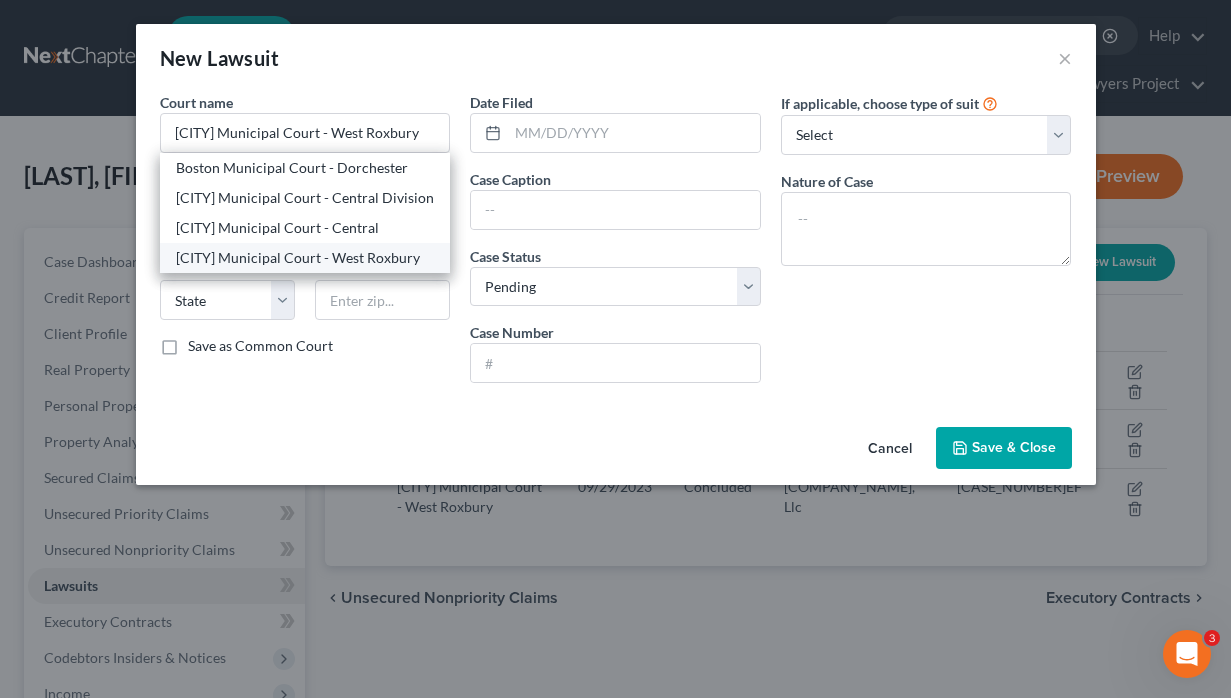 select on "22" 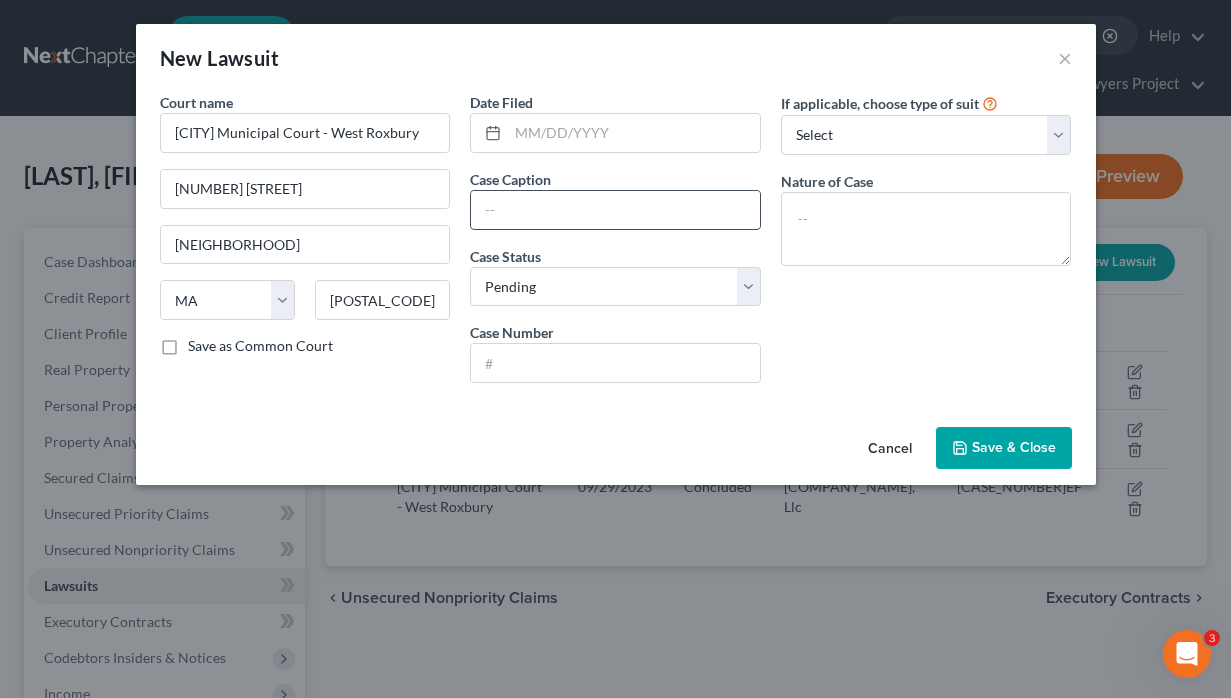click at bounding box center [615, 210] 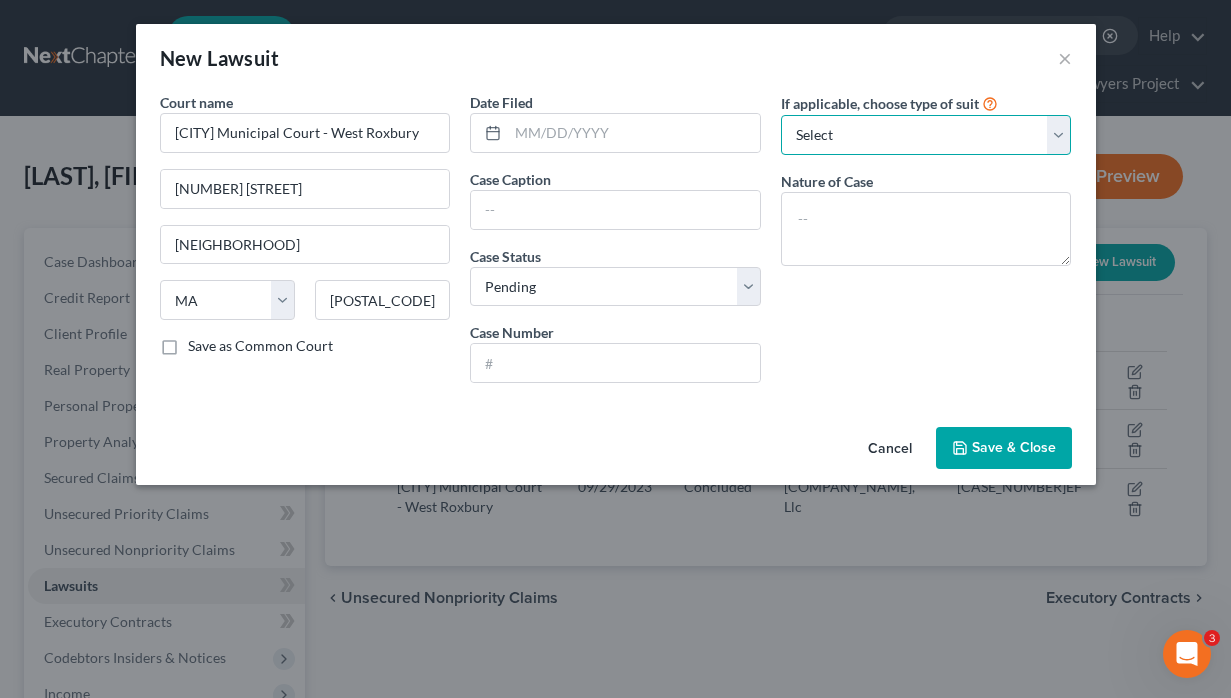 select on "4" 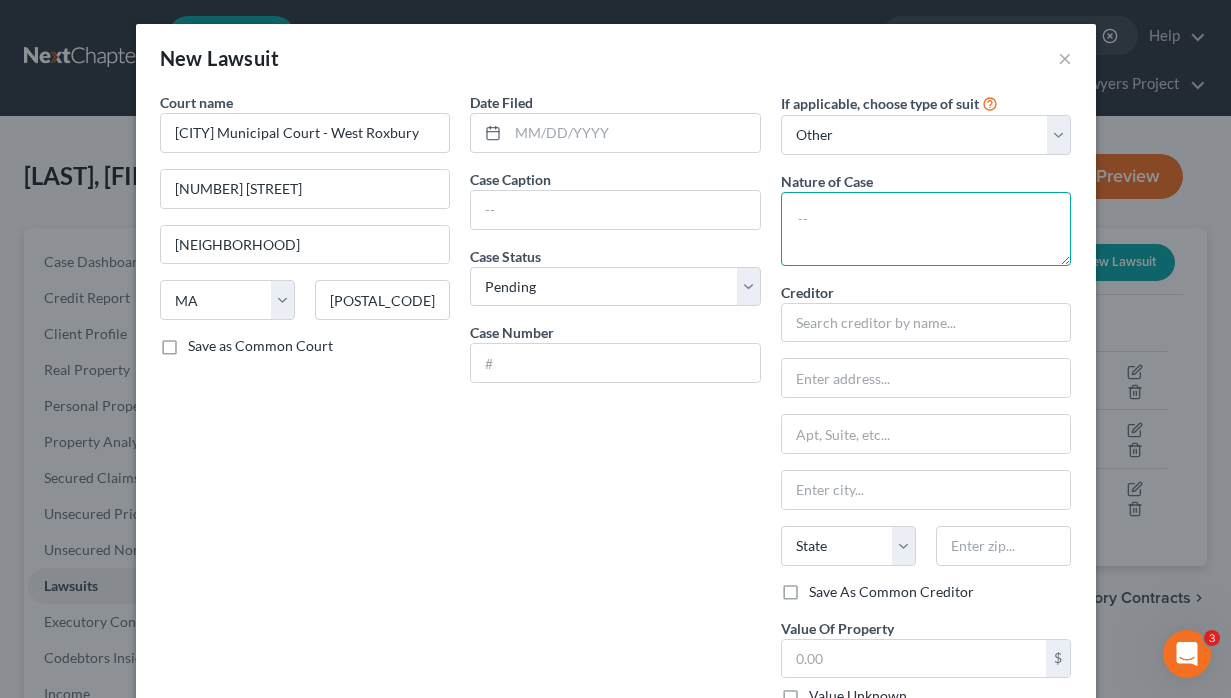 click at bounding box center (926, 229) 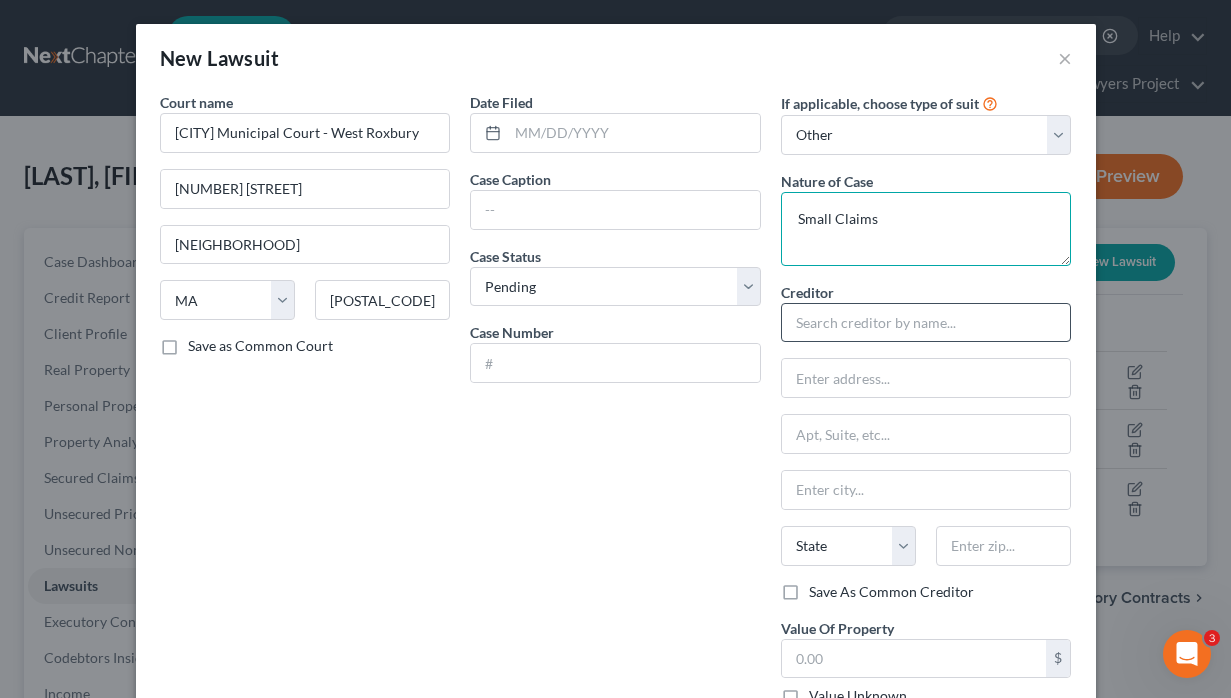type on "Small Claims" 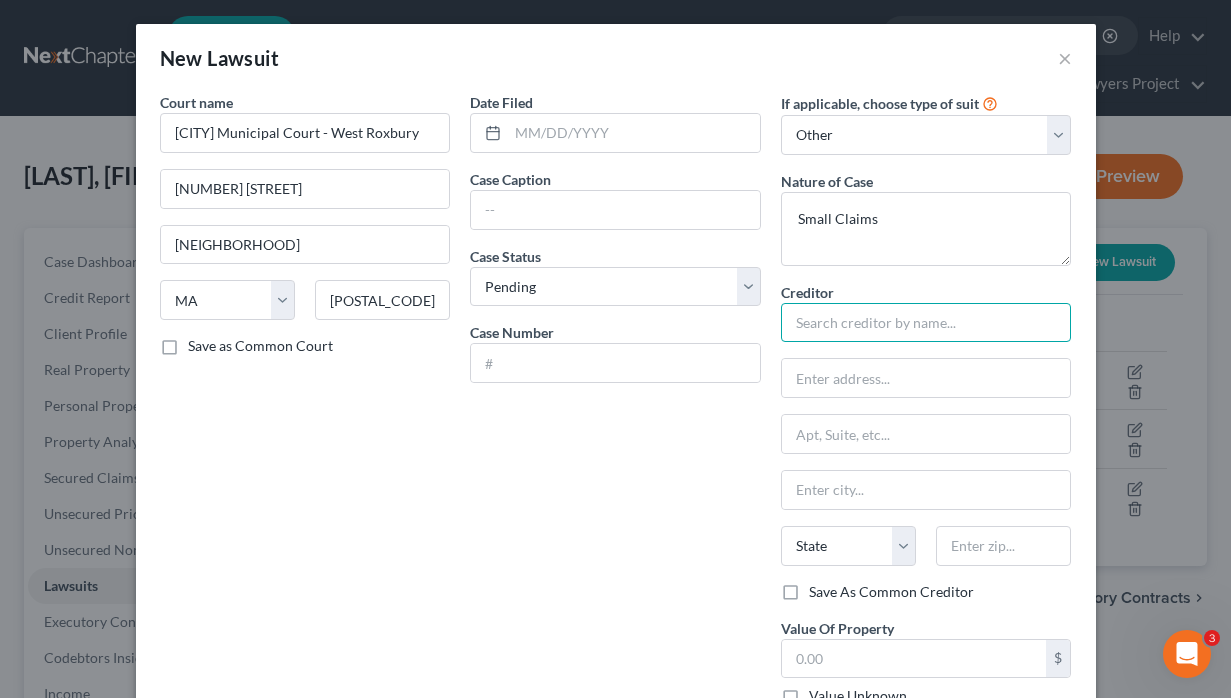click at bounding box center [926, 323] 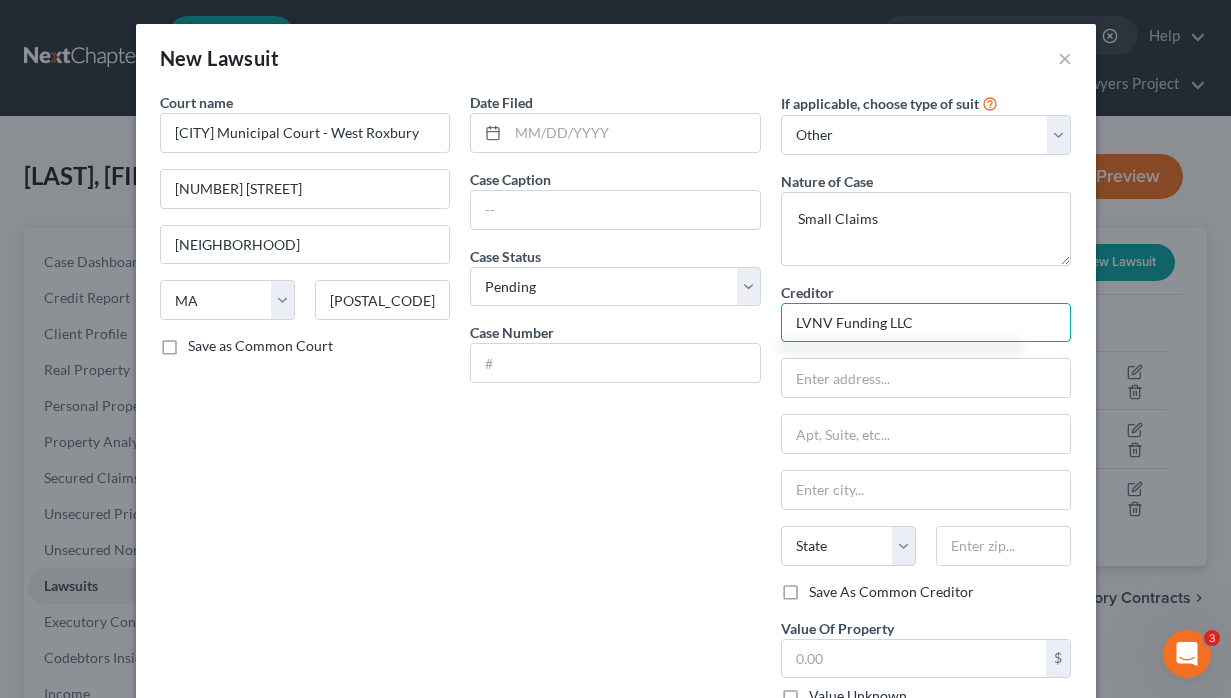 type on "LVNV Funding LLC" 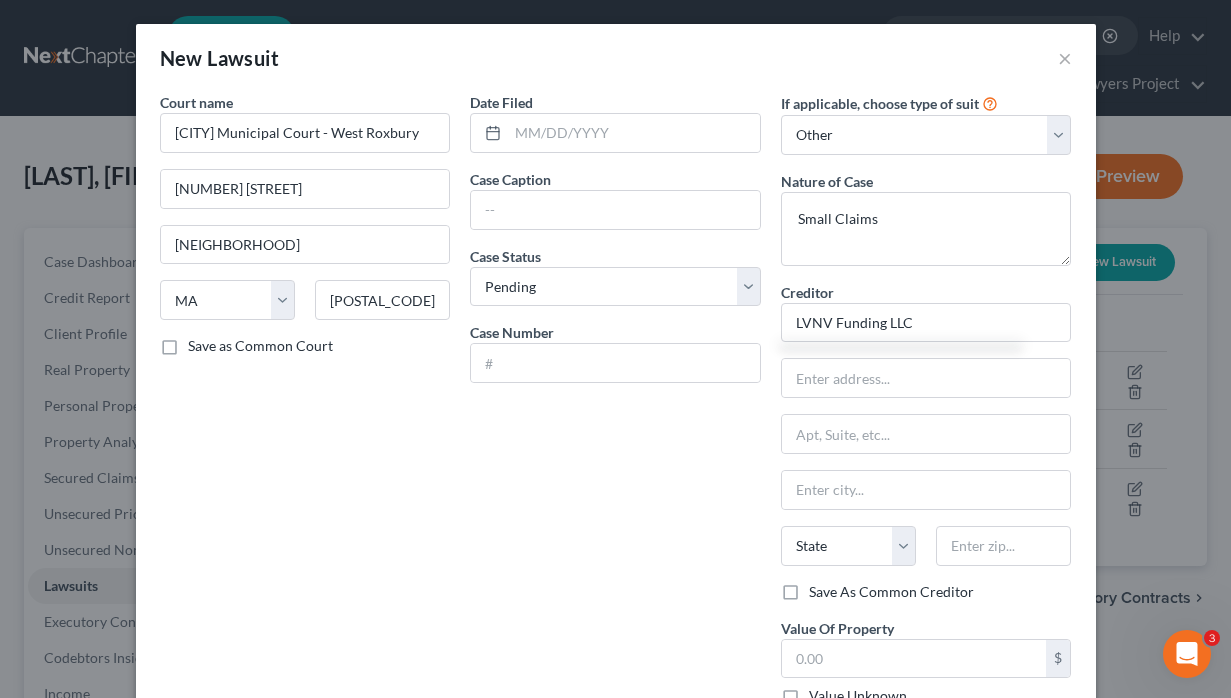 click on "Date Filed         Case Caption
Case Status
*
Select Pending On Appeal Concluded Case Number" at bounding box center [615, 407] 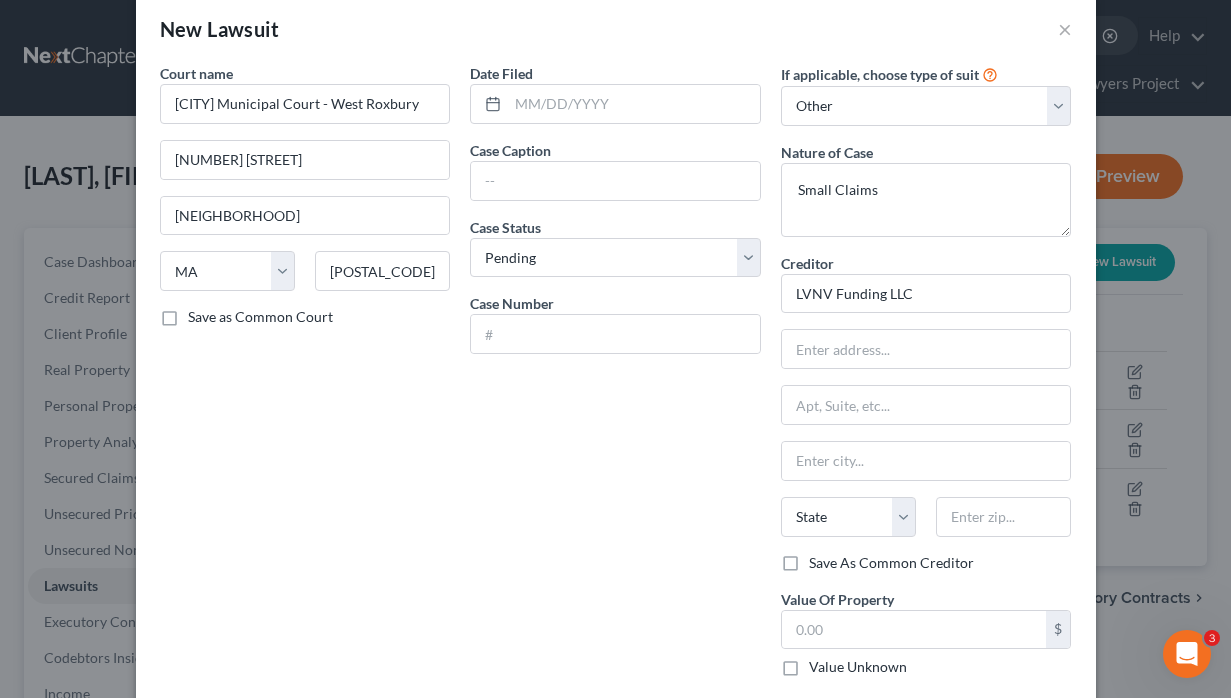scroll, scrollTop: 5, scrollLeft: 0, axis: vertical 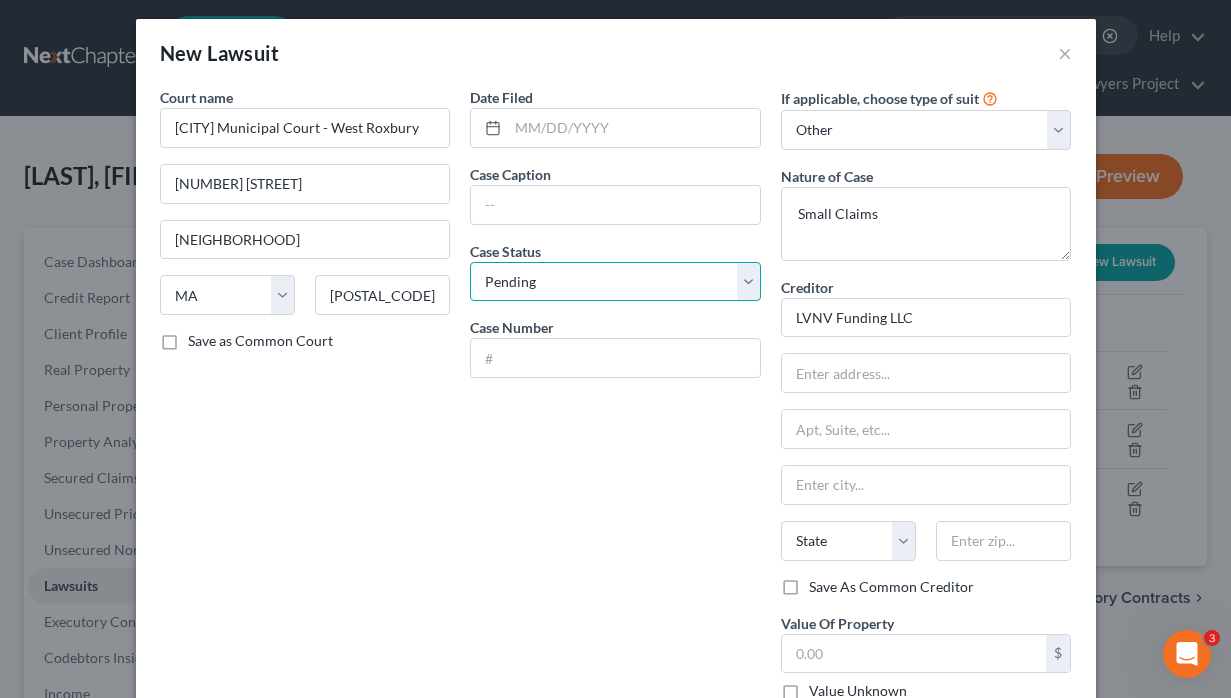 select on "2" 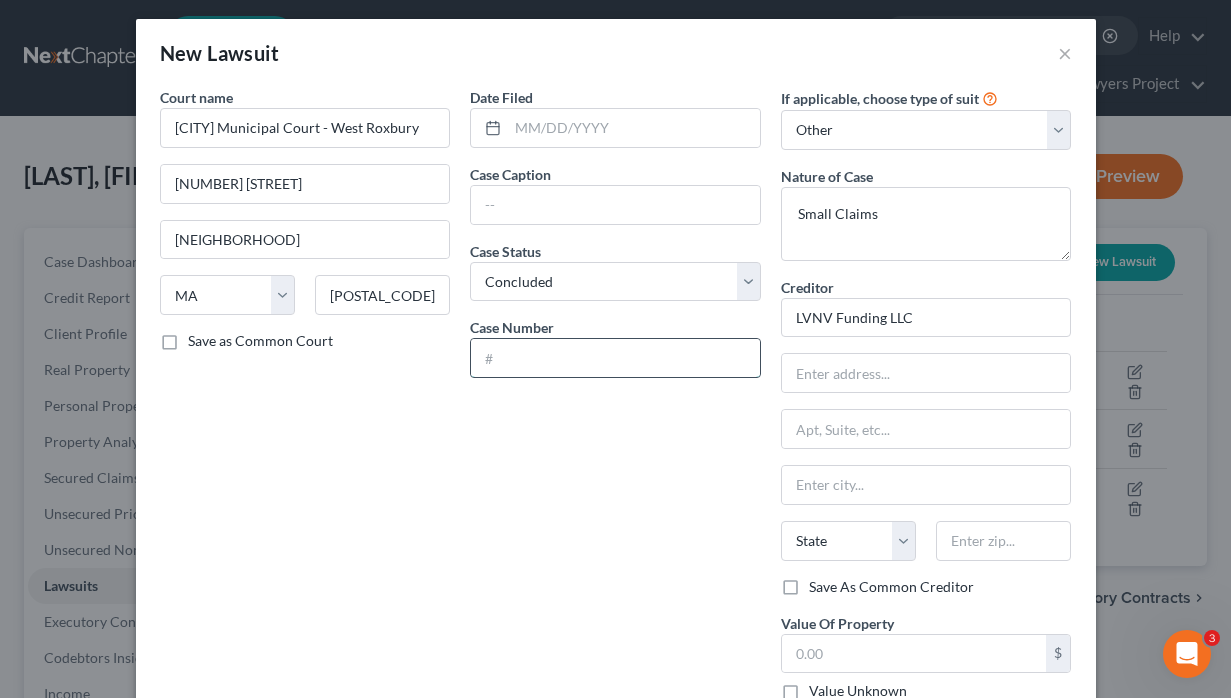 click at bounding box center [615, 358] 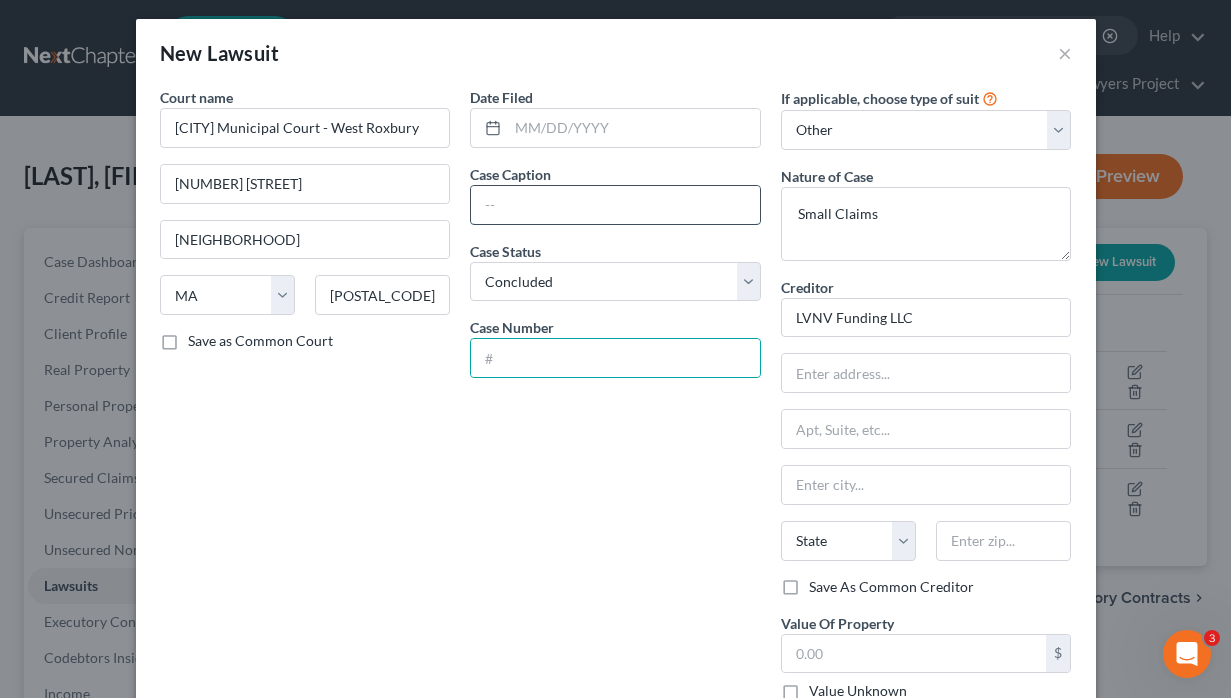 click at bounding box center [615, 205] 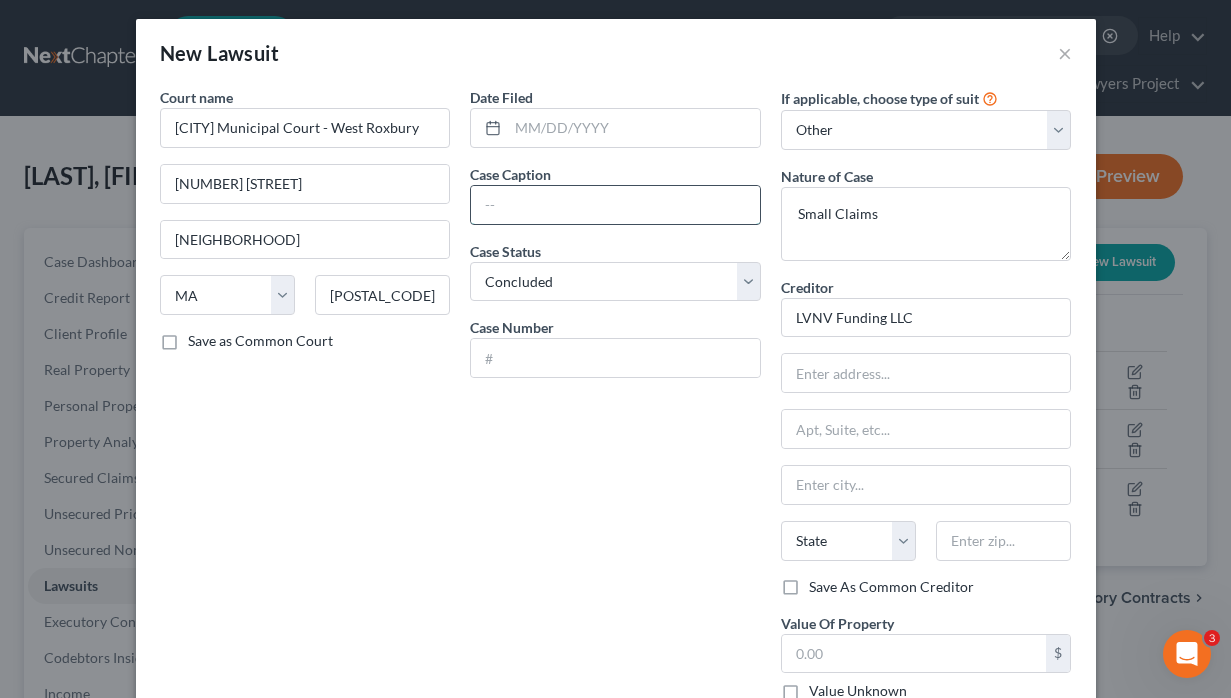 paste on "LVNV Funding LLC v. [LAST_NAME], [FIRST_NAME]" 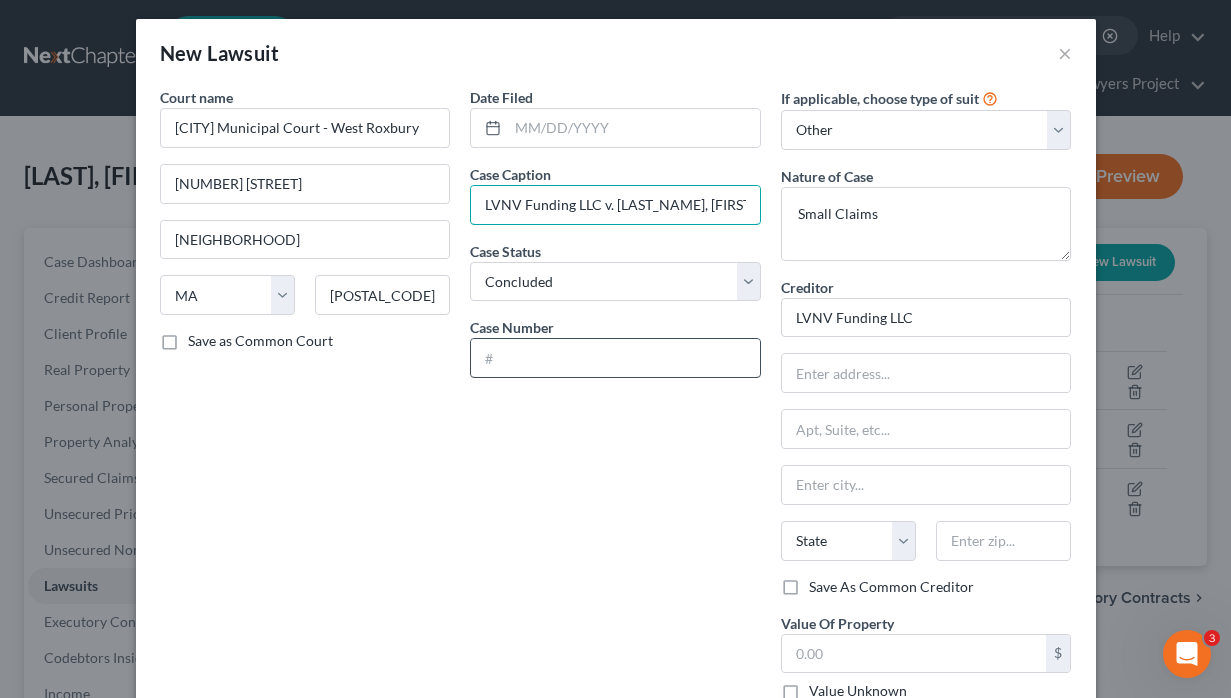 type on "LVNV Funding LLC v. [LAST_NAME], [FIRST_NAME]" 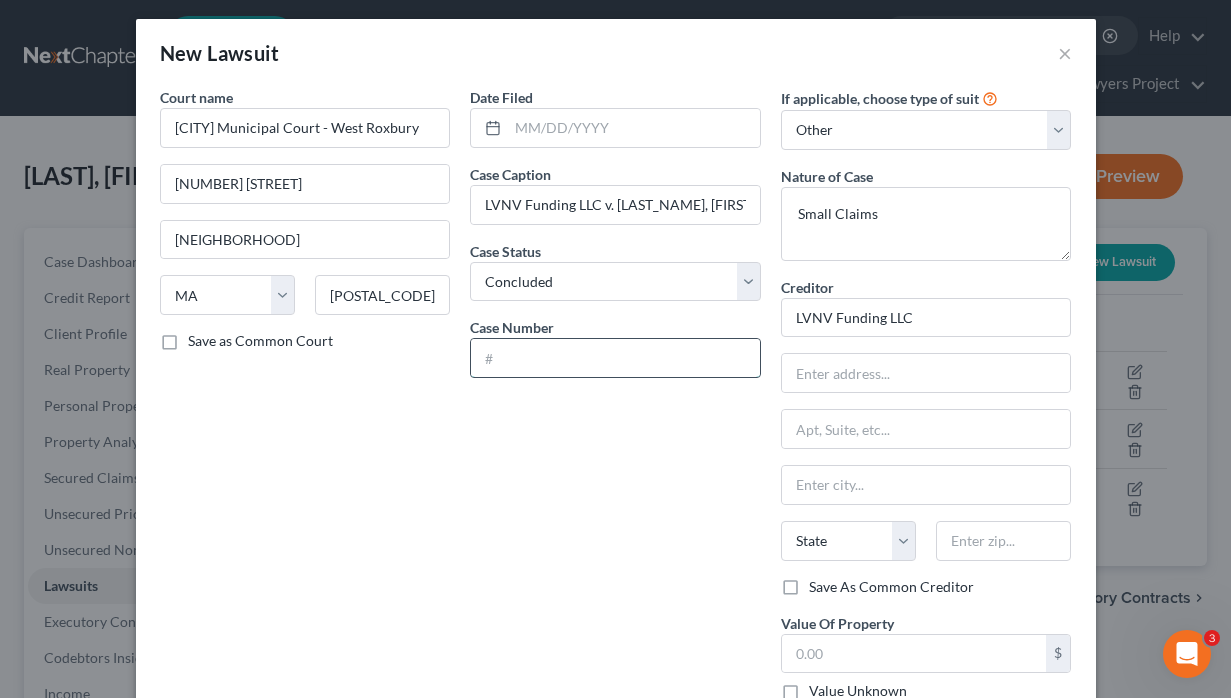 click at bounding box center (615, 358) 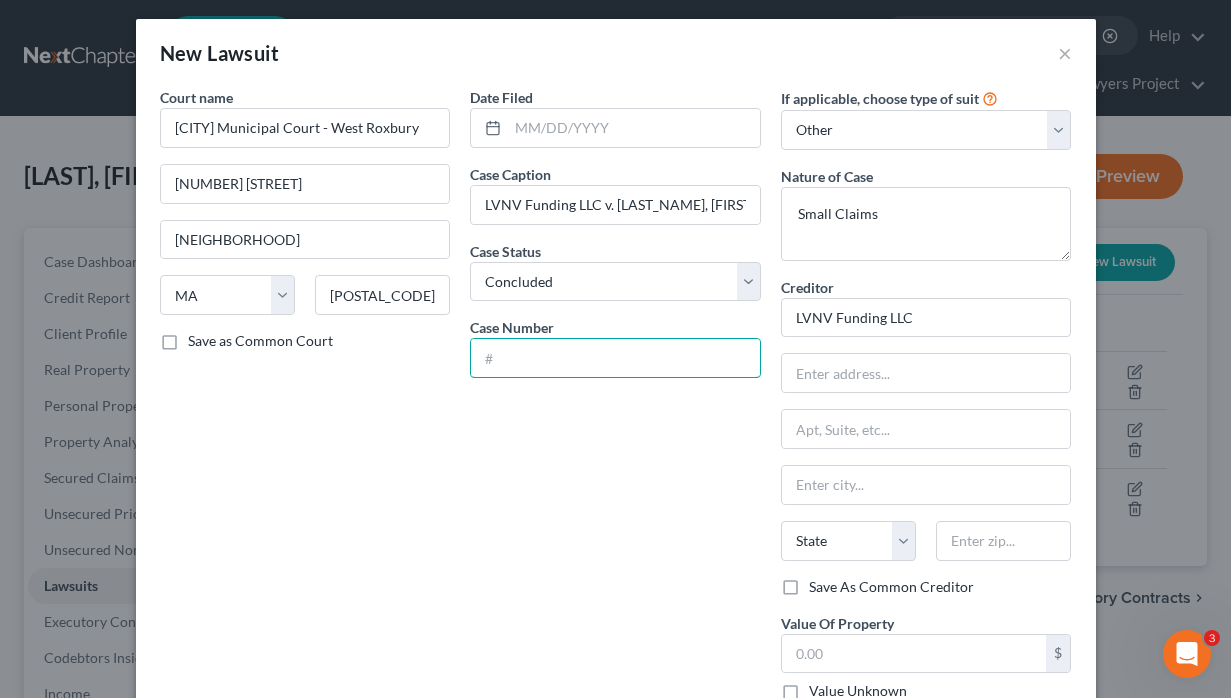 paste on "[CASE_NUMBER]" 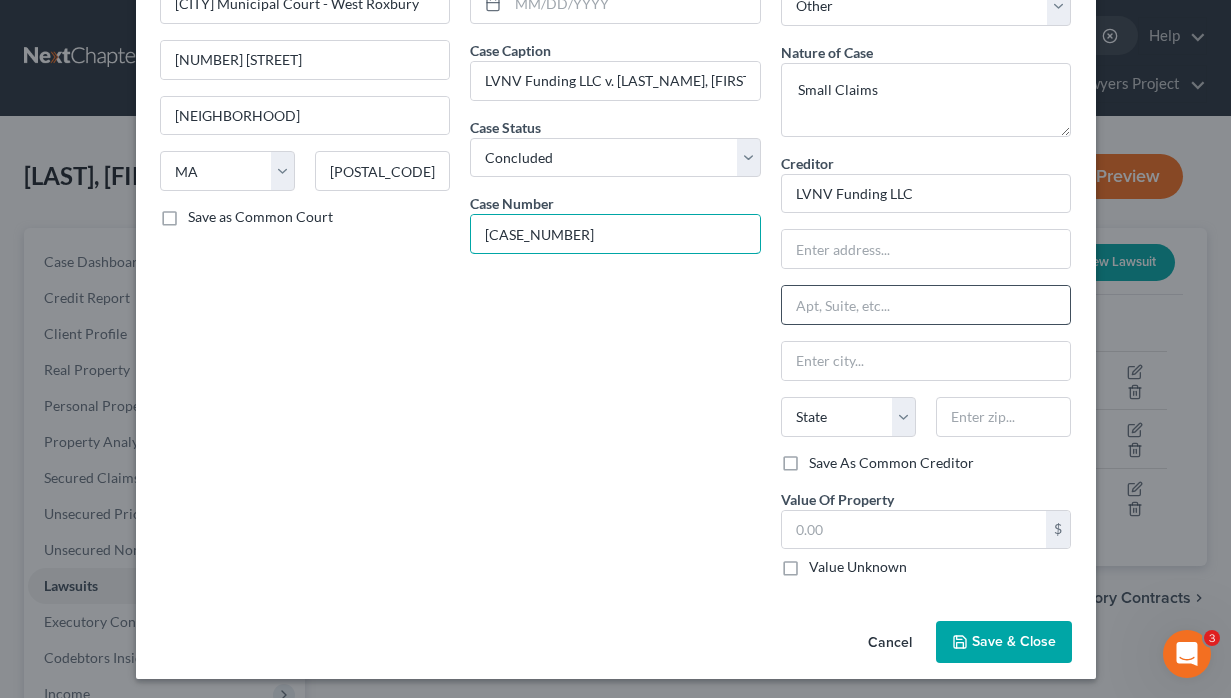 scroll, scrollTop: 131, scrollLeft: 0, axis: vertical 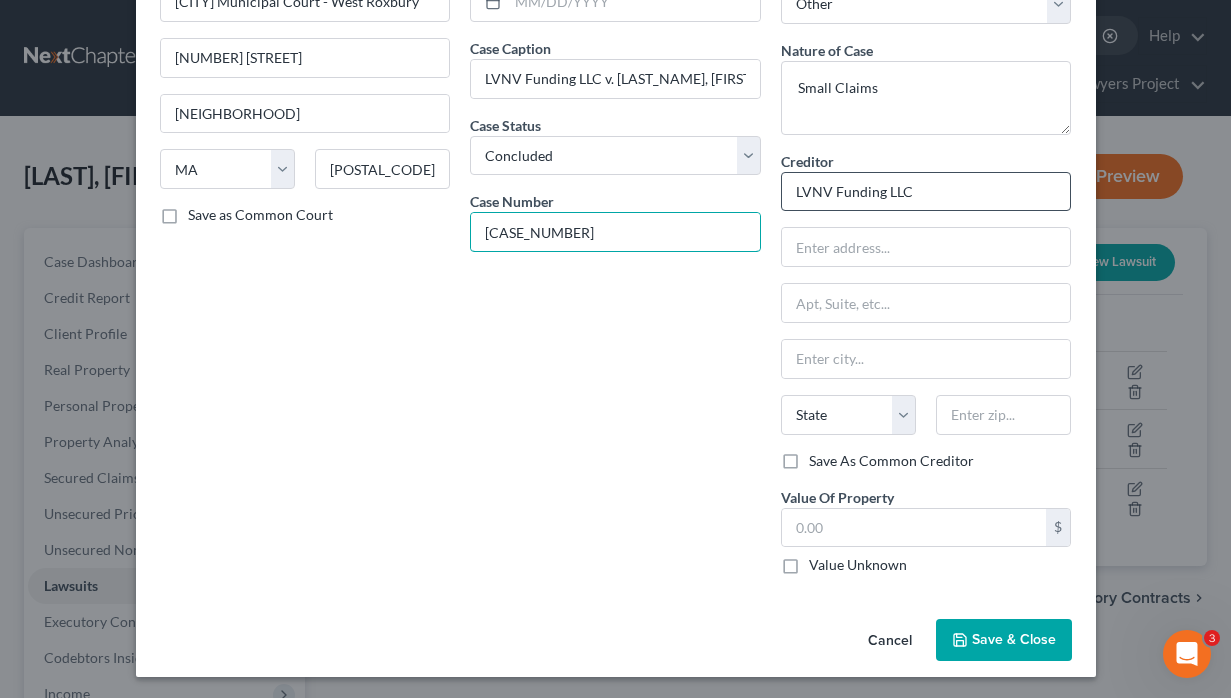 type on "[CASE_NUMBER]" 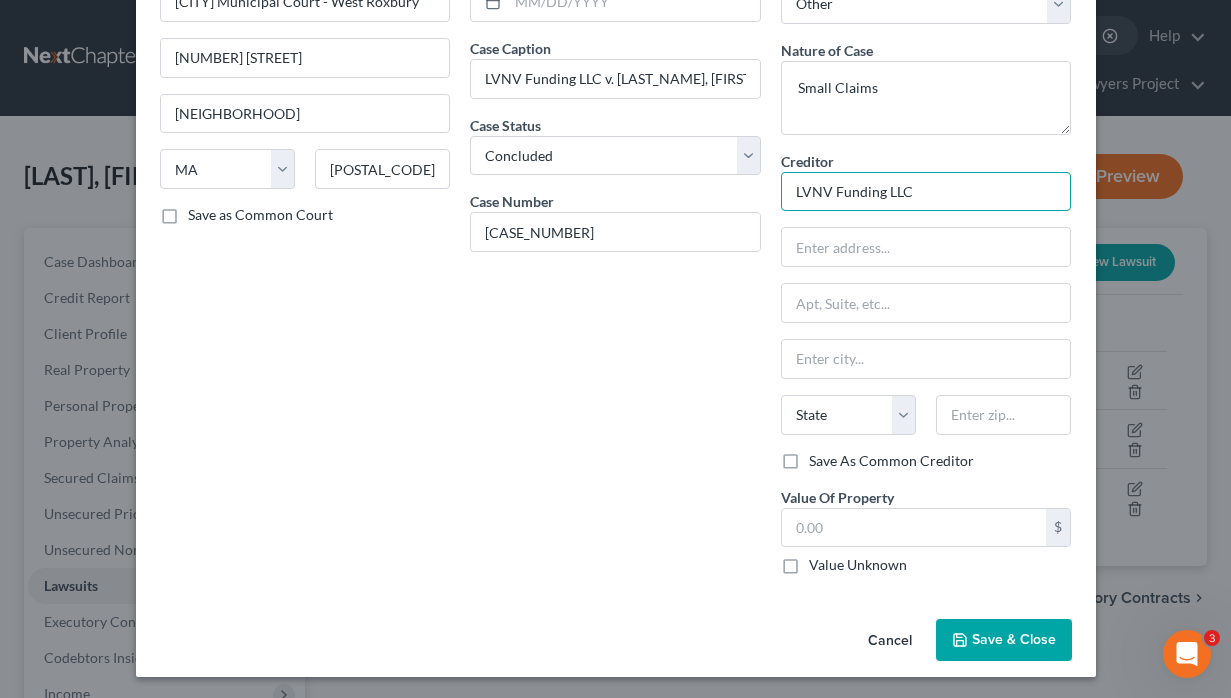 drag, startPoint x: 932, startPoint y: 196, endPoint x: 758, endPoint y: 197, distance: 174.00287 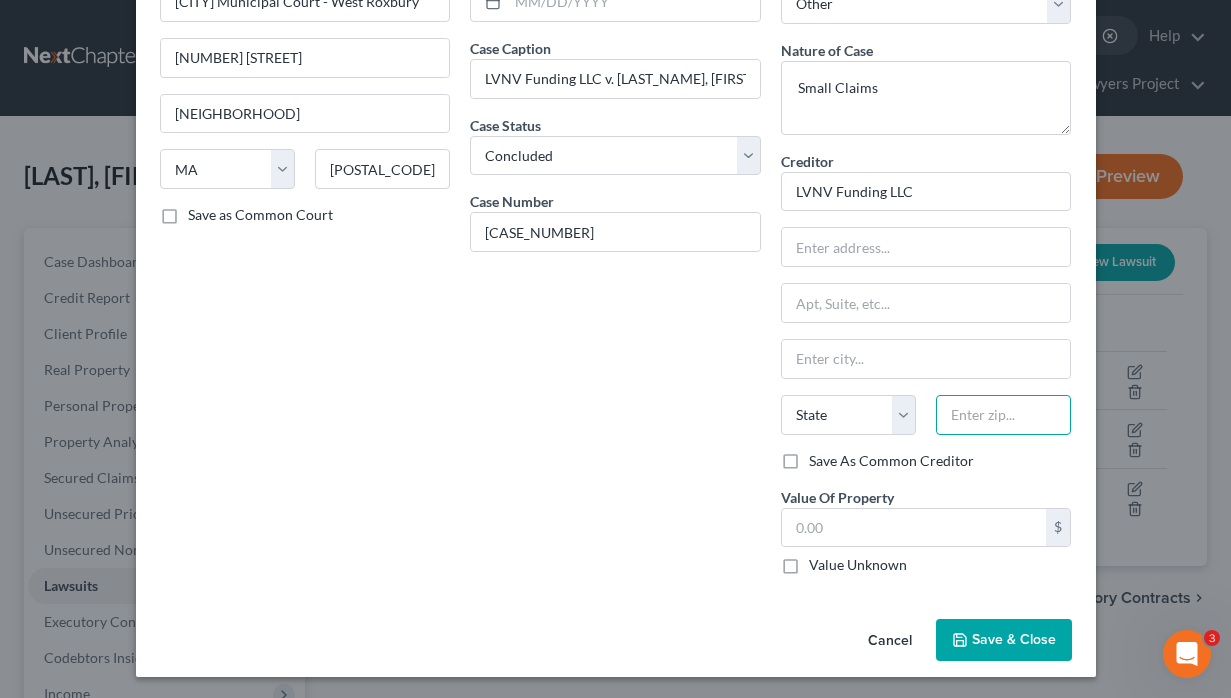 paste on "29601" 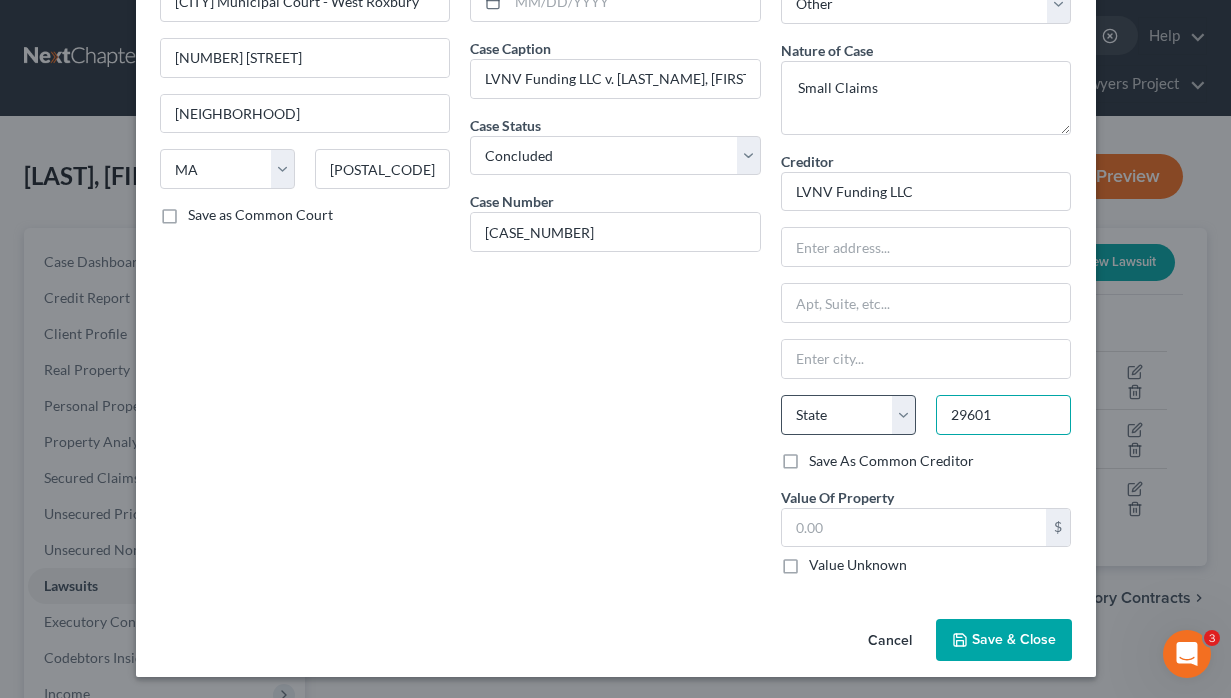 type on "29601" 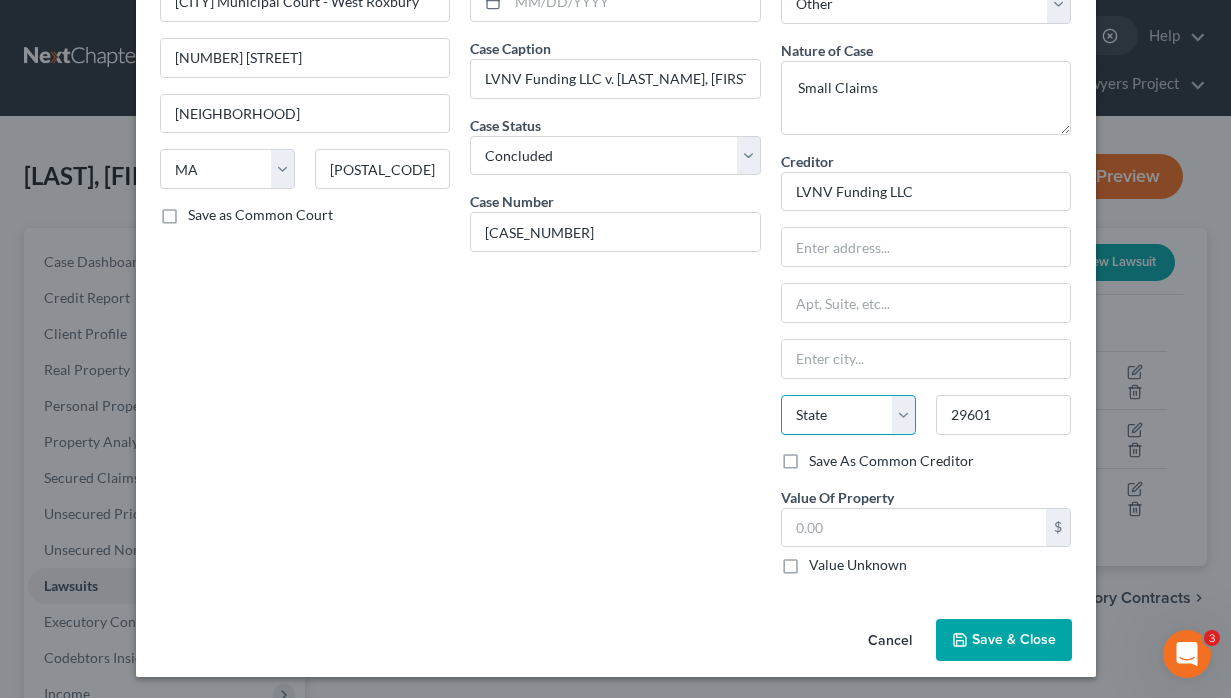 type on "Greenville" 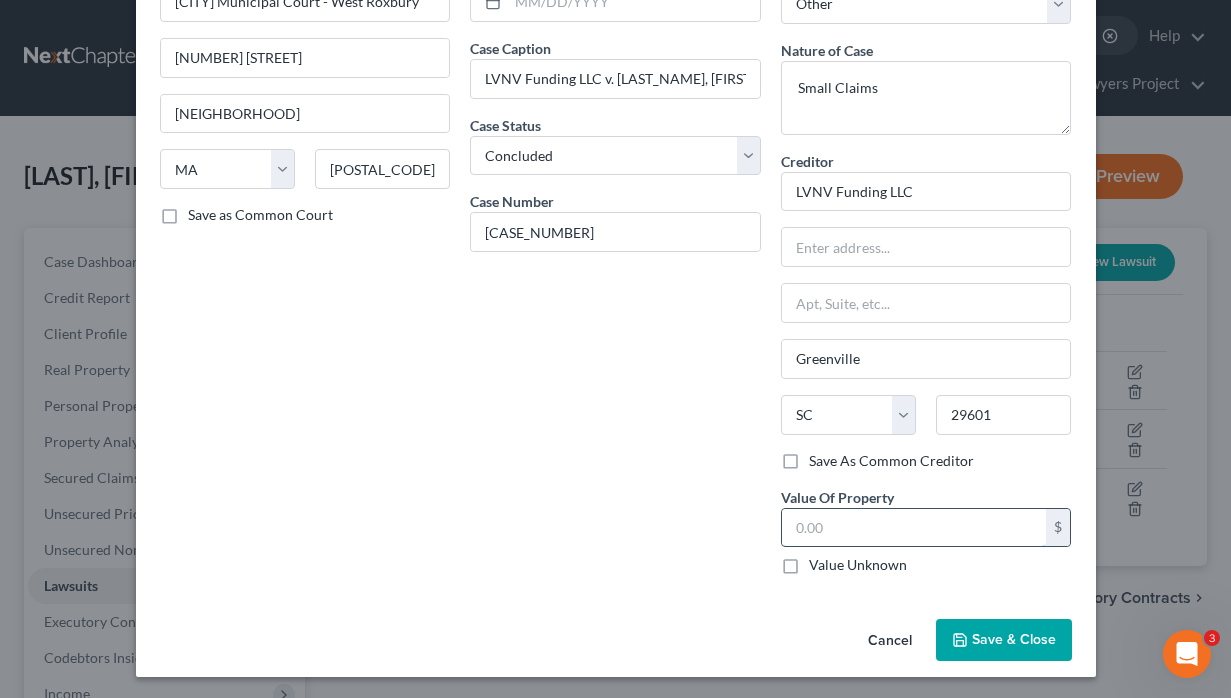 click at bounding box center [914, 528] 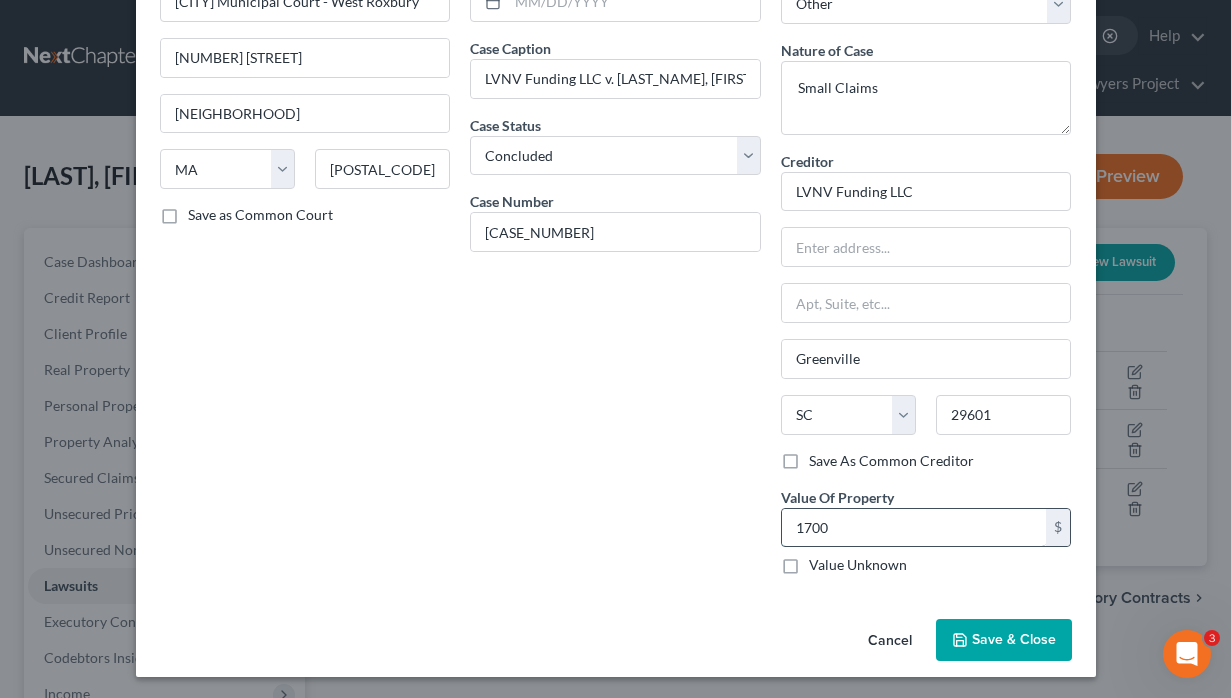 type on "1,700" 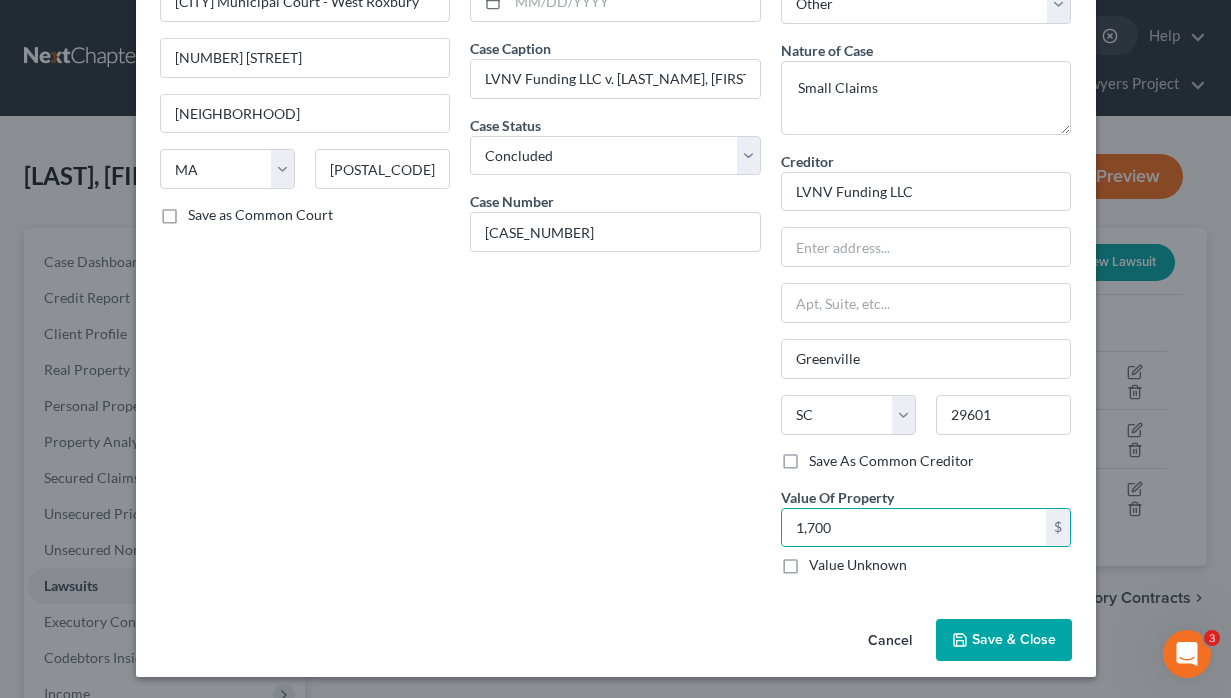 click on "Value Unknown" at bounding box center [858, 565] 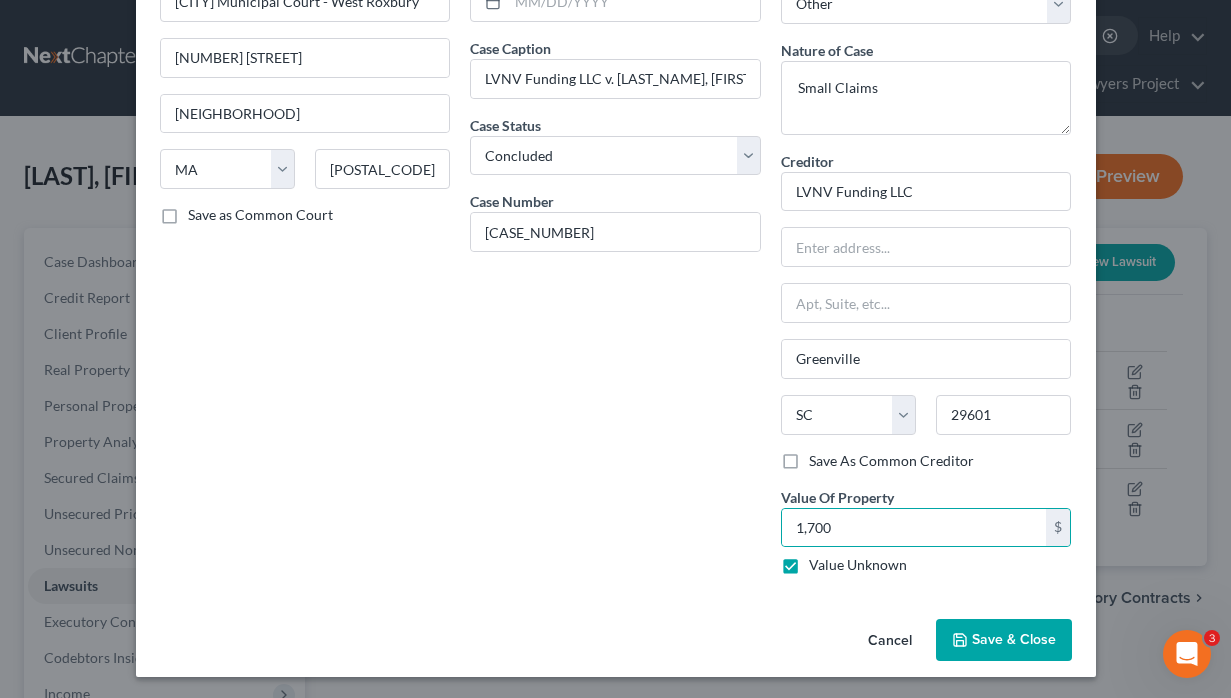type on "0.00" 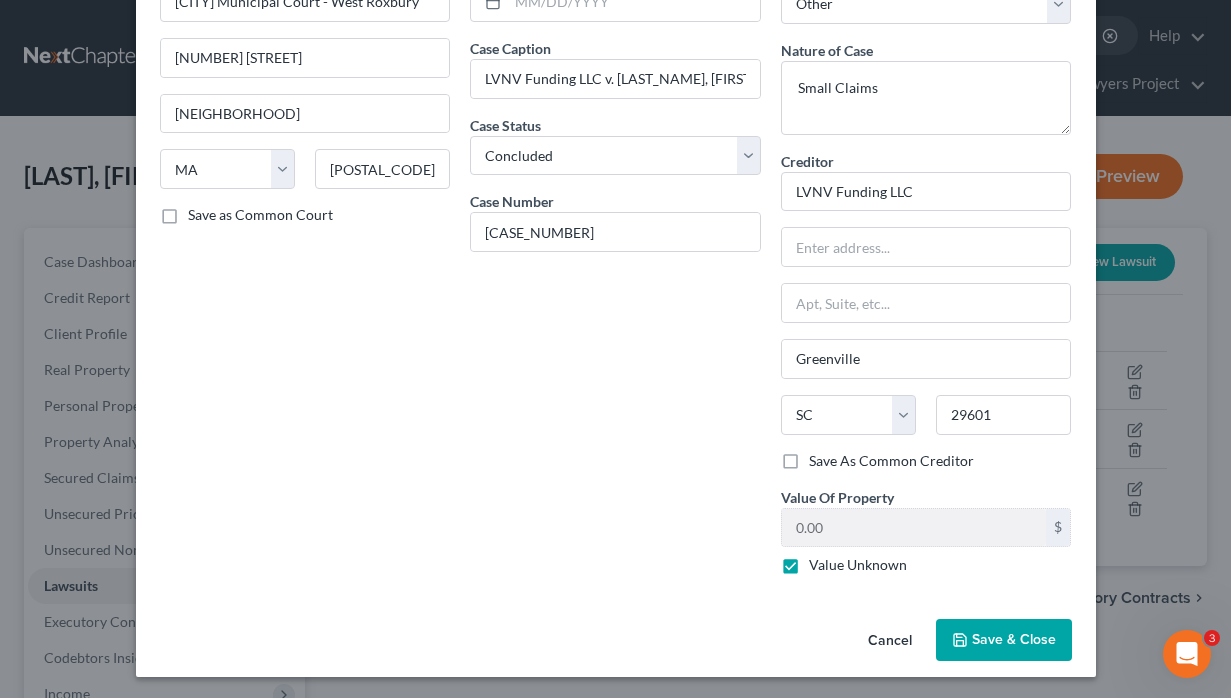 click on "Value Unknown" at bounding box center (858, 565) 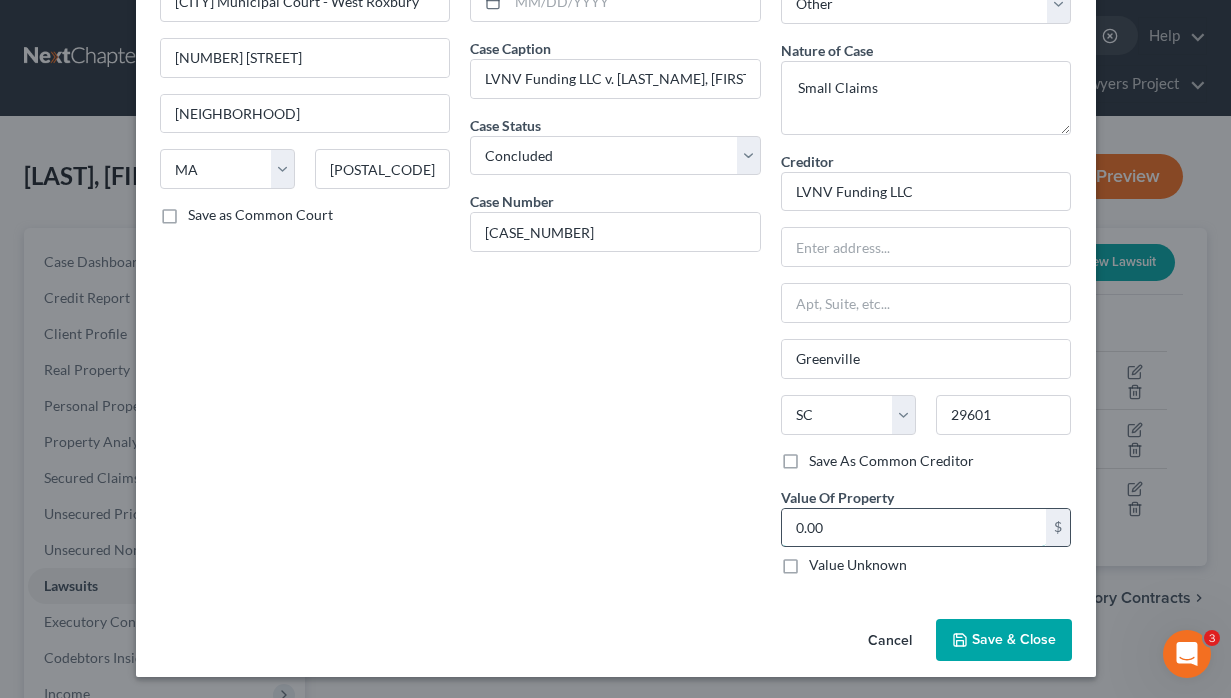 click on "0.00" at bounding box center (914, 528) 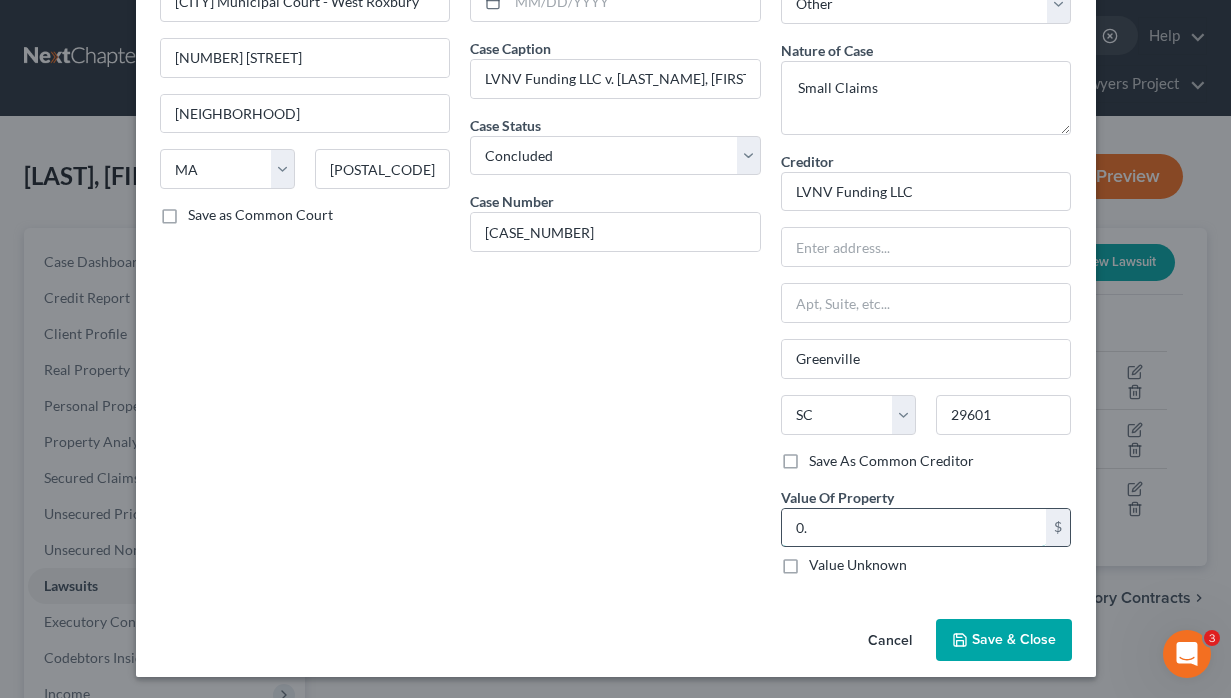 type on "0" 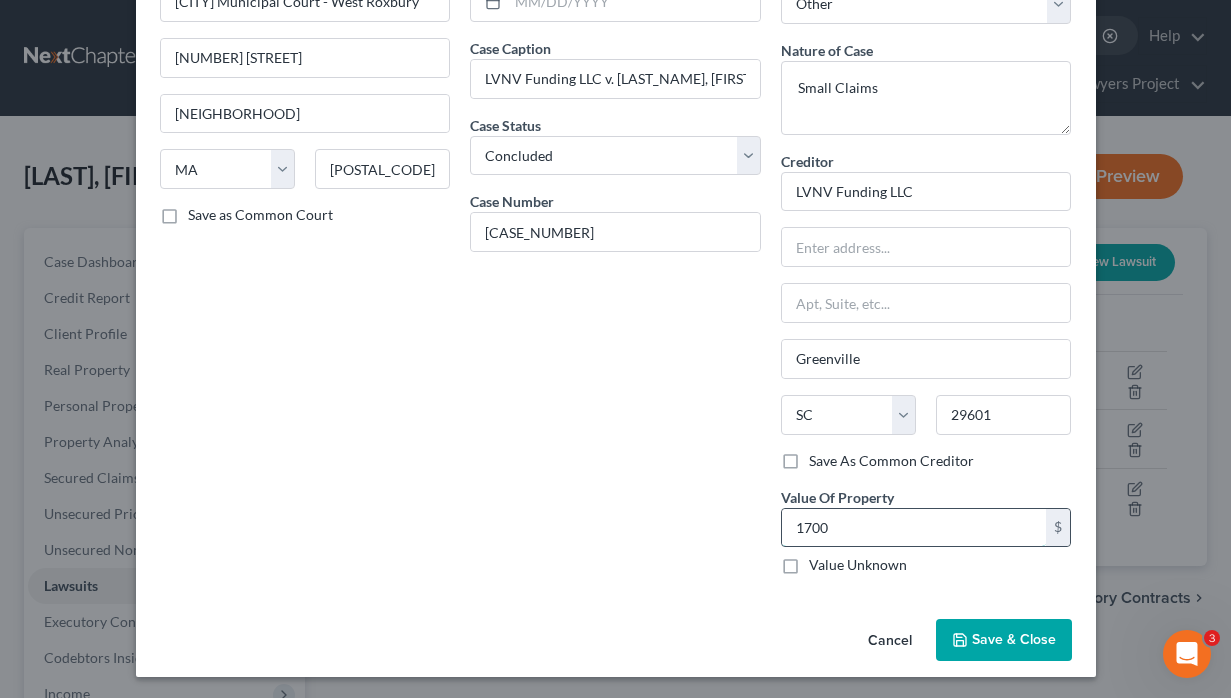 type on "1,700" 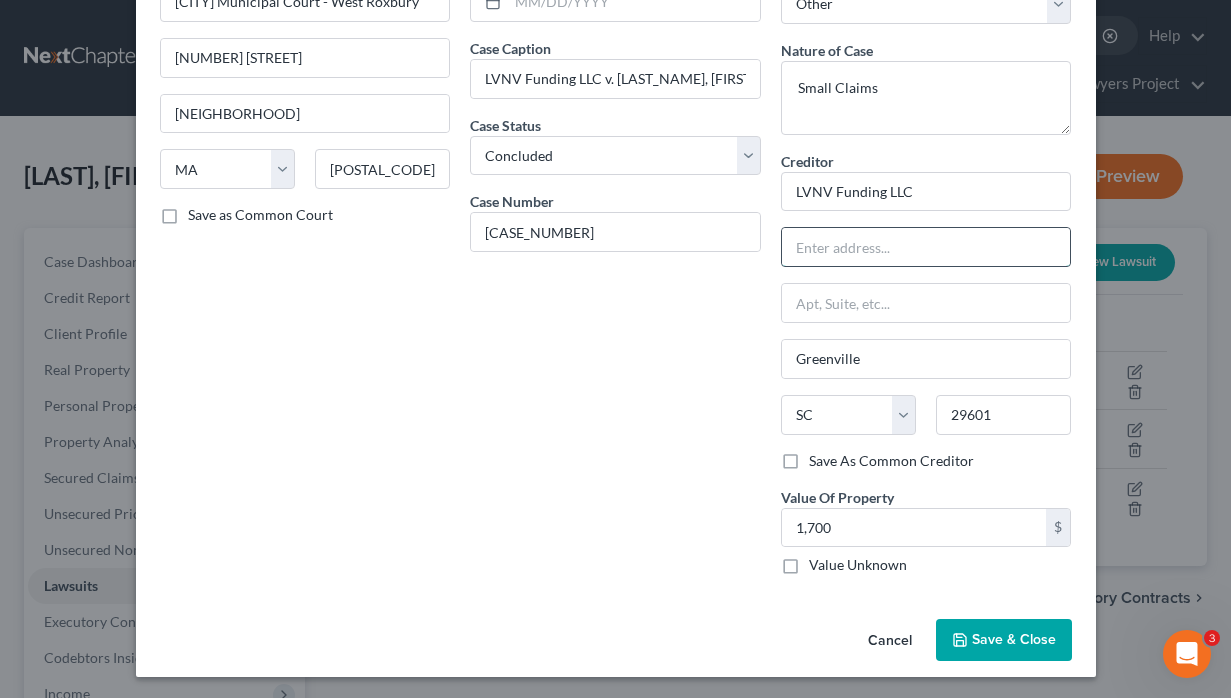 click at bounding box center [926, 247] 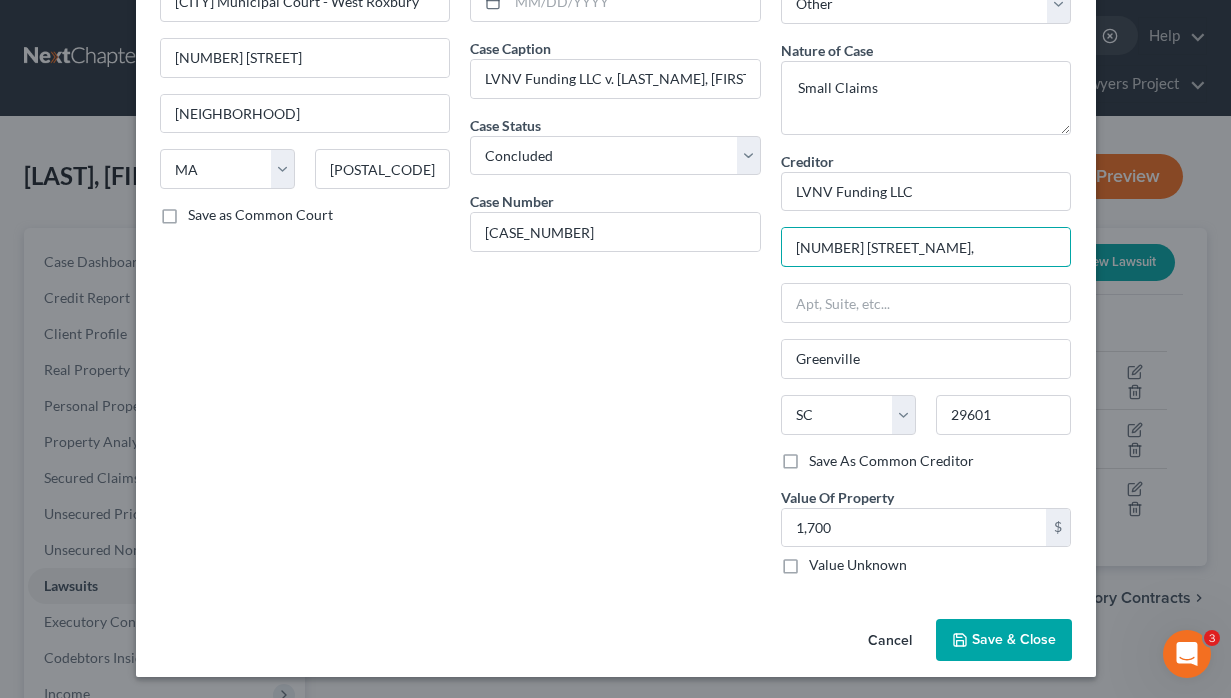 type on "[NUMBER] [STREET_NAME]," 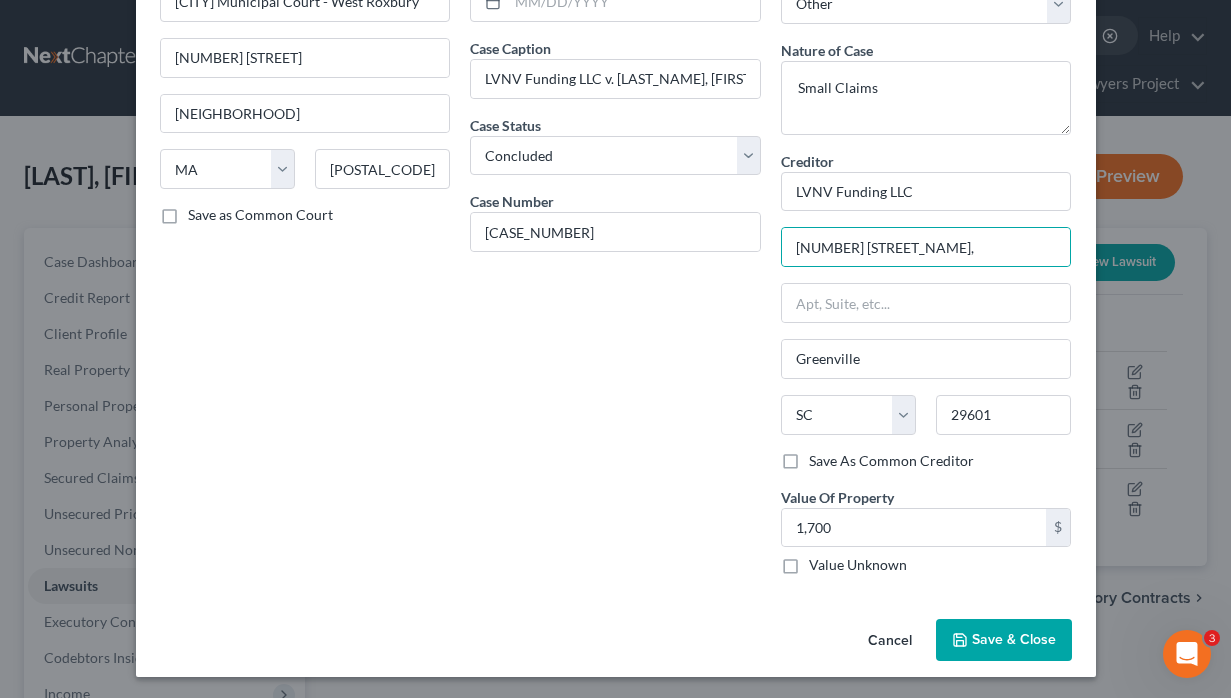 click on "Date Filed         Case Caption [COMPANY_NAME] v. [LAST_NAME], [FIRST_NAME]
Case Status
*
Select Pending On Appeal Concluded Case Number 2306SC000633" at bounding box center [615, 276] 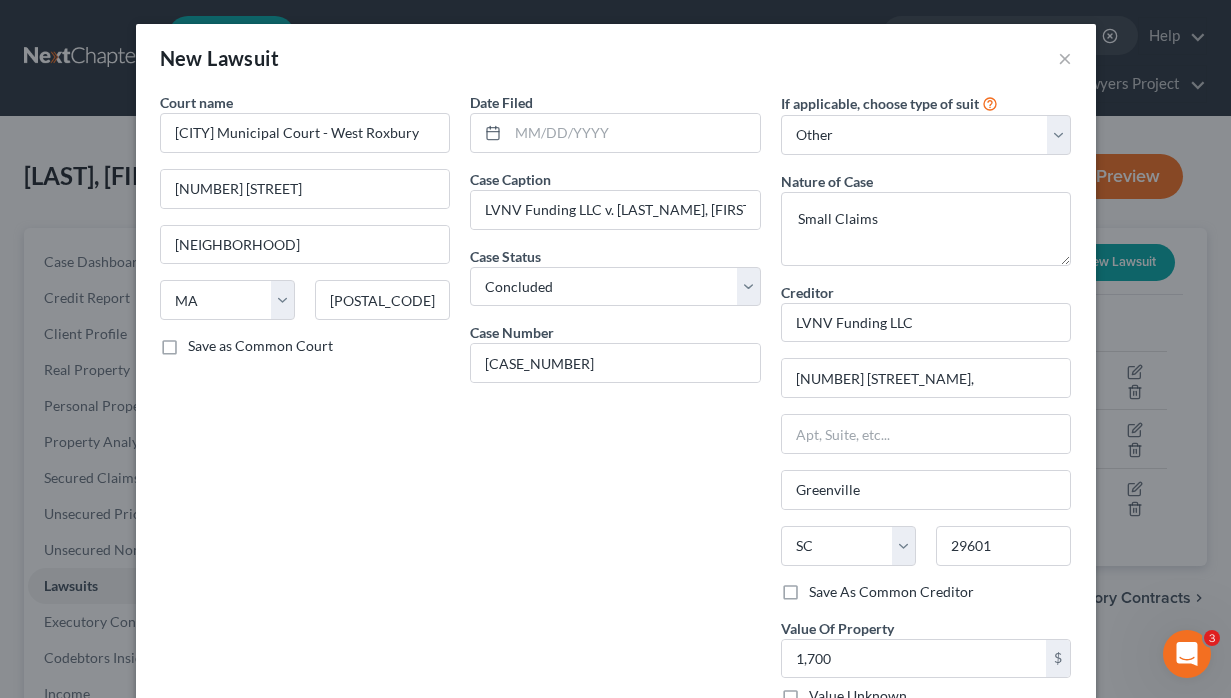 scroll, scrollTop: 0, scrollLeft: 0, axis: both 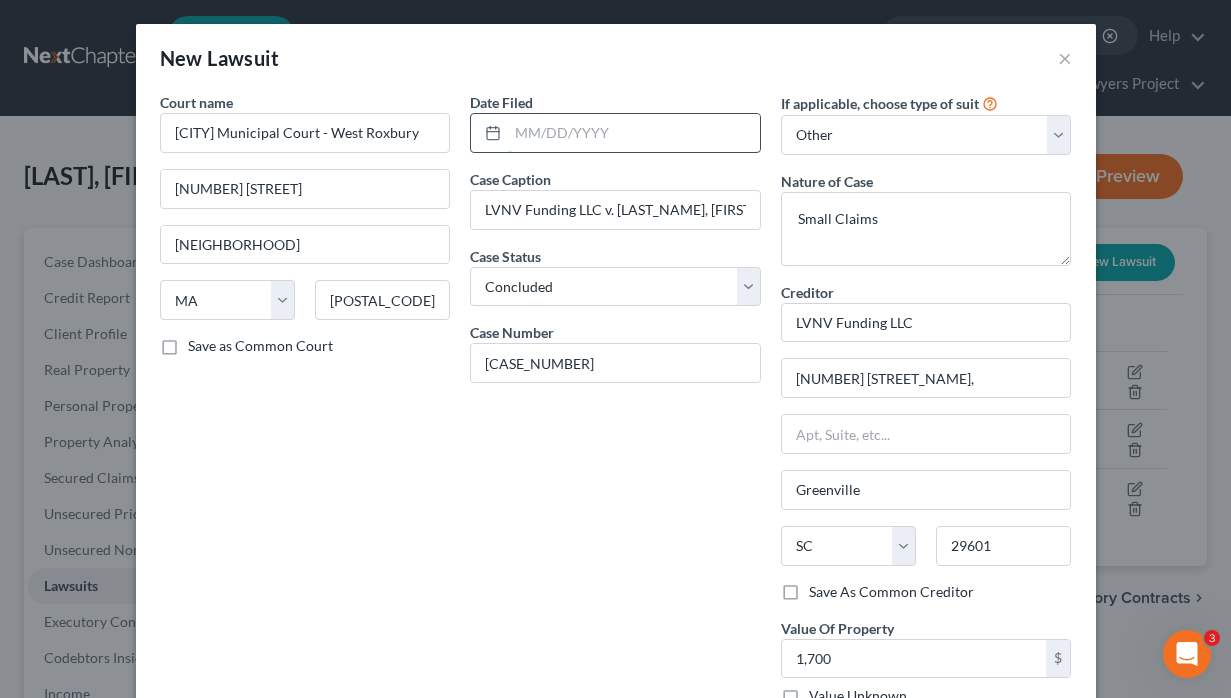 click at bounding box center [634, 133] 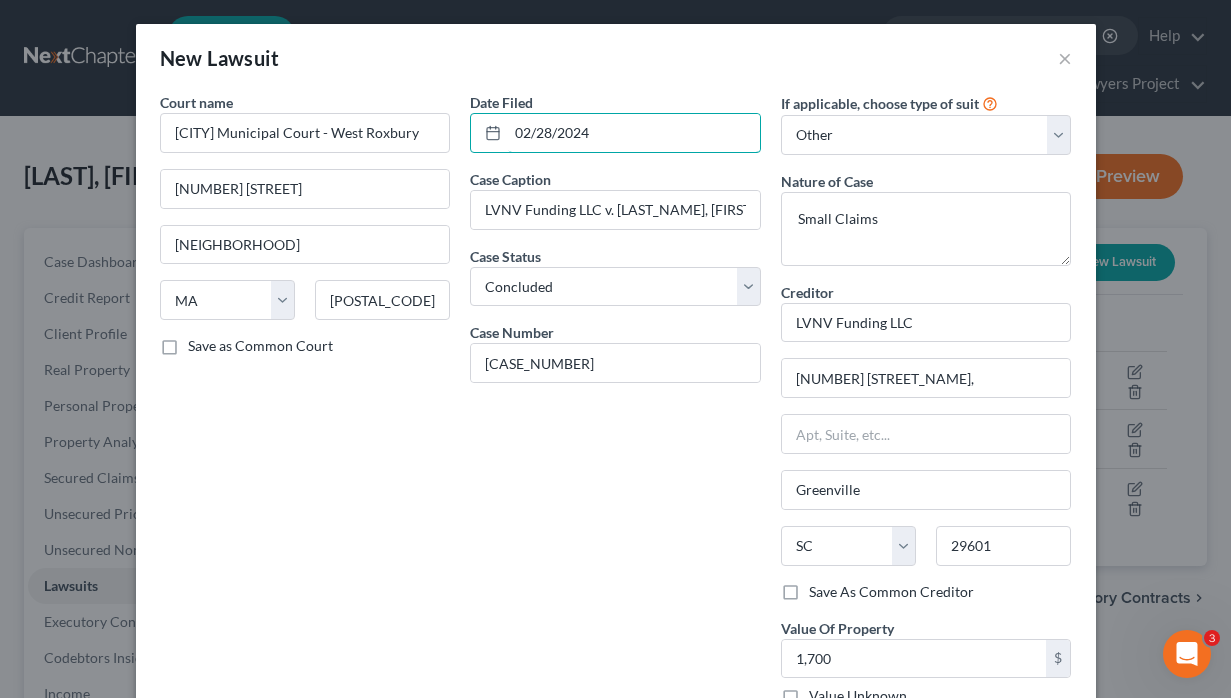 type on "02/28/2024" 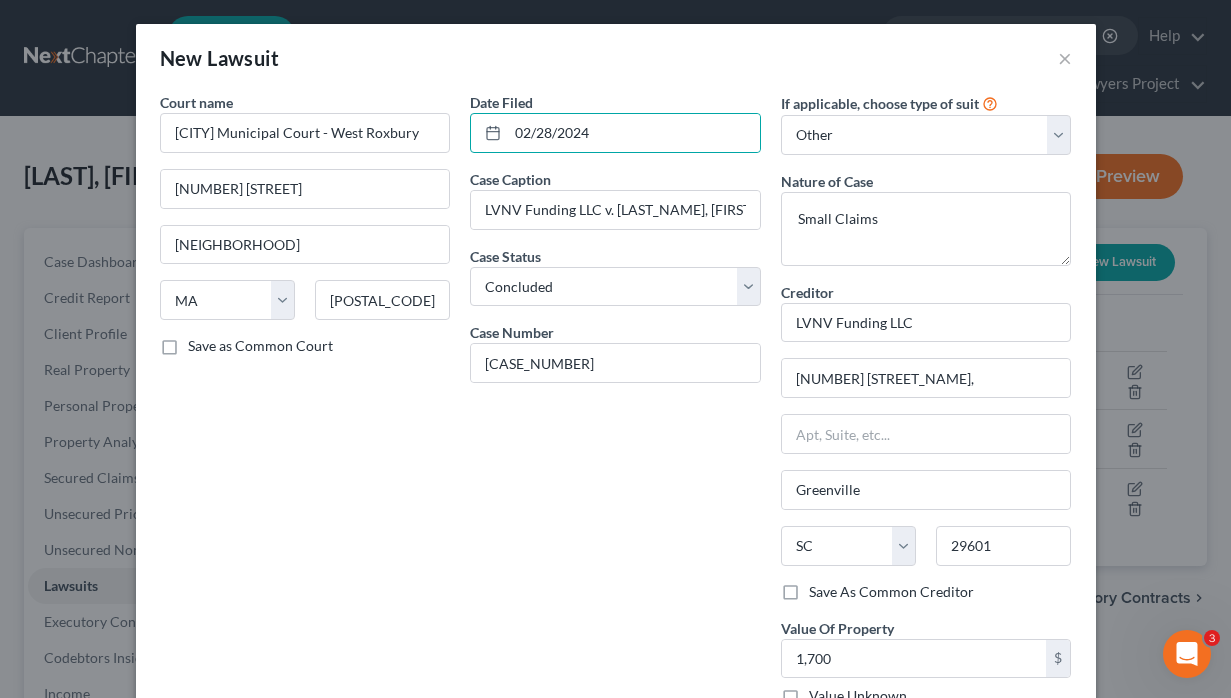 click on "Date Filed         02/28/2024 Case Caption [COMPANY_NAME] v. [LAST_NAME], [FIRST_NAME]
Case Status
*
Select Pending On Appeal Concluded Case Number 2306SC000633" at bounding box center (615, 407) 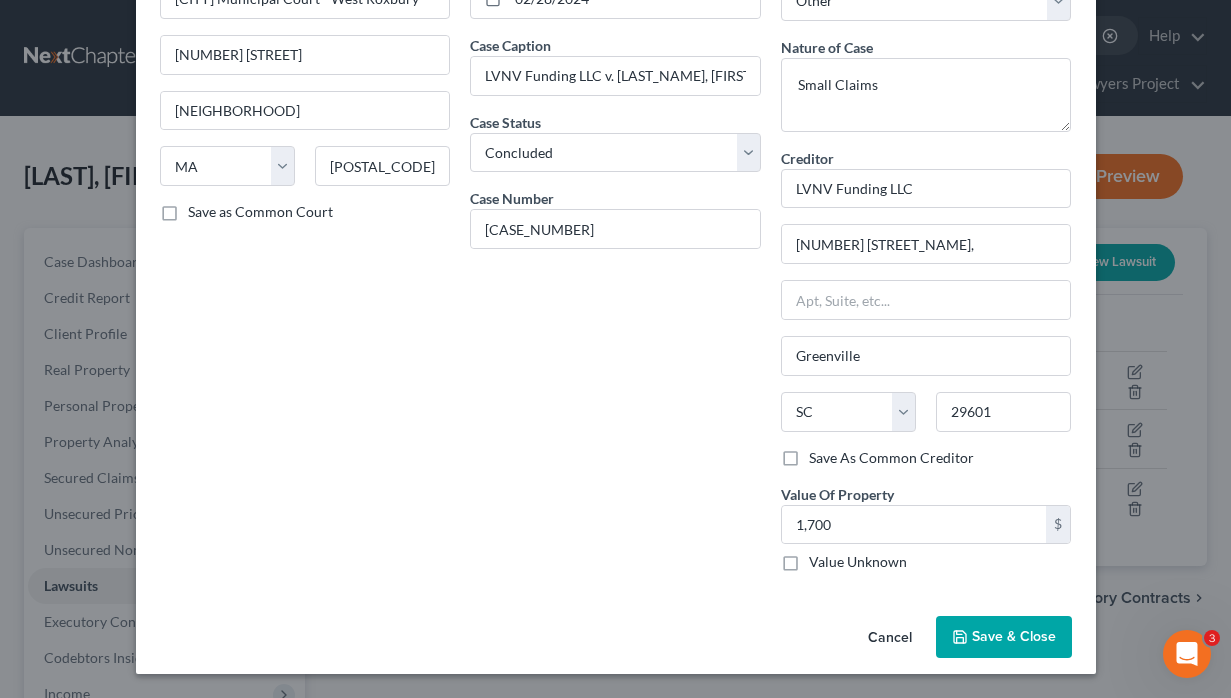 scroll, scrollTop: 133, scrollLeft: 0, axis: vertical 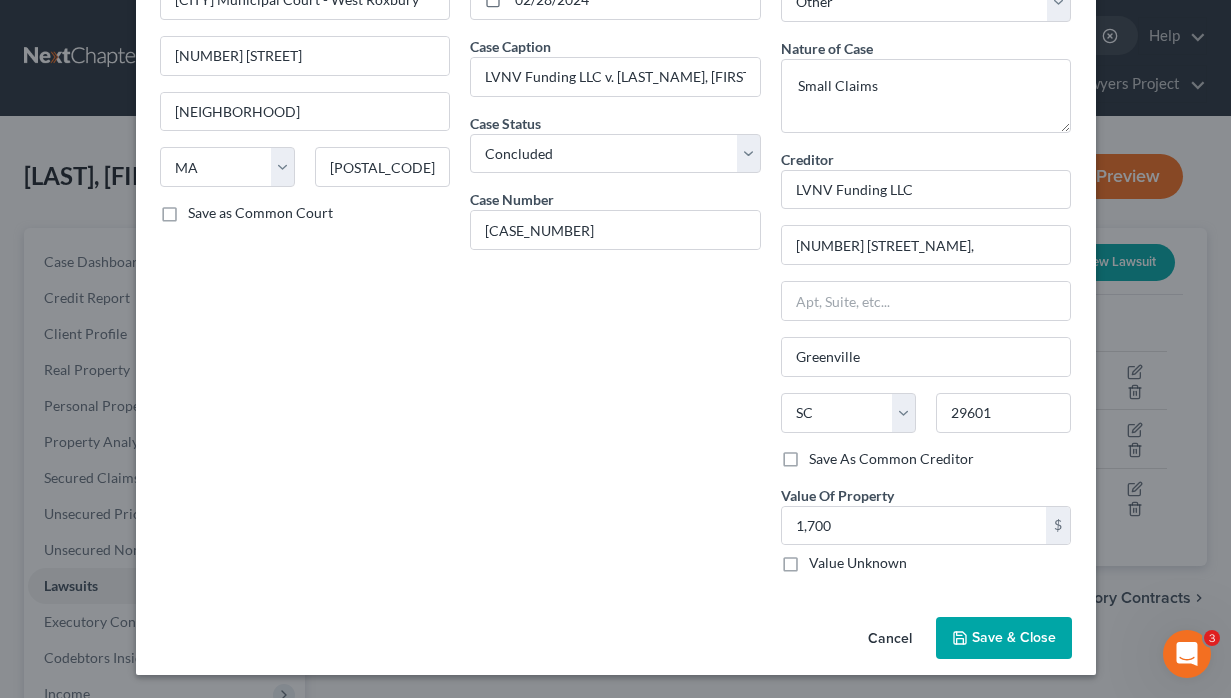 click on "Save & Close" at bounding box center [1014, 637] 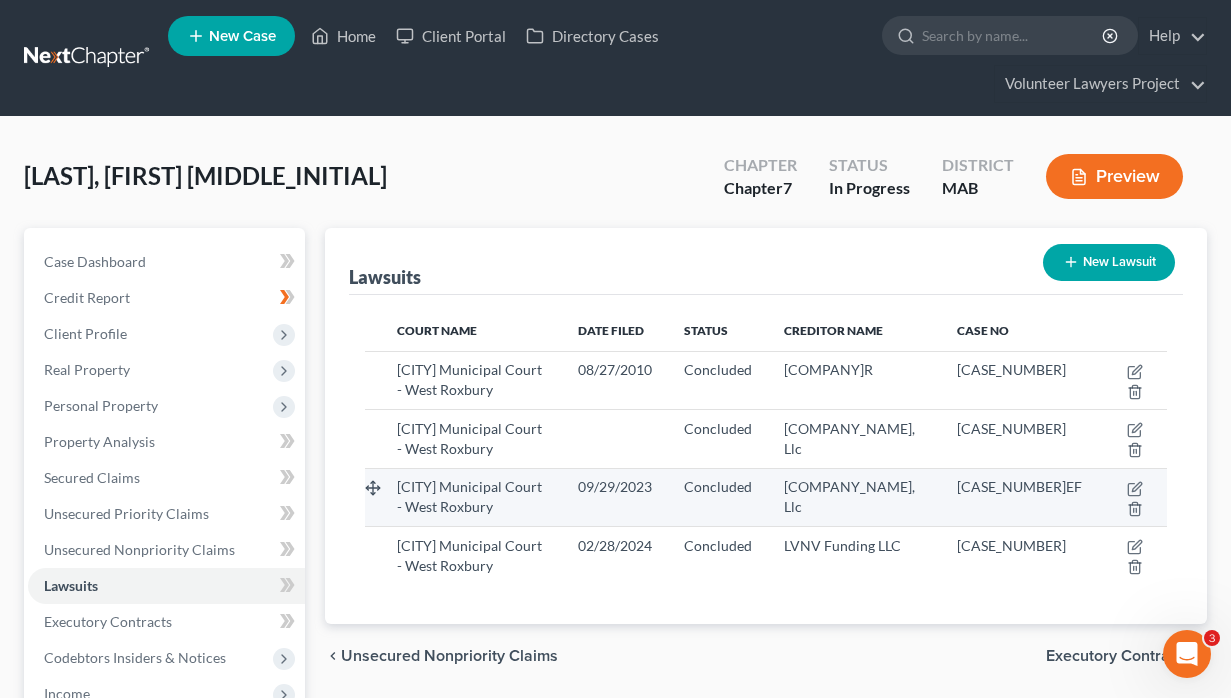 scroll, scrollTop: 81, scrollLeft: 0, axis: vertical 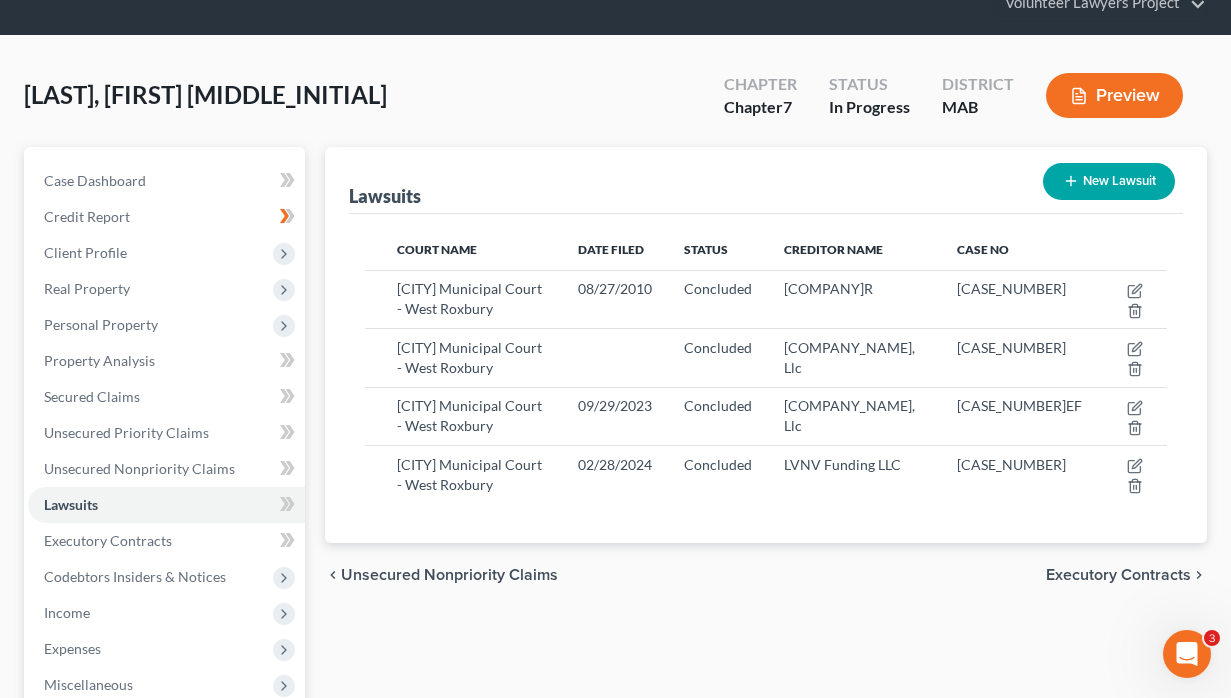 click on "New Lawsuit" at bounding box center (1109, 181) 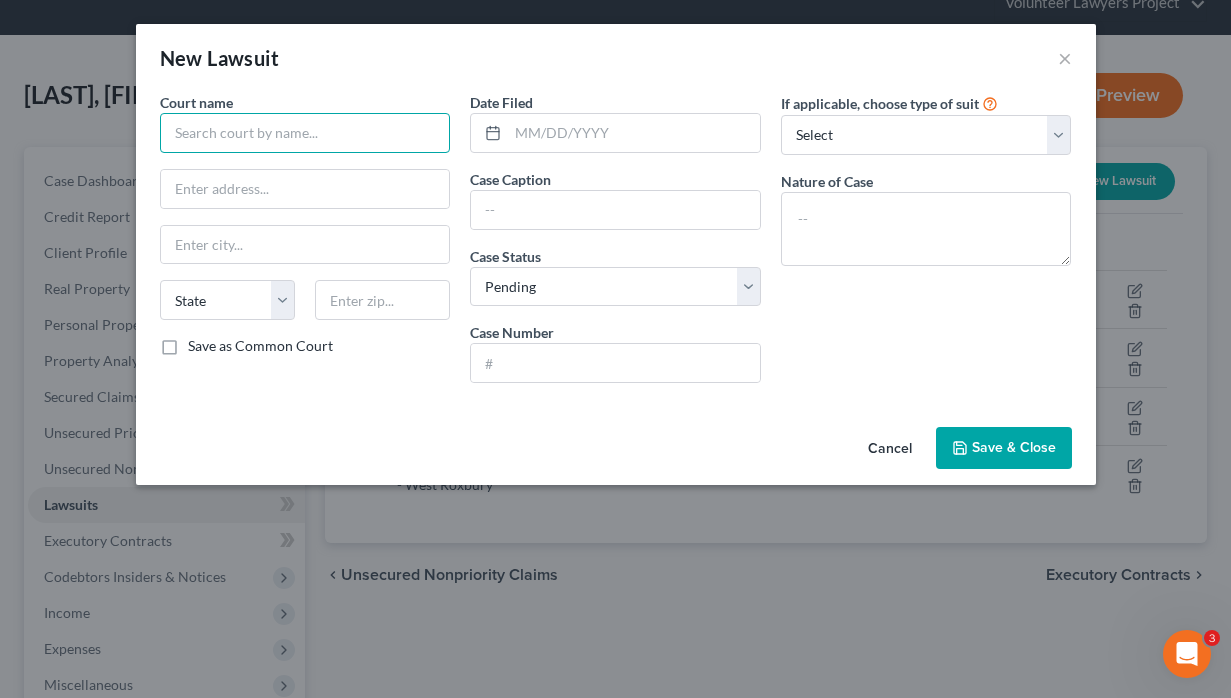 click at bounding box center [305, 133] 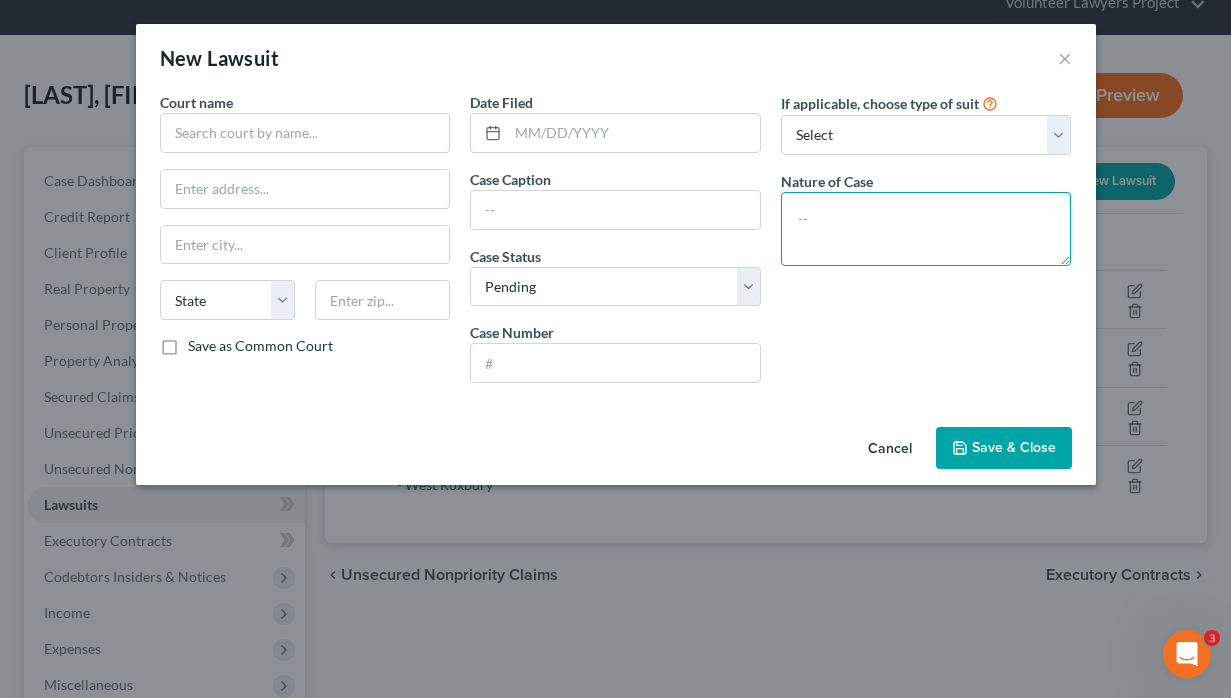 click at bounding box center [926, 229] 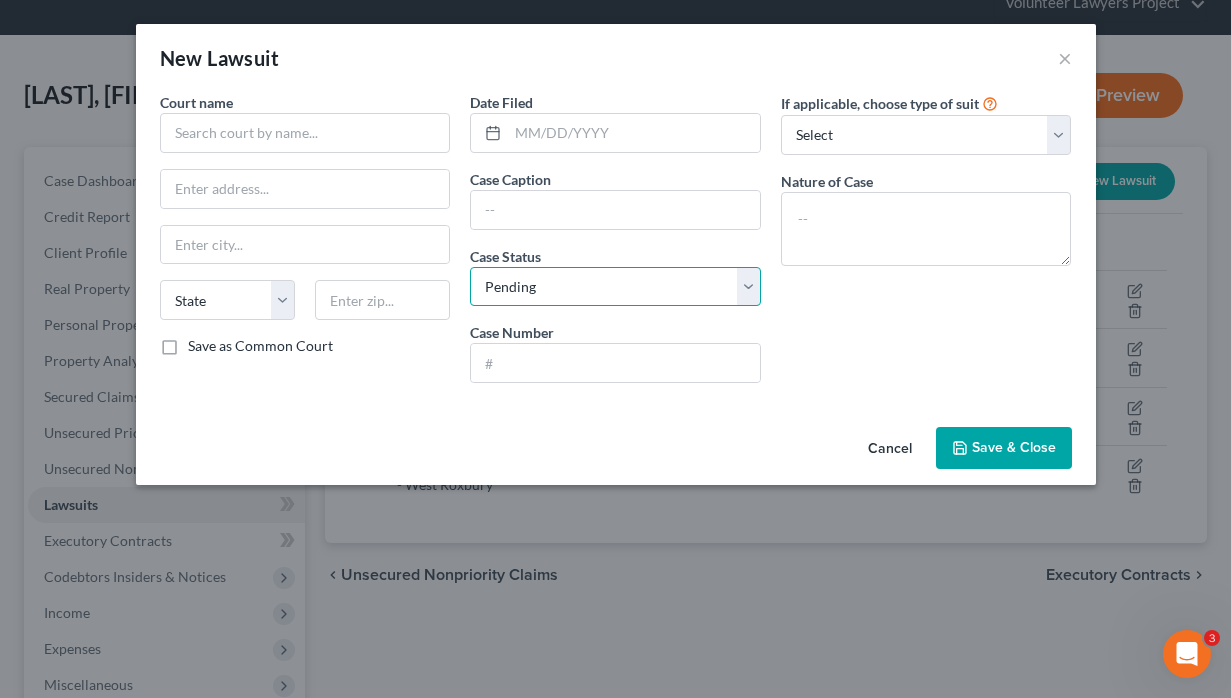 select on "2" 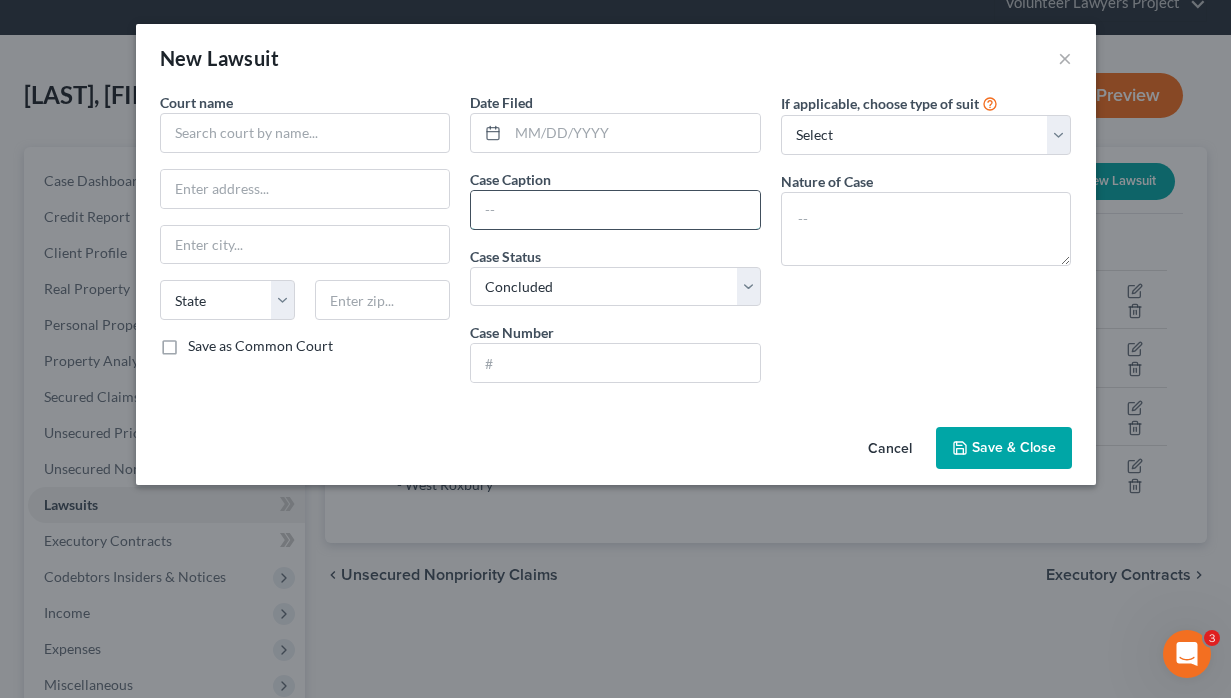 click at bounding box center [615, 210] 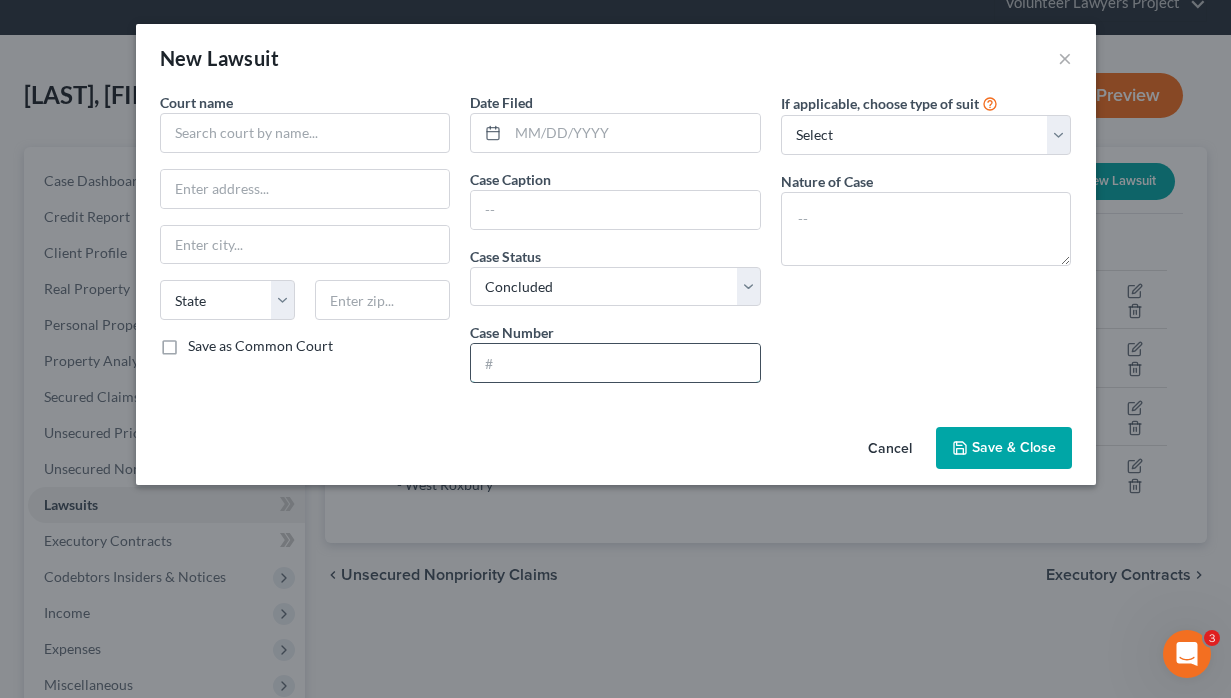 click at bounding box center [615, 363] 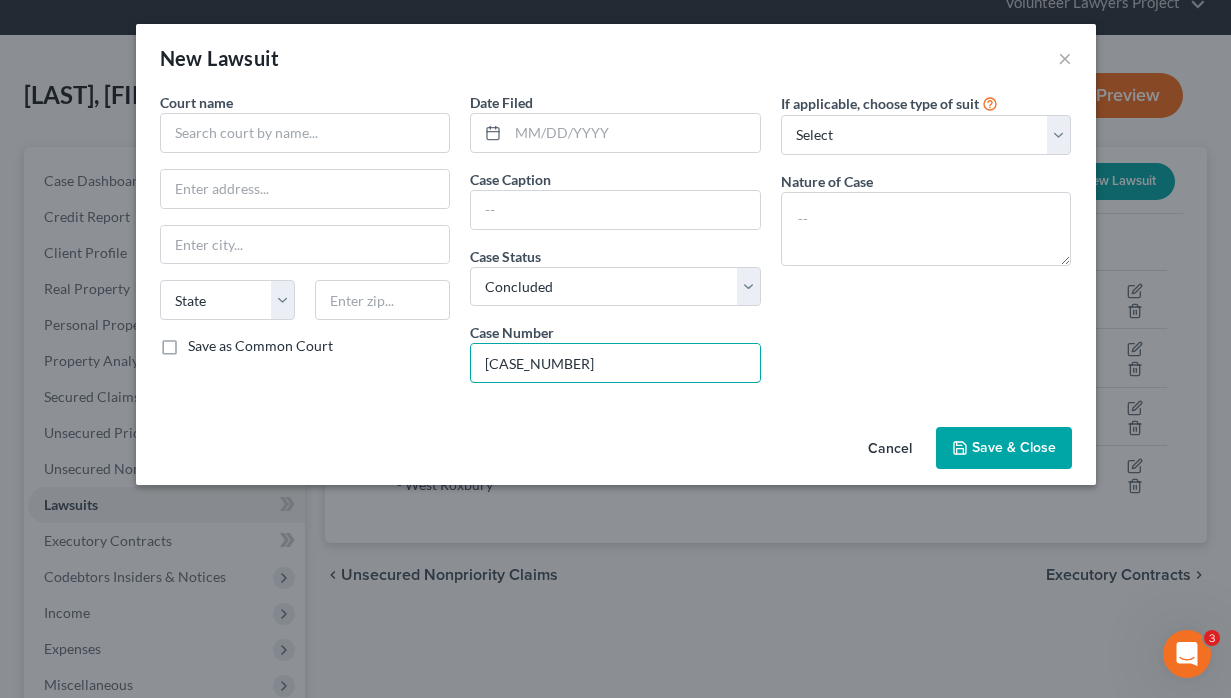 drag, startPoint x: 633, startPoint y: 370, endPoint x: 383, endPoint y: 367, distance: 250.018 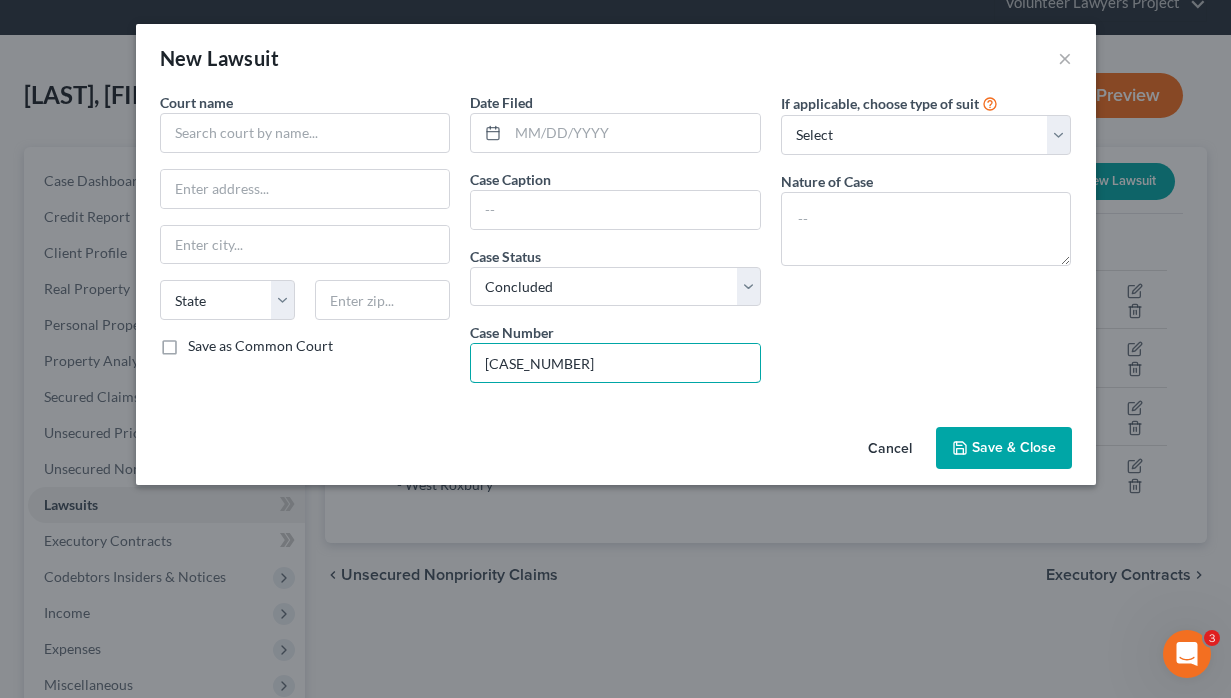paste 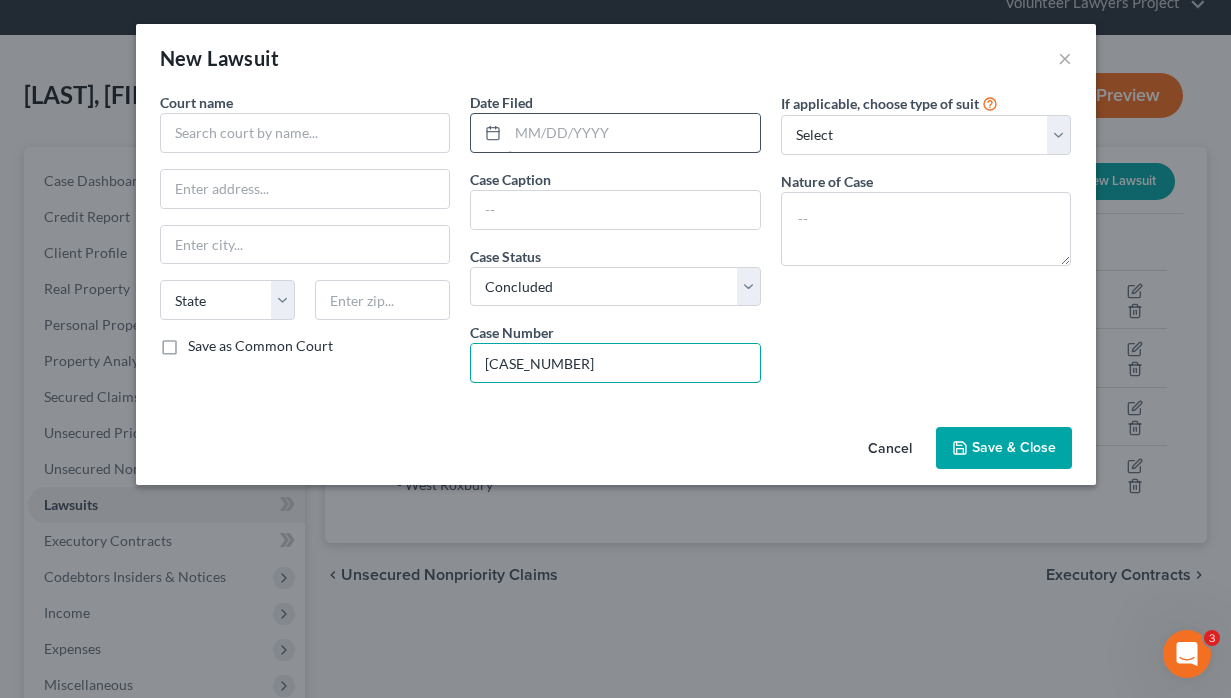 type on "[CASE_NUMBER]" 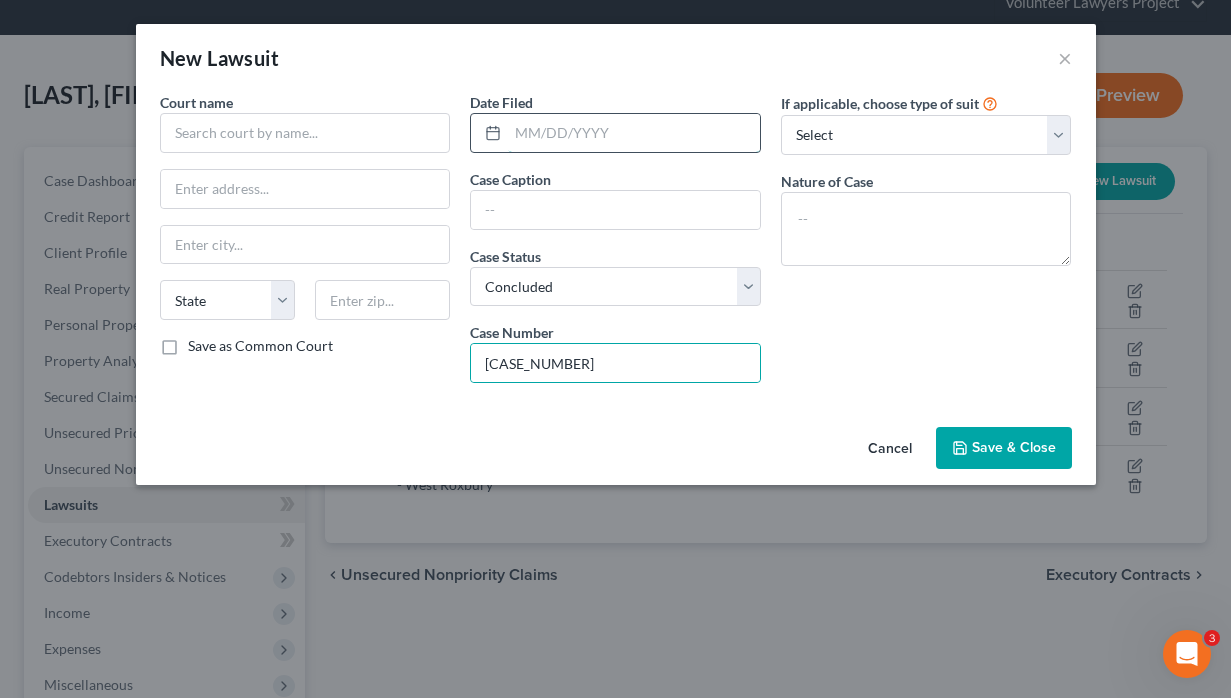 click at bounding box center (634, 133) 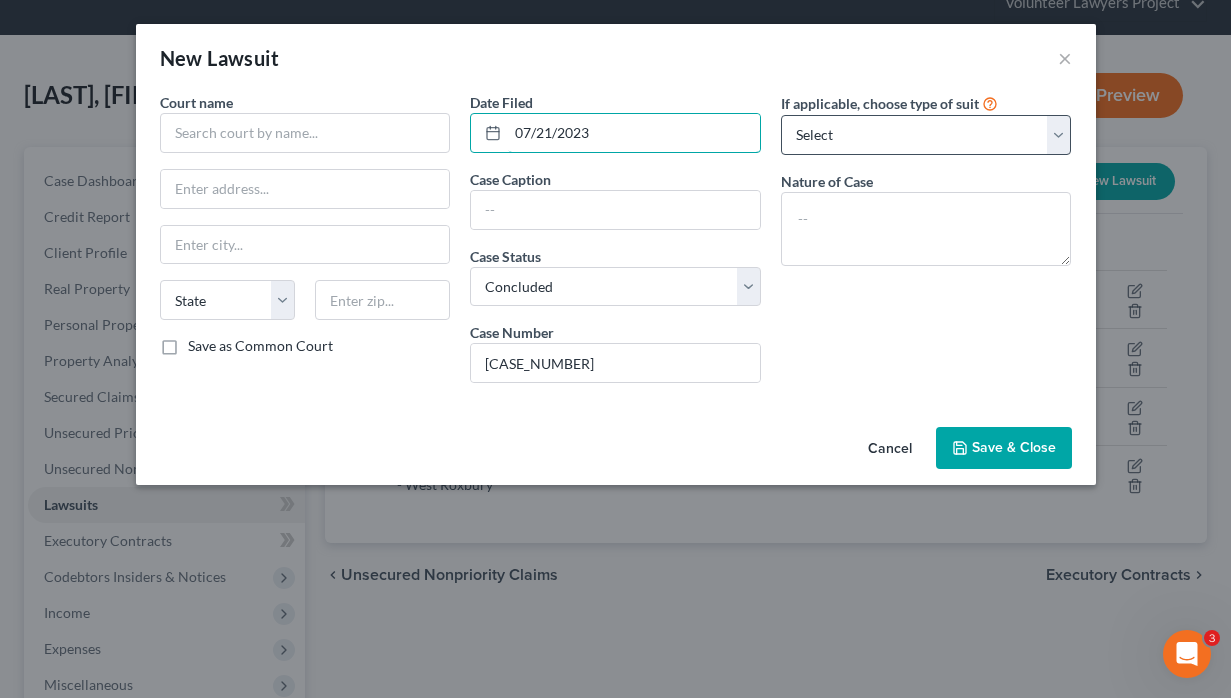 type on "07/21/2023" 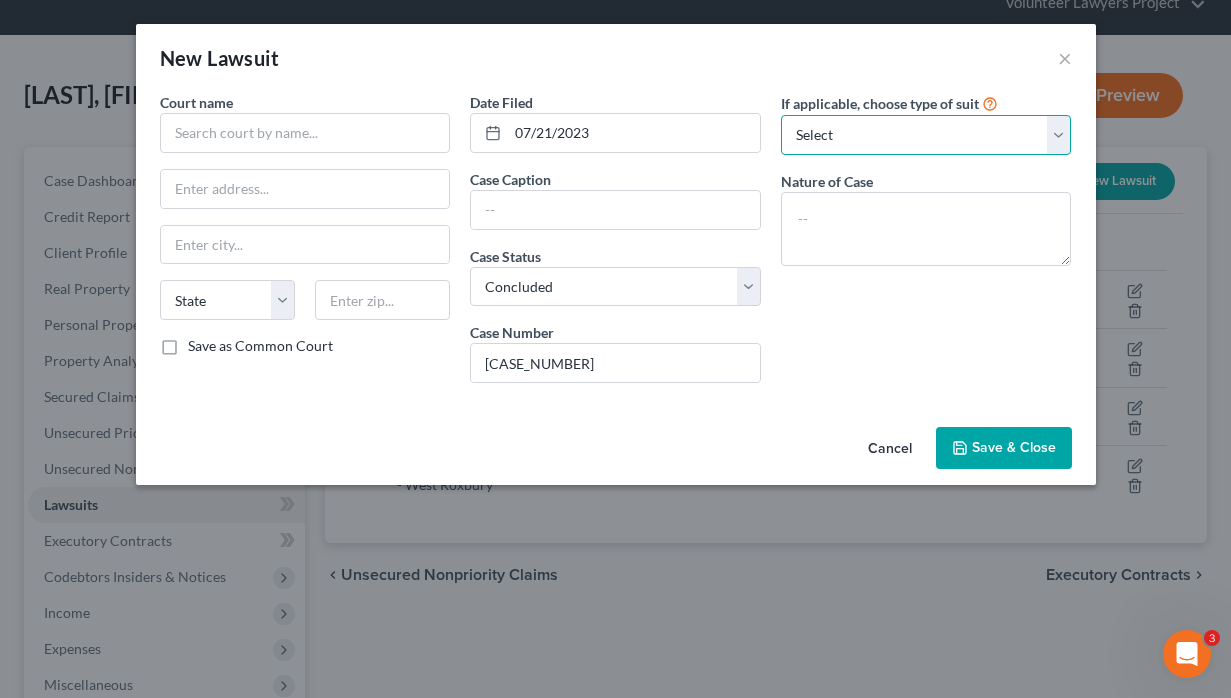 select on "4" 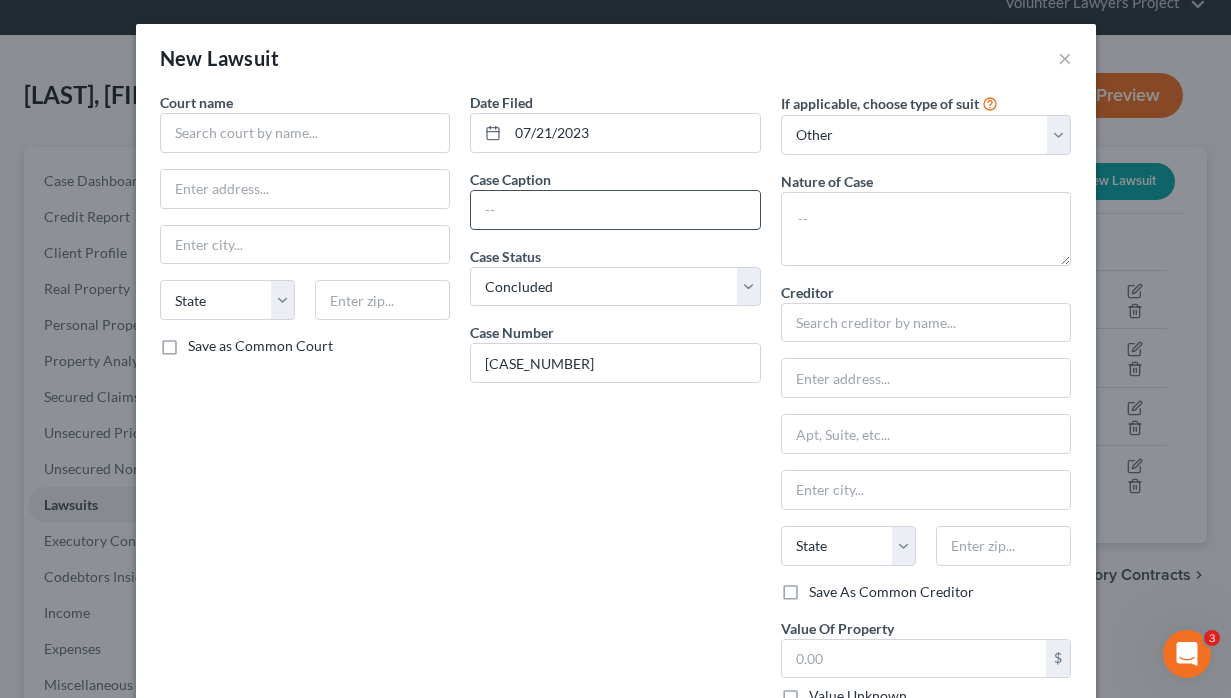 click at bounding box center [615, 210] 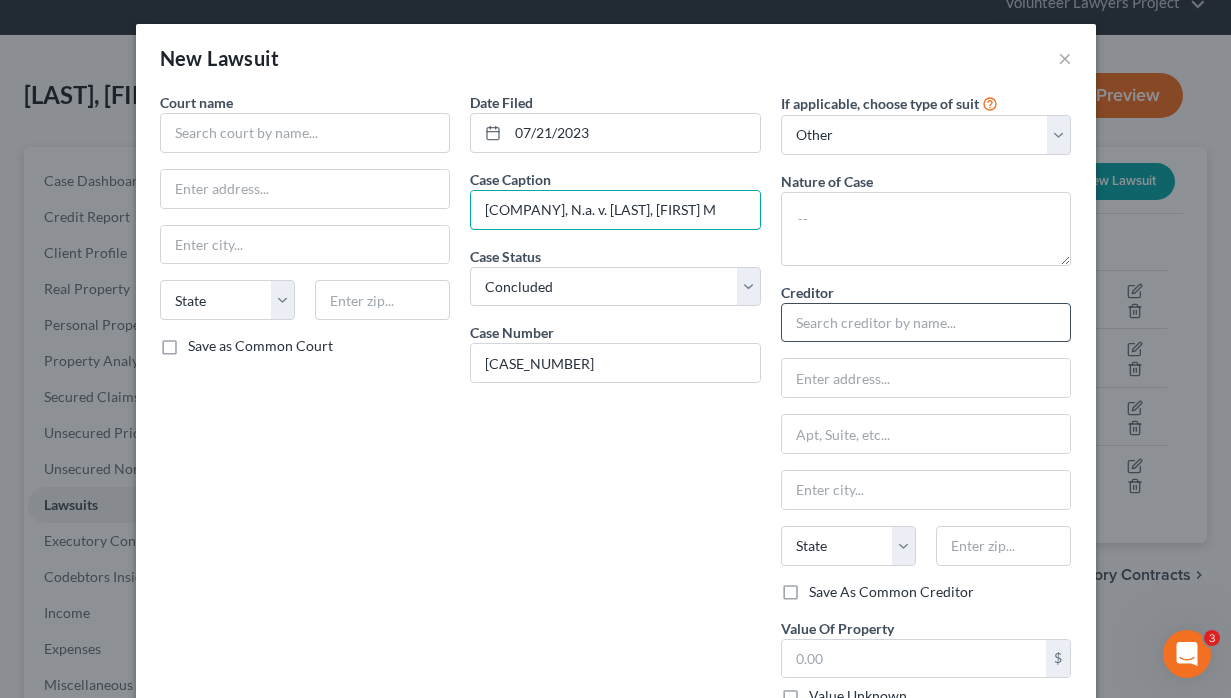type on "[COMPANY], N.a. v. [LAST], [FIRST] M" 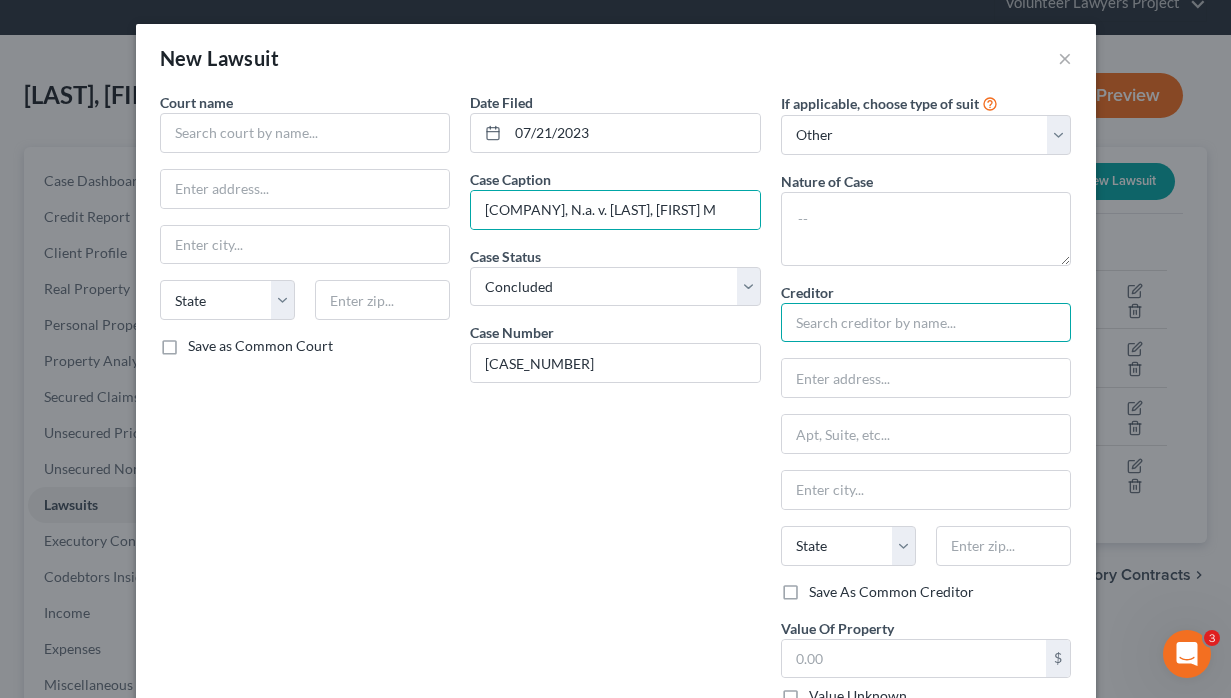 click at bounding box center [926, 323] 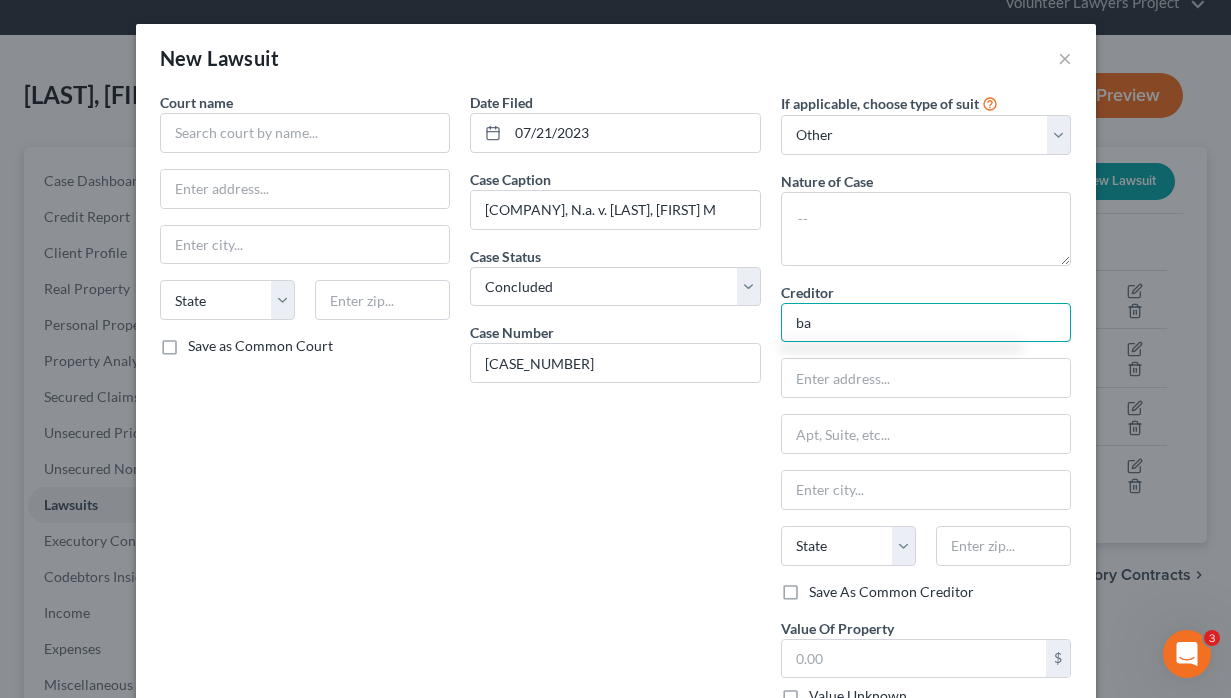 type on "b" 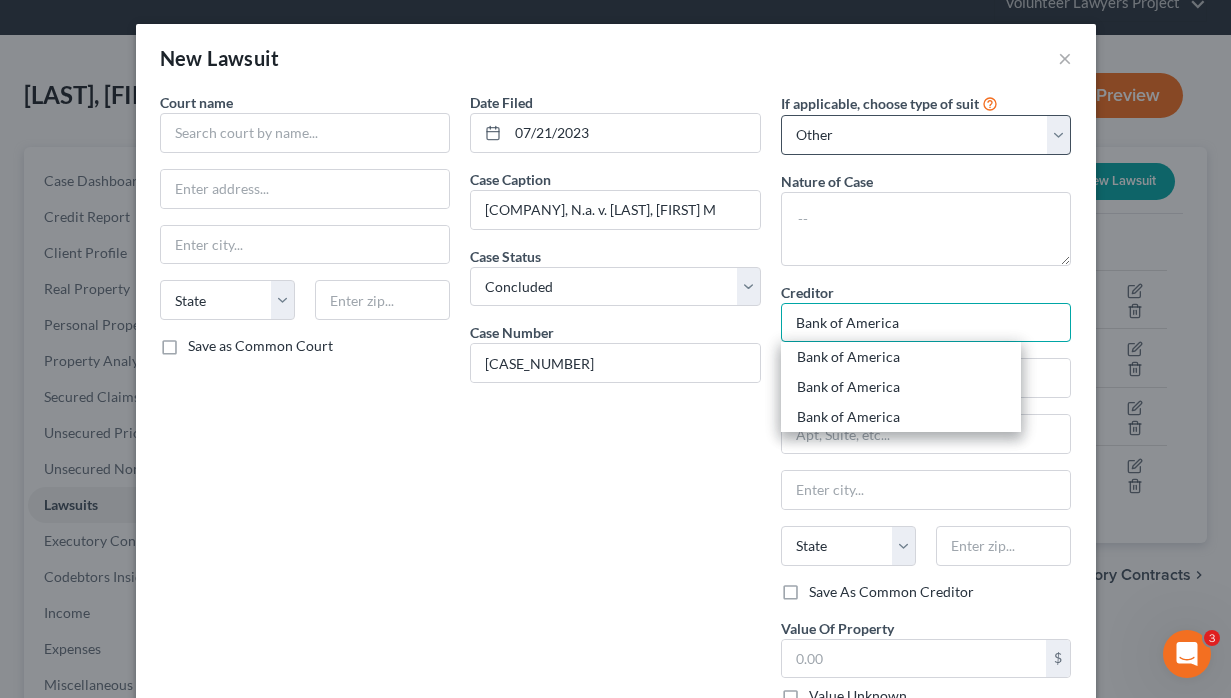 type on "Bank of America" 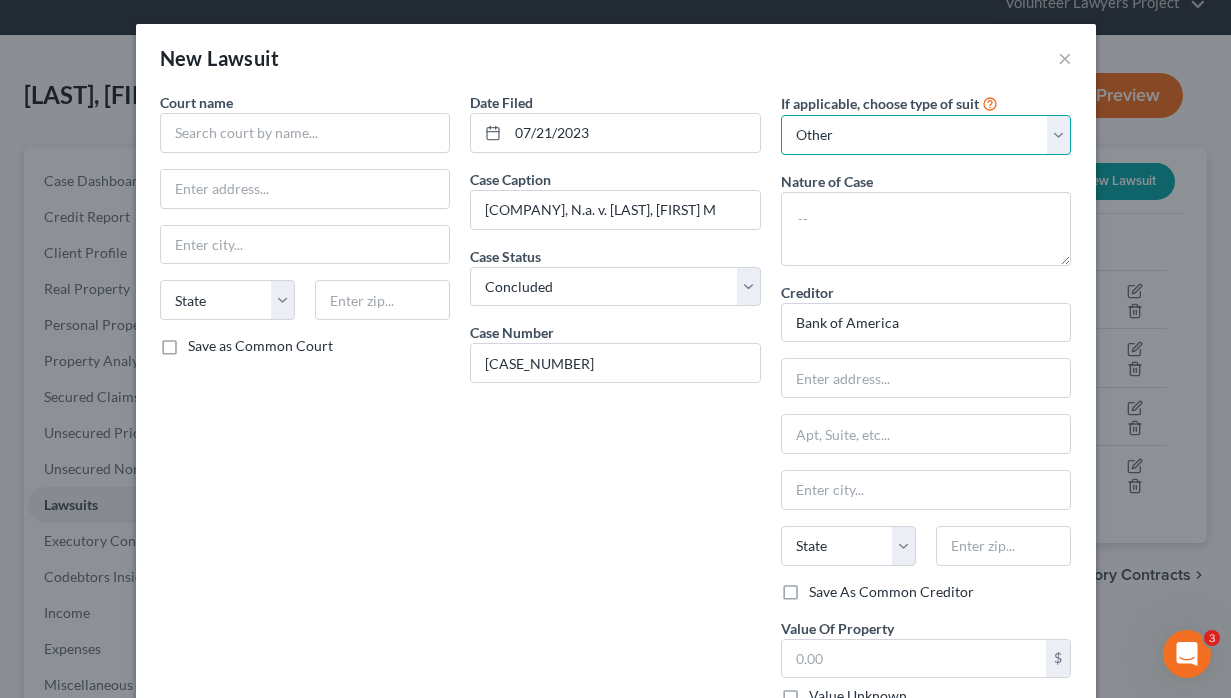 select on "3" 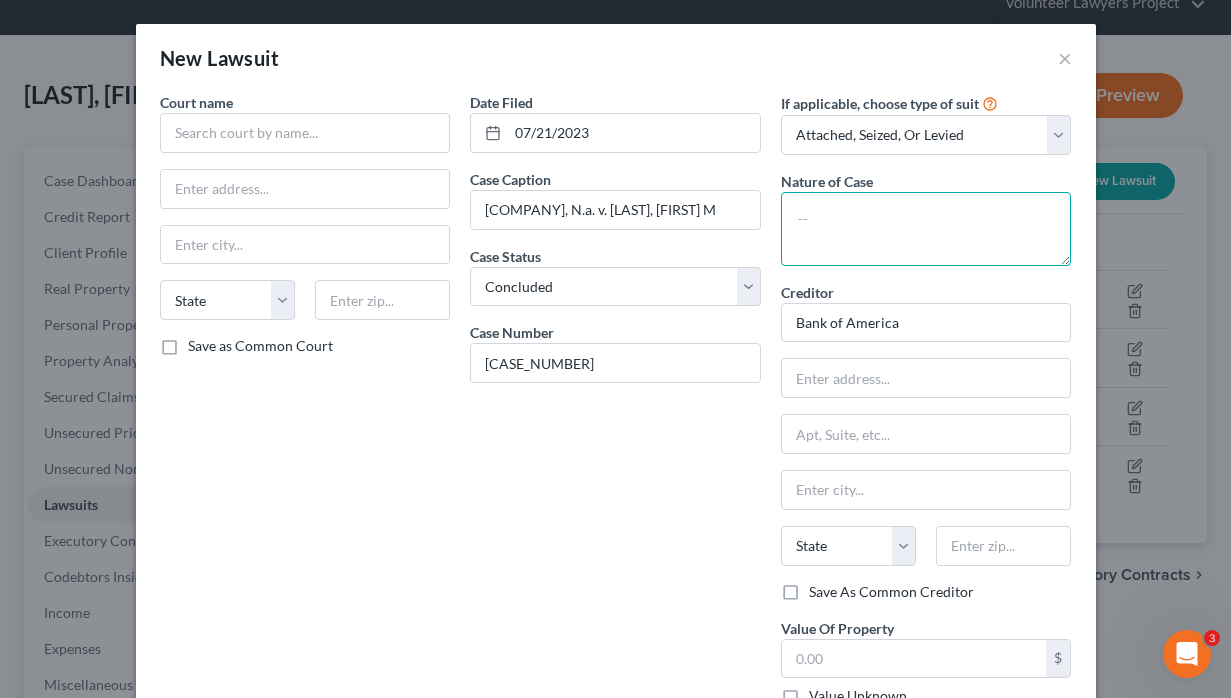 click at bounding box center [926, 229] 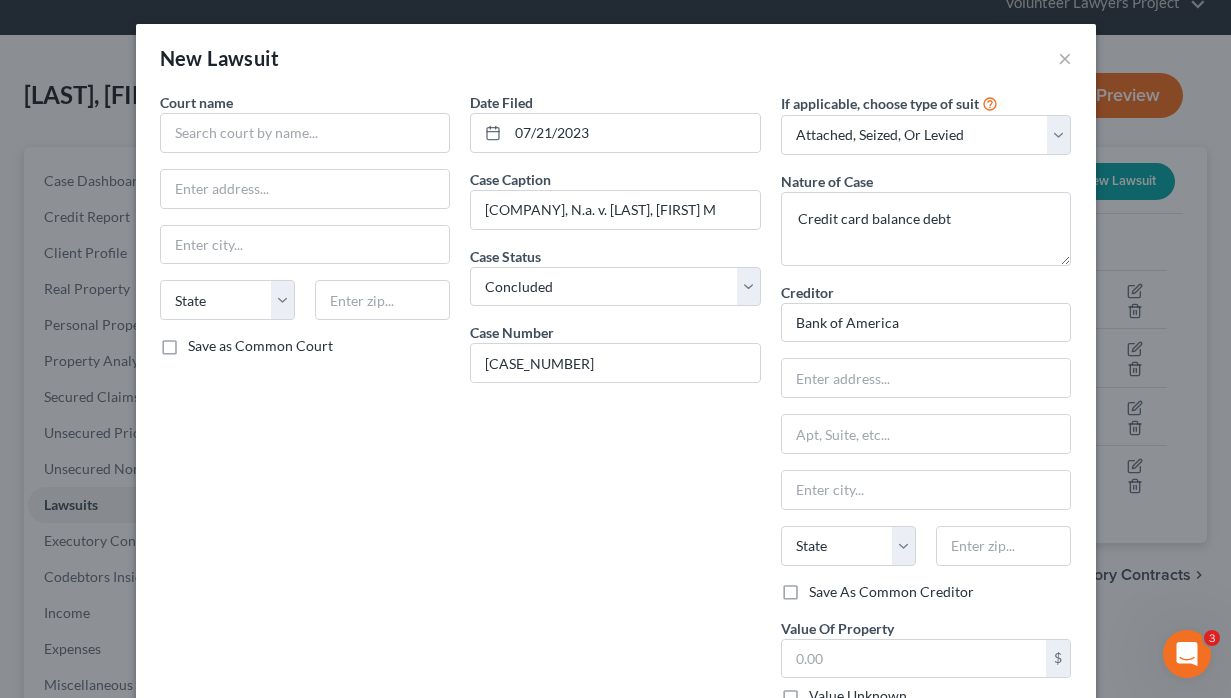 scroll, scrollTop: 0, scrollLeft: 0, axis: both 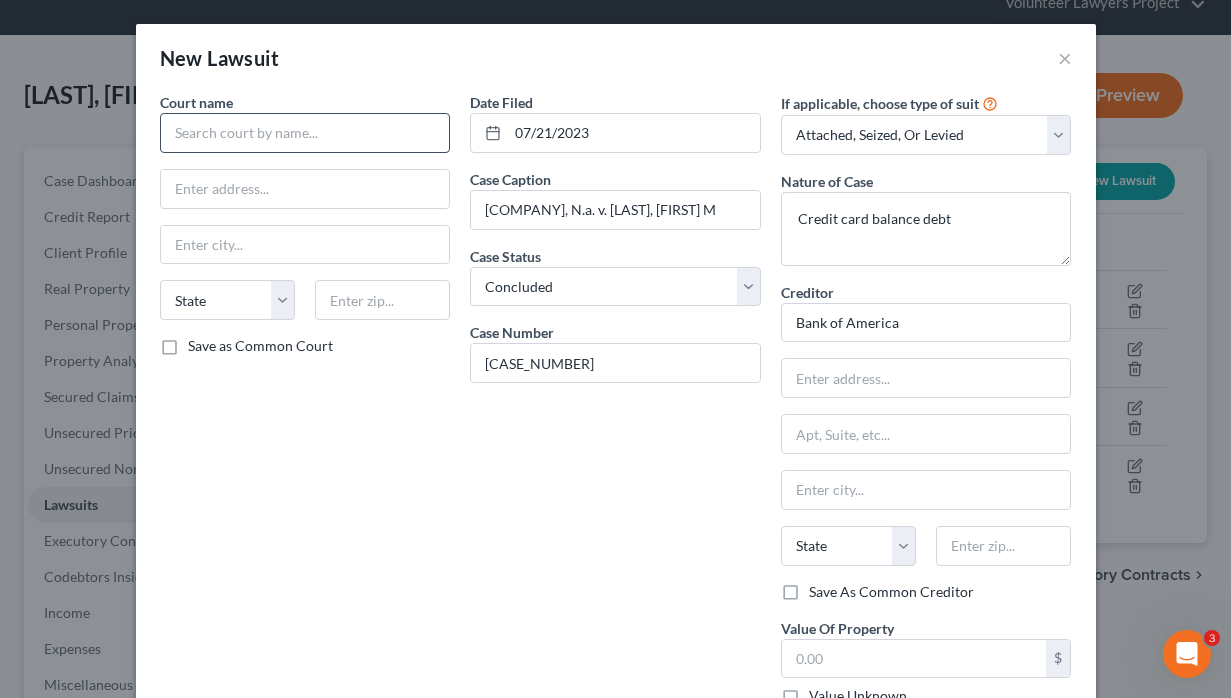 type on "Credit card balance debt" 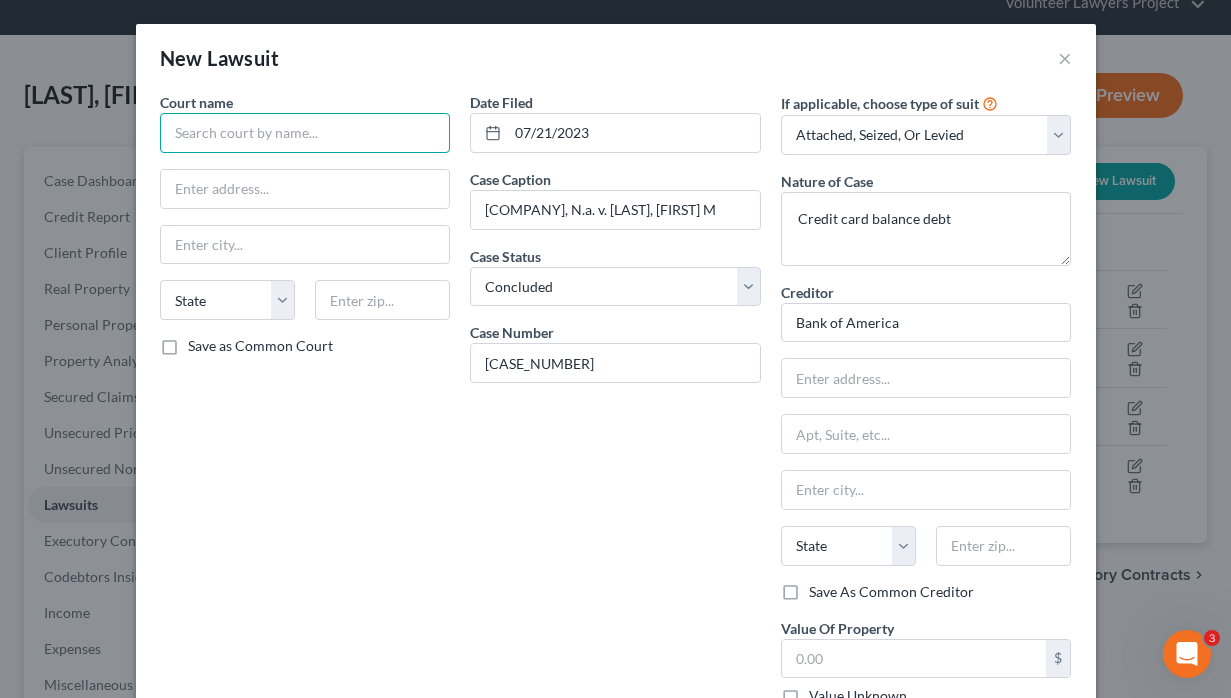click at bounding box center [305, 133] 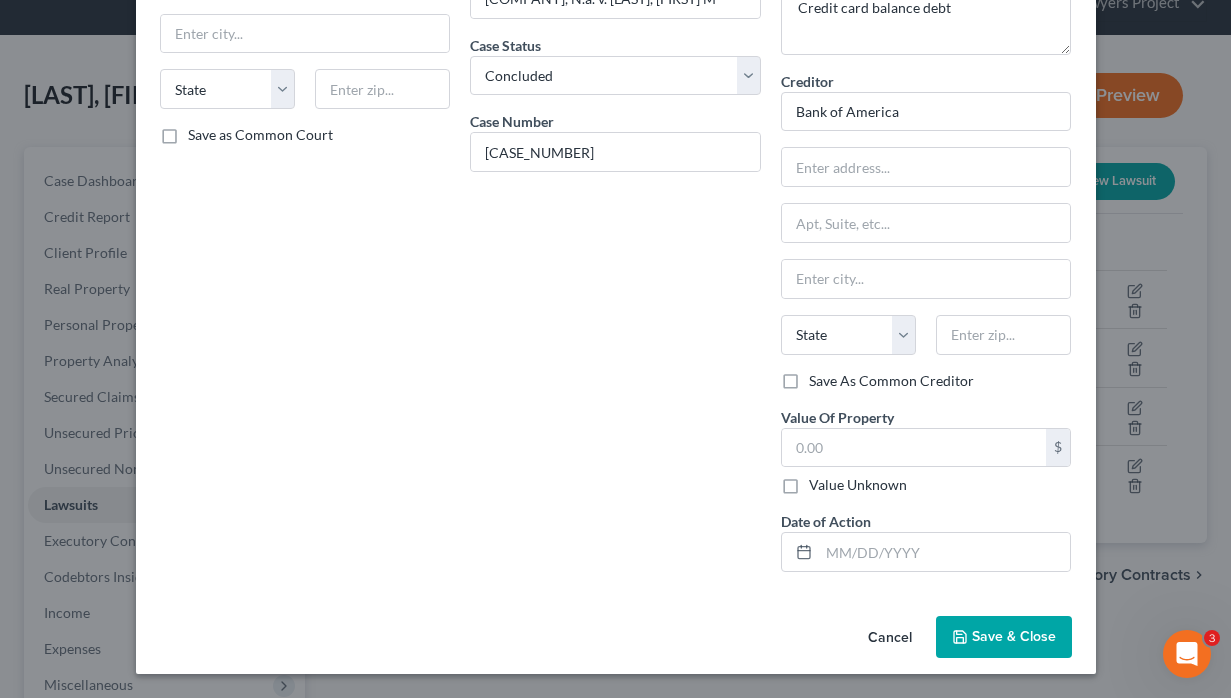 scroll, scrollTop: 210, scrollLeft: 0, axis: vertical 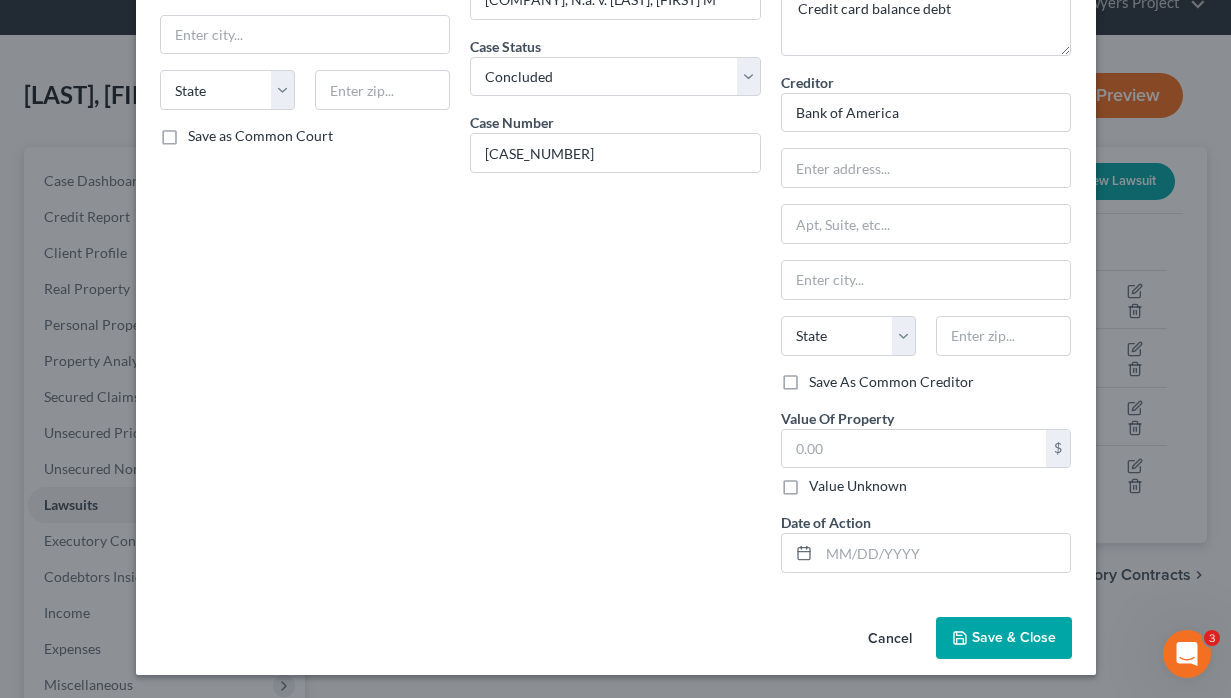 click on "Save & Close" at bounding box center [1014, 637] 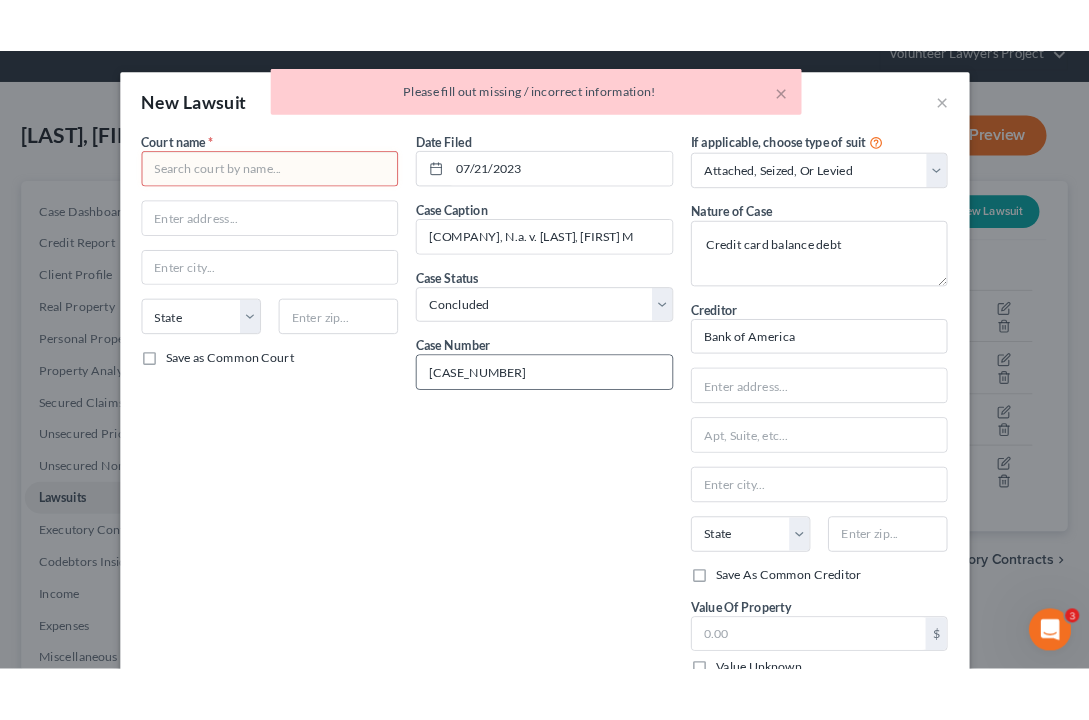 scroll, scrollTop: 0, scrollLeft: 0, axis: both 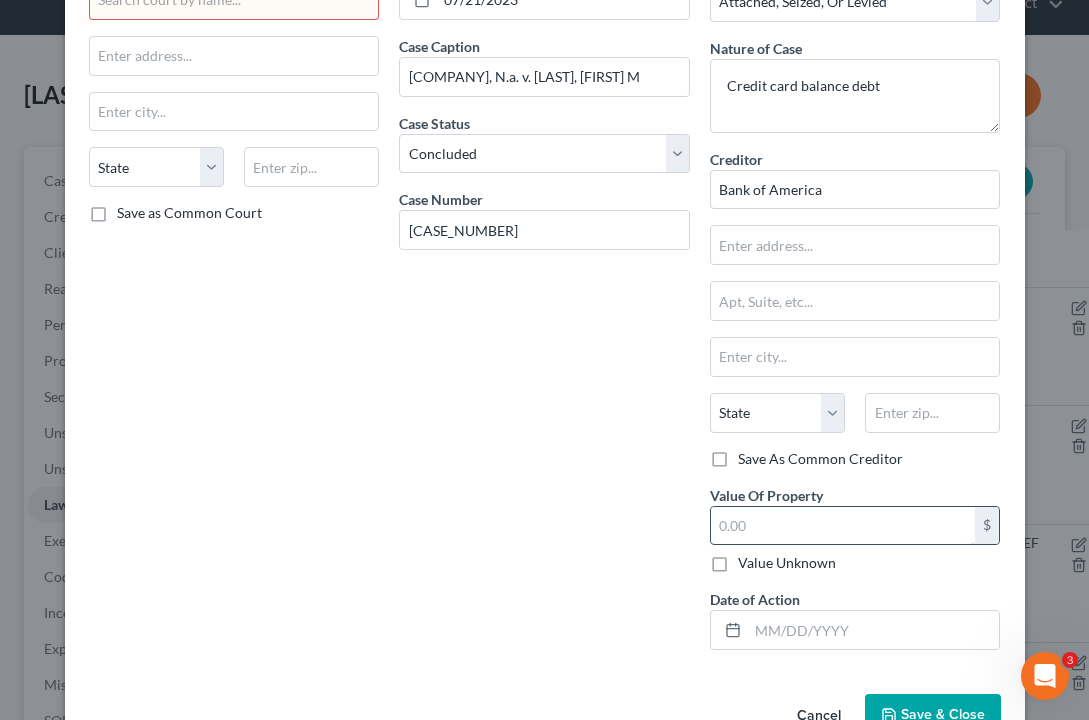 click at bounding box center [843, 526] 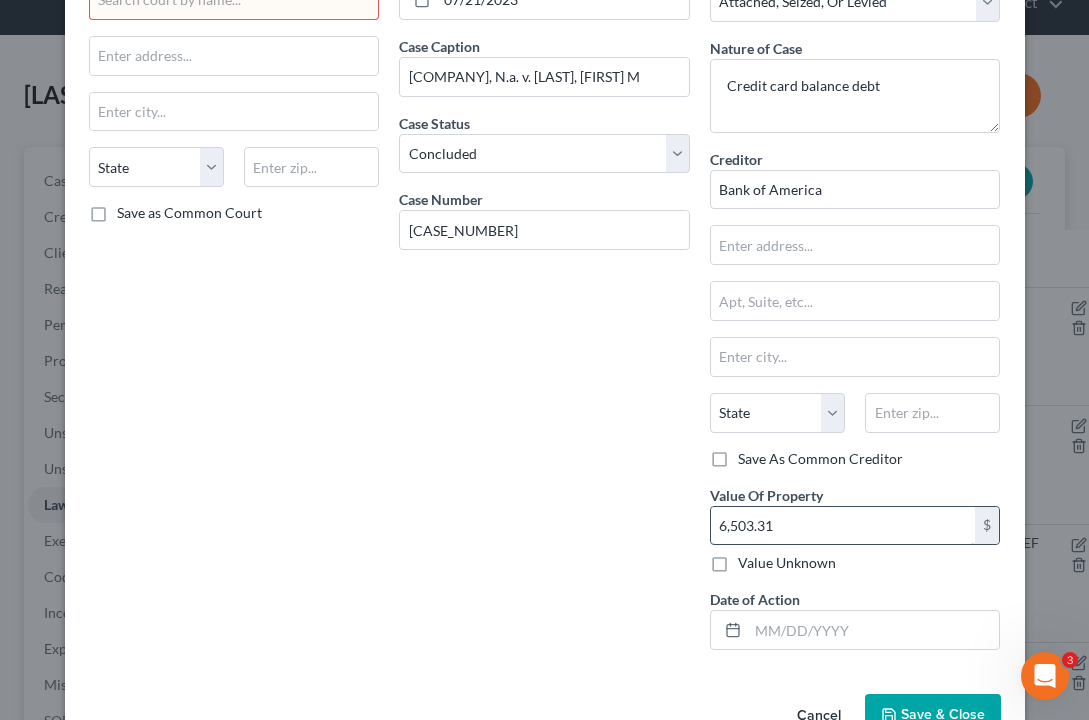 type on "6,503.31" 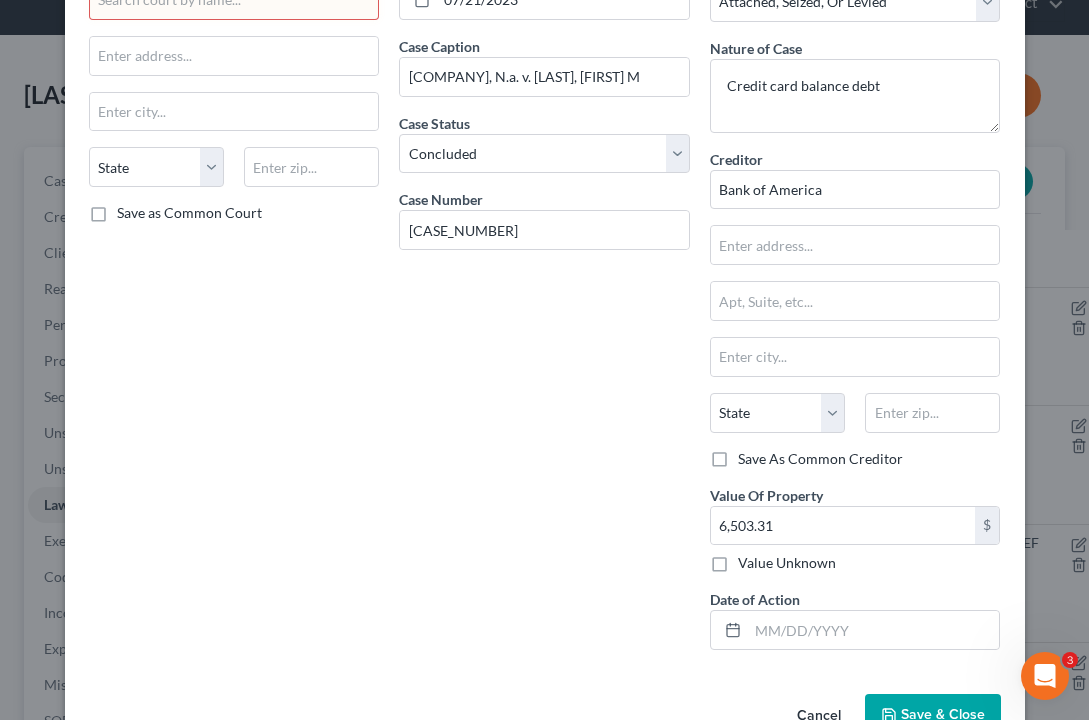 click on "Date Filed         [DATE]/[DATE]/[YEAR] Case Caption [BRAND], N.a. v. [LAST], [FIRST]
Case Status
*
Select Pending On Appeal Concluded Case Number [CASE_NUMBER]EF" at bounding box center (544, 312) 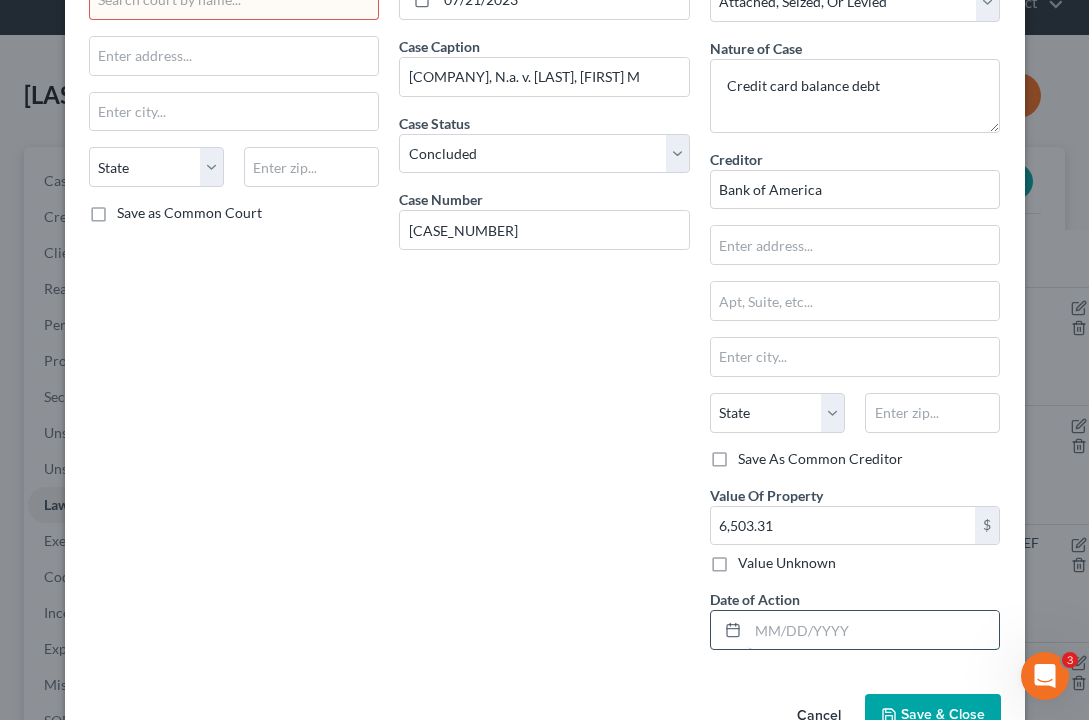 click at bounding box center (874, 630) 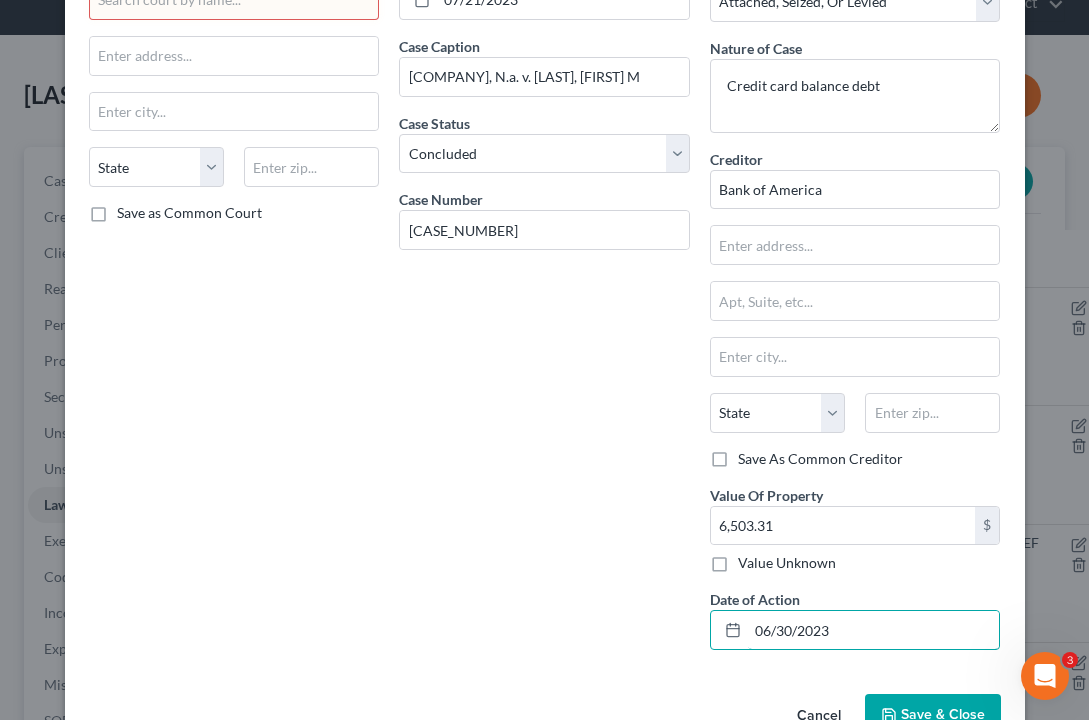 type on "06/30/2023" 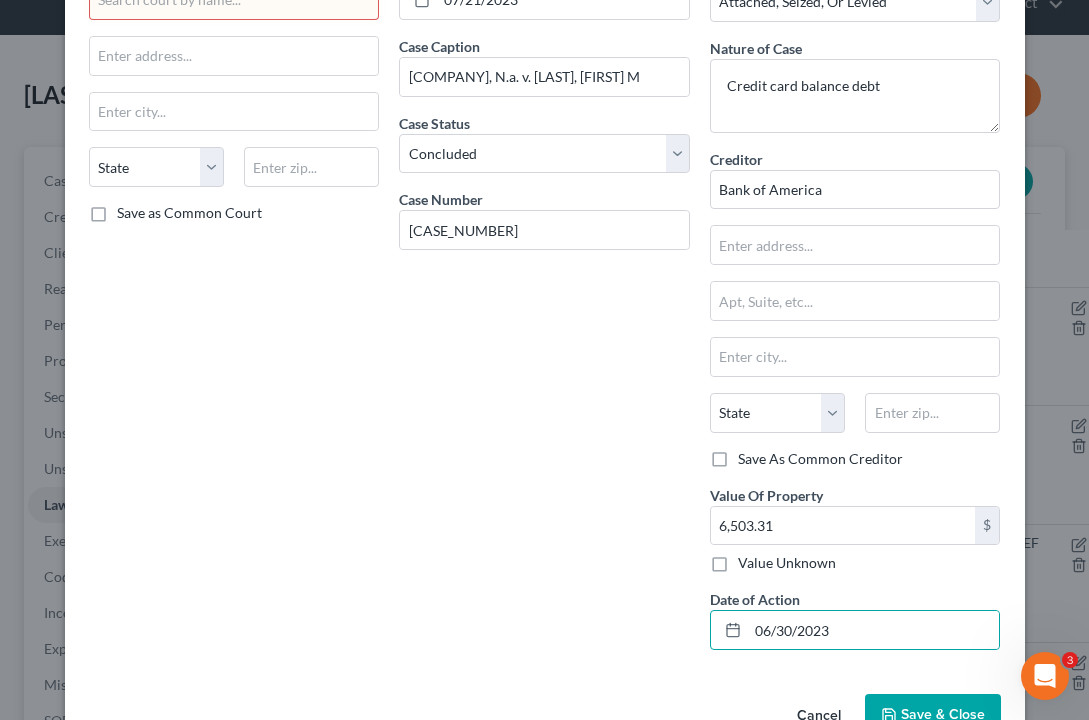 click on "Date Filed         [DATE]/[DATE]/[YEAR] Case Caption [BRAND], N.a. v. [LAST], [FIRST]
Case Status
*
Select Pending On Appeal Concluded Case Number [CASE_NUMBER]EF" at bounding box center (544, 312) 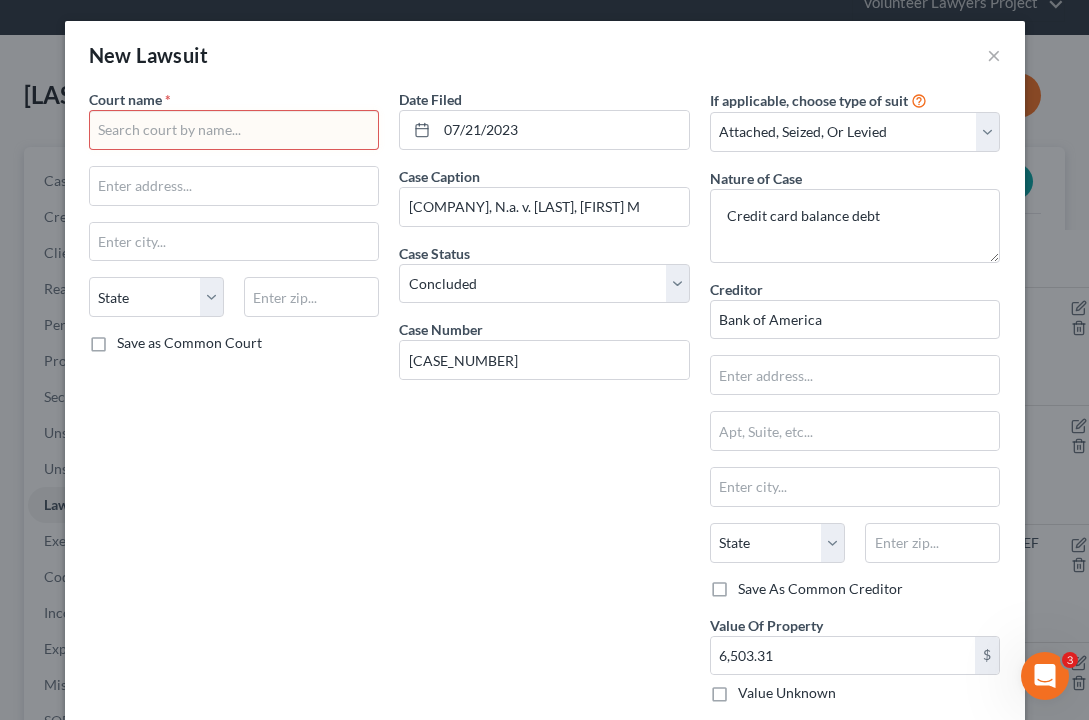 scroll, scrollTop: 0, scrollLeft: 0, axis: both 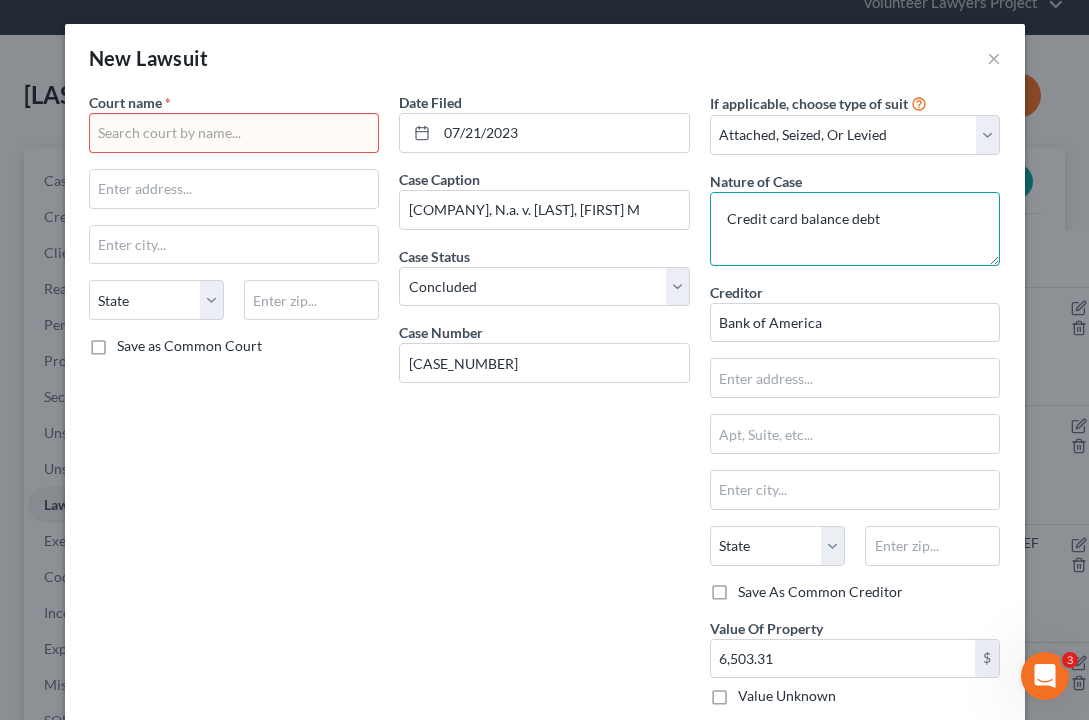 click on "Credit card balance debt" at bounding box center (855, 229) 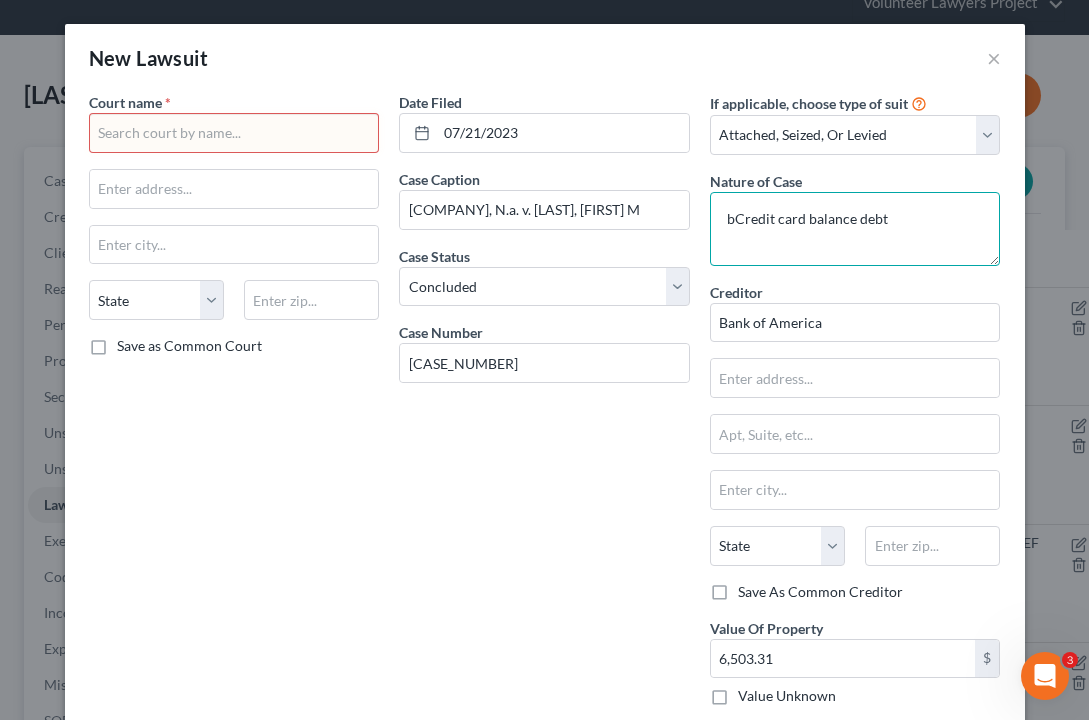 type on "Credit card balance debt" 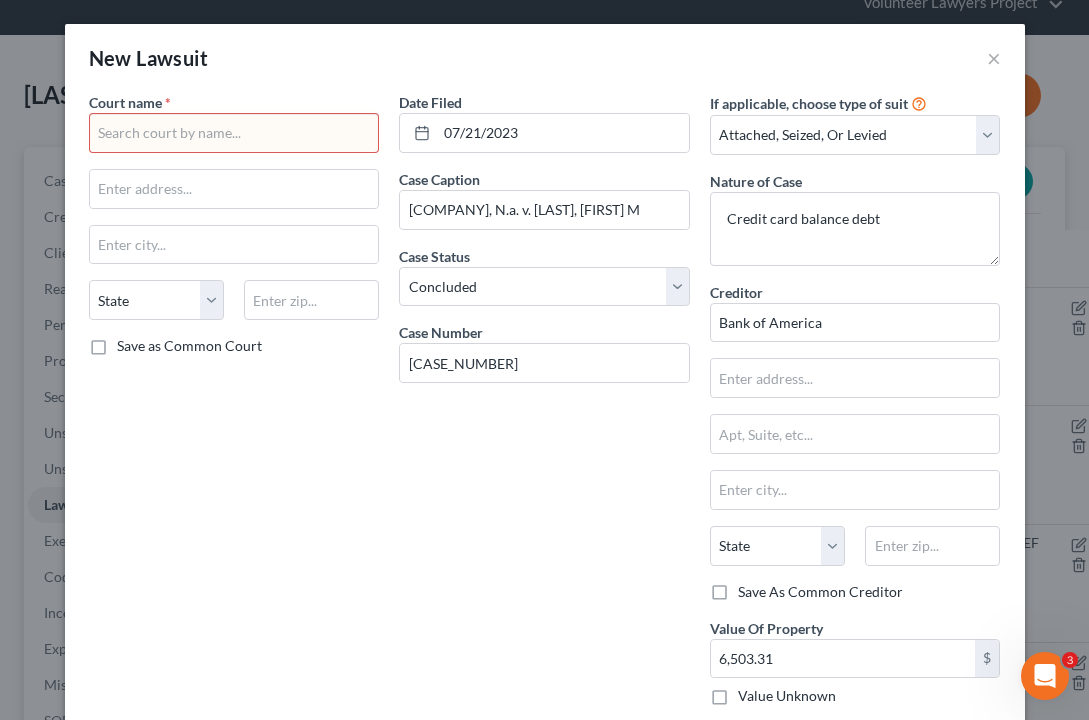 click at bounding box center [234, 133] 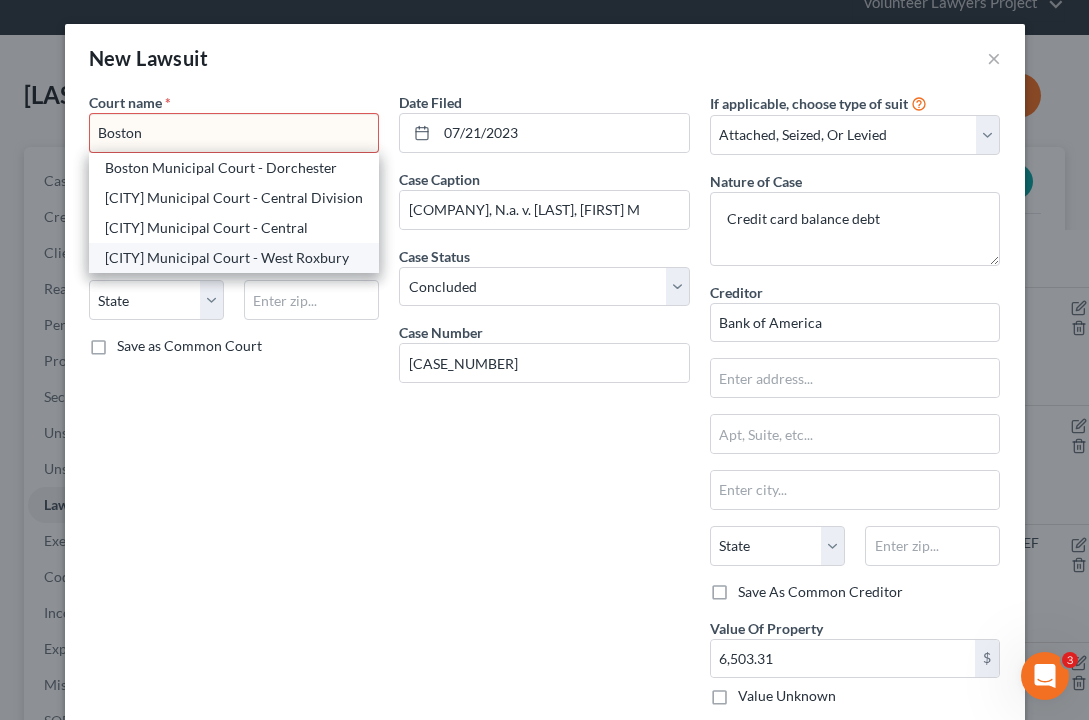 click on "[CITY] Municipal Court - West Roxbury" at bounding box center (234, 258) 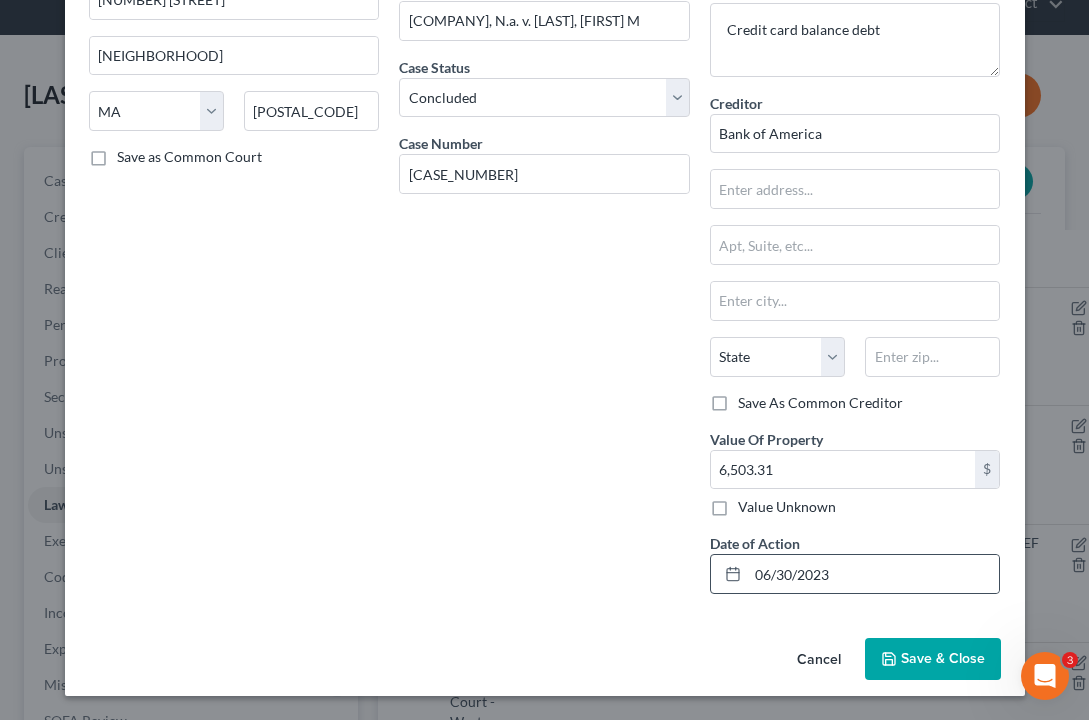scroll, scrollTop: 188, scrollLeft: 0, axis: vertical 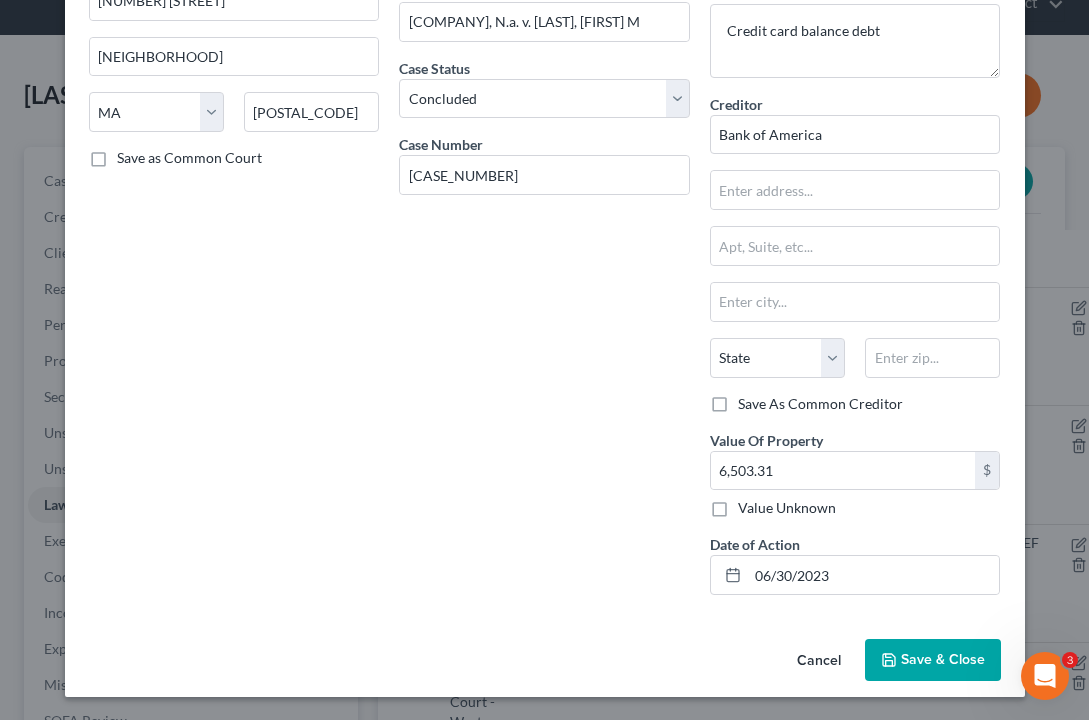 click on "Save & Close" at bounding box center (943, 659) 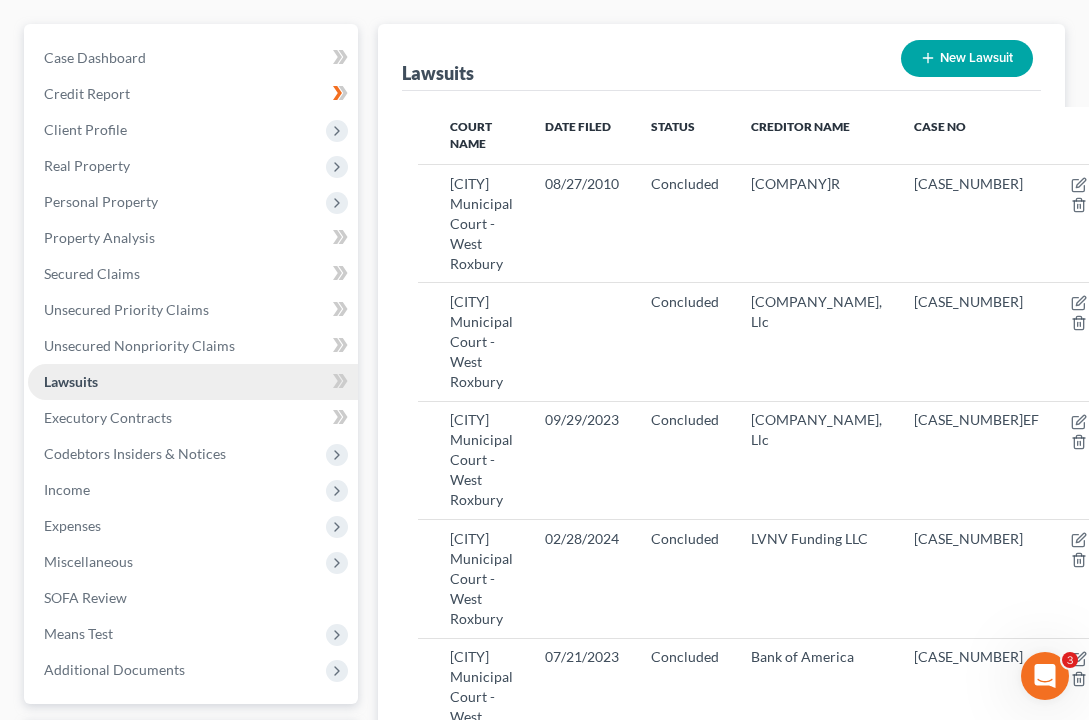 scroll, scrollTop: 209, scrollLeft: 0, axis: vertical 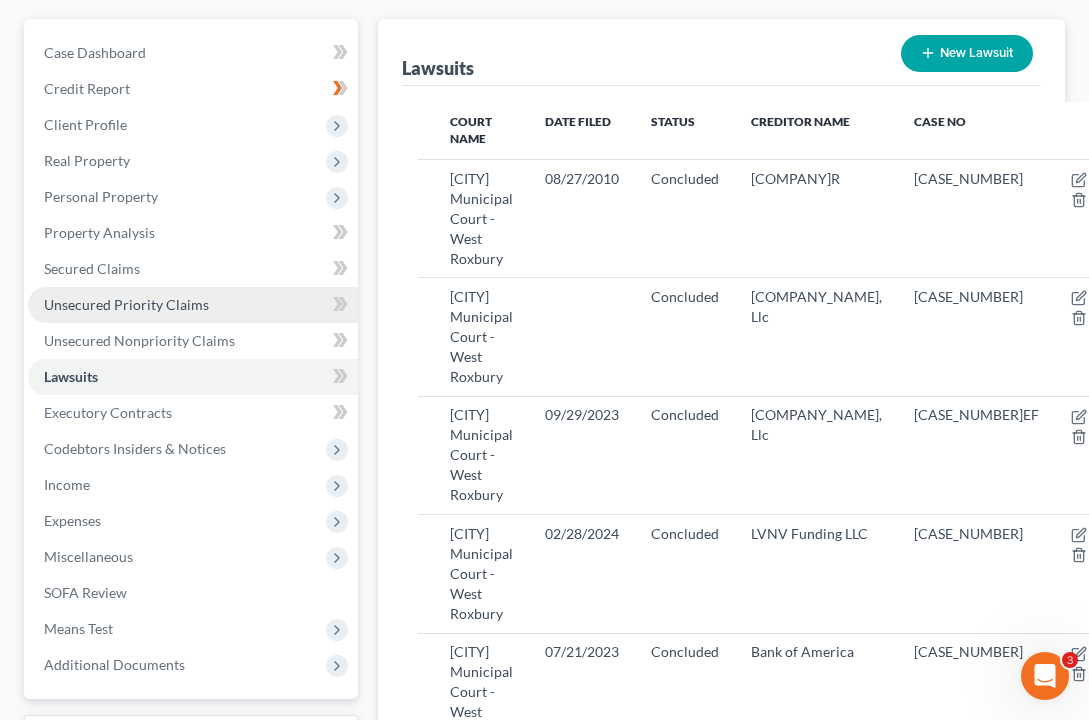 click on "Unsecured Priority Claims" at bounding box center (126, 304) 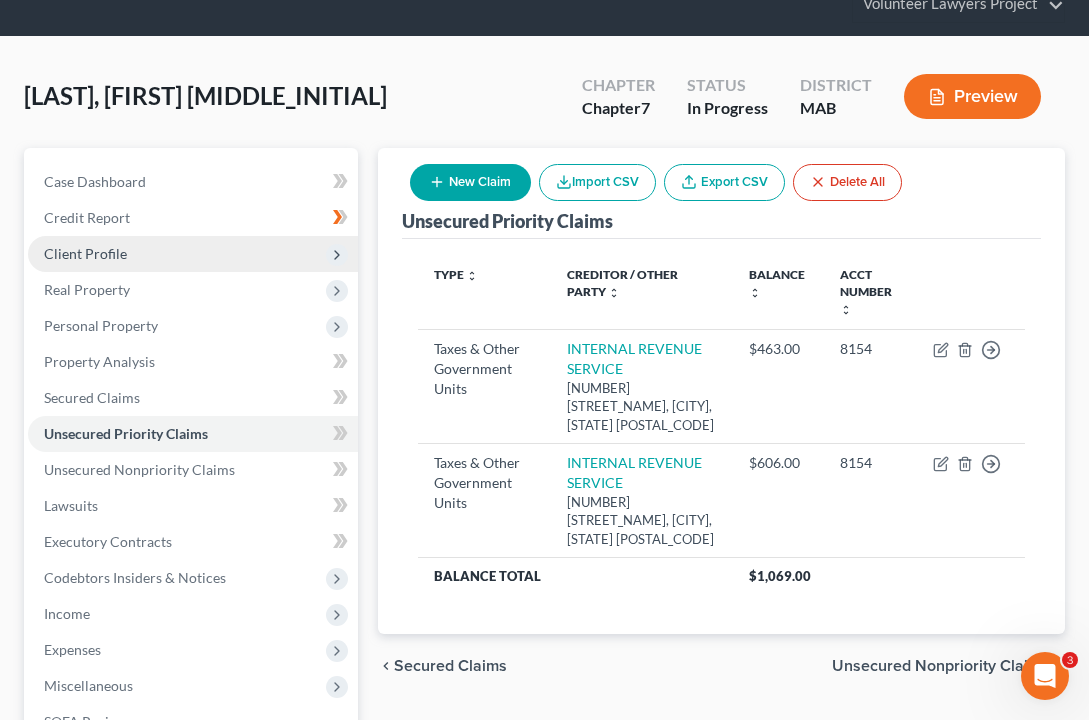 scroll, scrollTop: 130, scrollLeft: 0, axis: vertical 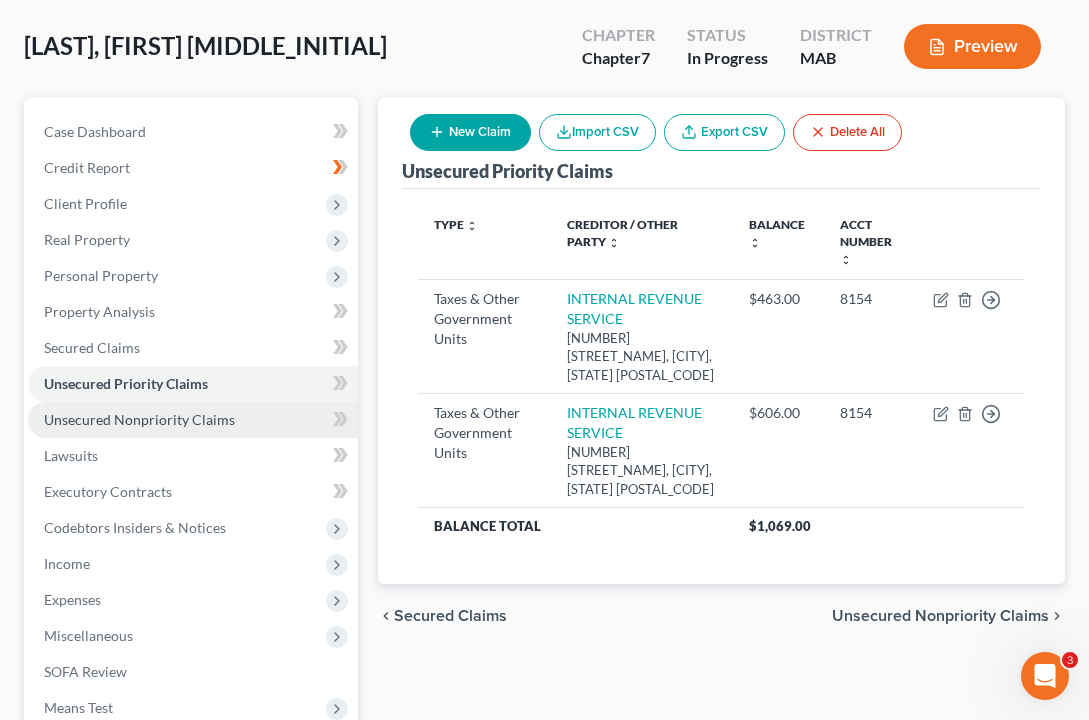 click on "Unsecured Nonpriority Claims" at bounding box center [139, 419] 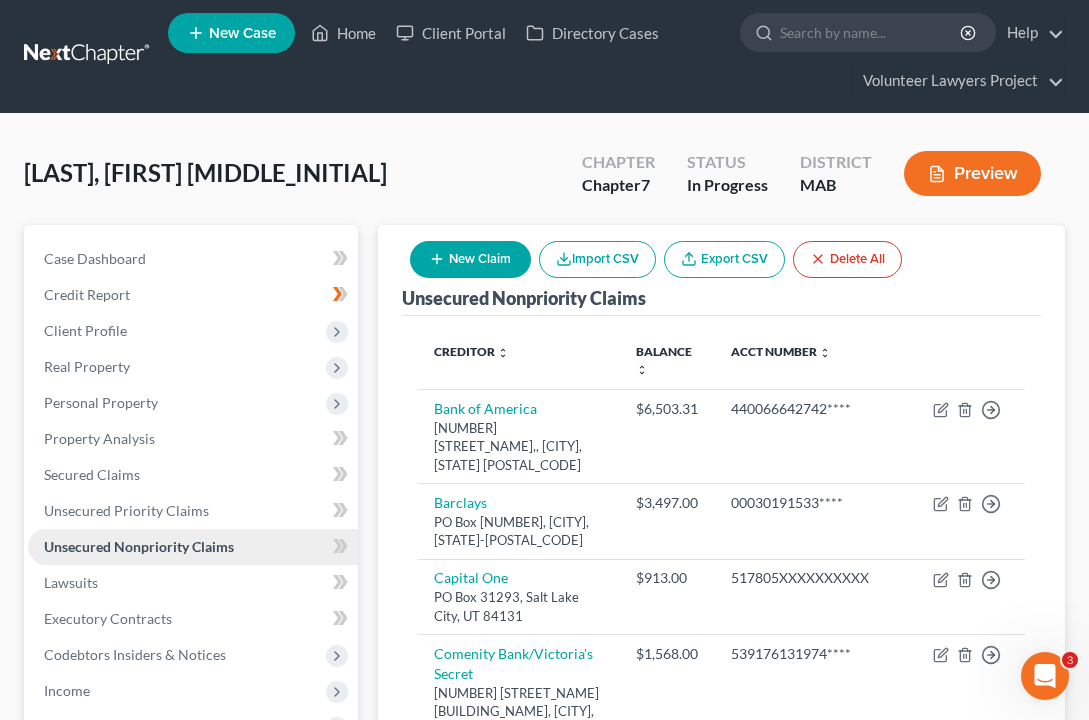 scroll, scrollTop: 0, scrollLeft: 0, axis: both 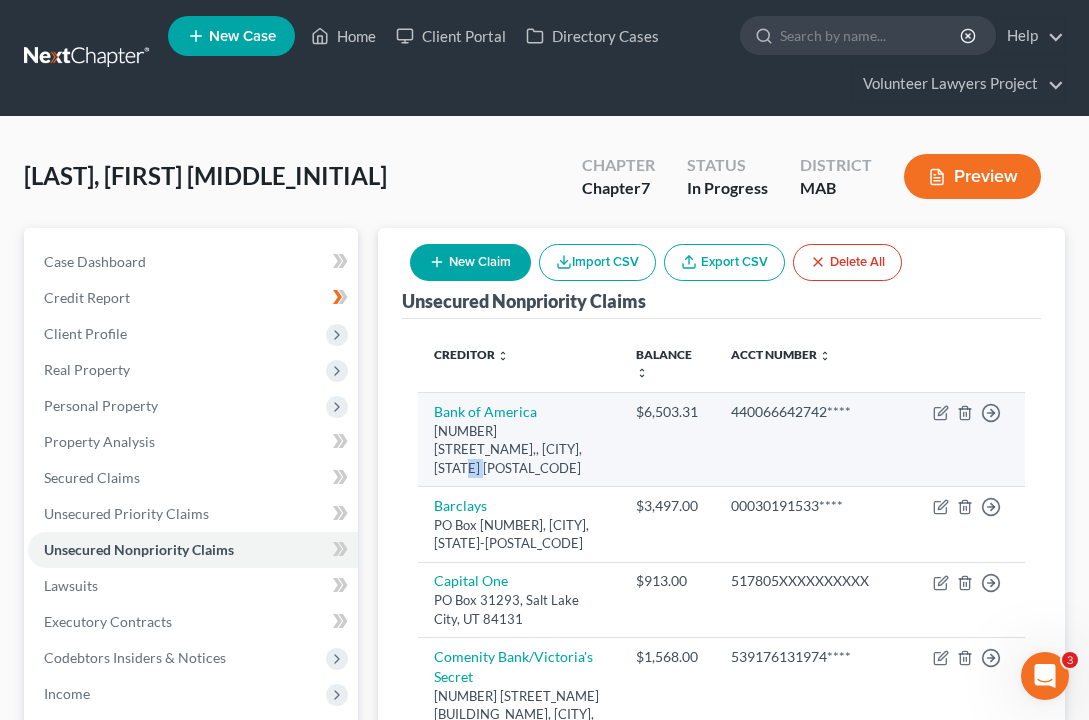 drag, startPoint x: 507, startPoint y: 447, endPoint x: 474, endPoint y: 447, distance: 33 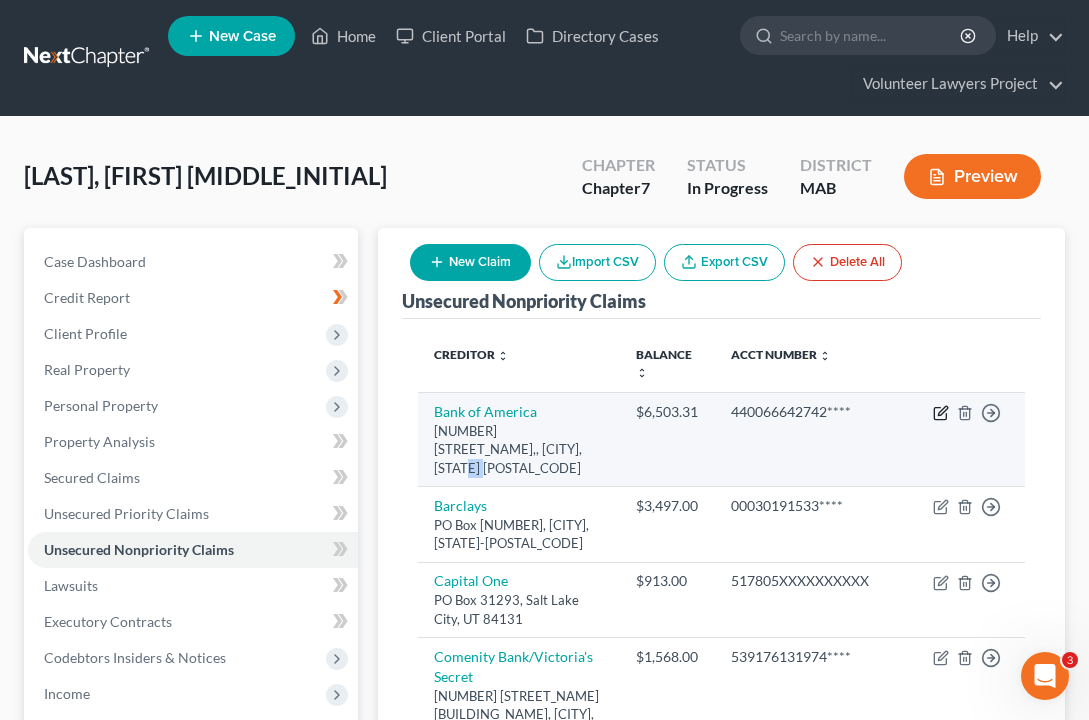 click 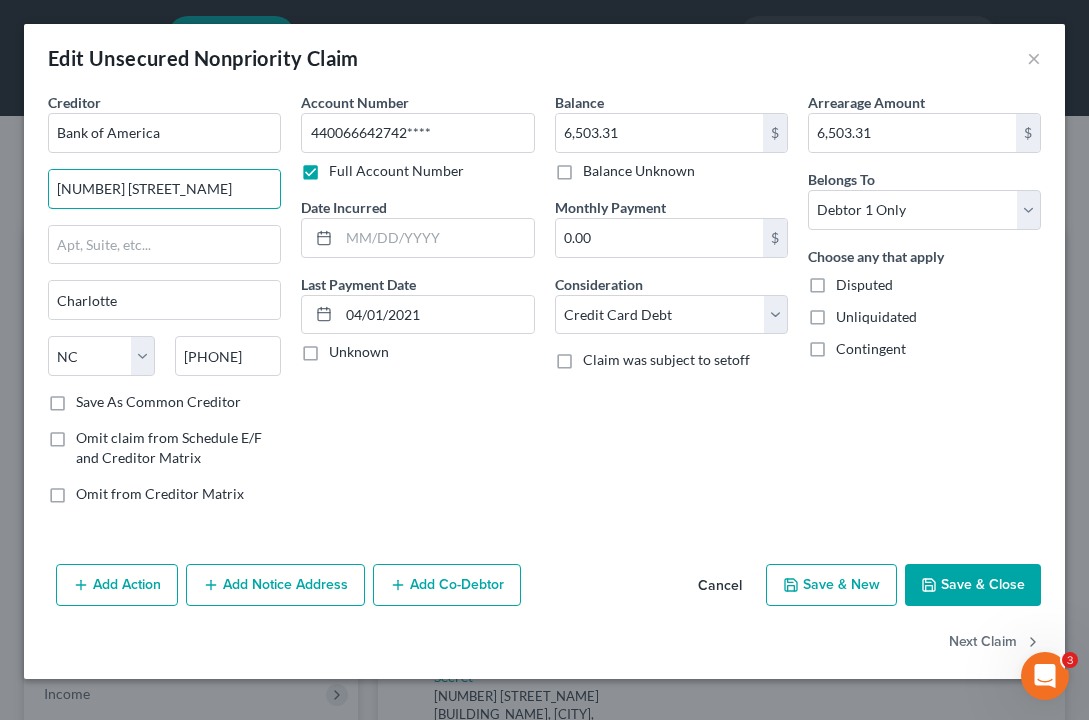 drag, startPoint x: 128, startPoint y: 189, endPoint x: -23, endPoint y: 188, distance: 151.00331 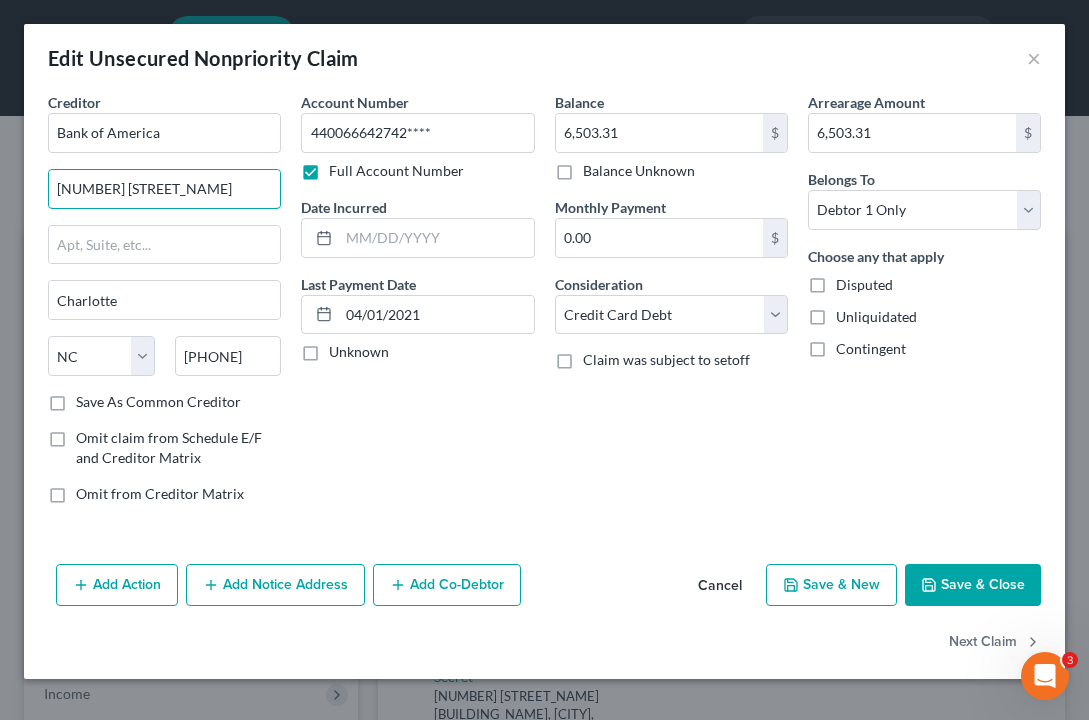 type on "[NUMBER] [STREET_NAME]" 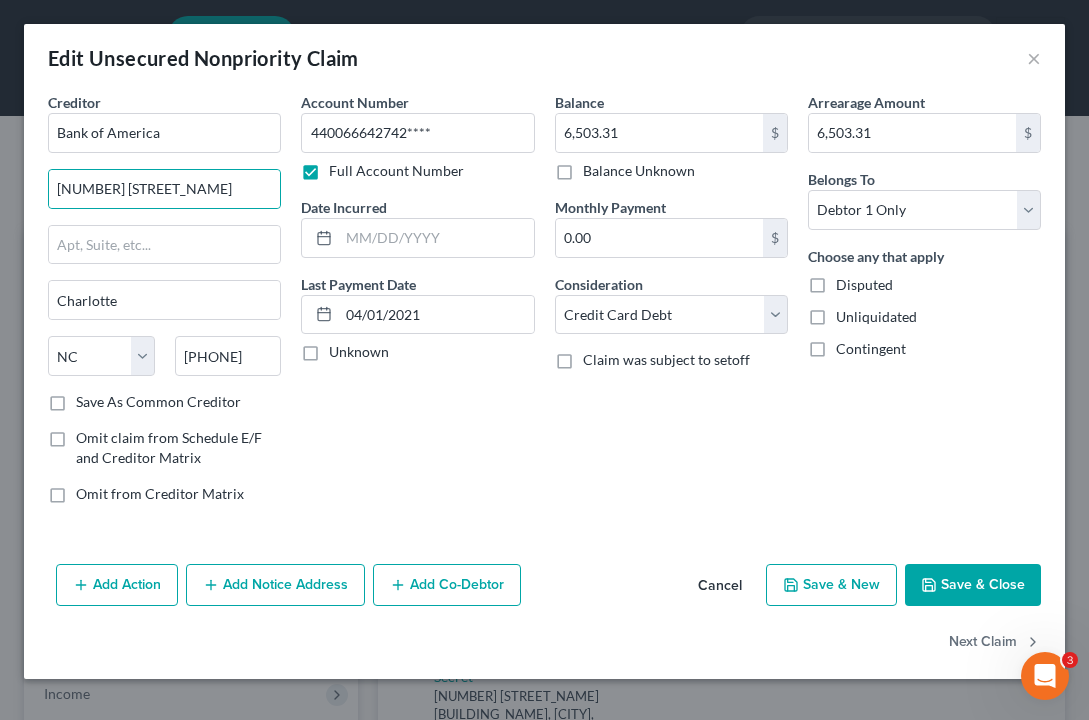 click on "Save & Close" at bounding box center (973, 585) 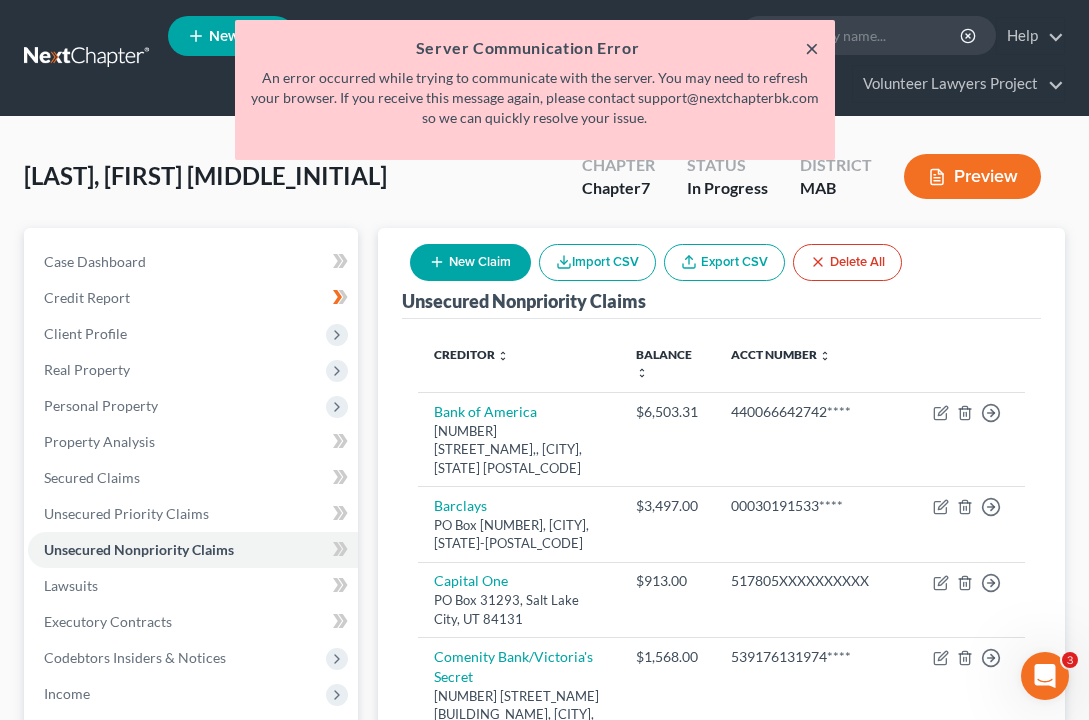 click on "×" at bounding box center (812, 48) 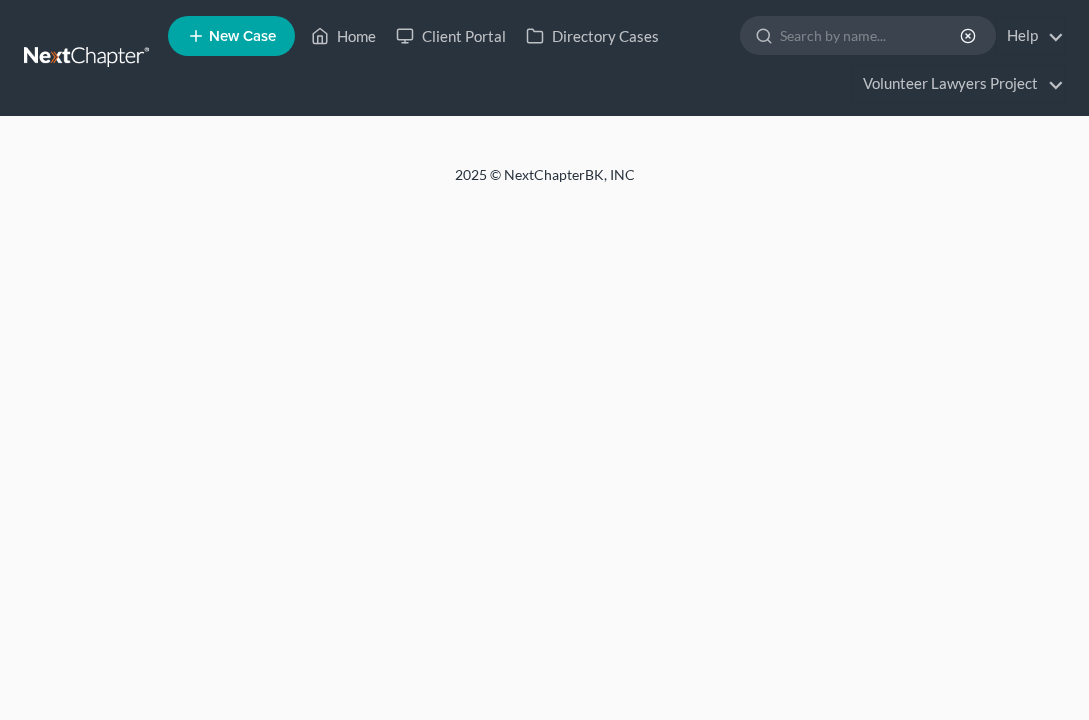 scroll, scrollTop: 0, scrollLeft: 0, axis: both 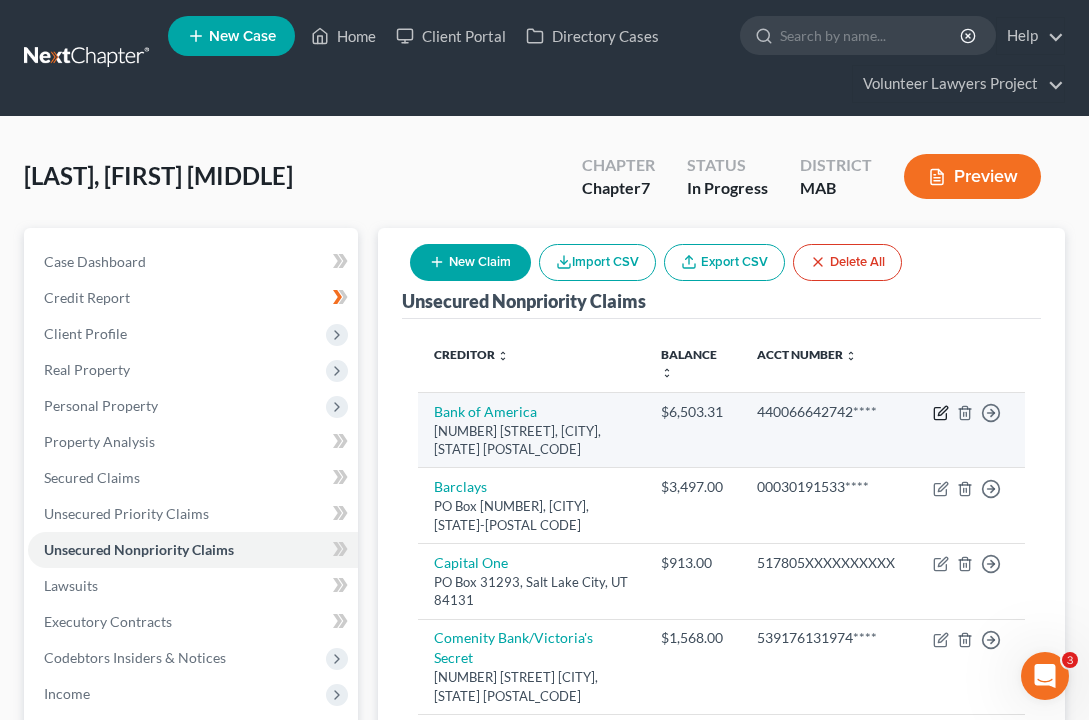 click 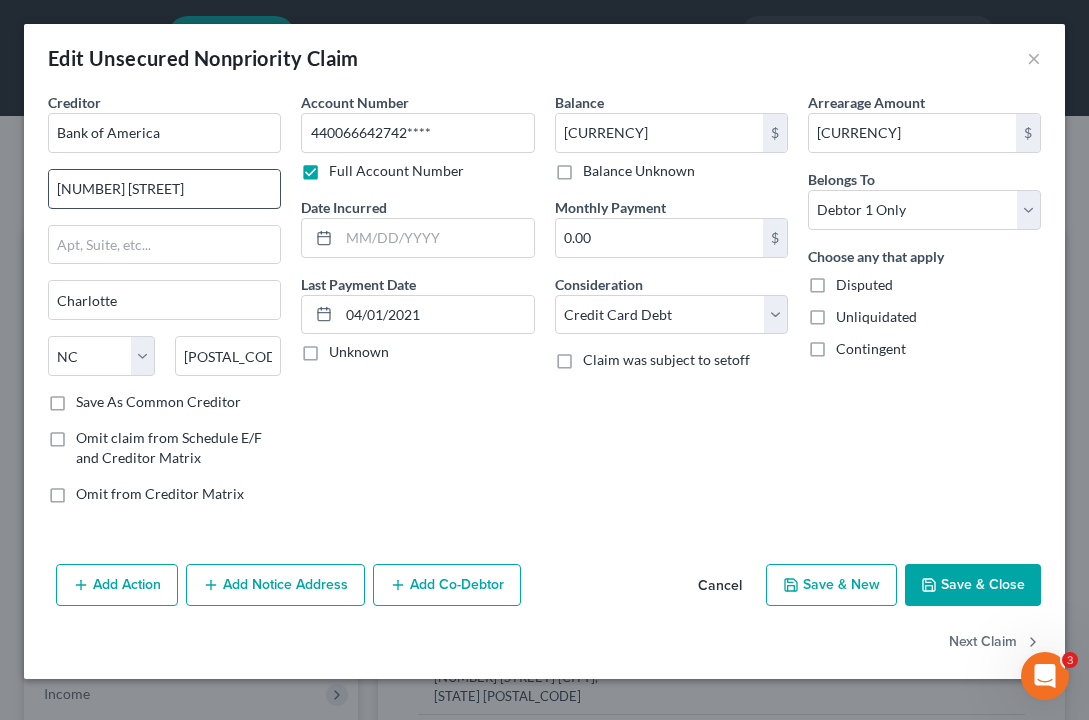 click on "[NUMBER] [STREET]" at bounding box center [164, 189] 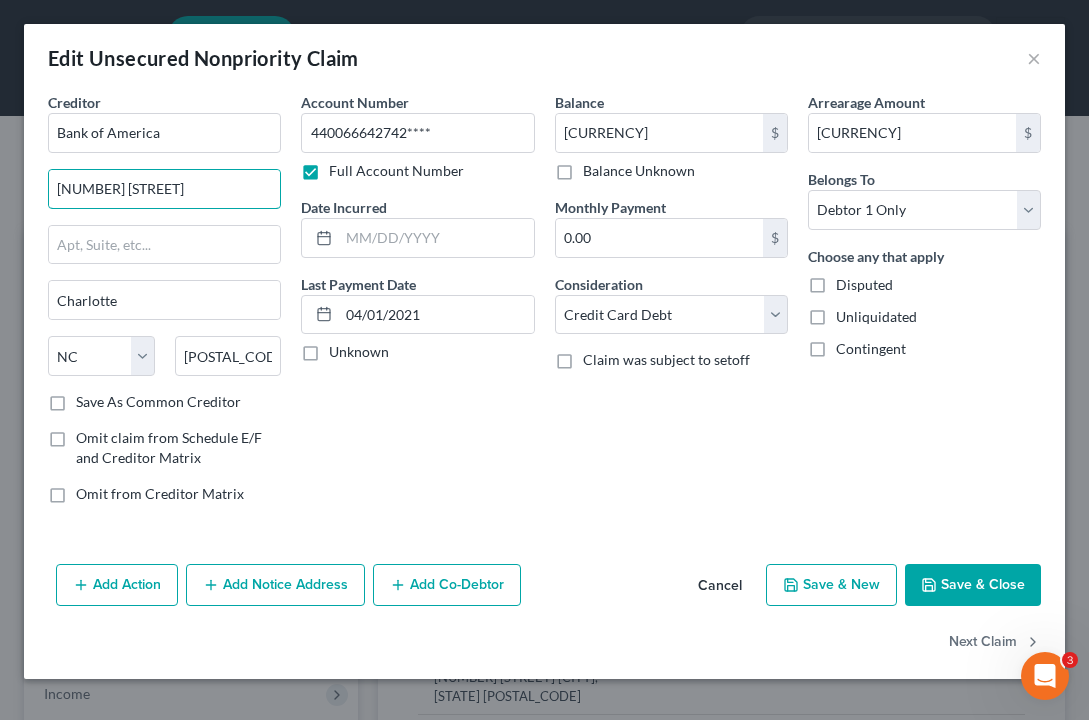 type on "[NUMBER] [STREET_NAME]" 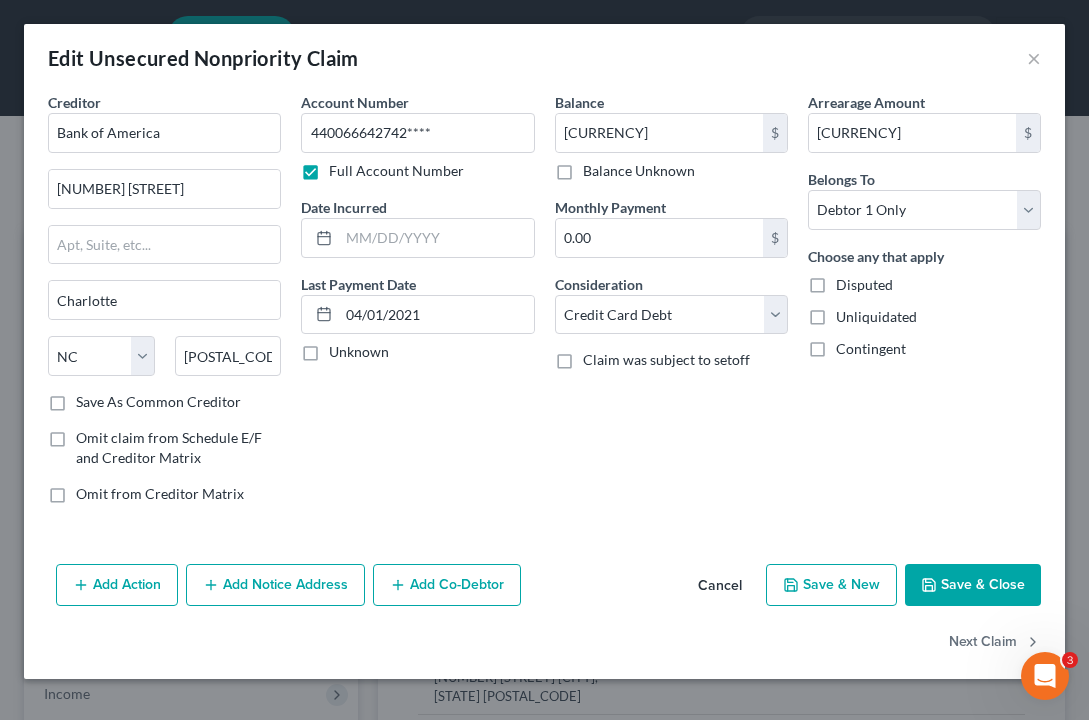 click on "Save & Close" at bounding box center (973, 585) 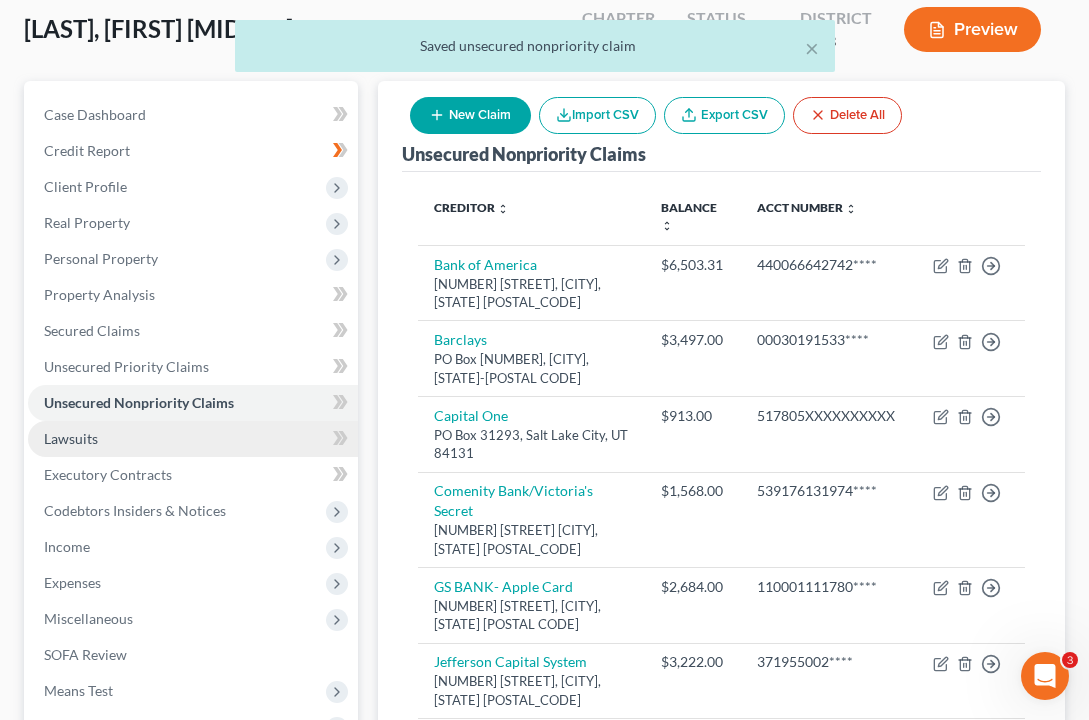 click on "Lawsuits" at bounding box center [193, 439] 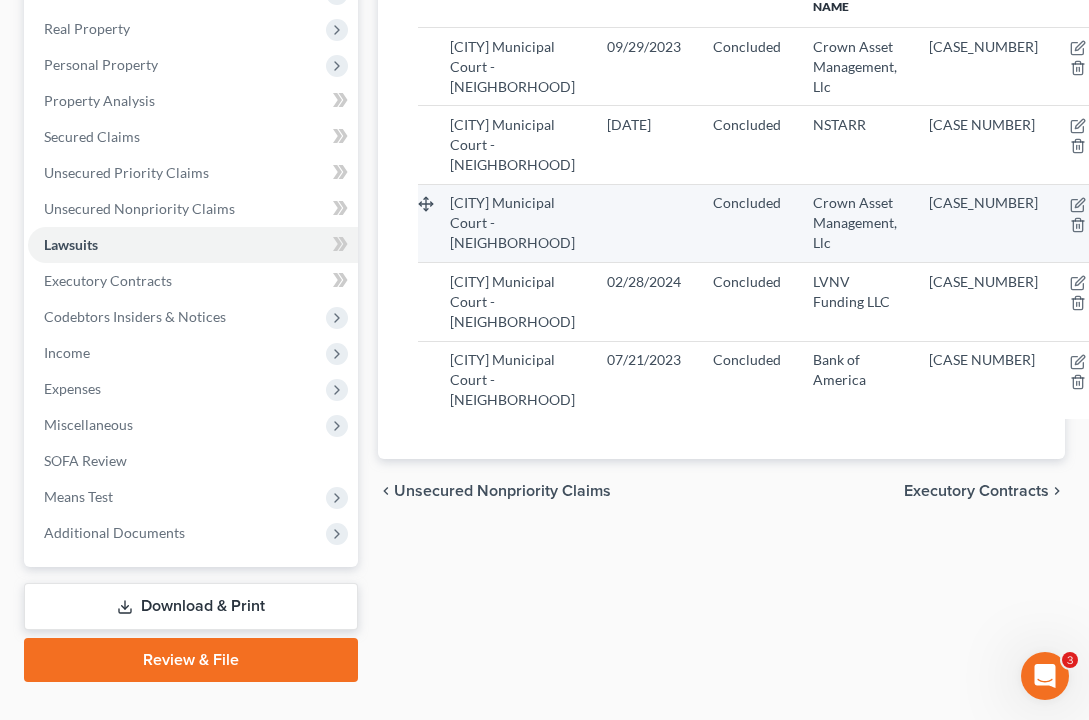 scroll, scrollTop: 361, scrollLeft: 0, axis: vertical 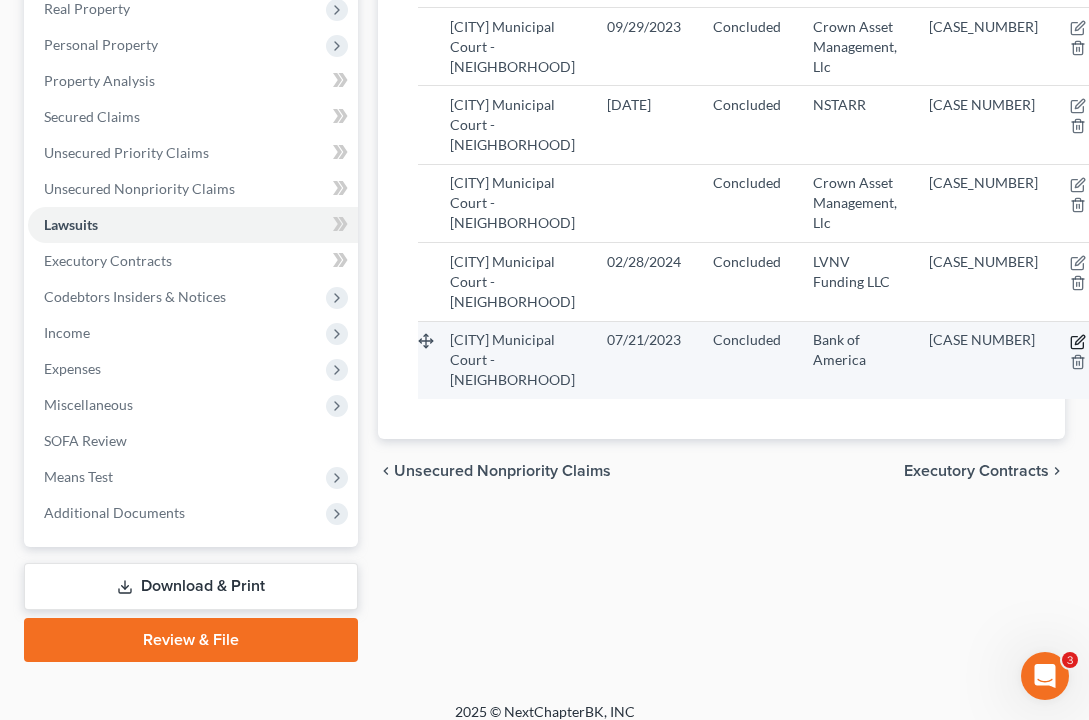 click 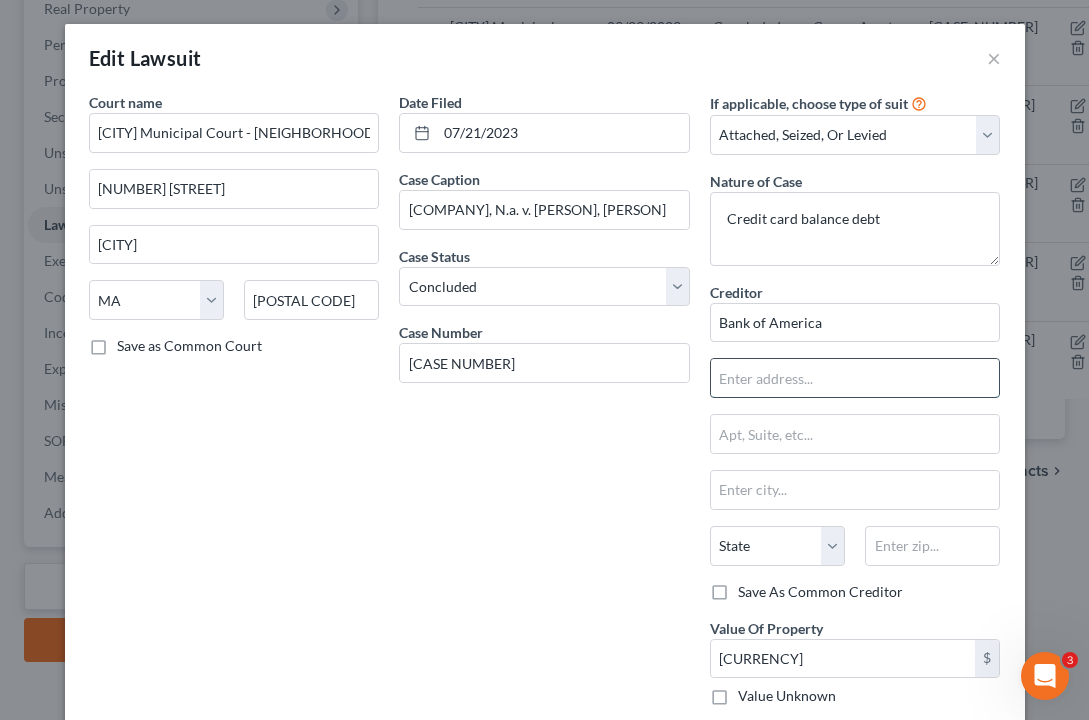 paste on "[NUMBER] [STREET_NAME]" 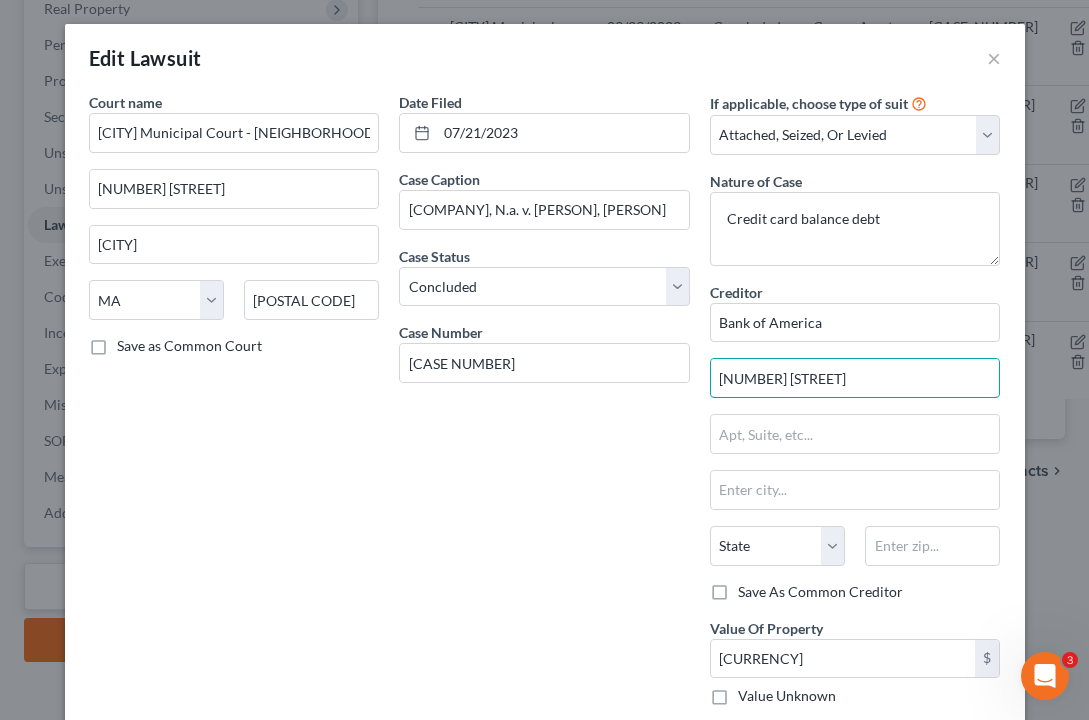 type on "[NUMBER] [STREET_NAME]" 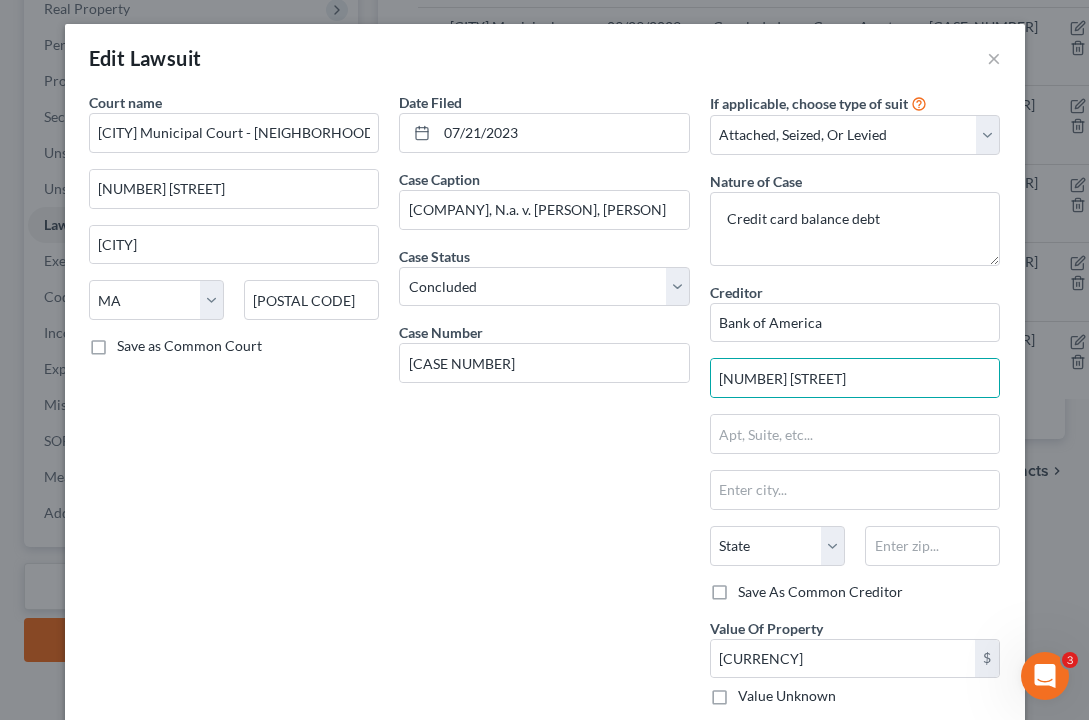 click on "Date Filed         [DATE]/[DATE]/[YEAR] Case Caption [BRAND], N.a. v. [LAST], [FIRST]
Case Status
*
Select Pending On Appeal Concluded Case Number [CASE_NUMBER]EF" at bounding box center [544, 445] 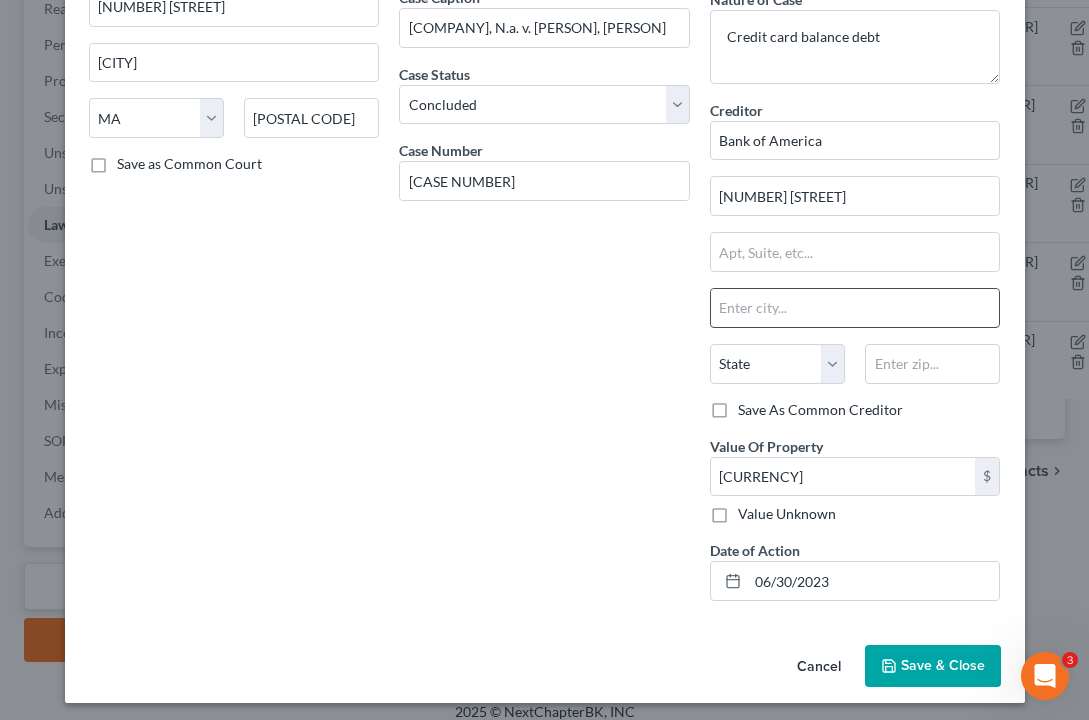 scroll, scrollTop: 188, scrollLeft: 0, axis: vertical 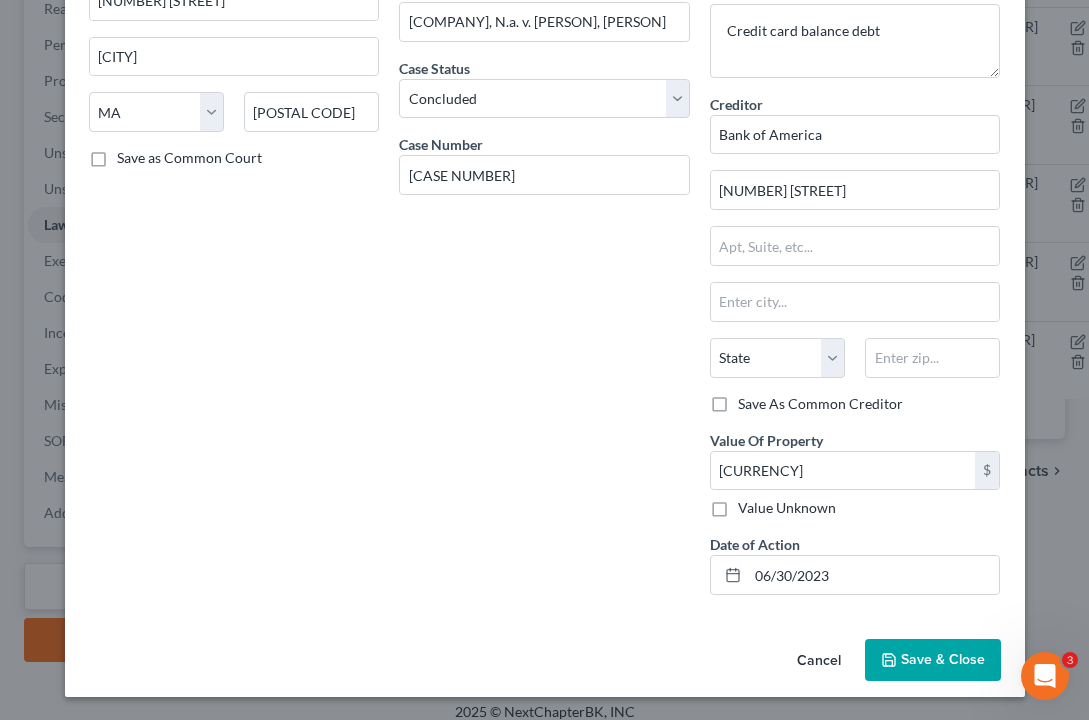 click on "Save & Close" at bounding box center [933, 660] 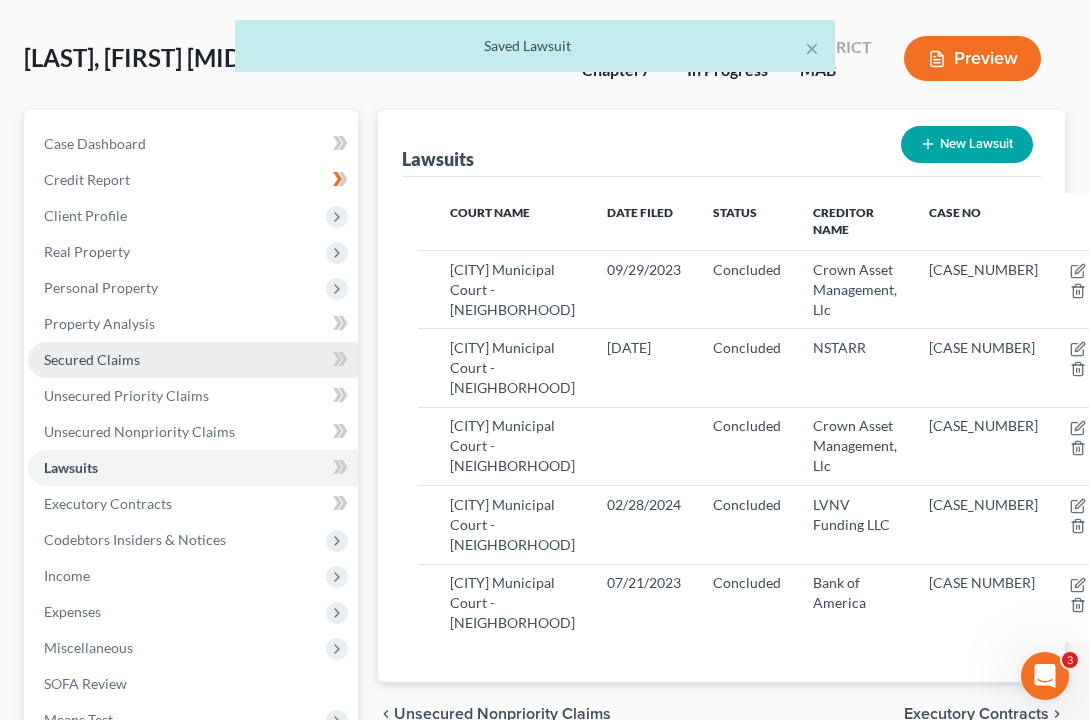 scroll, scrollTop: 120, scrollLeft: 0, axis: vertical 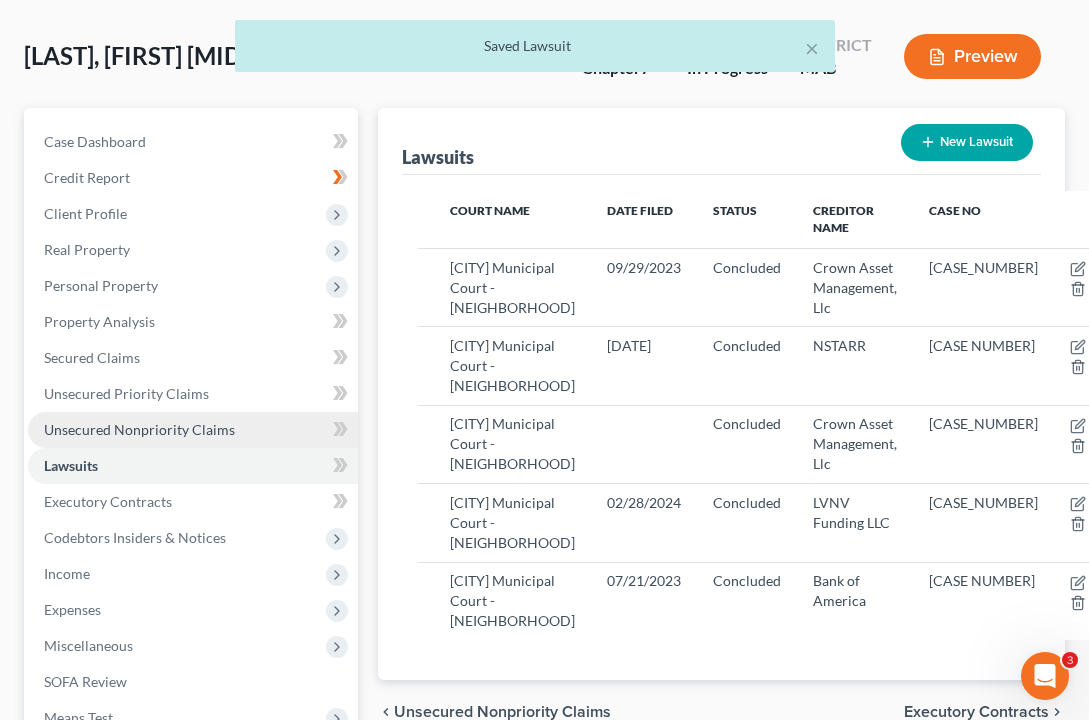 click on "Unsecured Nonpriority Claims" at bounding box center [139, 429] 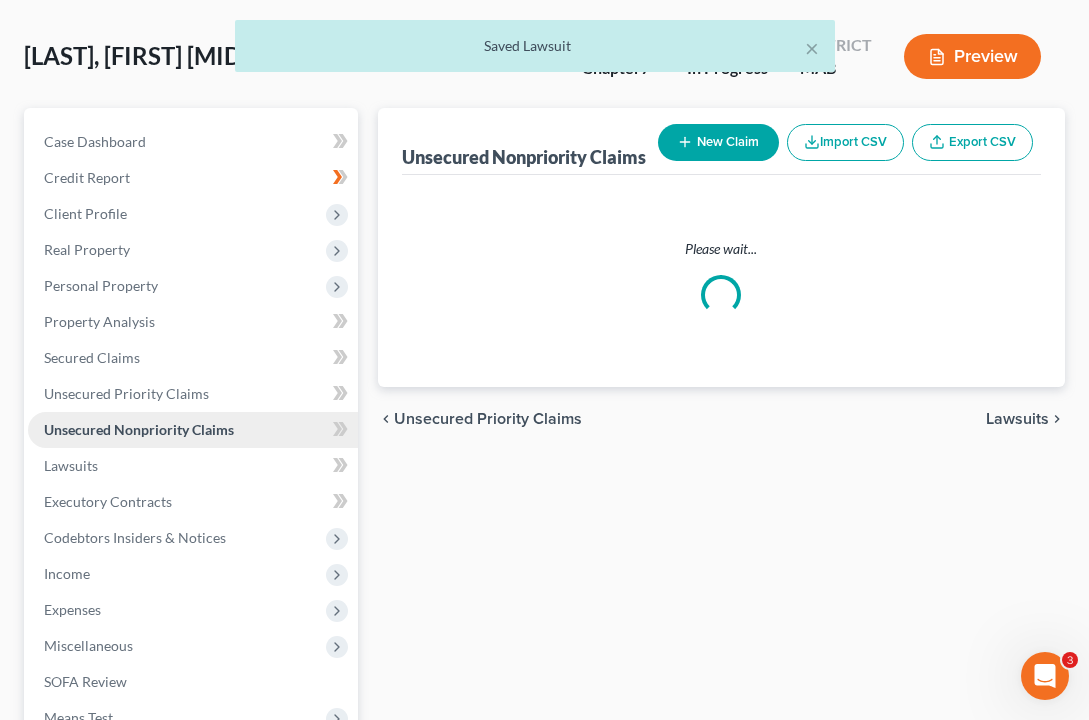 scroll, scrollTop: 0, scrollLeft: 0, axis: both 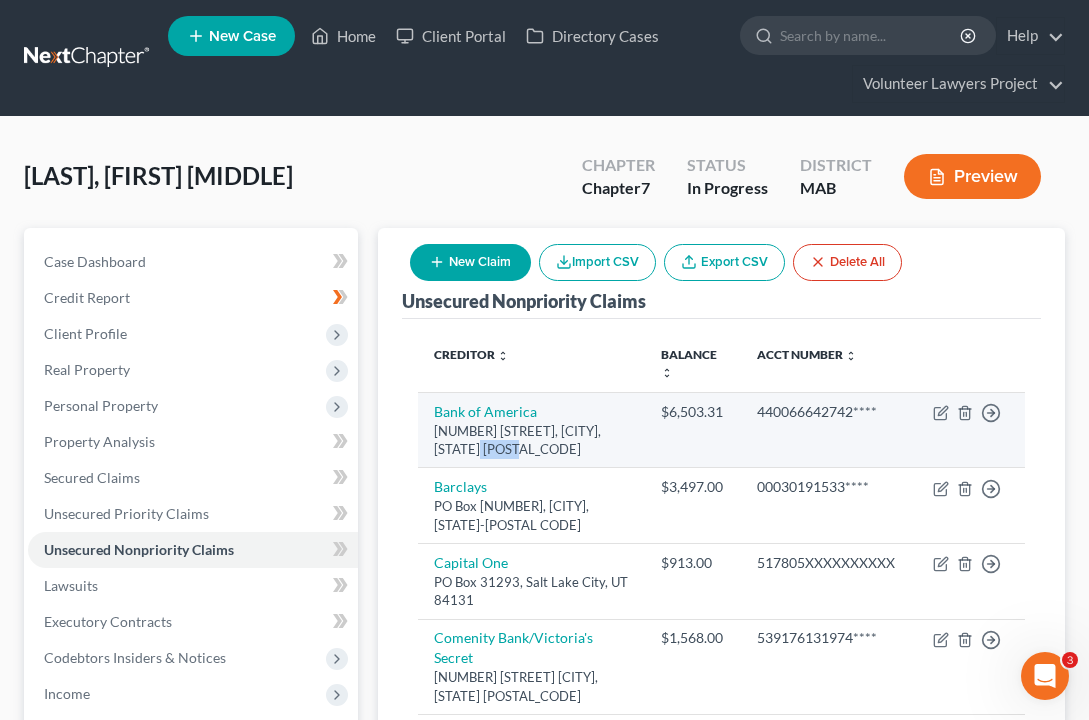 drag, startPoint x: 507, startPoint y: 449, endPoint x: 456, endPoint y: 448, distance: 51.009804 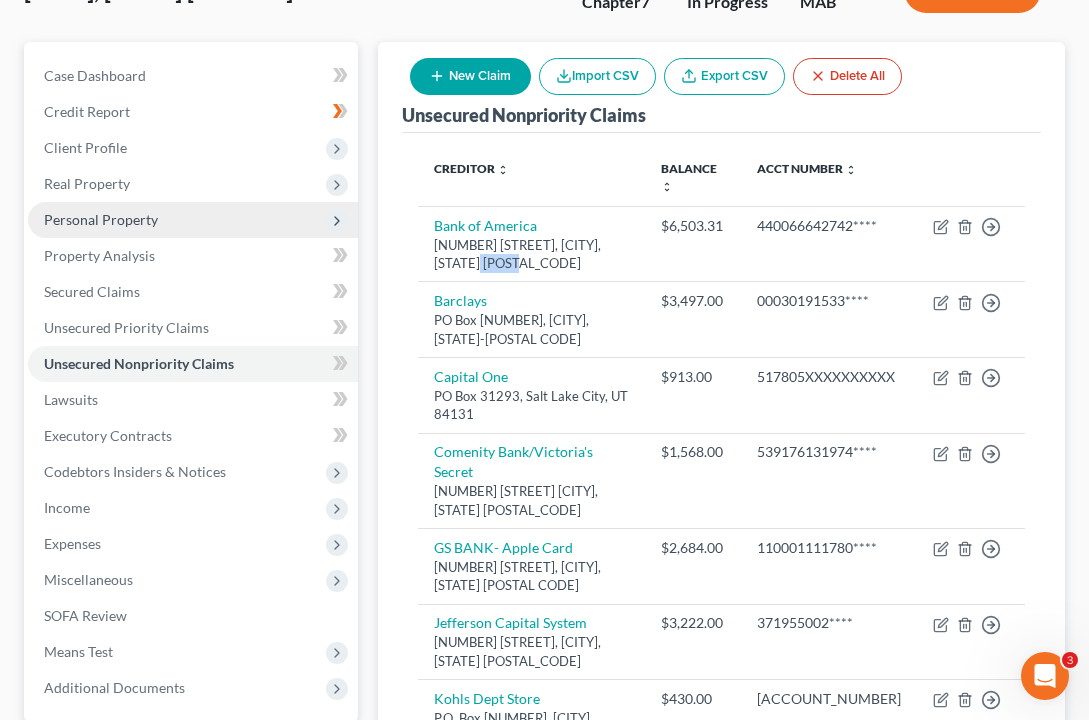 scroll, scrollTop: 224, scrollLeft: 0, axis: vertical 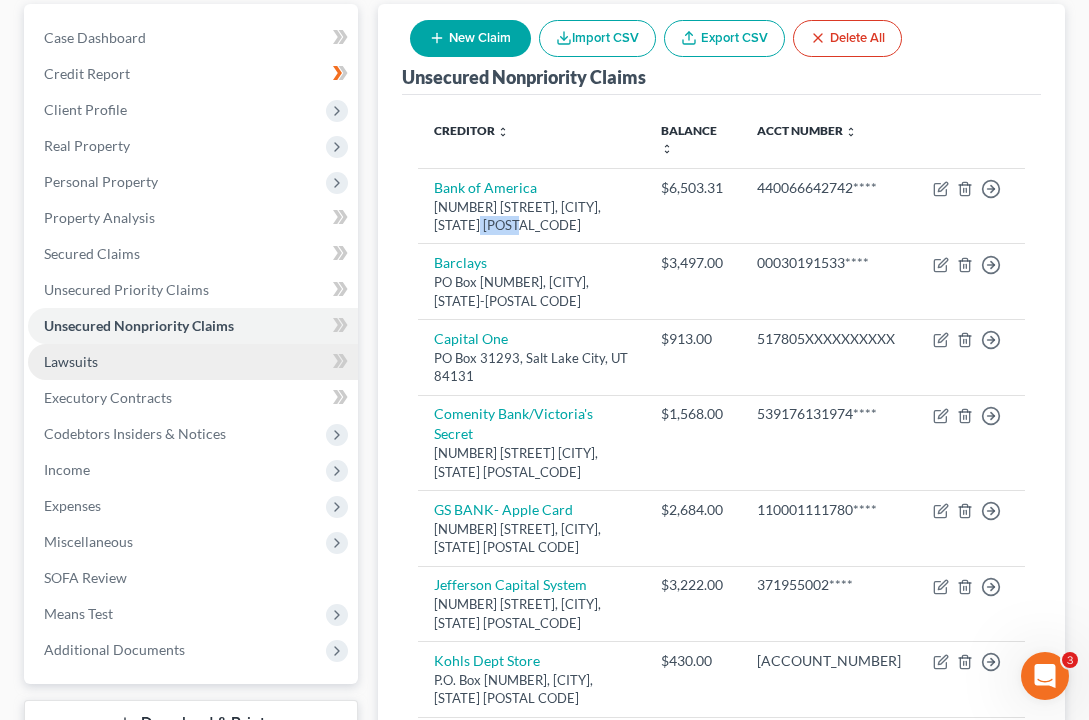 click on "Lawsuits" at bounding box center (193, 362) 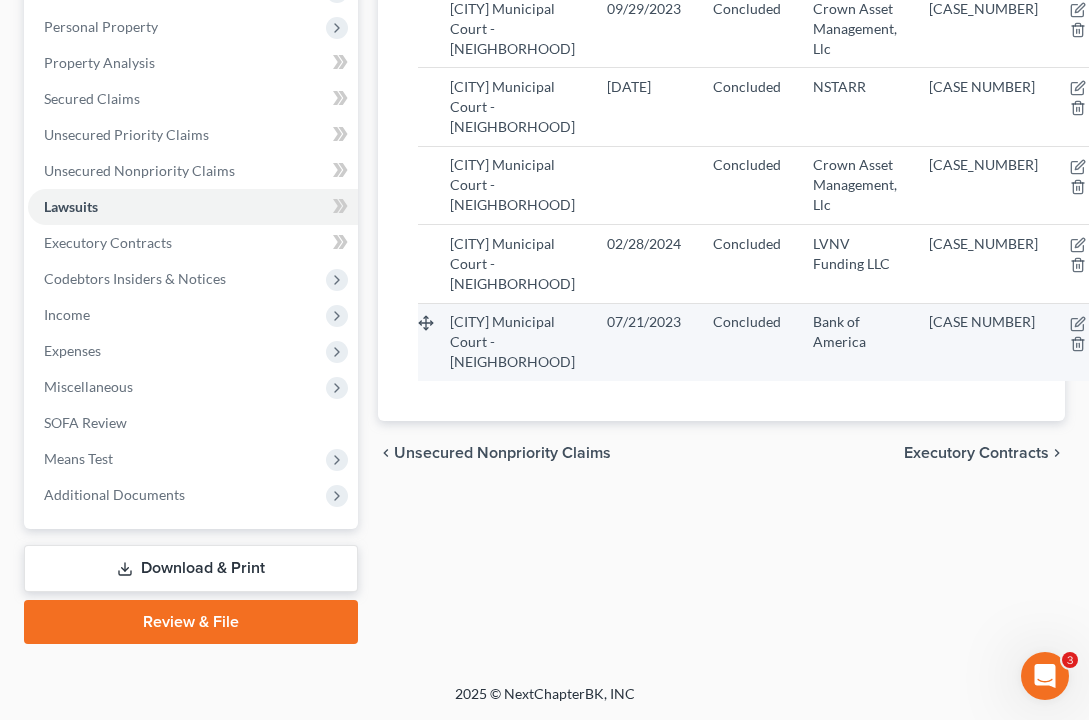scroll, scrollTop: 420, scrollLeft: 0, axis: vertical 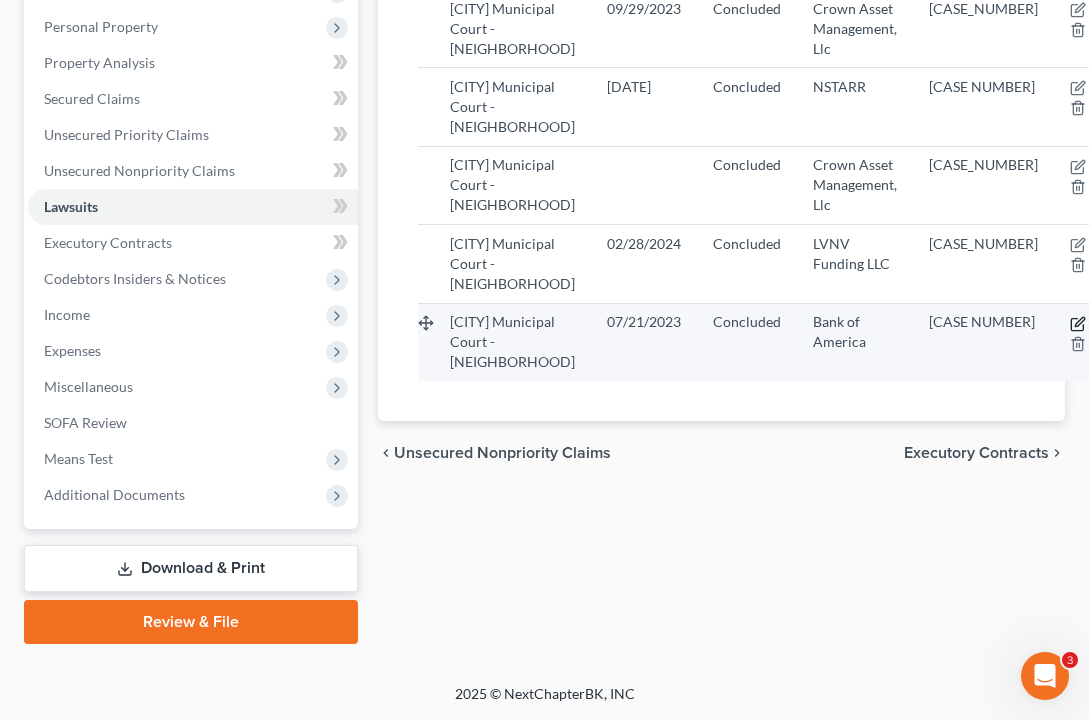 click 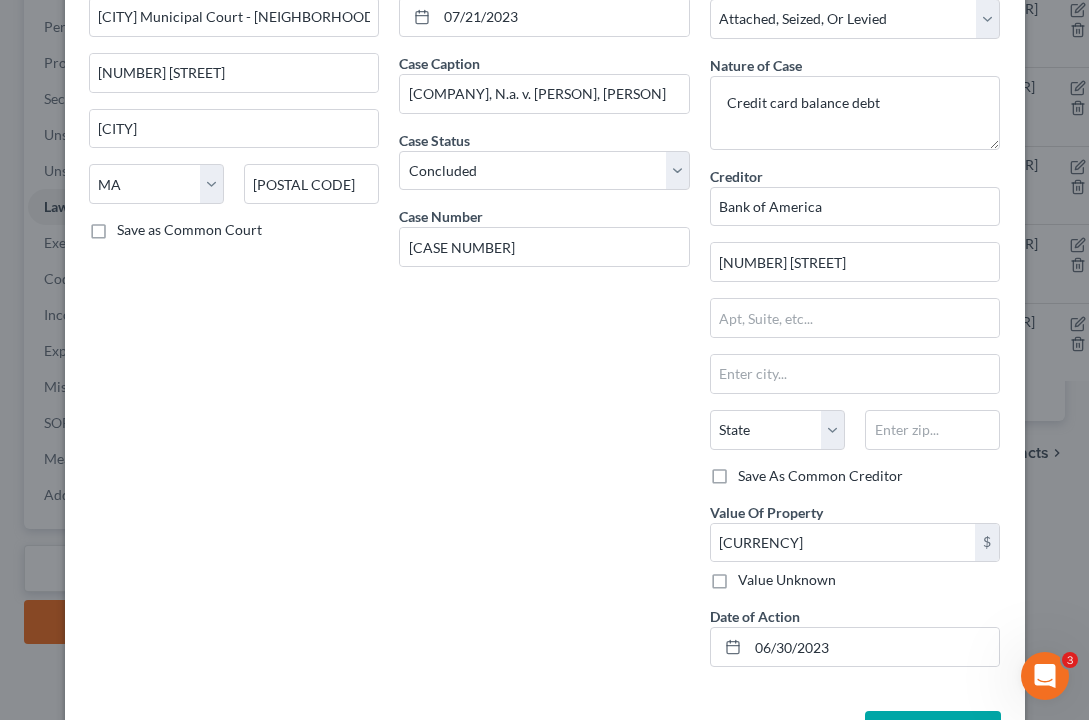 scroll, scrollTop: 150, scrollLeft: 0, axis: vertical 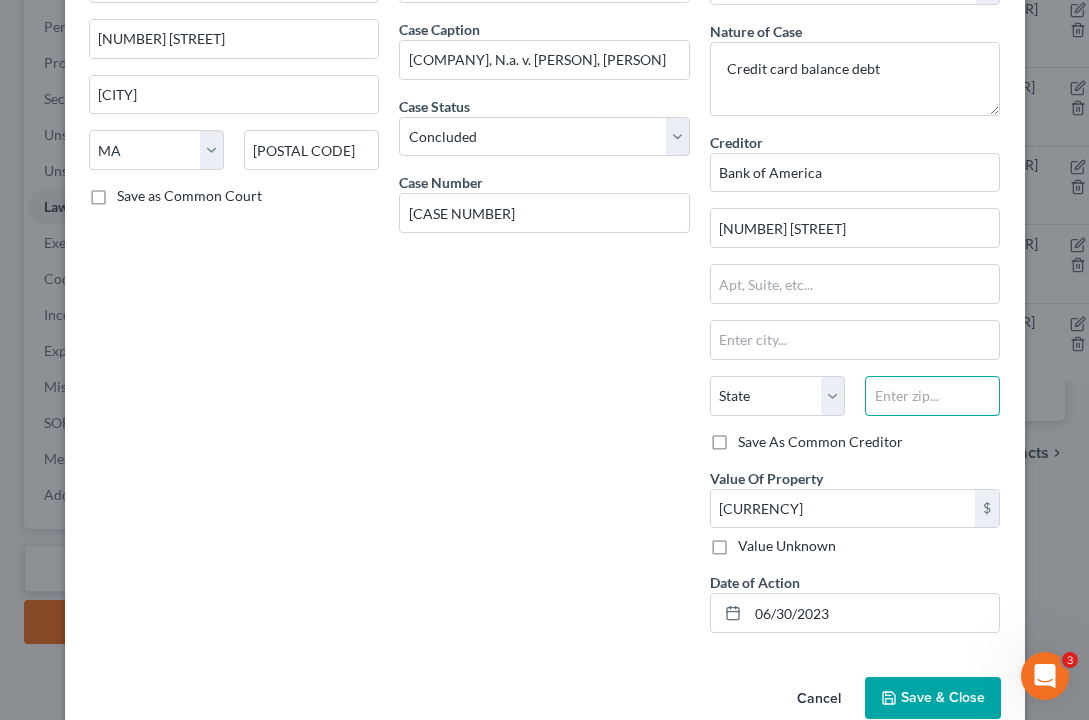 paste on "[PHONE]" 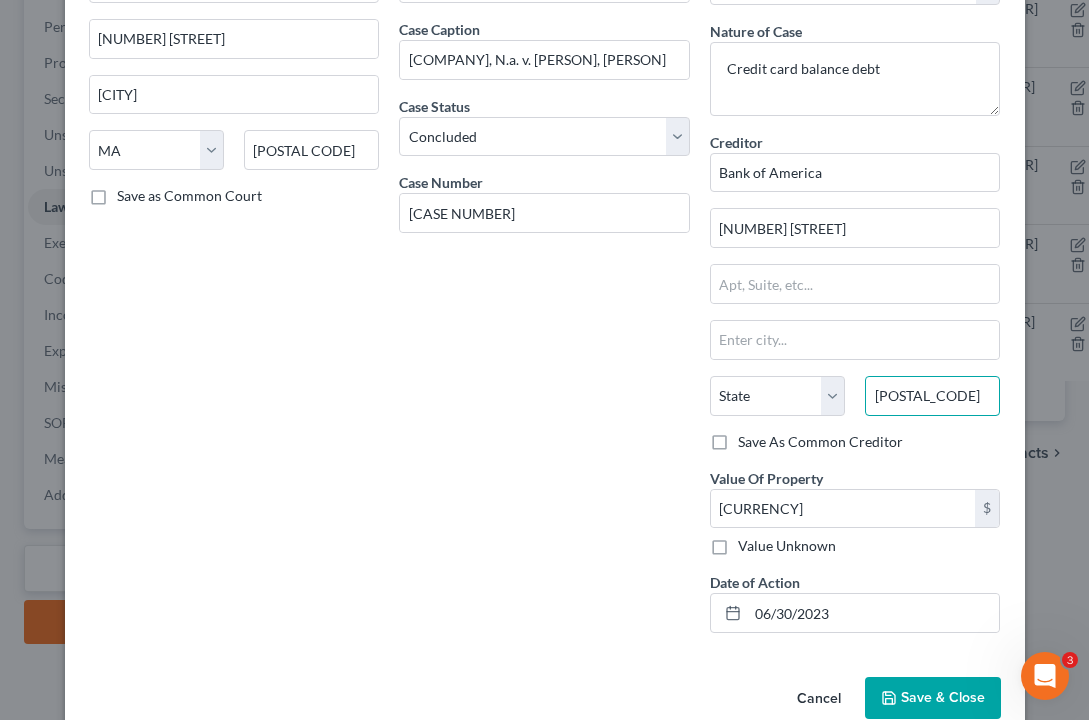 type on "[PHONE]" 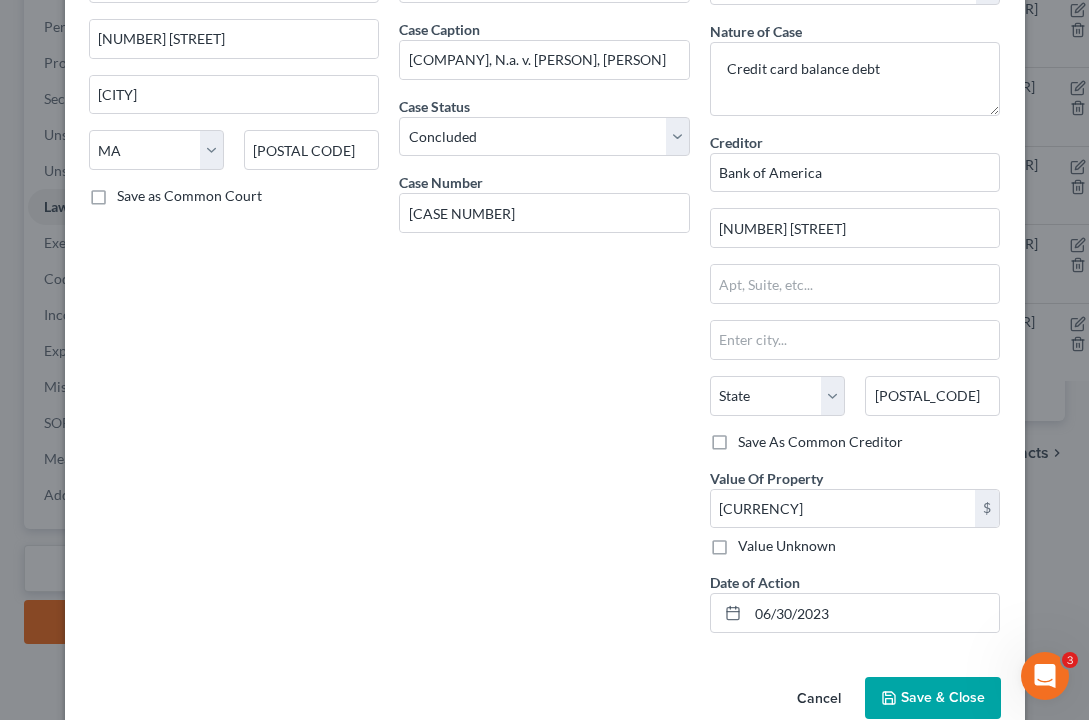 click on "Date Filed         [DATE]/[DATE]/[YEAR] Case Caption [BRAND], N.a. v. [LAST], [FIRST]
Case Status
*
Select Pending On Appeal Concluded Case Number [CASE_NUMBER]EF" at bounding box center (544, 295) 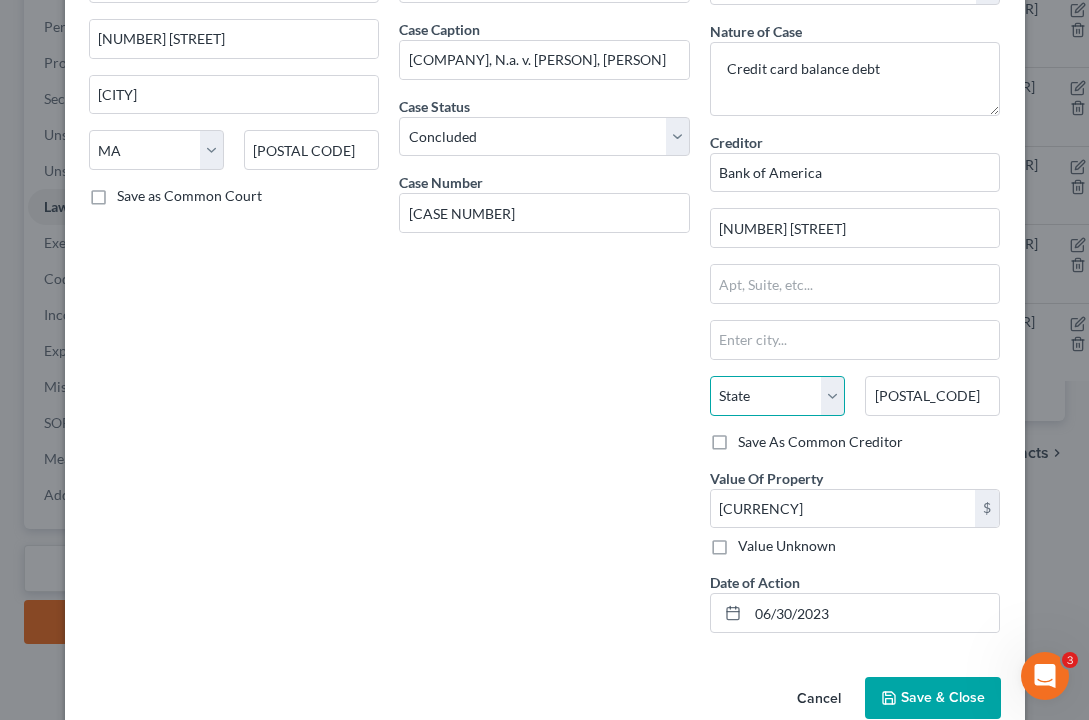 select on "28" 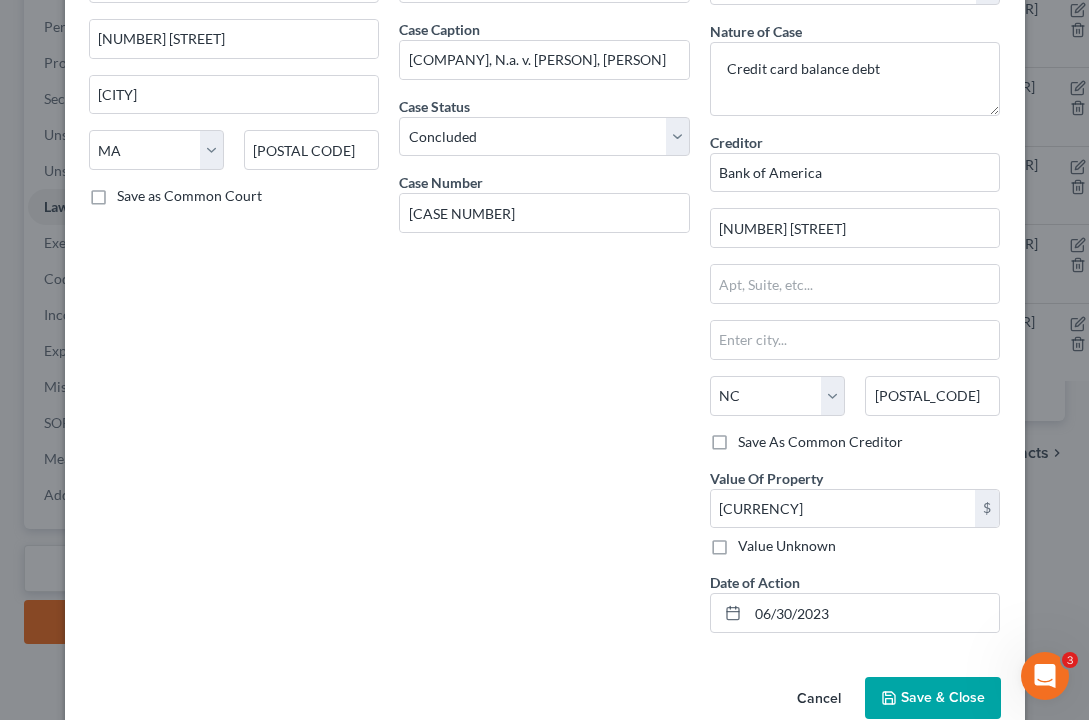 click on "Date Filed         [DATE]/[DATE]/[YEAR] Case Caption [BRAND], N.a. v. [LAST], [FIRST]
Case Status
*
Select Pending On Appeal Concluded Case Number [CASE_NUMBER]EF" at bounding box center (544, 295) 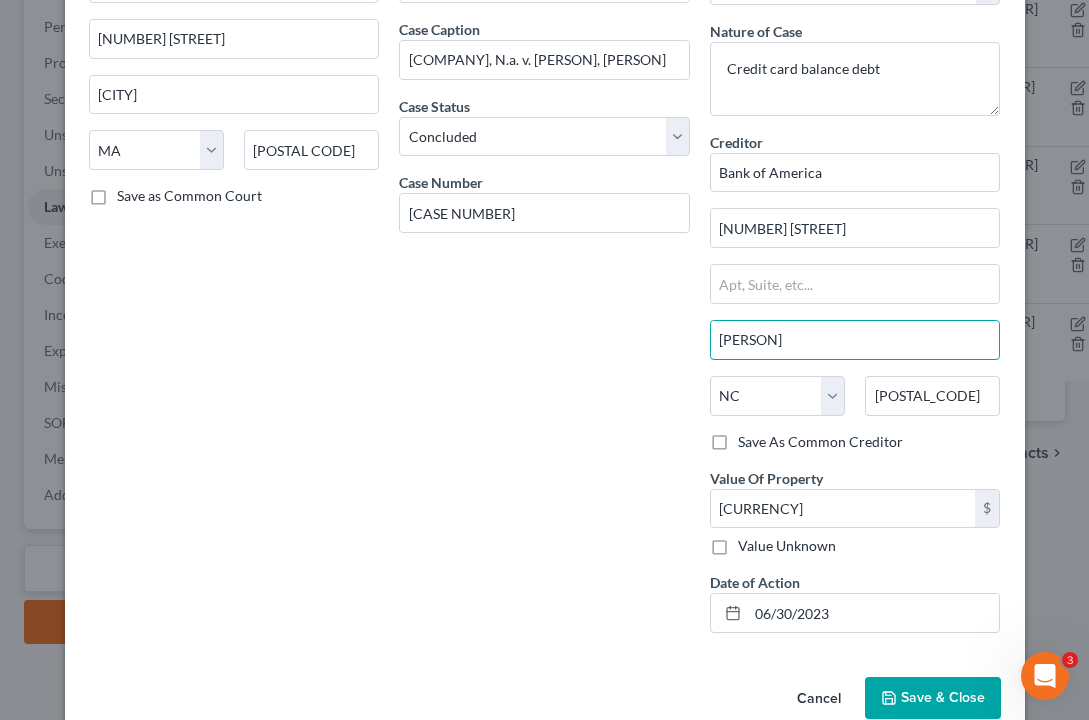 type on "Charolett" 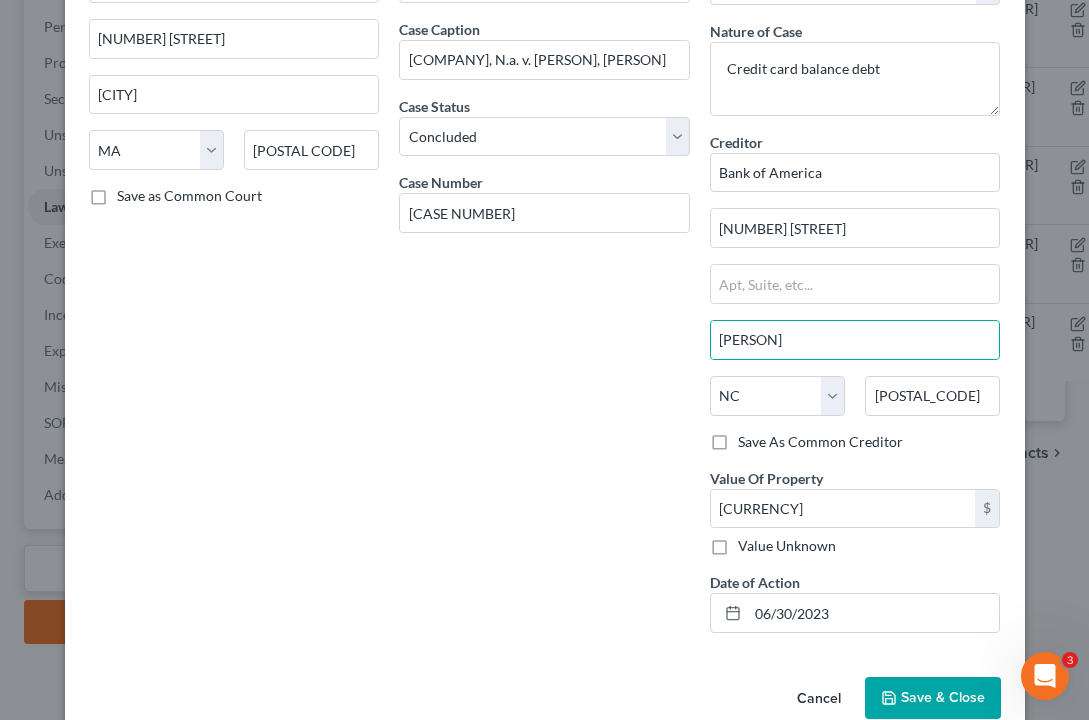 click on "Date Filed         [DATE]/[DATE]/[YEAR] Case Caption [BRAND], N.a. v. [LAST], [FIRST]
Case Status
*
Select Pending On Appeal Concluded Case Number [CASE_NUMBER]EF" at bounding box center [544, 295] 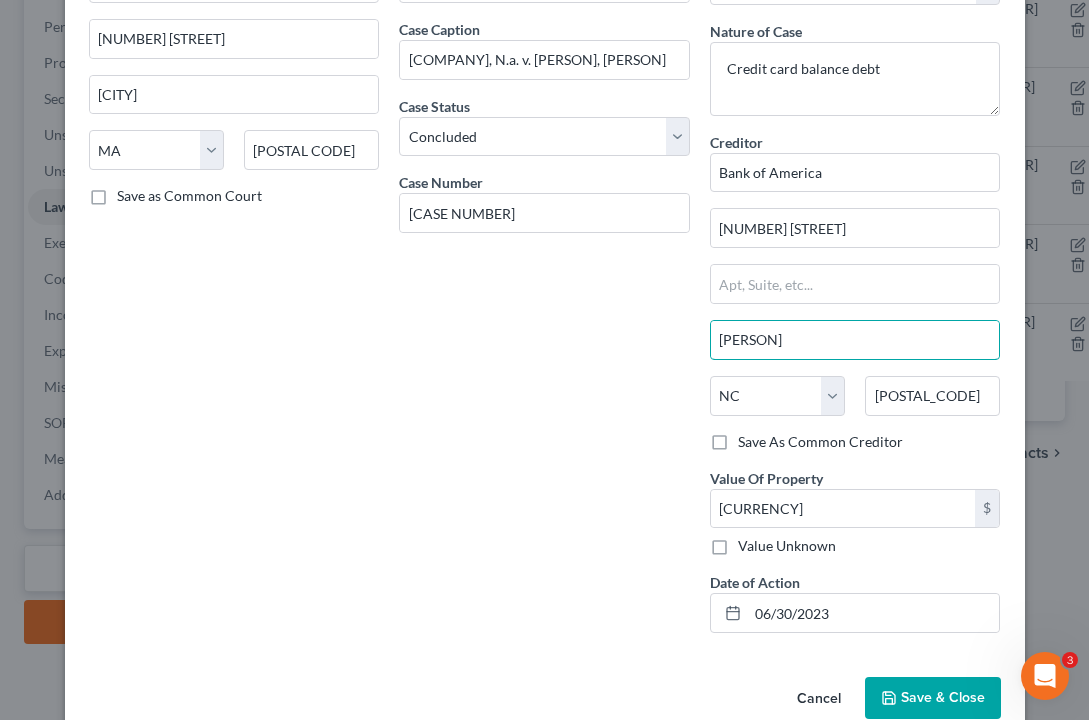 drag, startPoint x: 823, startPoint y: 347, endPoint x: 617, endPoint y: 337, distance: 206.24257 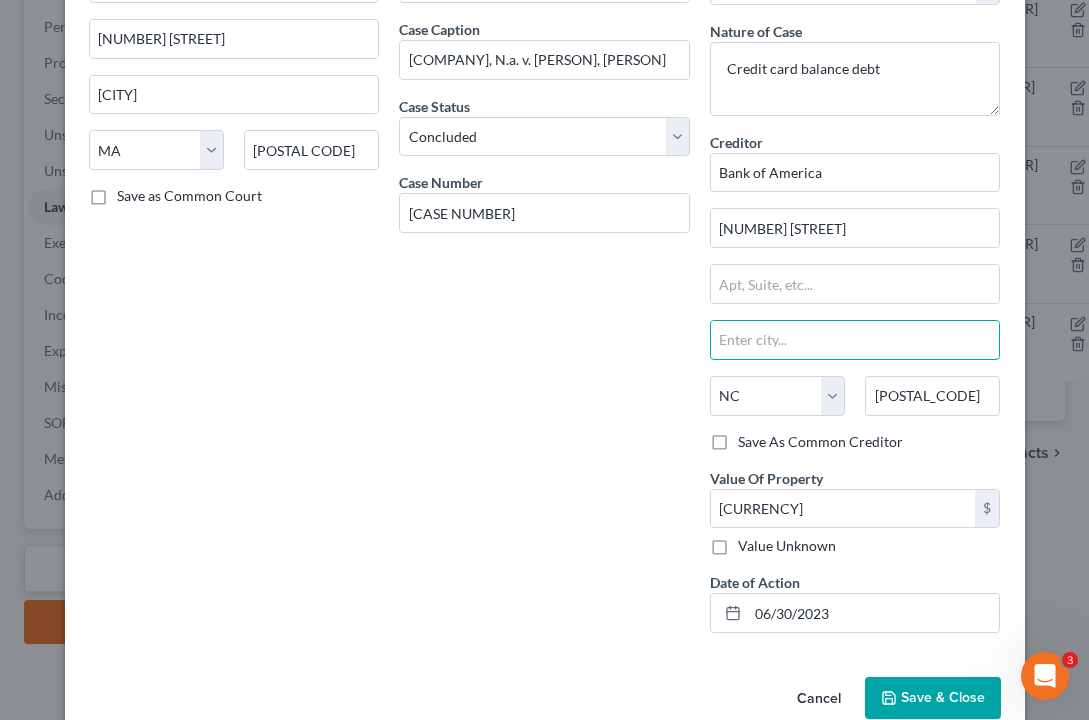 paste on "charlotte" 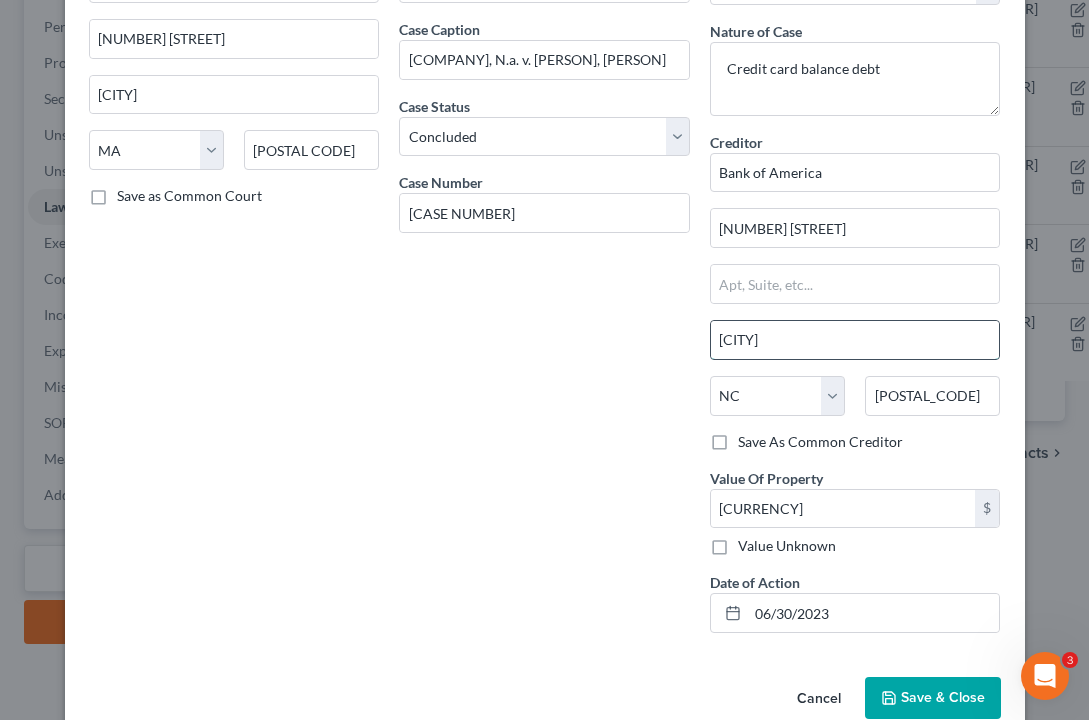 click on "charlotte" at bounding box center (855, 340) 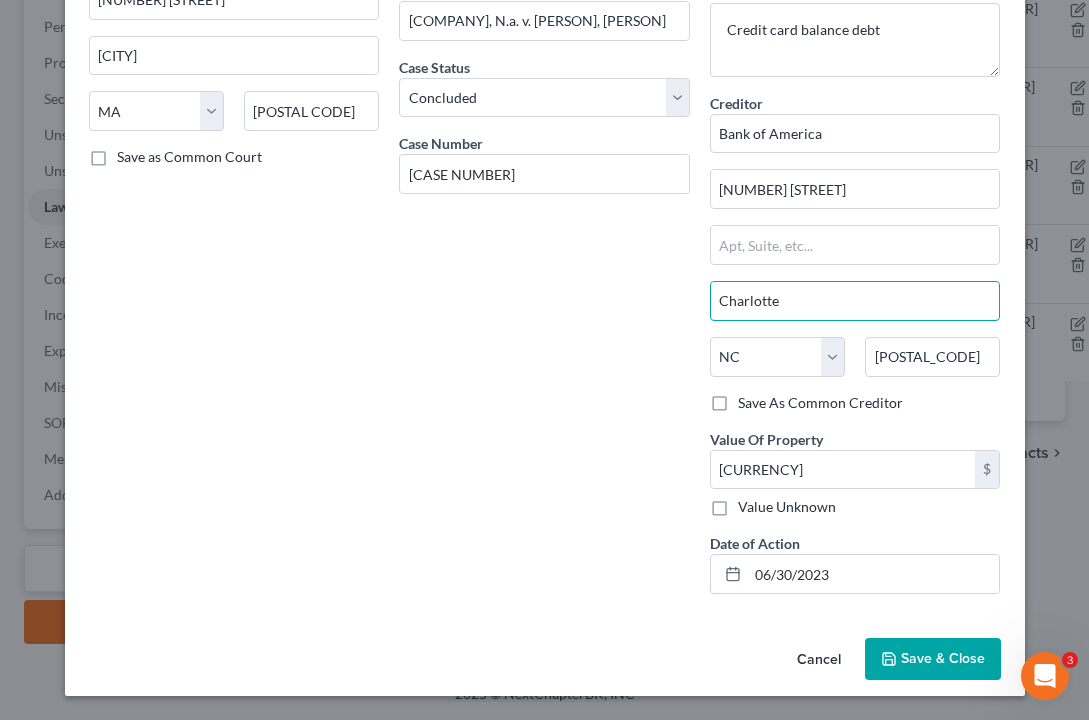 scroll, scrollTop: 188, scrollLeft: 0, axis: vertical 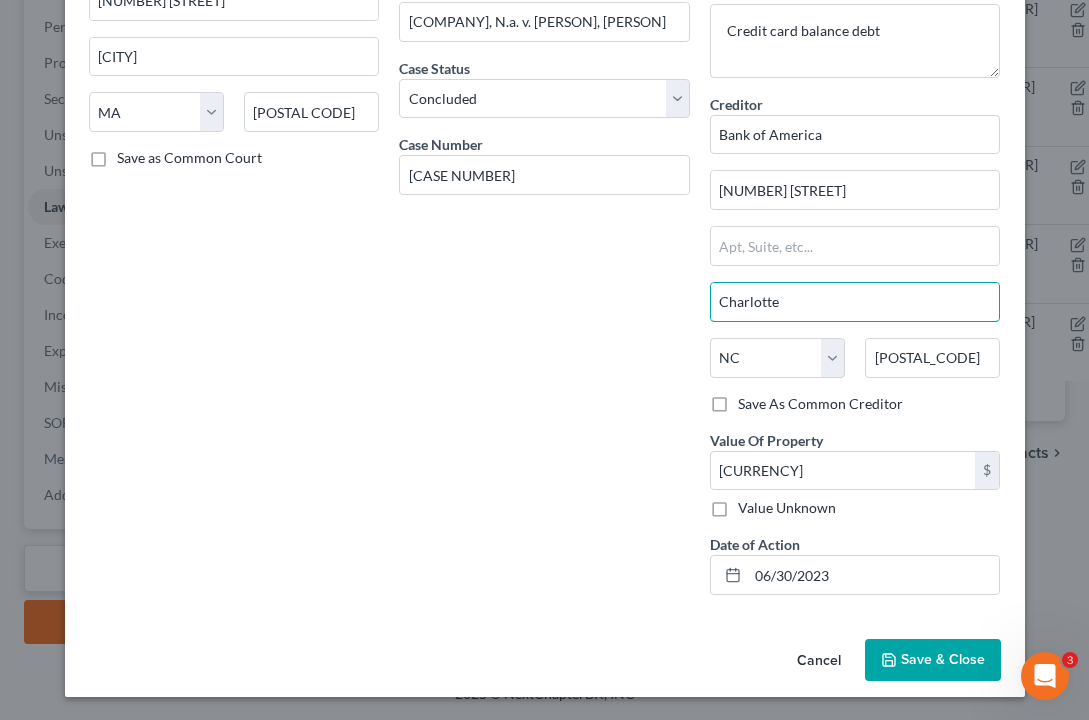 type on "Charlotte" 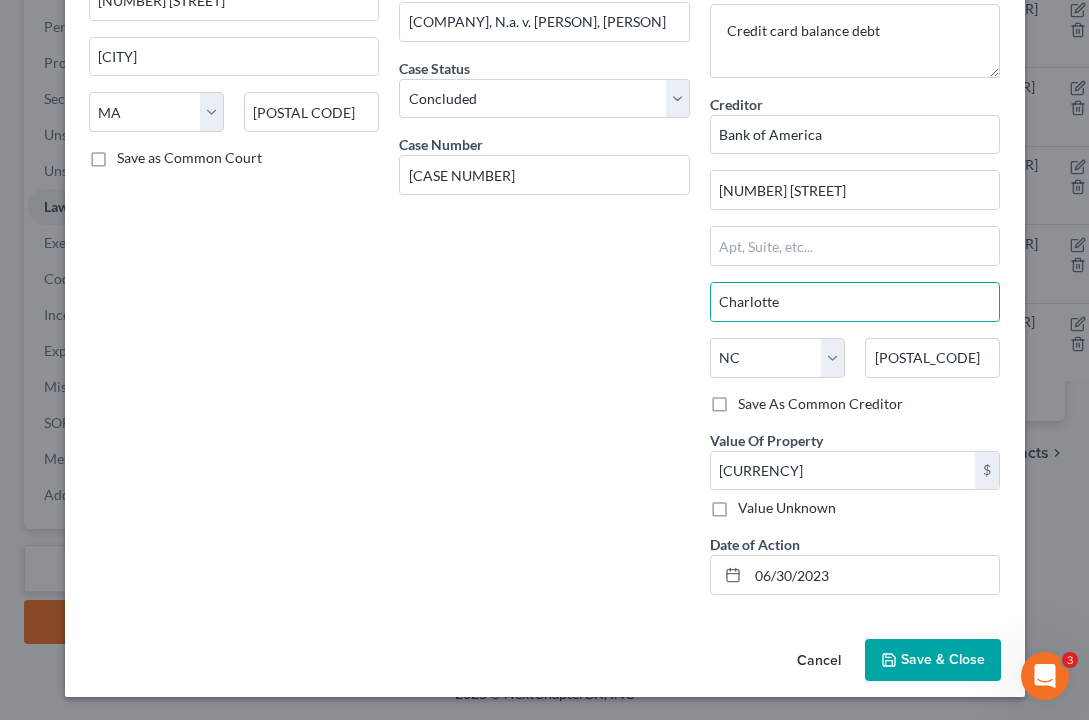 click on "Save & Close" at bounding box center (943, 659) 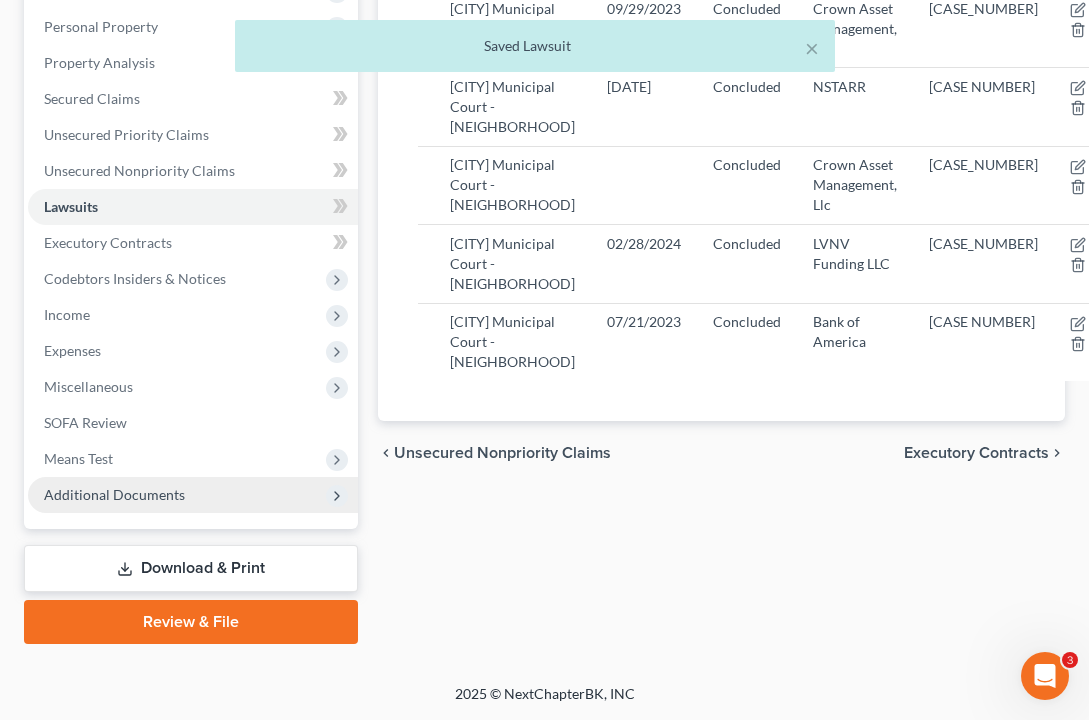 scroll, scrollTop: 420, scrollLeft: 0, axis: vertical 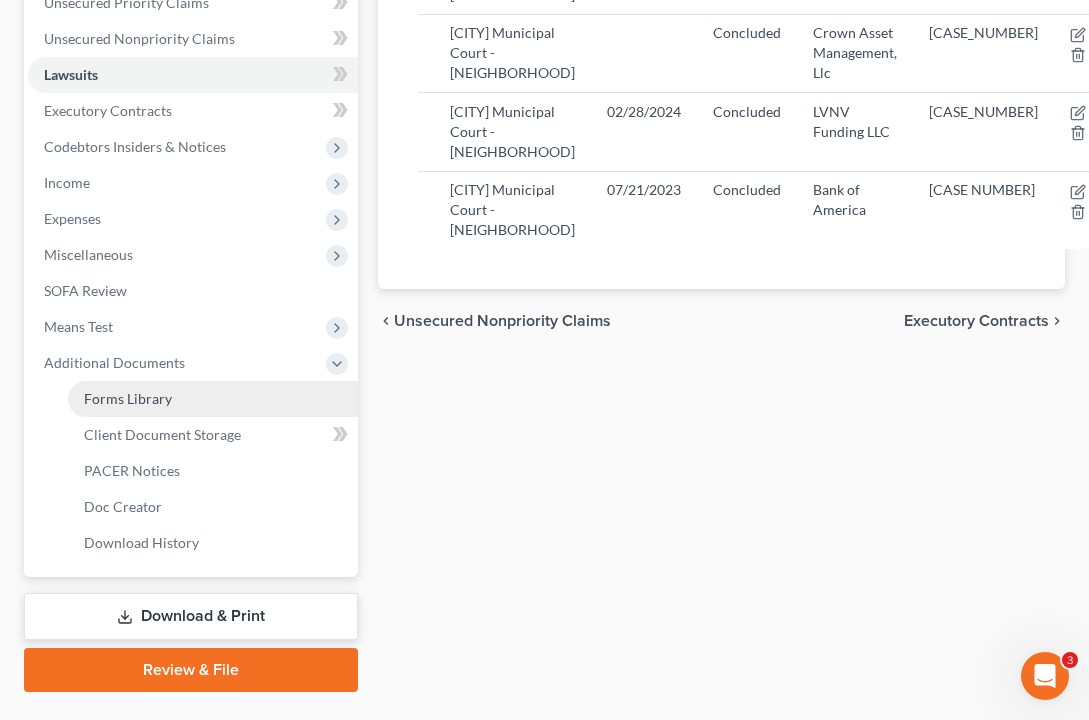 click on "Forms Library" at bounding box center (128, 398) 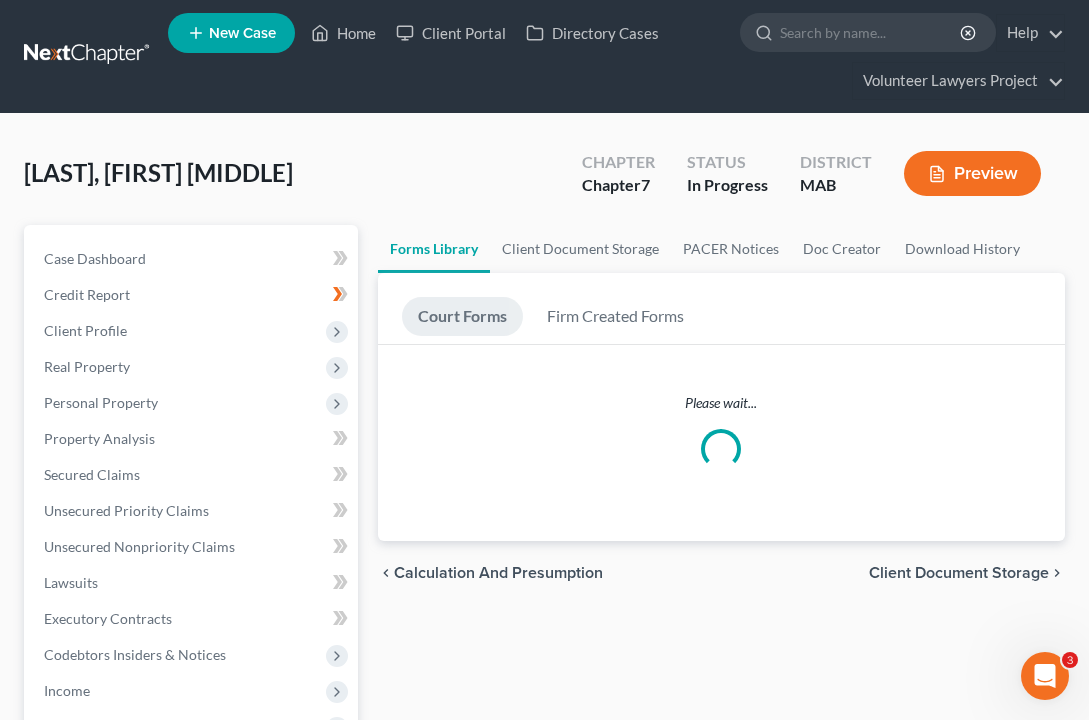 scroll, scrollTop: 0, scrollLeft: 0, axis: both 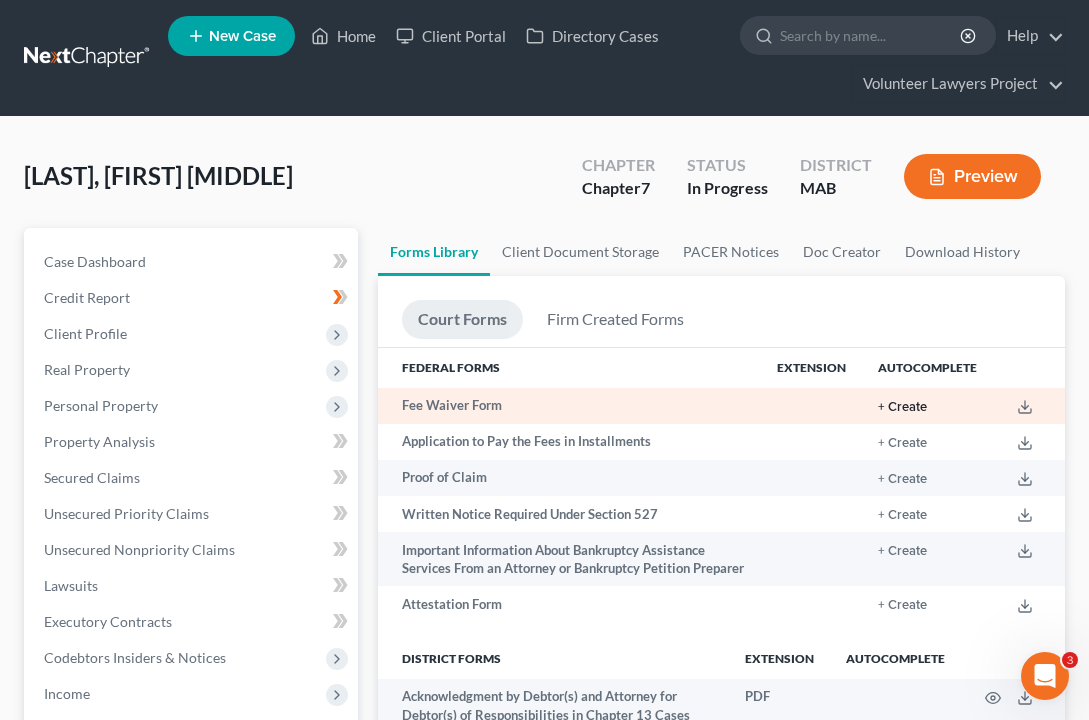 click on "+ Create" at bounding box center [902, 407] 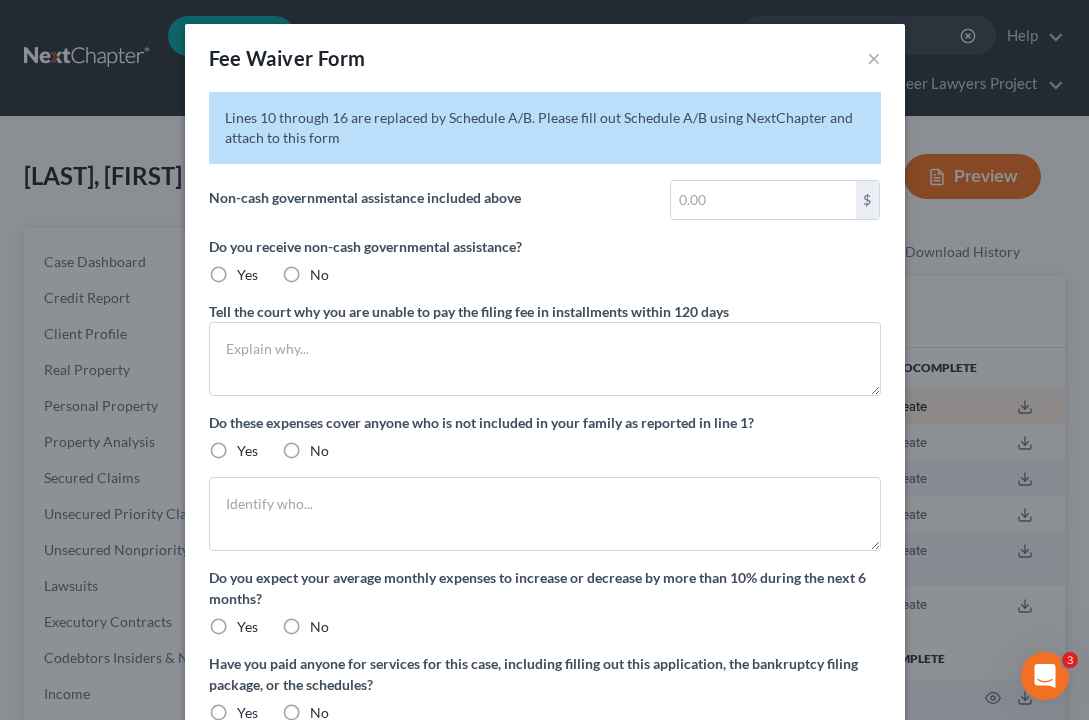 type on "292.00" 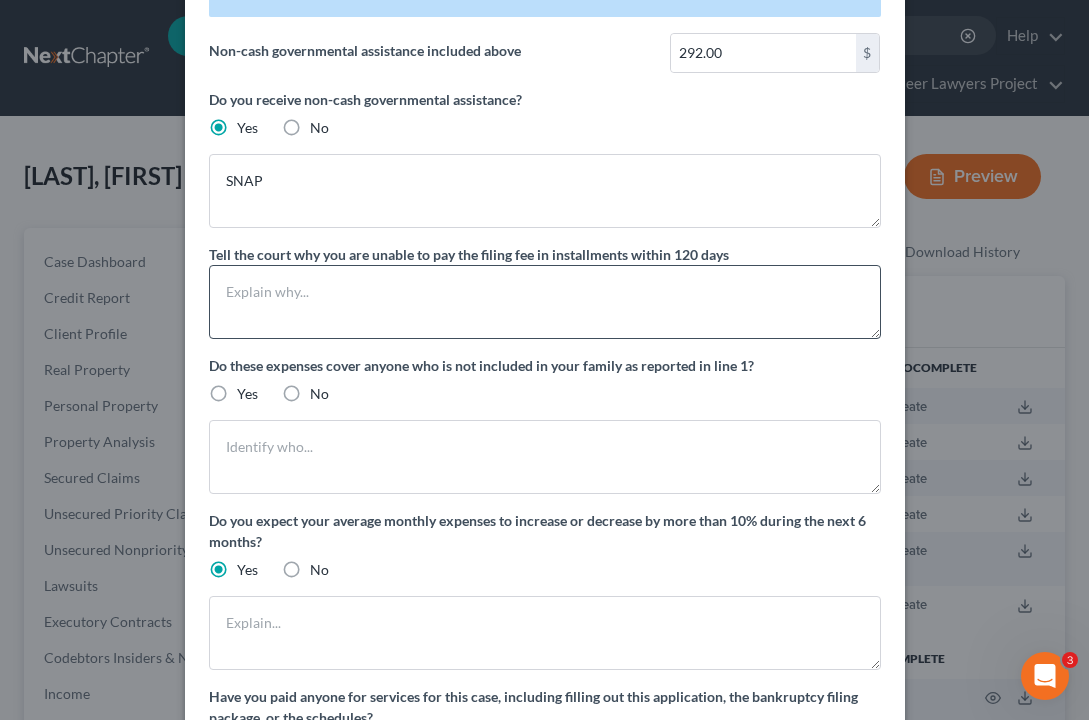 scroll, scrollTop: 149, scrollLeft: 0, axis: vertical 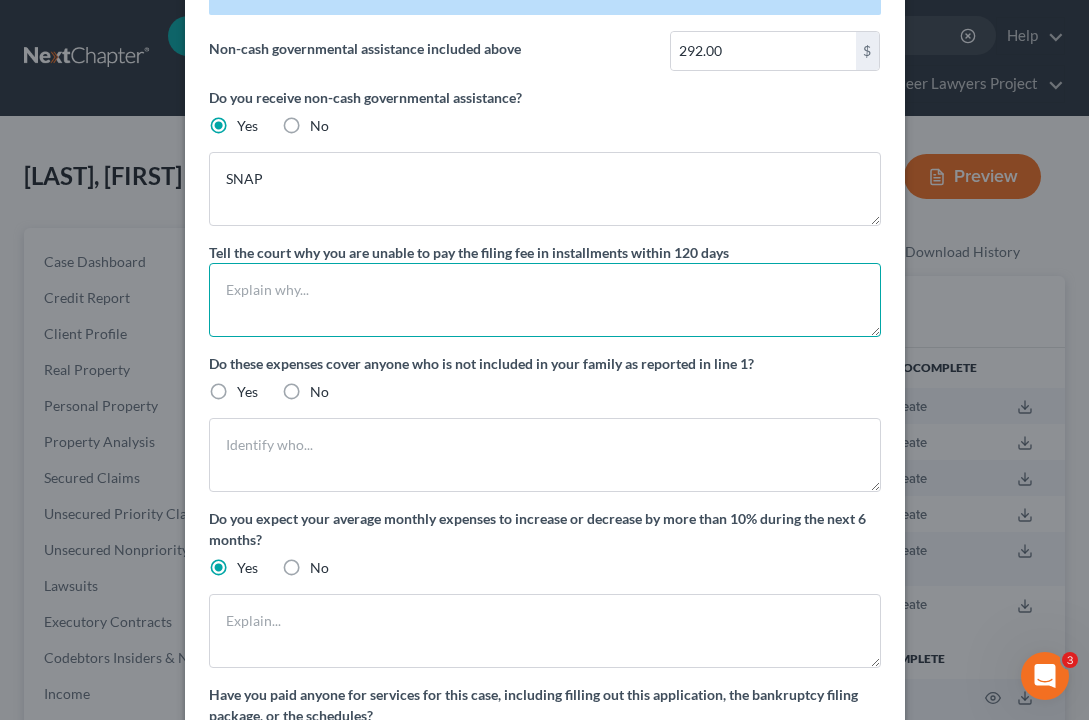 click at bounding box center [545, 300] 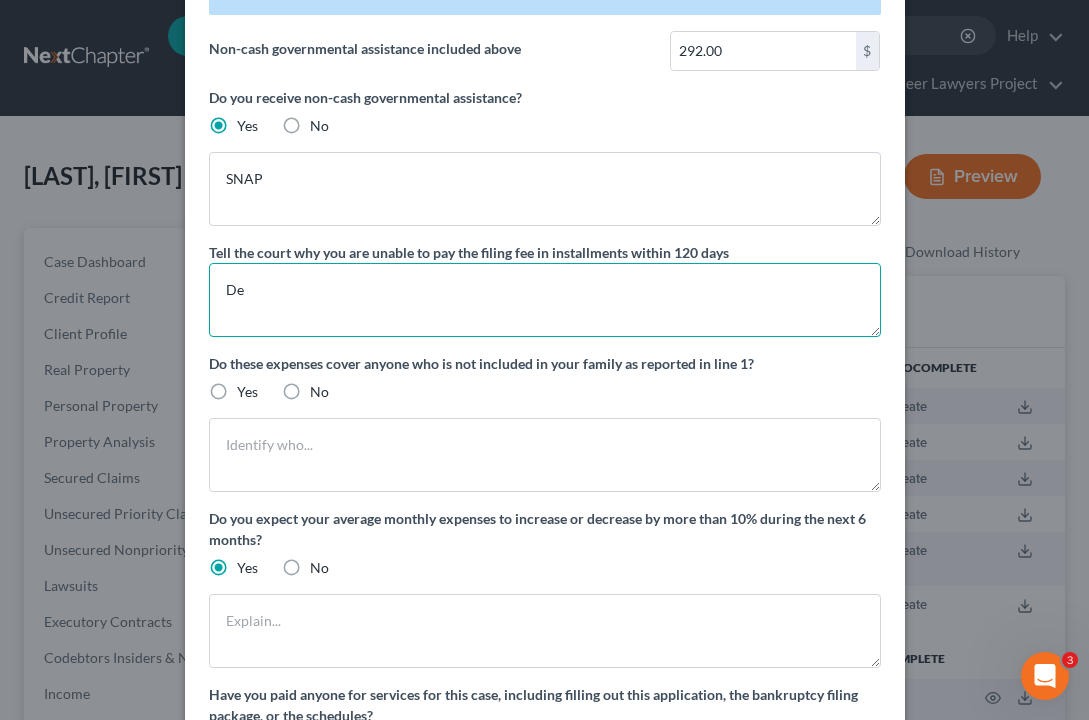 type on "D" 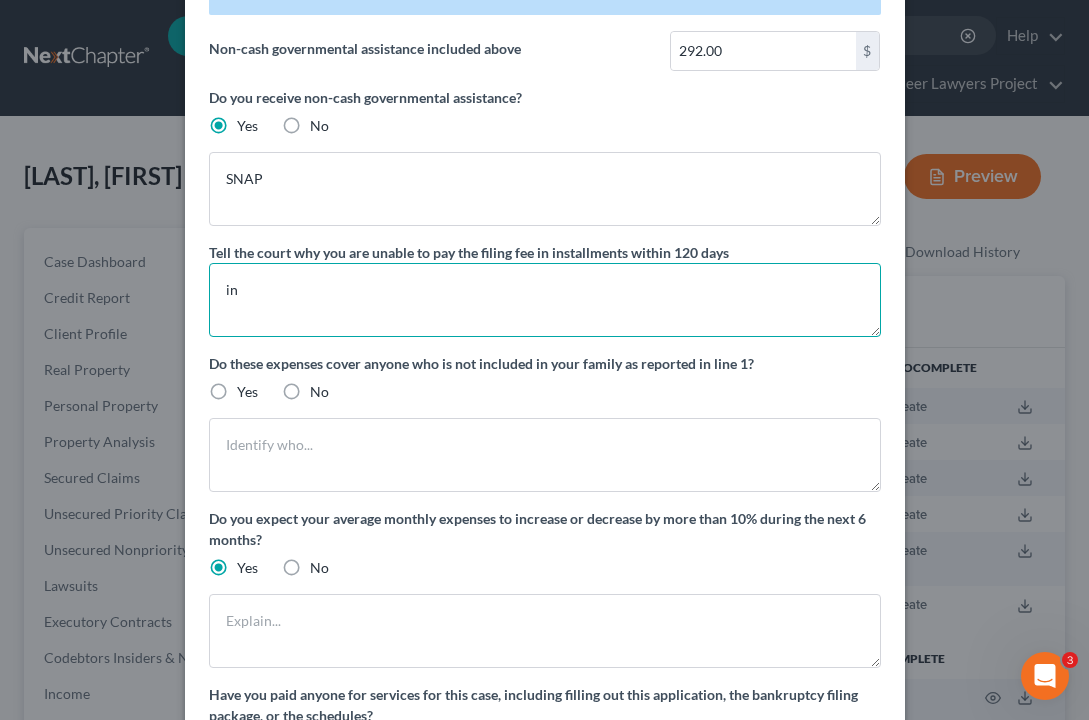 type on "i" 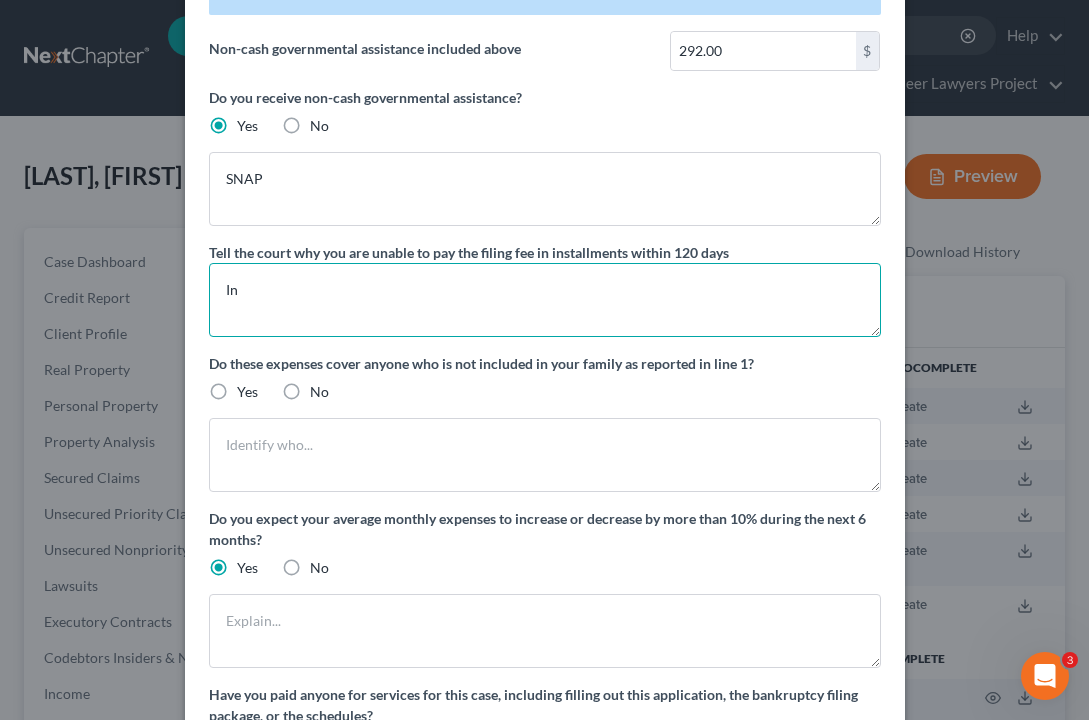 type on "I" 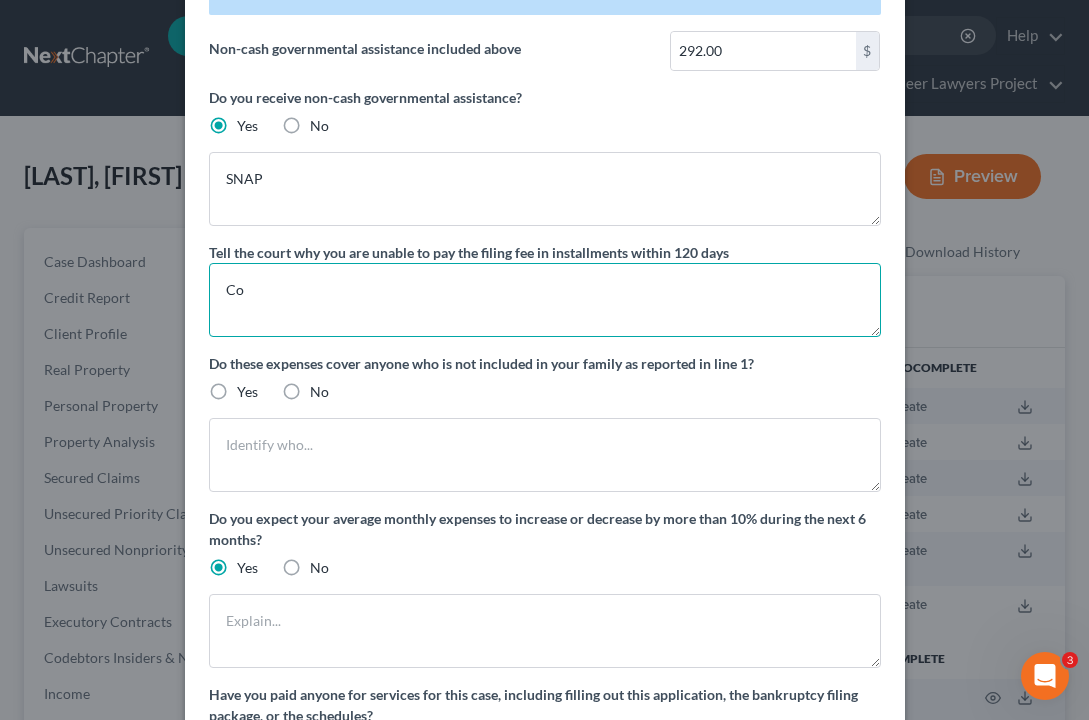 type on "C" 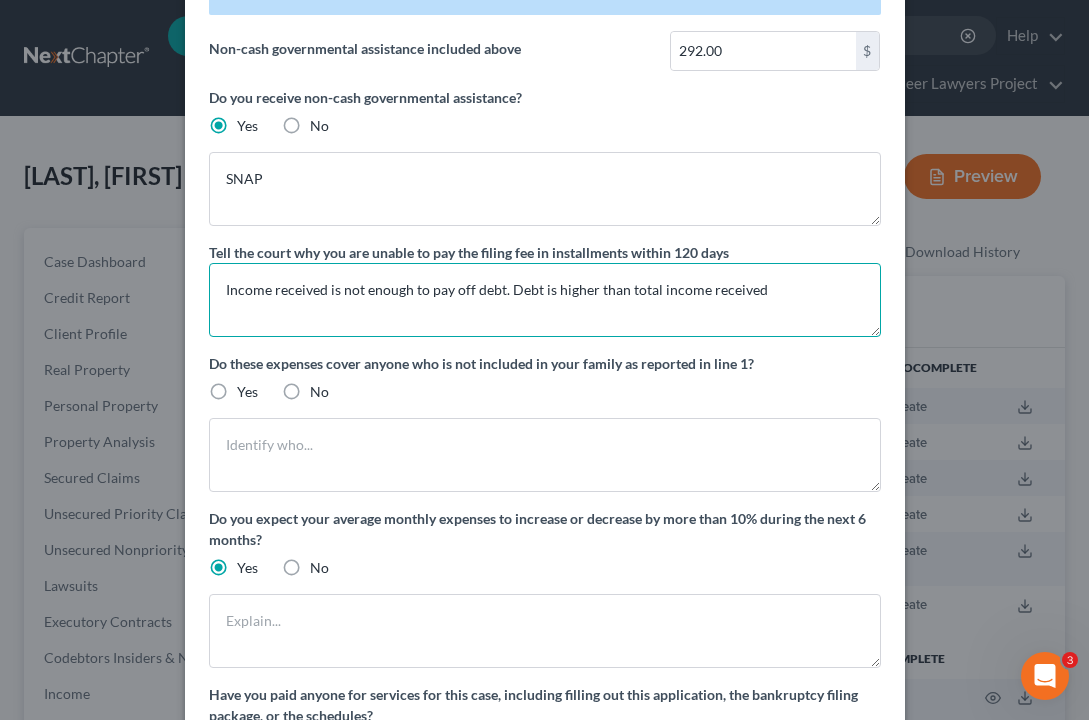 drag, startPoint x: 509, startPoint y: 288, endPoint x: 45, endPoint y: 284, distance: 464.01724 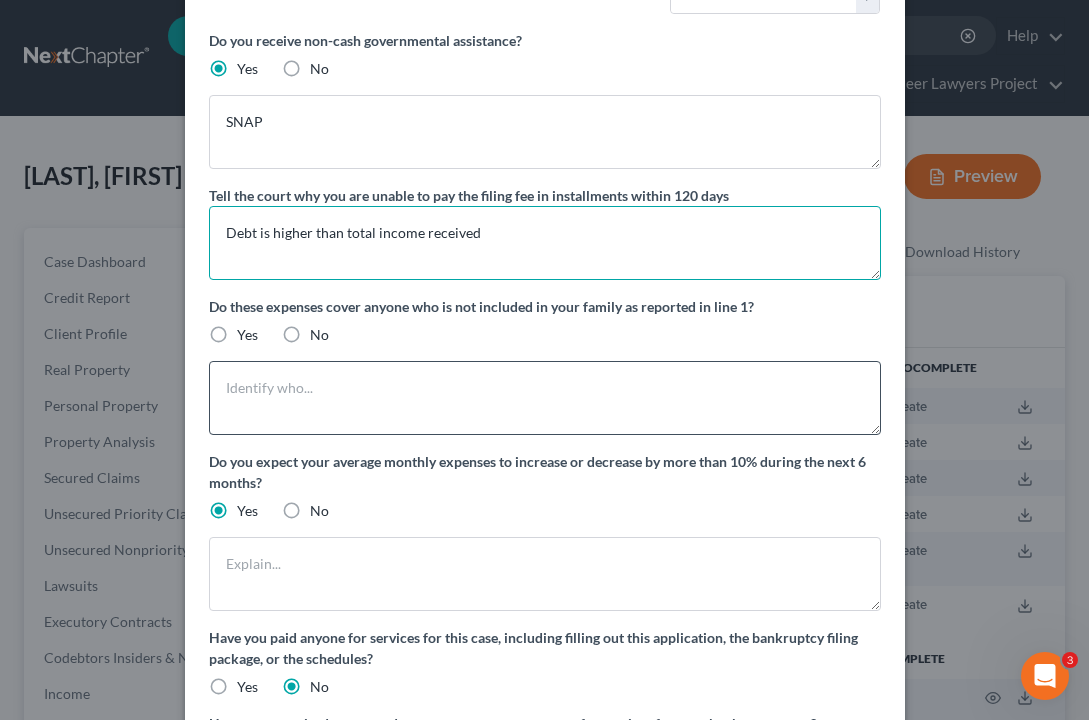 scroll, scrollTop: 207, scrollLeft: 0, axis: vertical 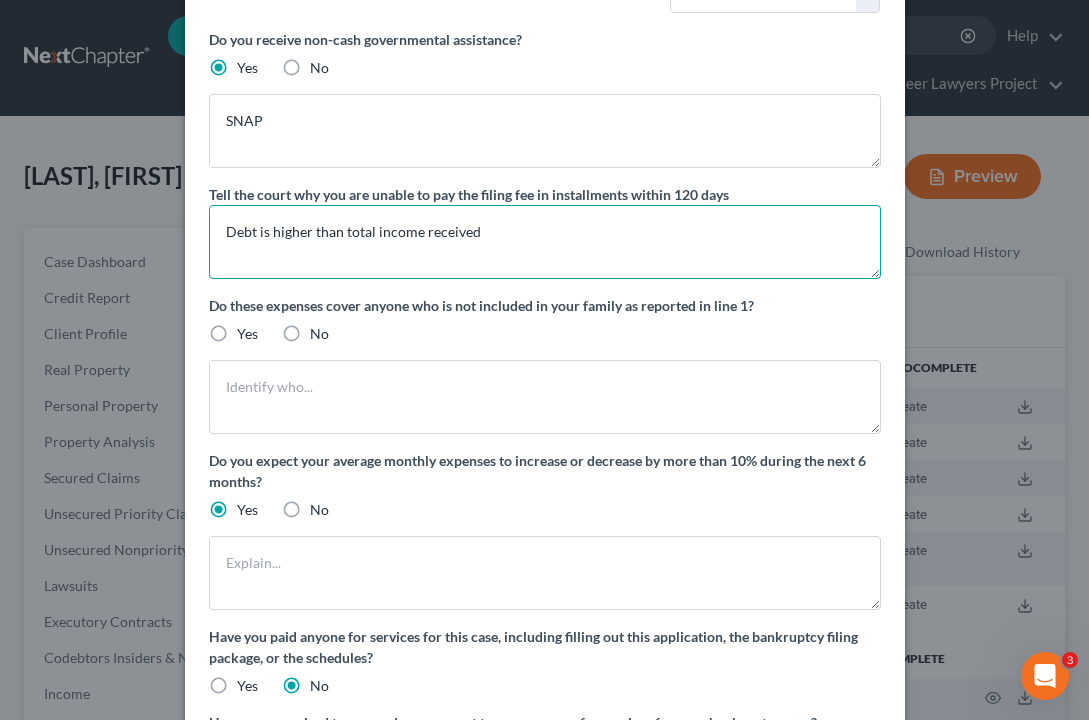 type on "Debt is higher than total income received" 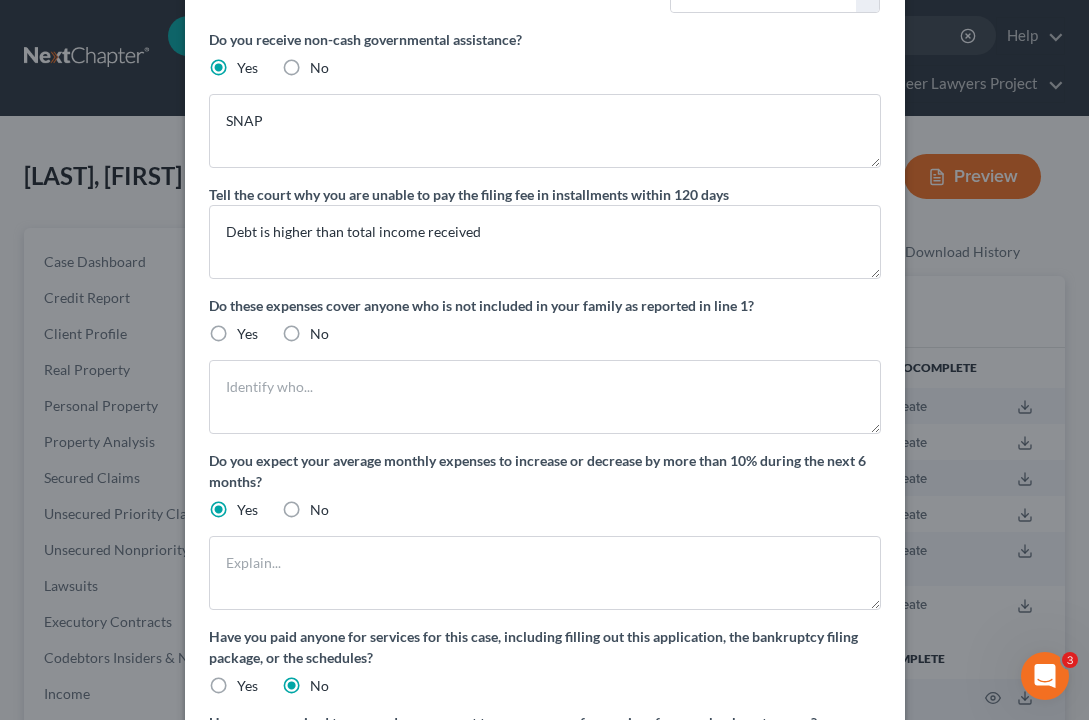 click on "No" at bounding box center (319, 334) 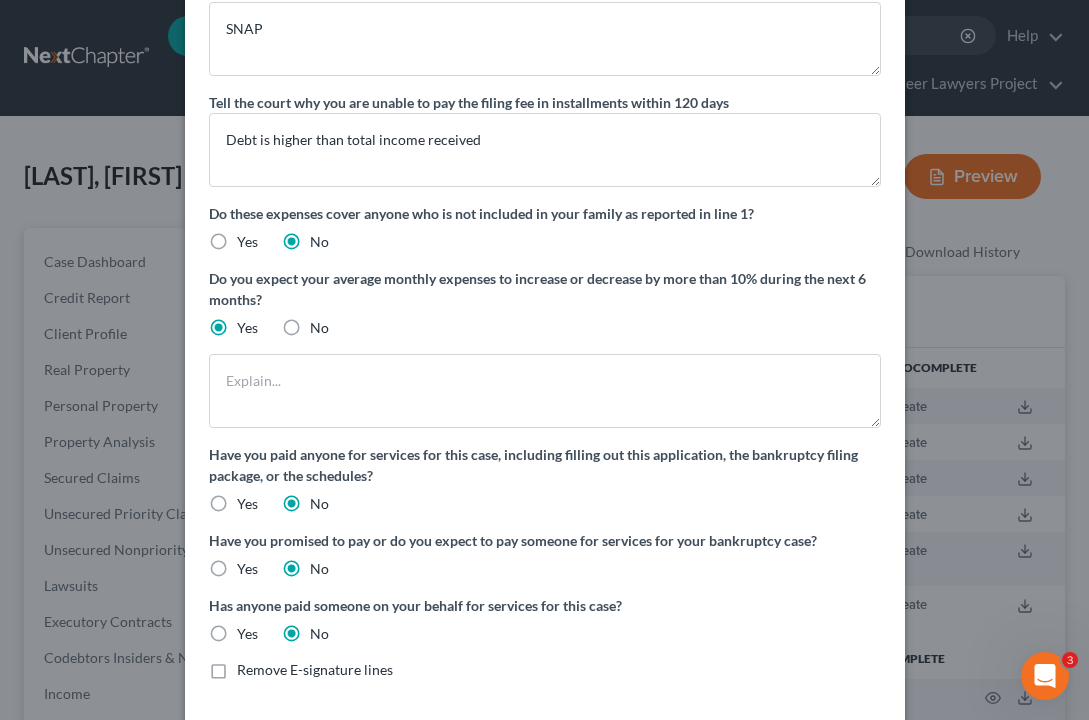 scroll, scrollTop: 300, scrollLeft: 0, axis: vertical 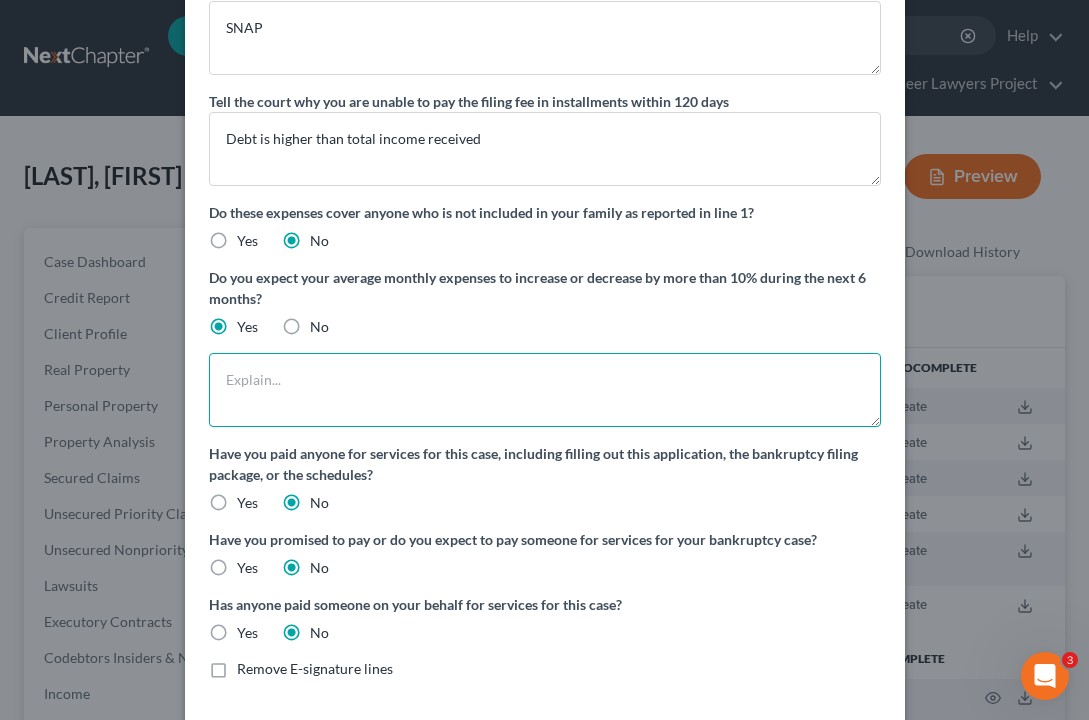 click at bounding box center (545, 390) 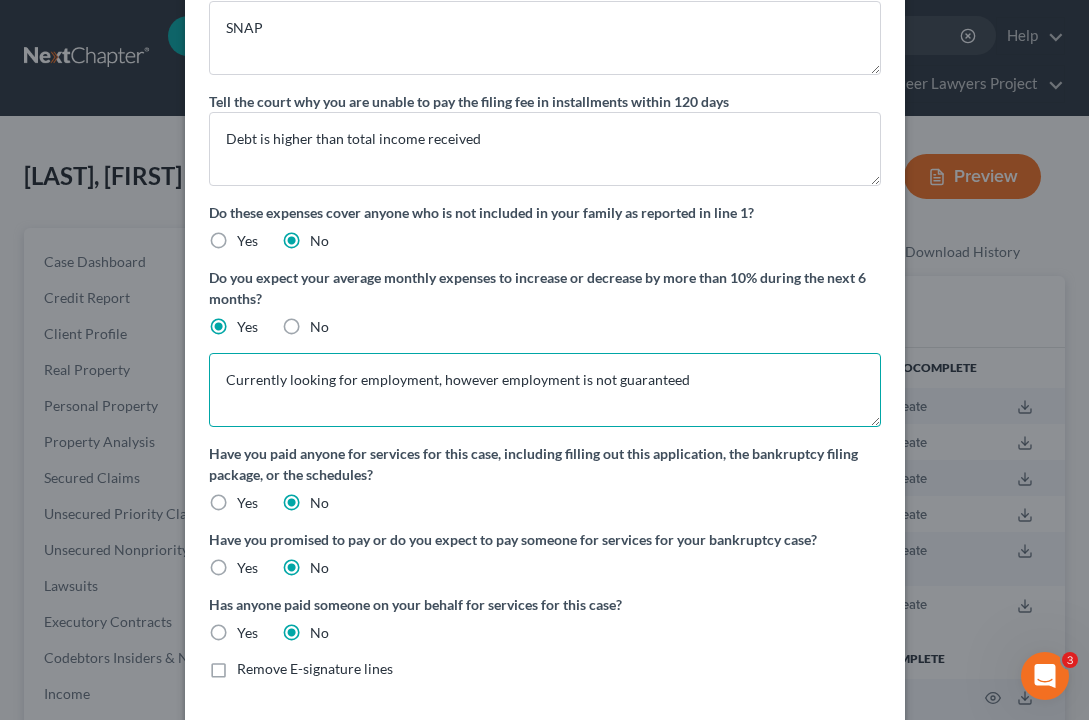 type on "Currently looking for employment, however employment is not guaranteed" 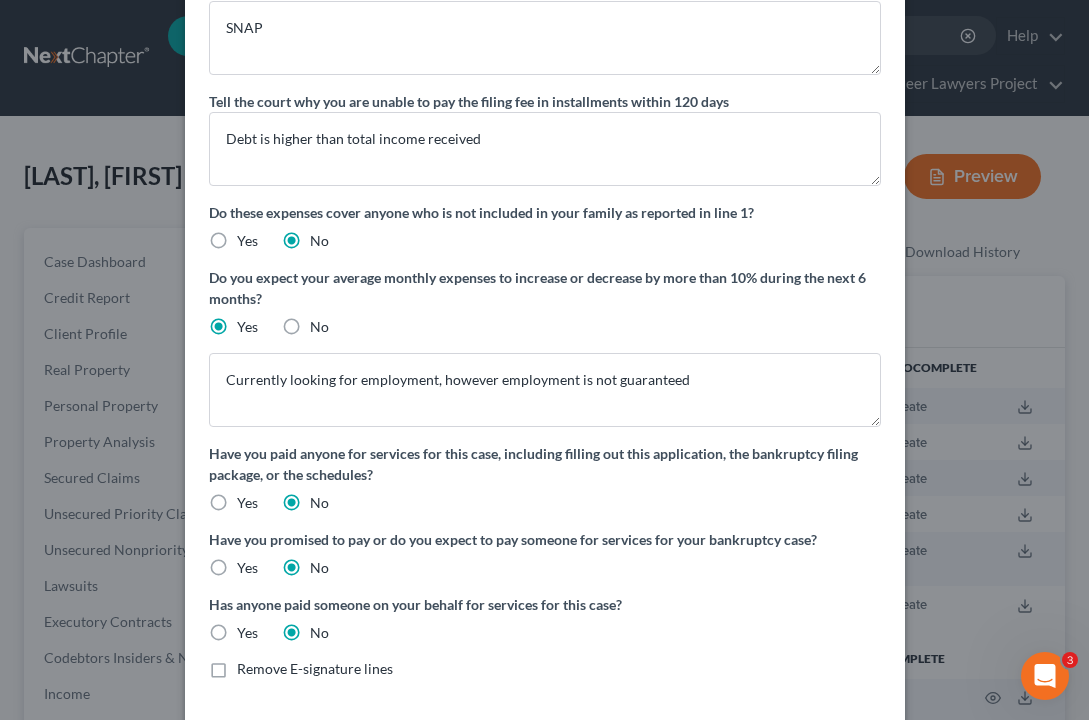 drag, startPoint x: 283, startPoint y: 393, endPoint x: 460, endPoint y: 509, distance: 211.62466 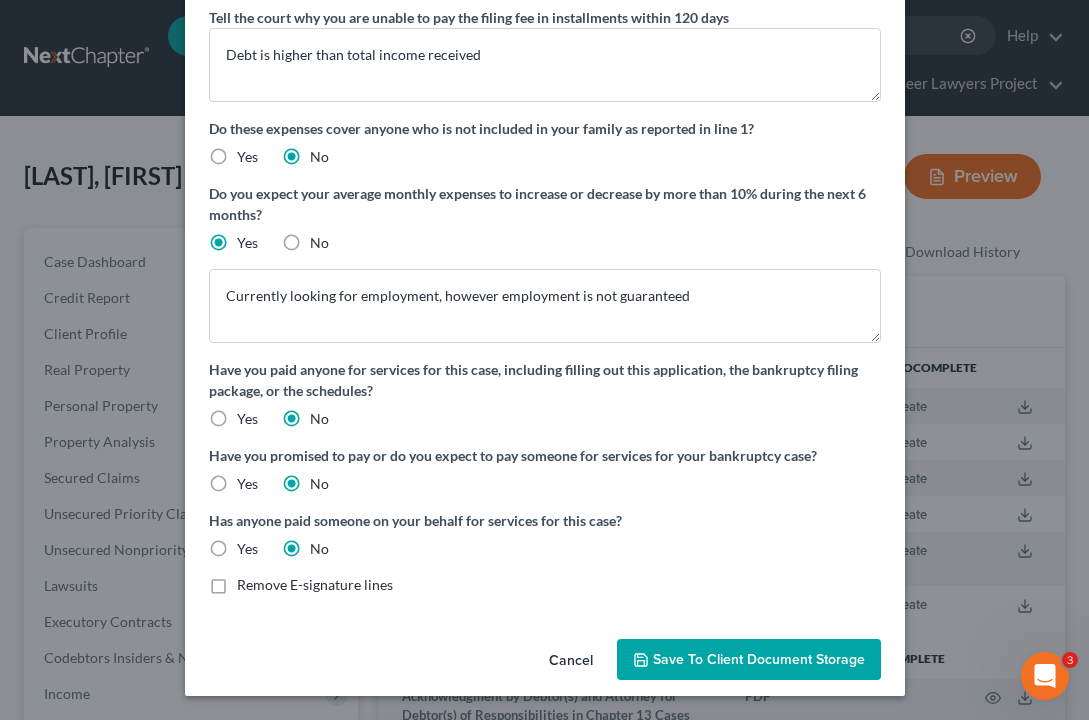 scroll, scrollTop: 384, scrollLeft: 0, axis: vertical 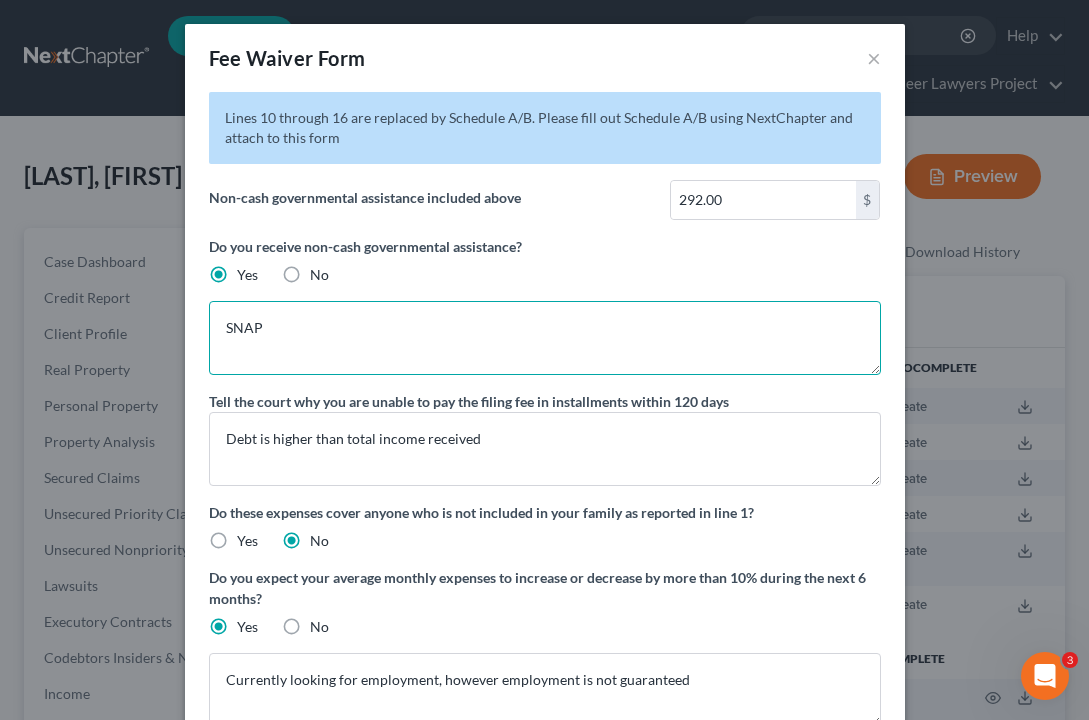 click on "SNAP" at bounding box center [545, 338] 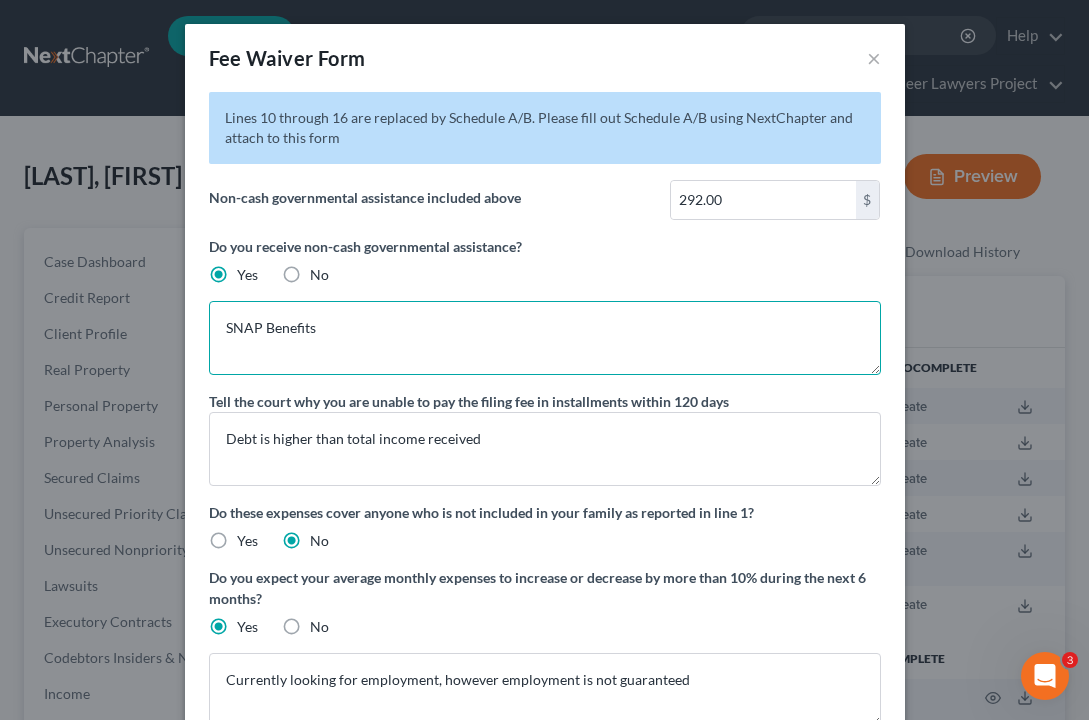 click on "SNAP Benefits" at bounding box center [545, 338] 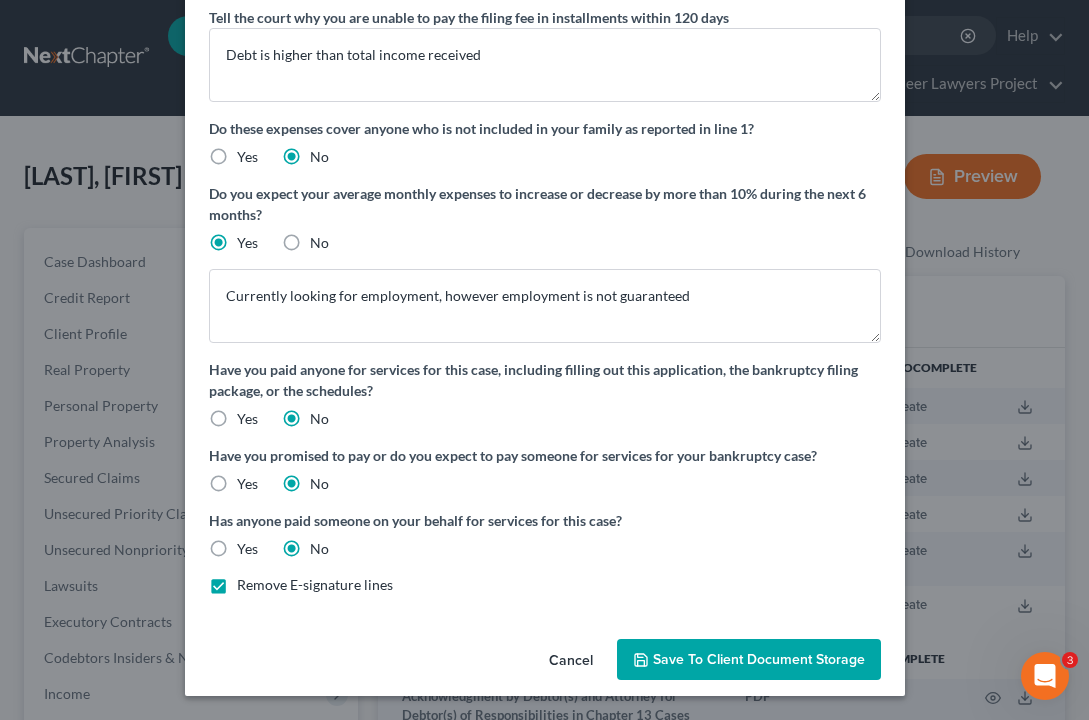scroll, scrollTop: 384, scrollLeft: 0, axis: vertical 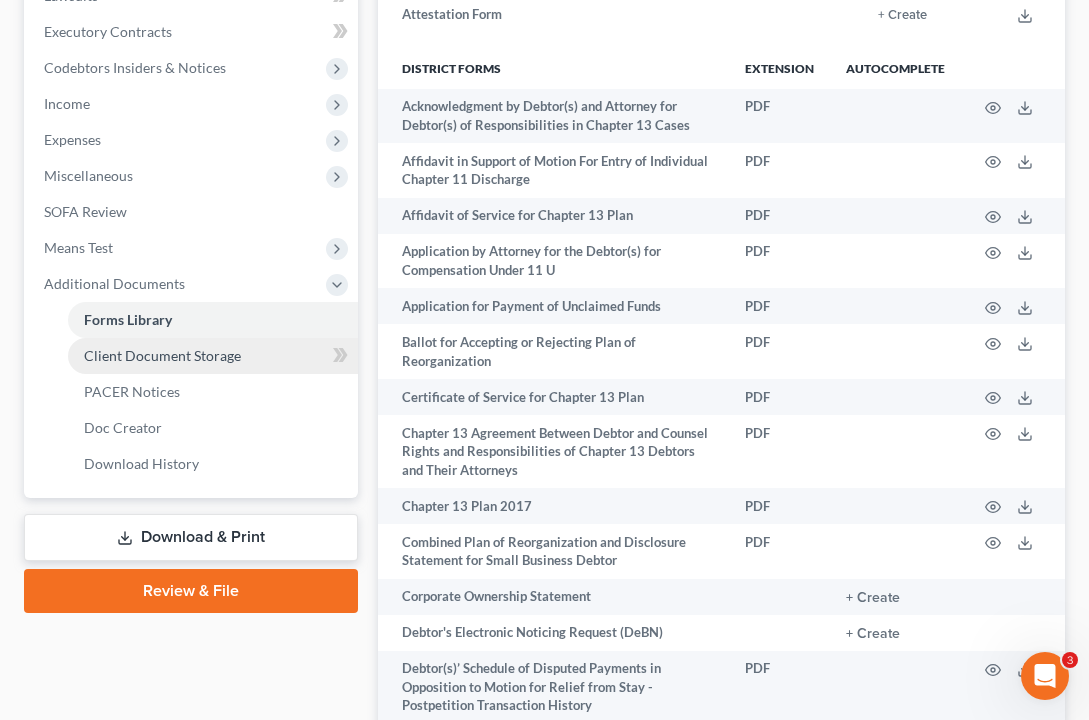 click on "Client Document Storage" at bounding box center [162, 355] 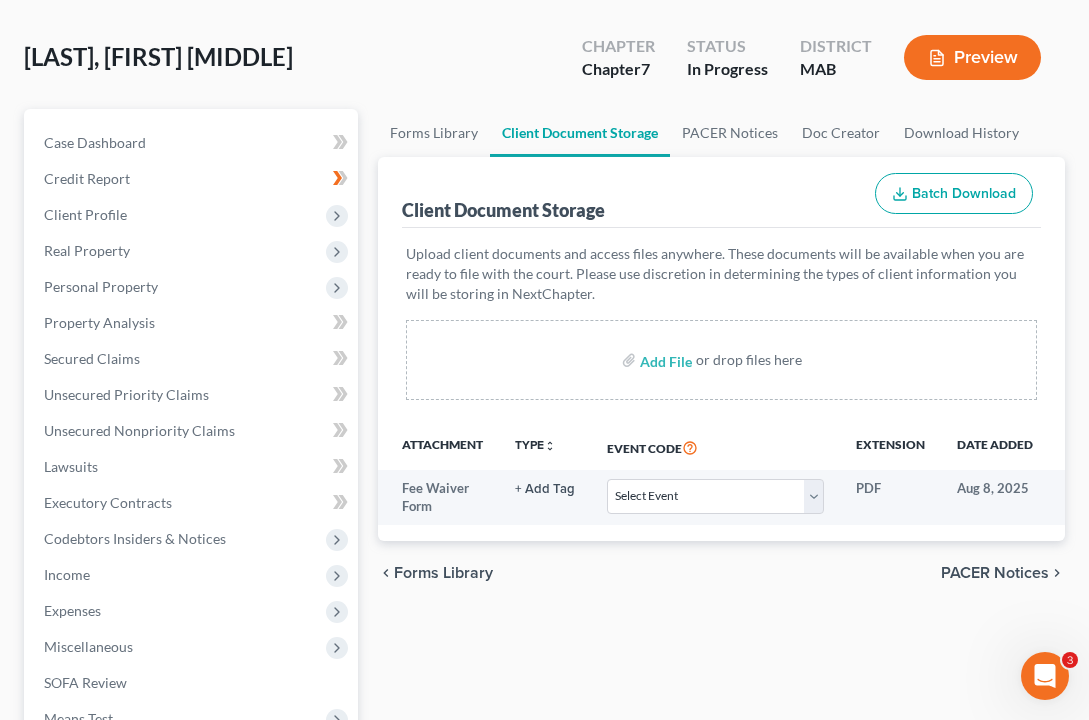 scroll, scrollTop: 130, scrollLeft: 0, axis: vertical 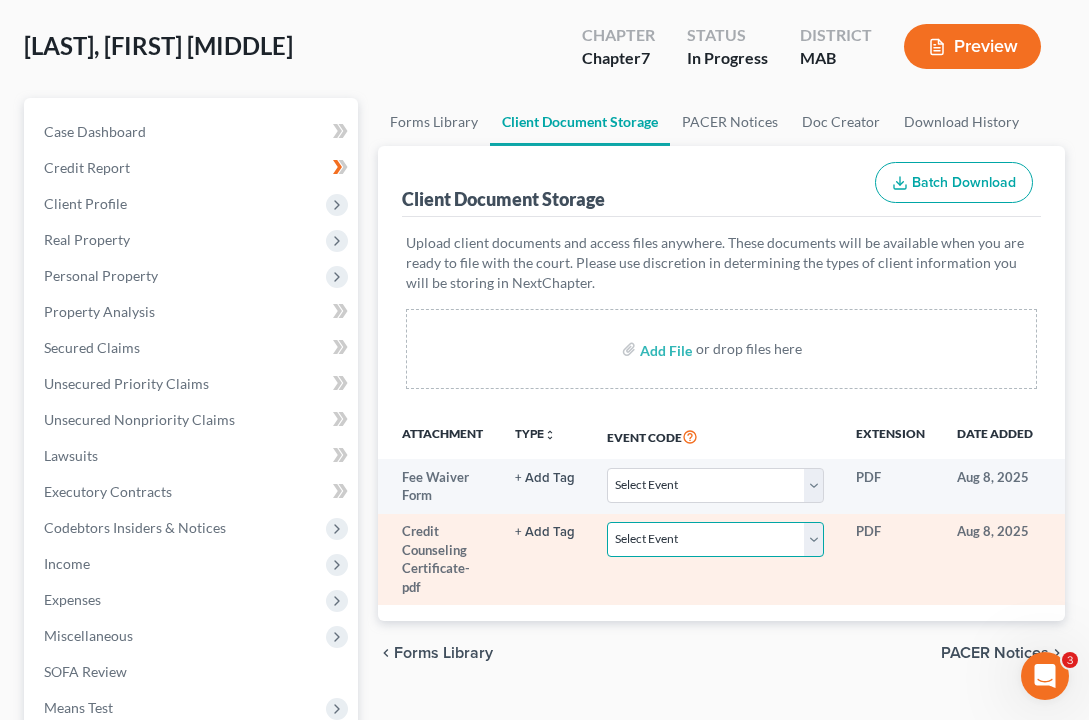 select on "0" 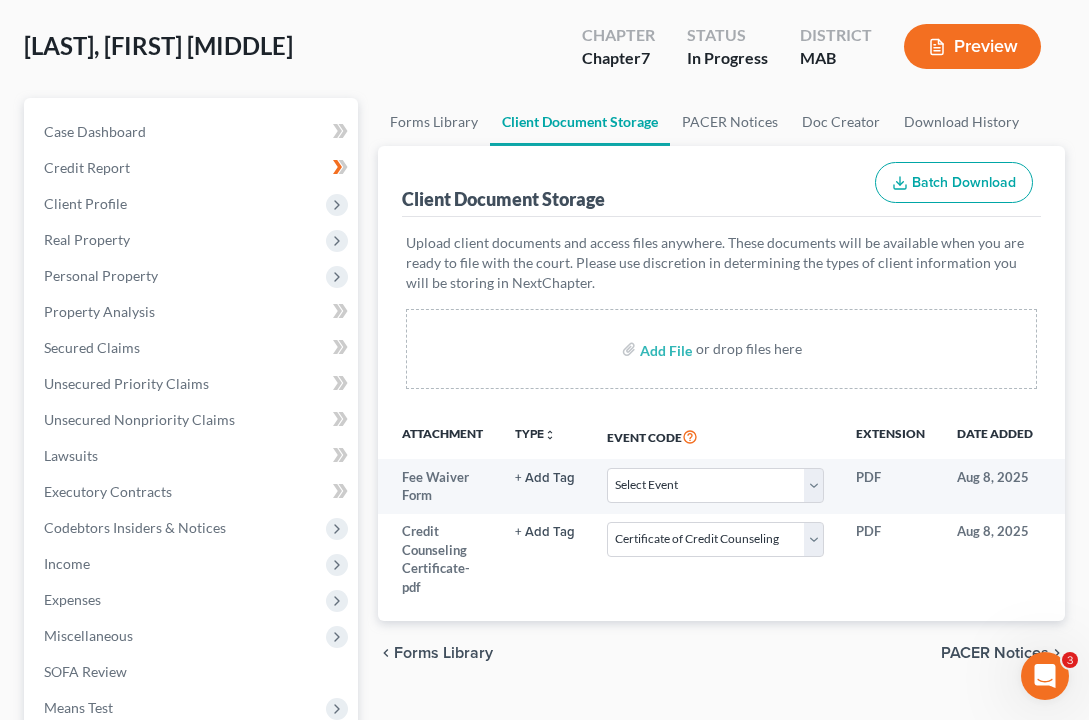 click on "chevron_left
Forms Library
PACER Notices
chevron_right" at bounding box center (721, 653) 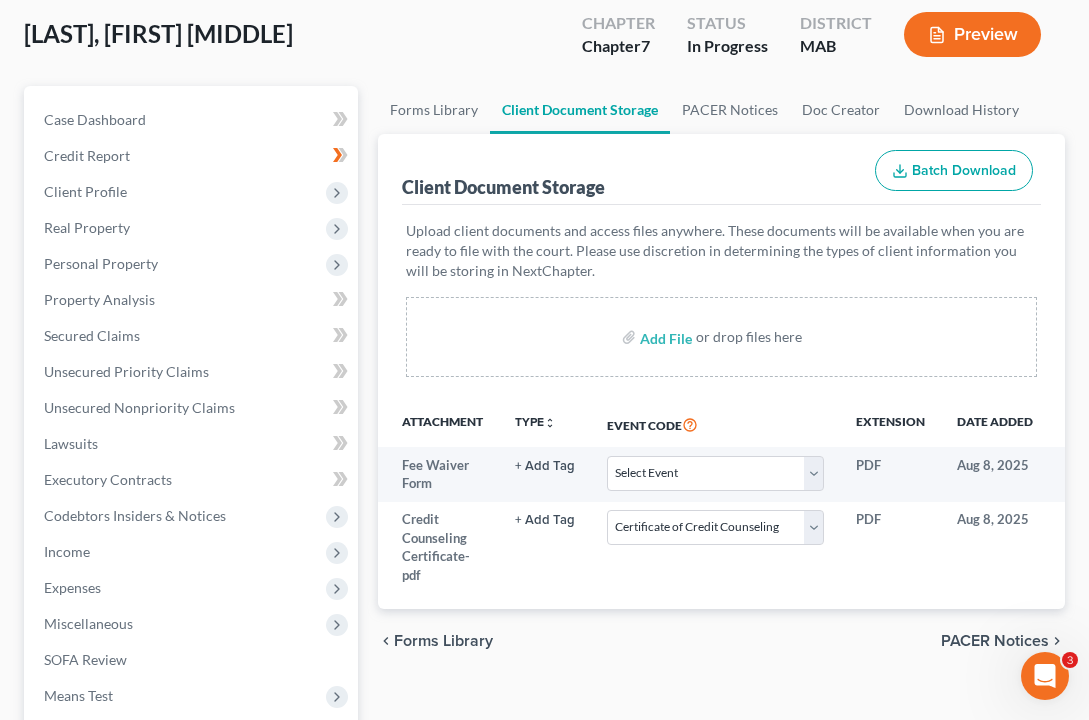 scroll, scrollTop: 135, scrollLeft: 0, axis: vertical 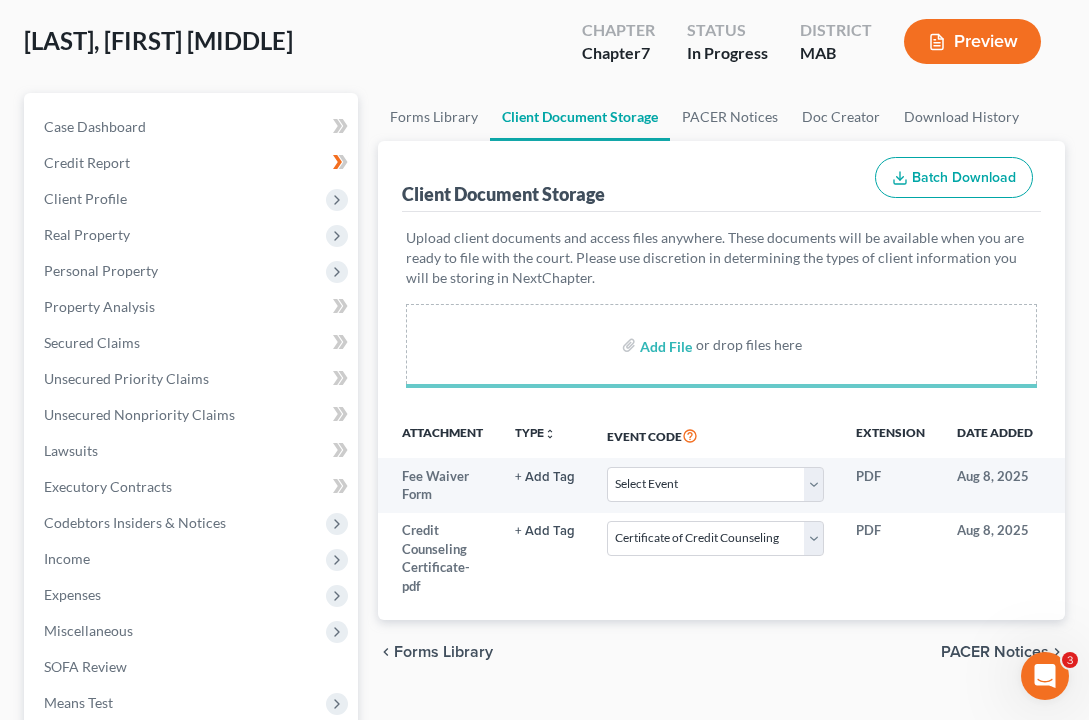 select on "0" 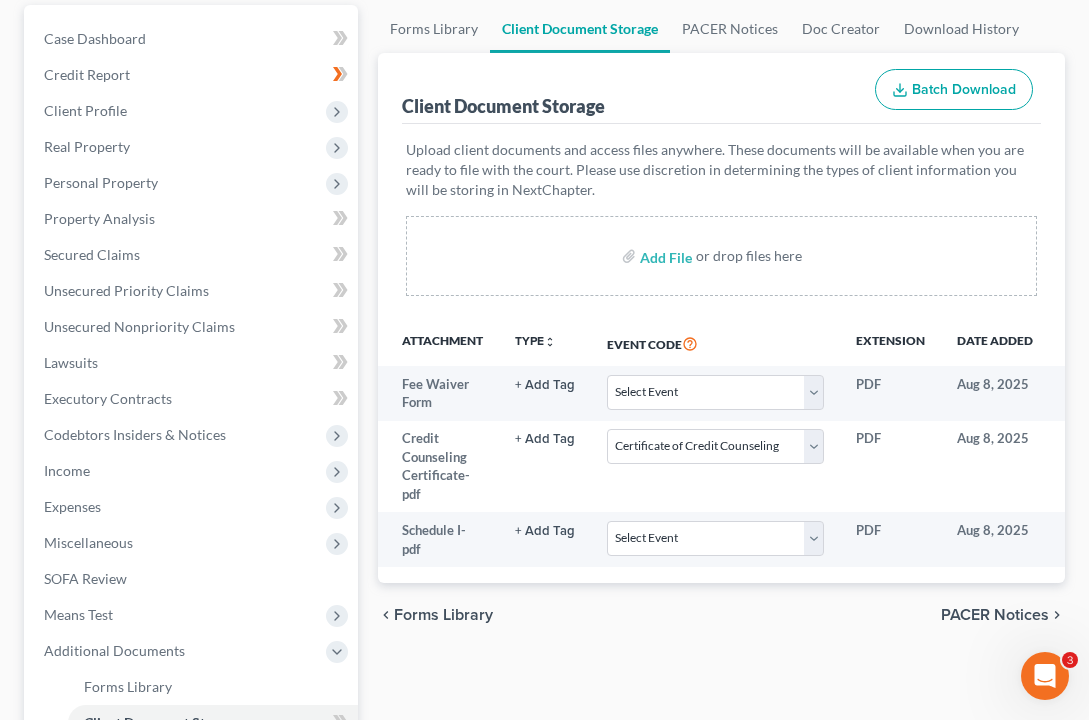 scroll, scrollTop: 243, scrollLeft: 0, axis: vertical 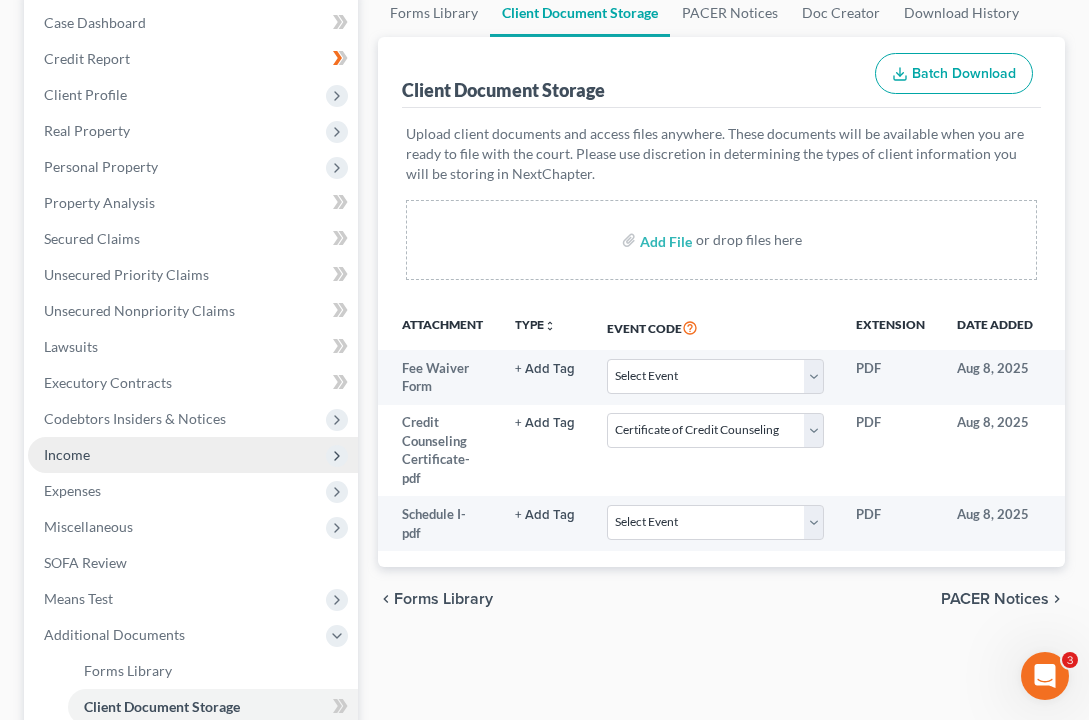 click on "Income" at bounding box center (67, 454) 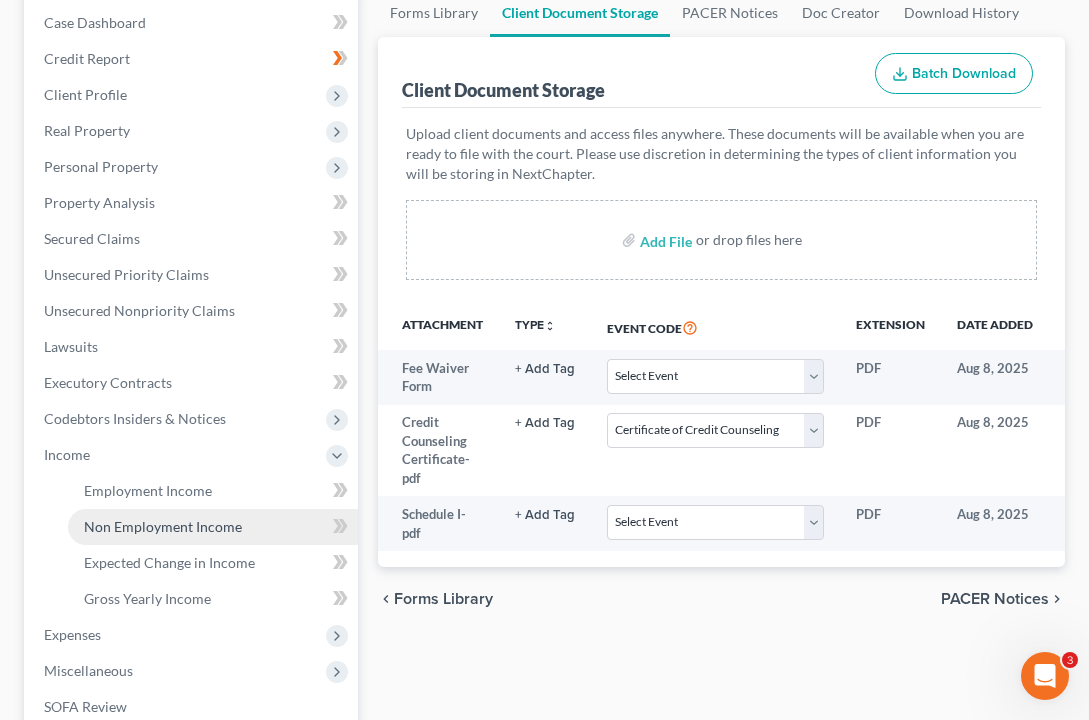 click on "Non Employment Income" at bounding box center [163, 526] 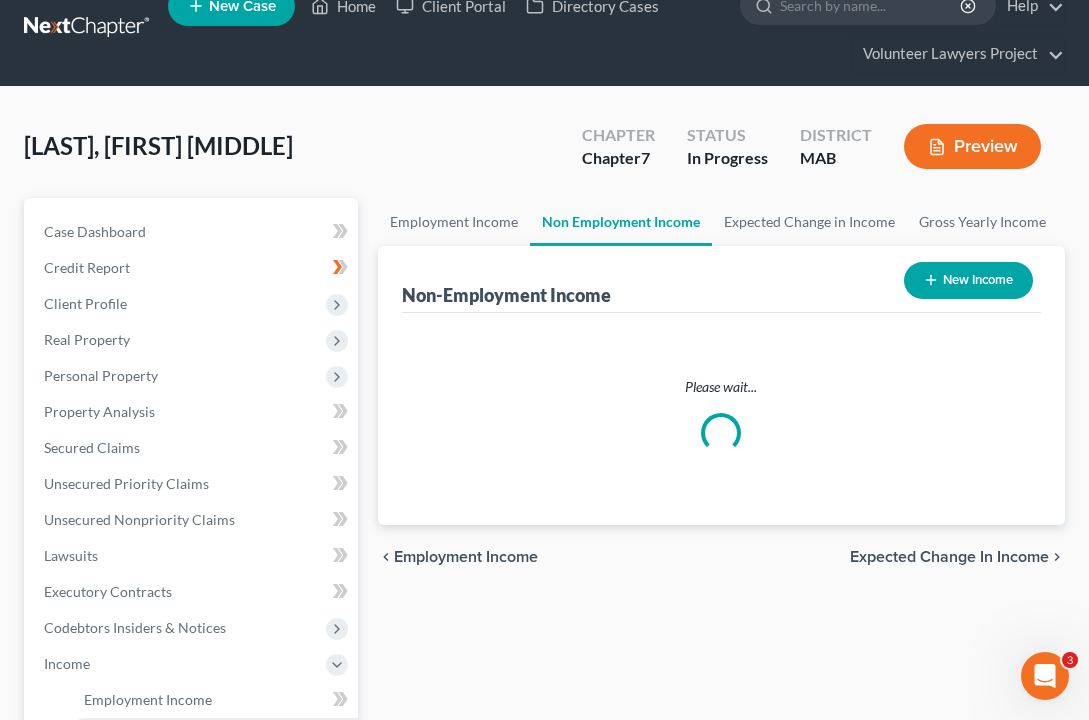 scroll, scrollTop: 0, scrollLeft: 0, axis: both 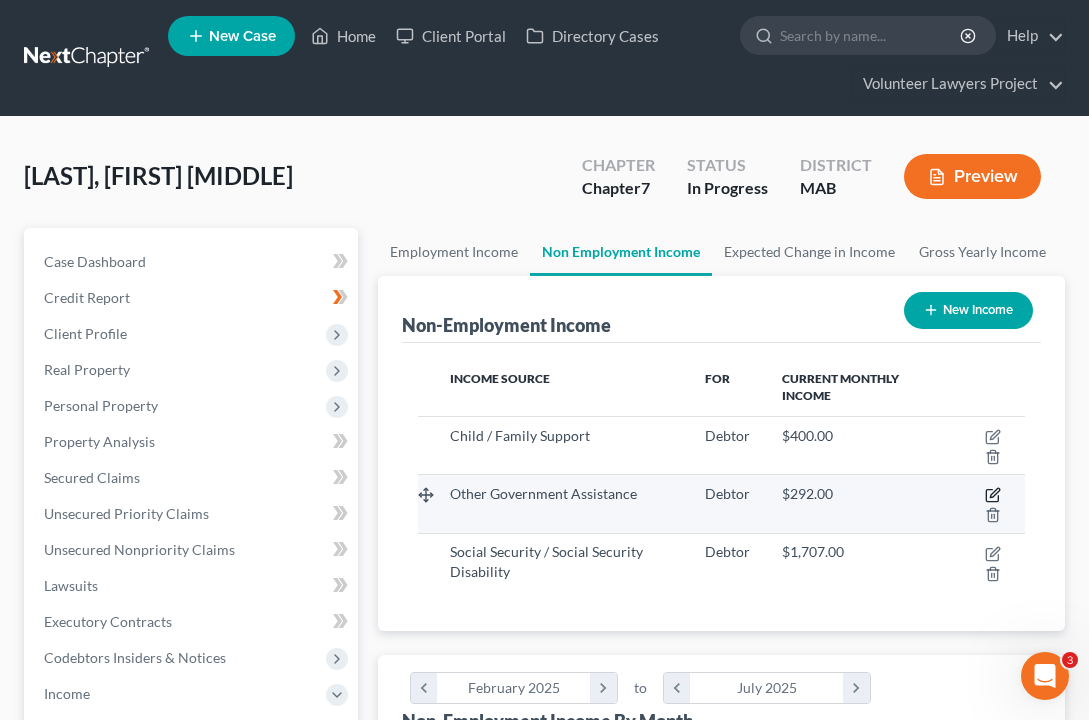 click 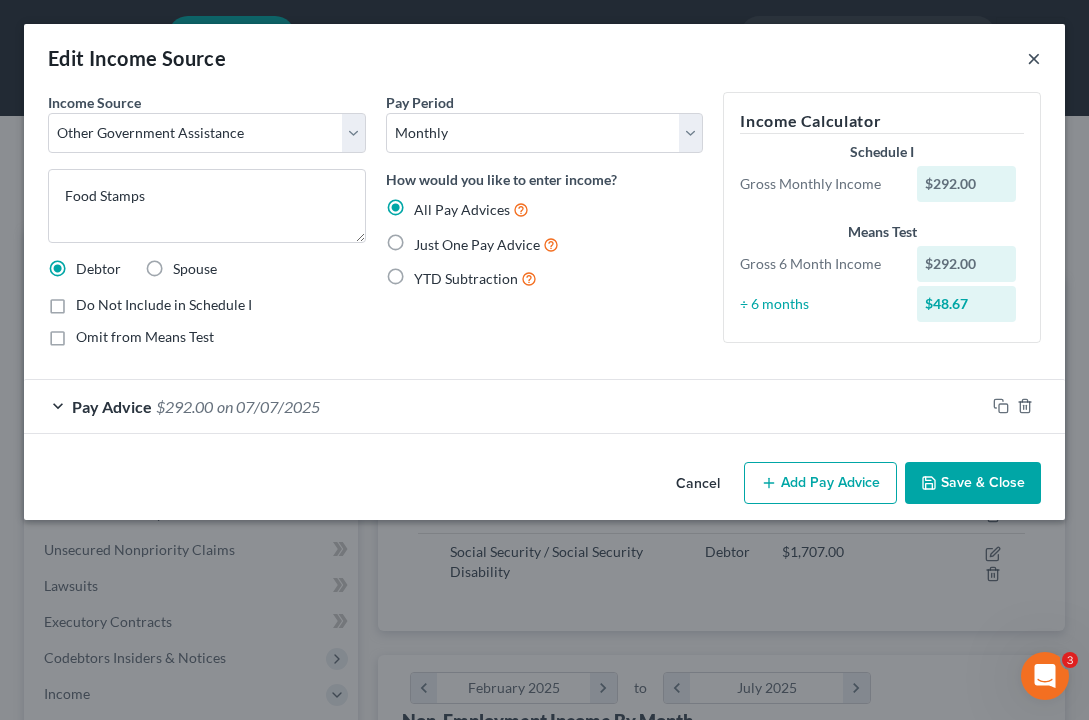 click on "×" at bounding box center (1034, 58) 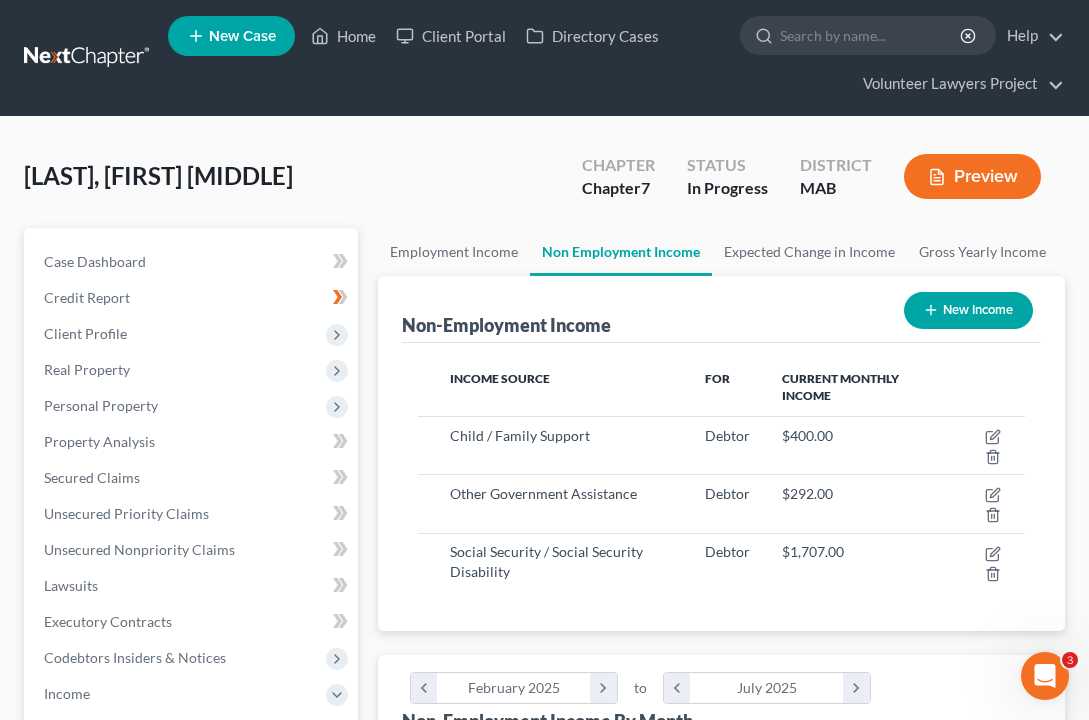 scroll, scrollTop: 0, scrollLeft: 0, axis: both 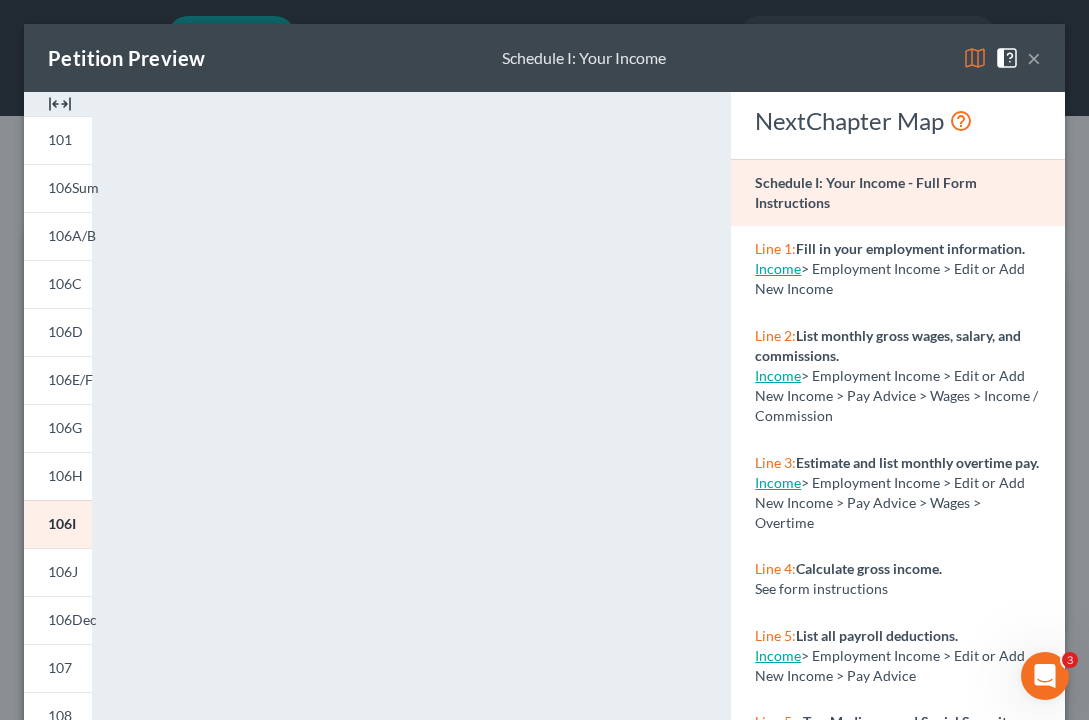 click on "×" at bounding box center (1034, 58) 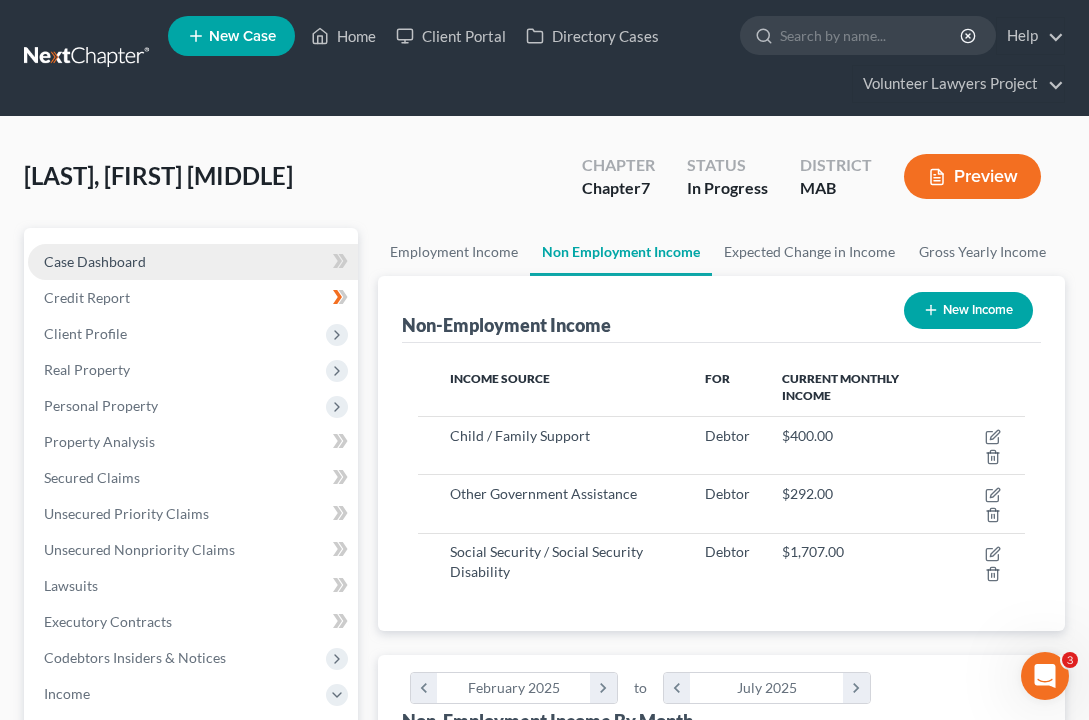 click on "Case Dashboard" at bounding box center (95, 261) 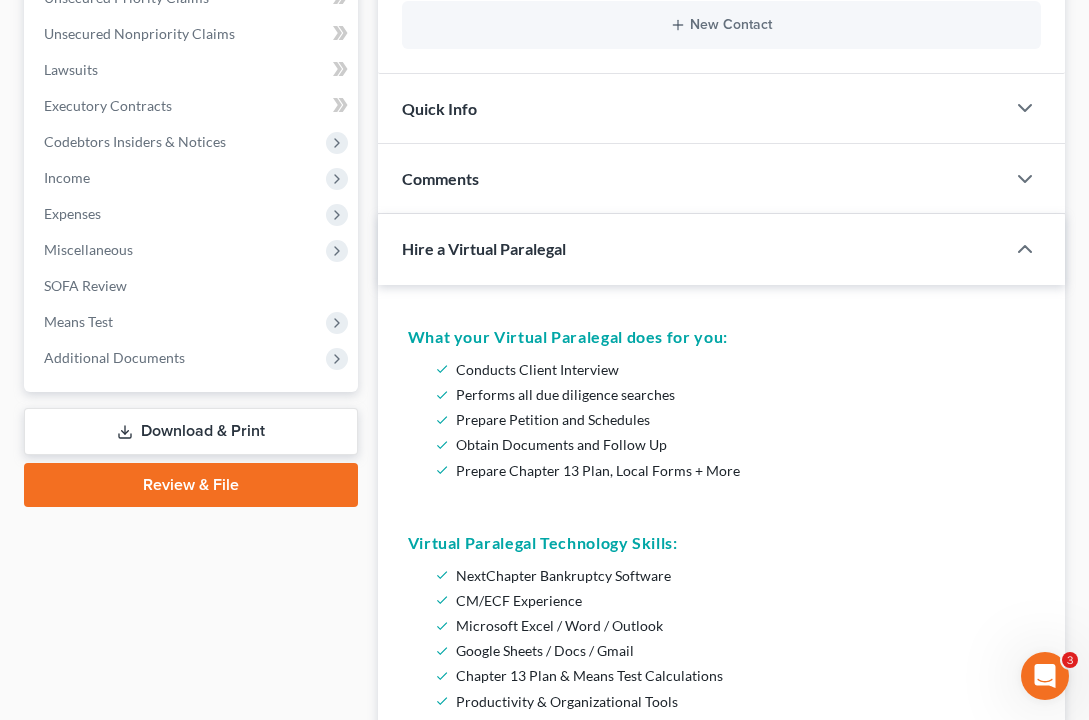 scroll, scrollTop: 582, scrollLeft: 0, axis: vertical 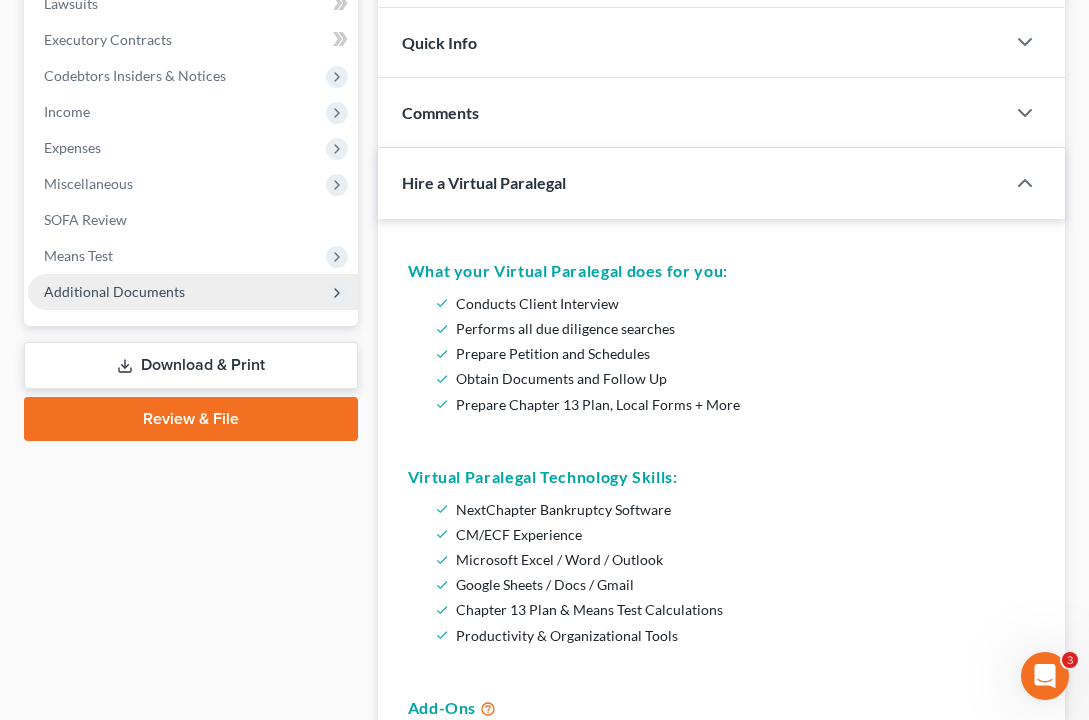 click on "Additional Documents" at bounding box center [114, 291] 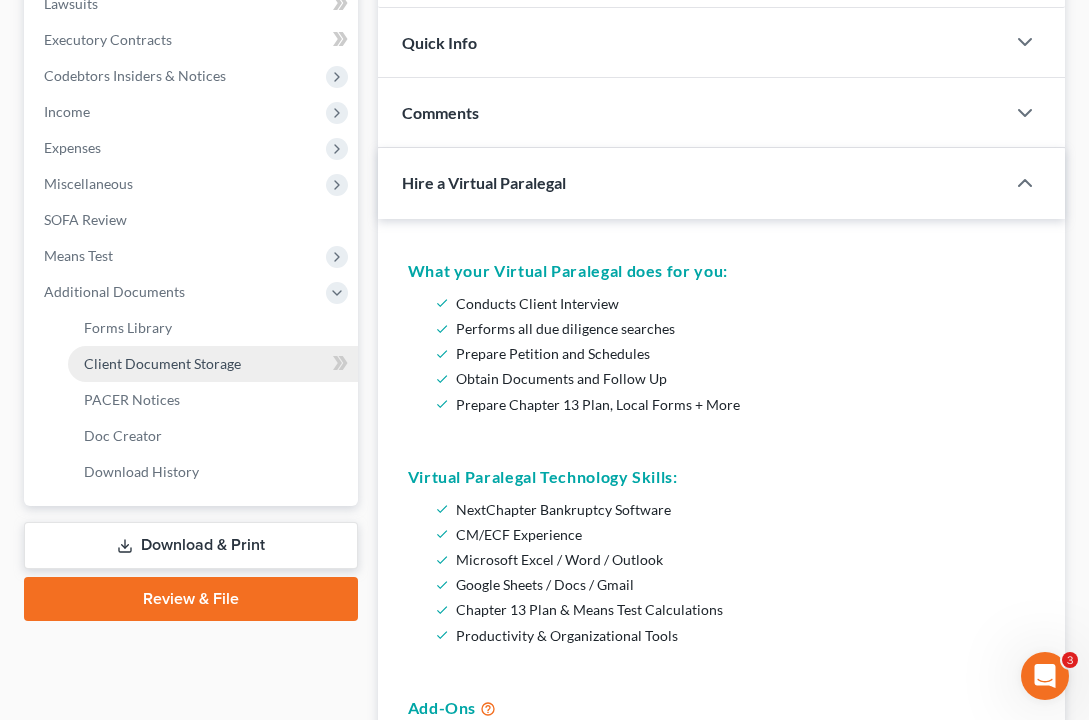 click on "Client Document Storage" at bounding box center [162, 363] 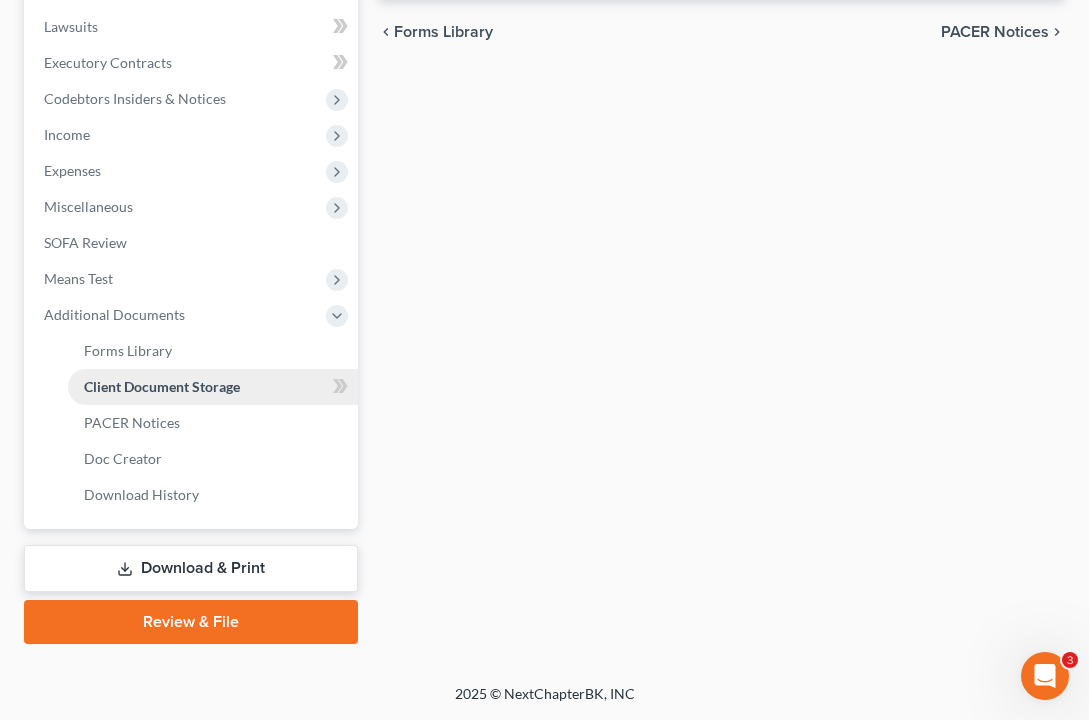 scroll, scrollTop: 0, scrollLeft: 0, axis: both 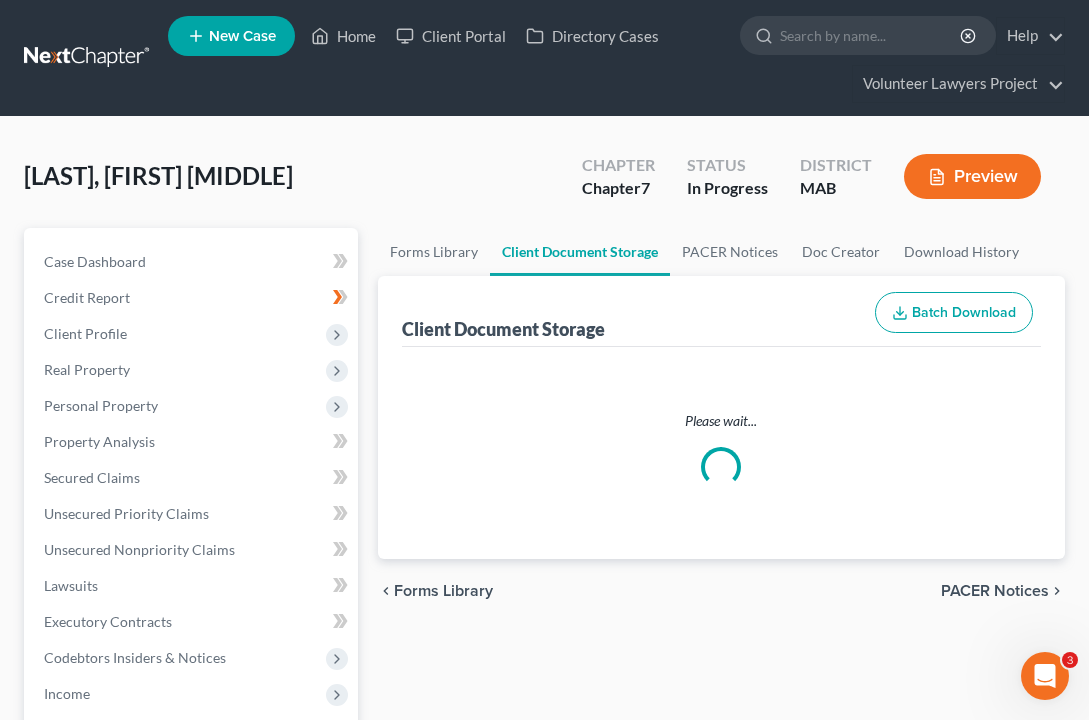 select on "0" 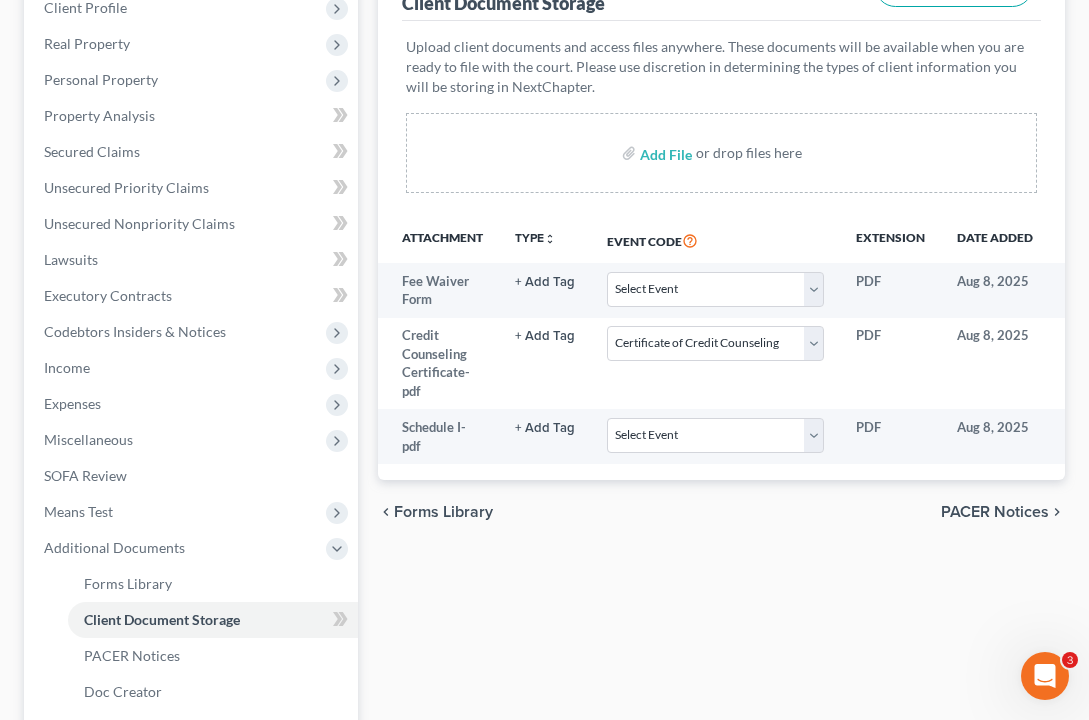 scroll, scrollTop: 329, scrollLeft: 0, axis: vertical 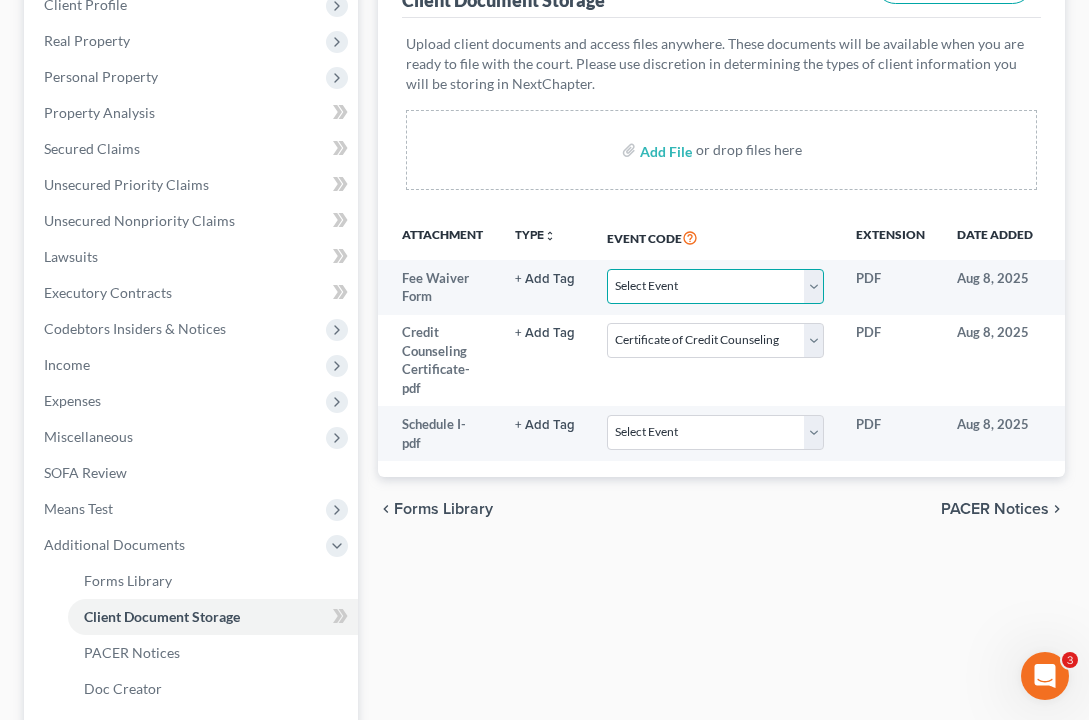 drag, startPoint x: 811, startPoint y: 285, endPoint x: 264, endPoint y: -72, distance: 653.1906 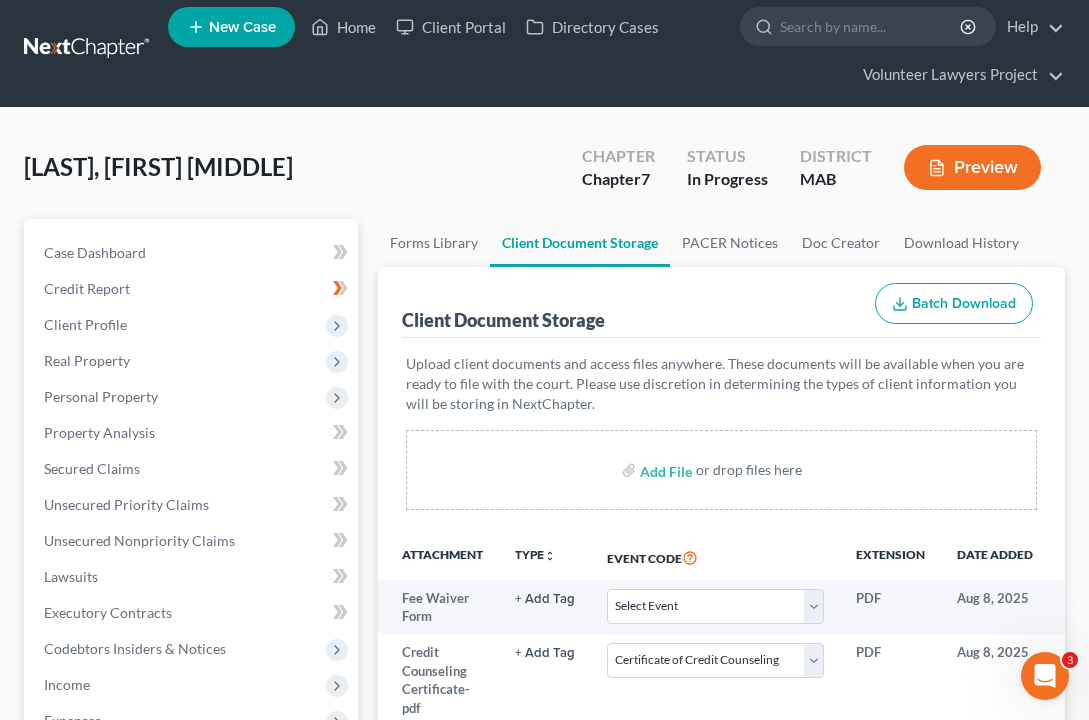 scroll, scrollTop: 0, scrollLeft: 0, axis: both 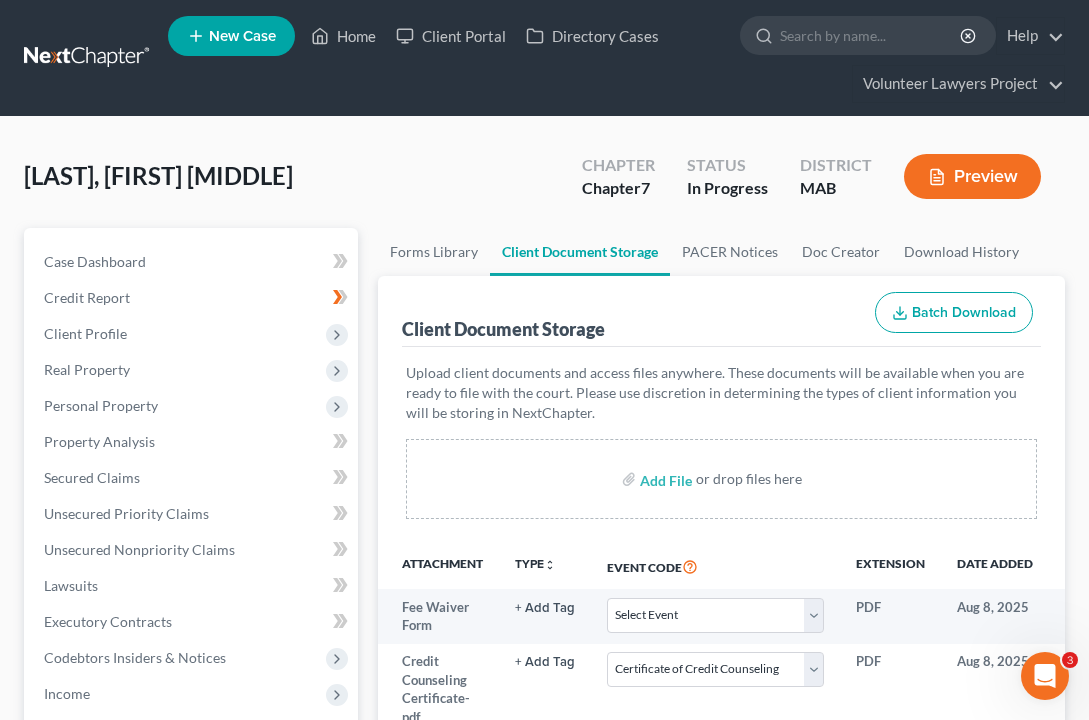 click on "Preview" at bounding box center [972, 176] 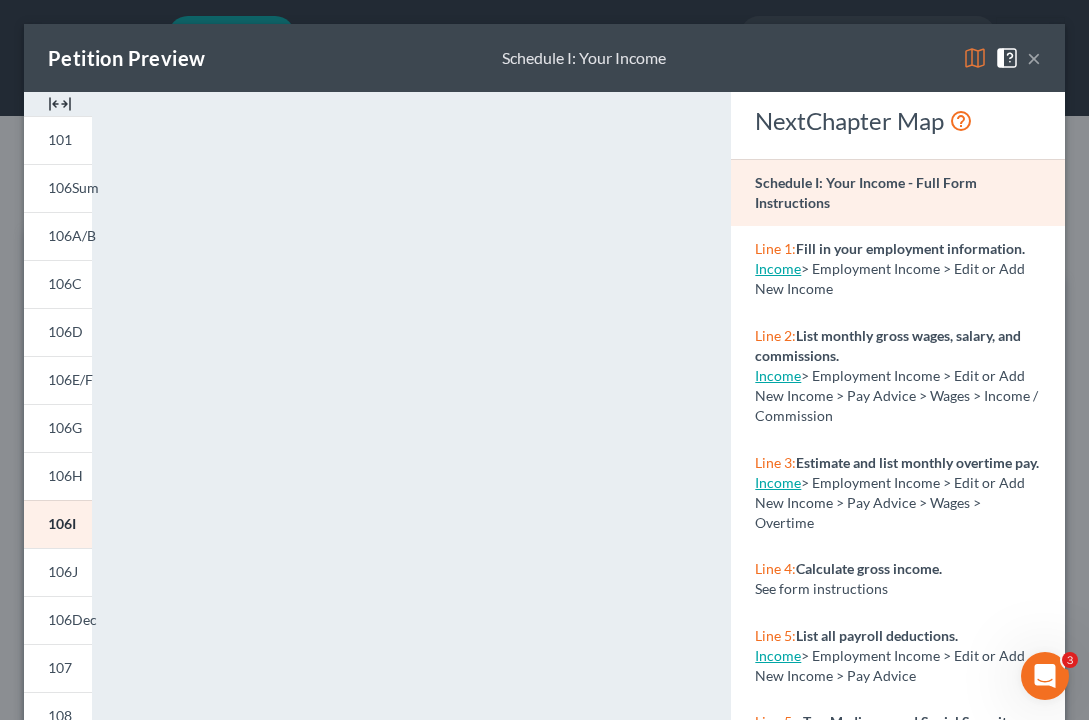 scroll, scrollTop: 0, scrollLeft: 0, axis: both 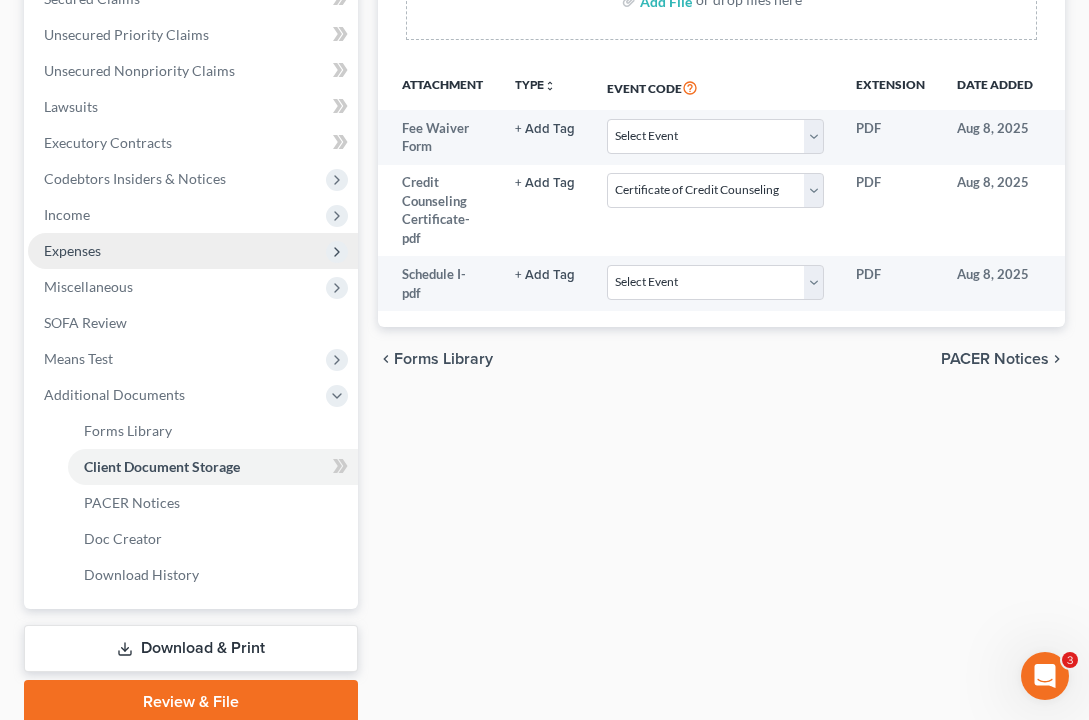 click on "Expenses" at bounding box center (193, 251) 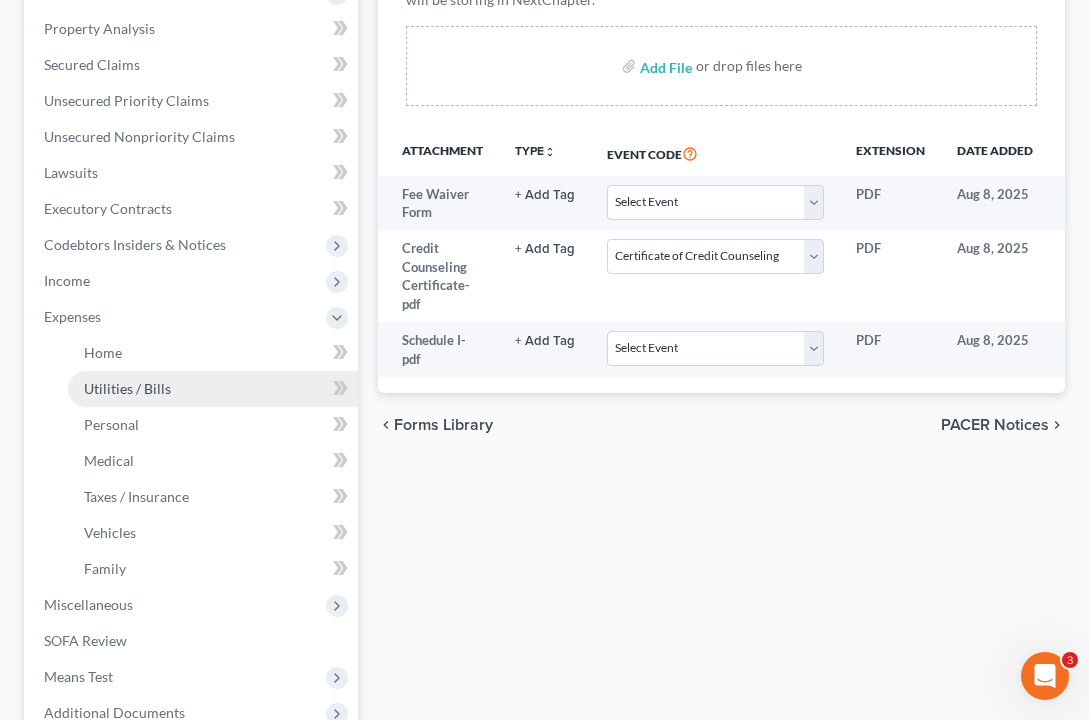 scroll, scrollTop: 441, scrollLeft: 0, axis: vertical 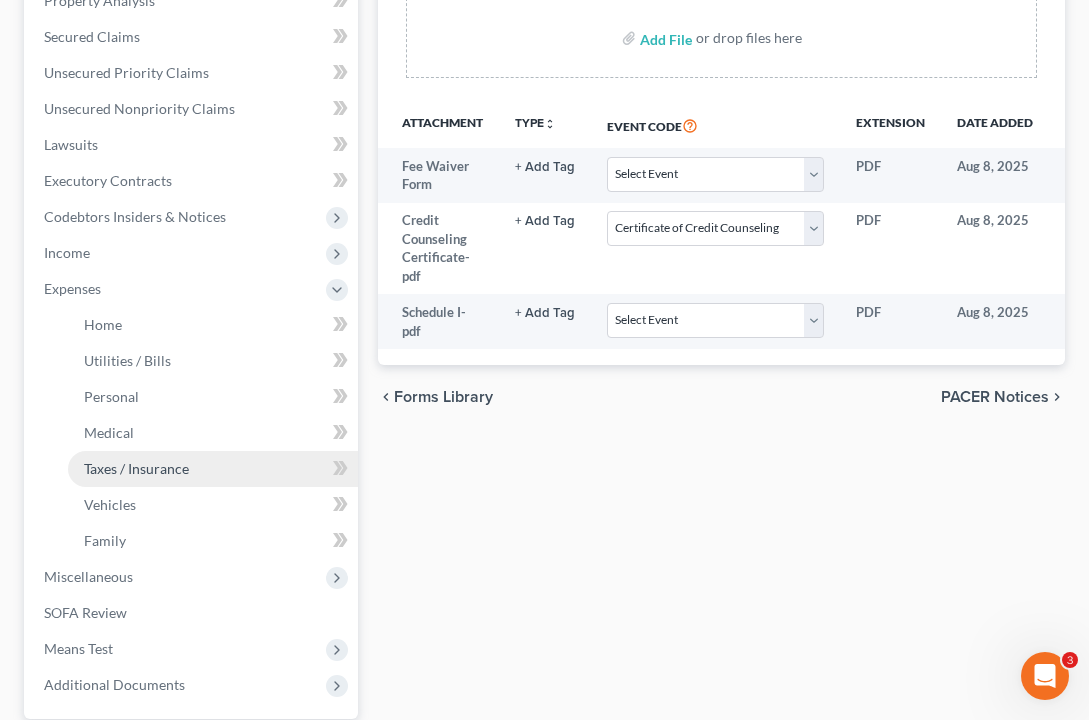 click on "Taxes / Insurance" at bounding box center (136, 468) 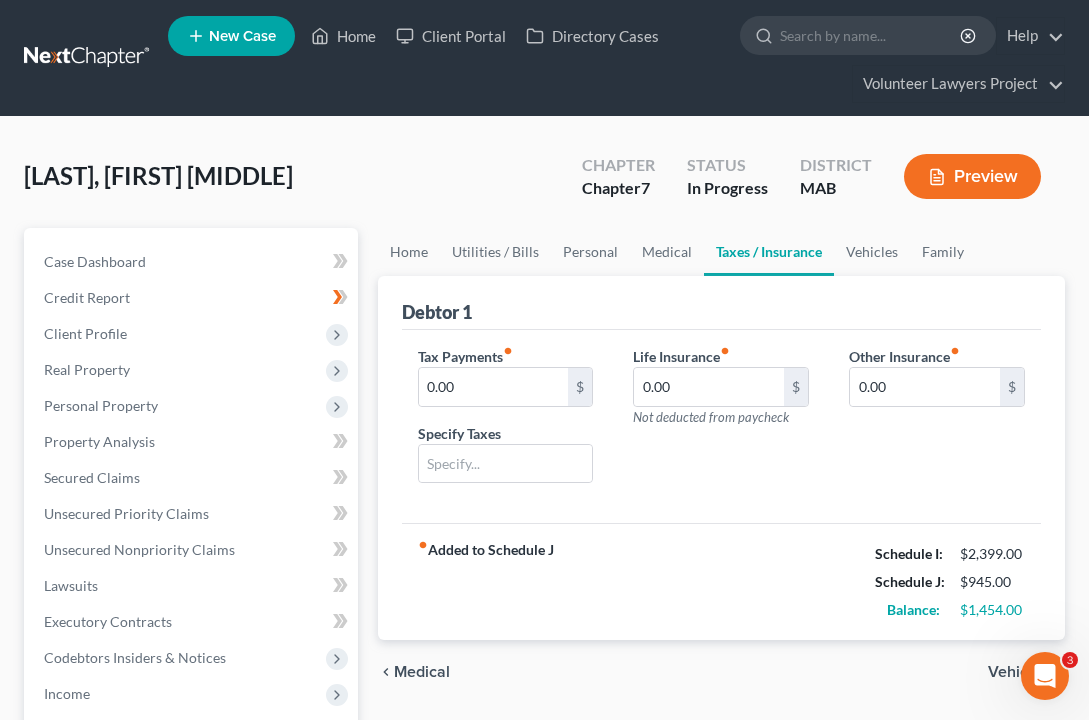 scroll, scrollTop: 0, scrollLeft: 0, axis: both 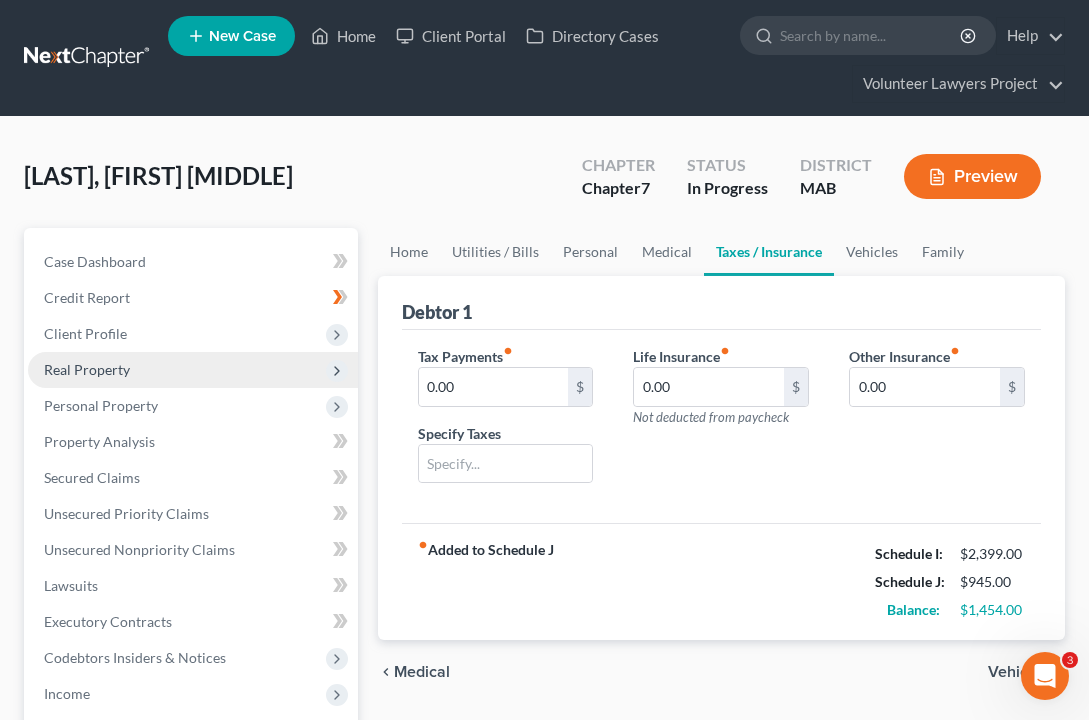 click on "Real Property" at bounding box center [87, 369] 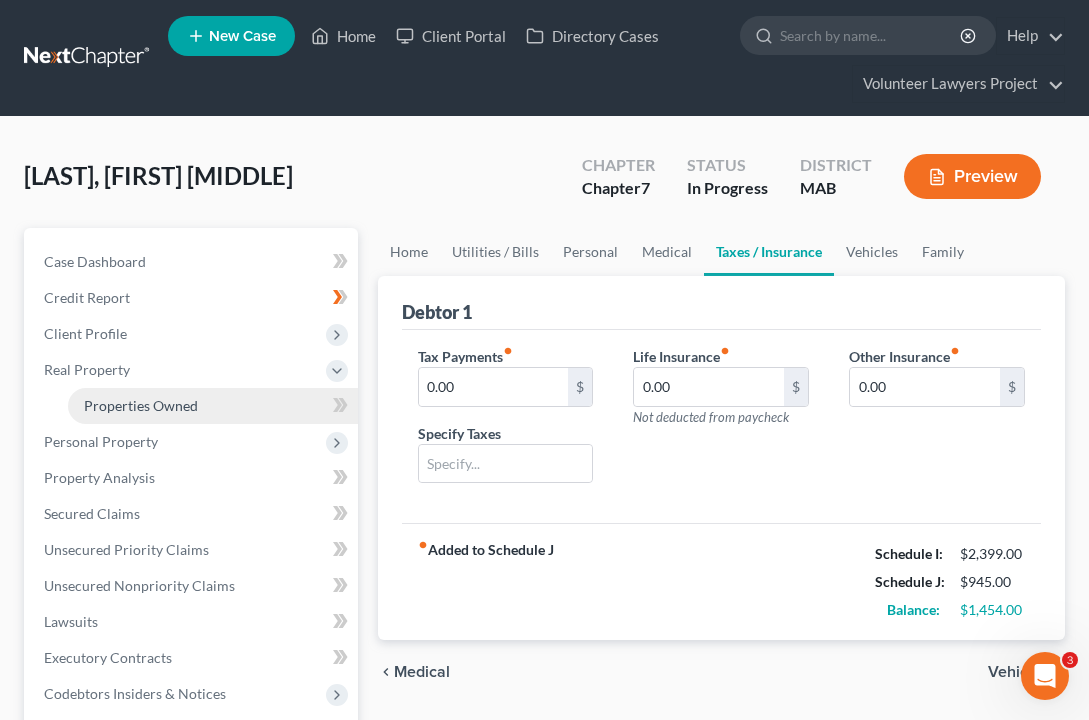 click on "Properties Owned" at bounding box center (141, 405) 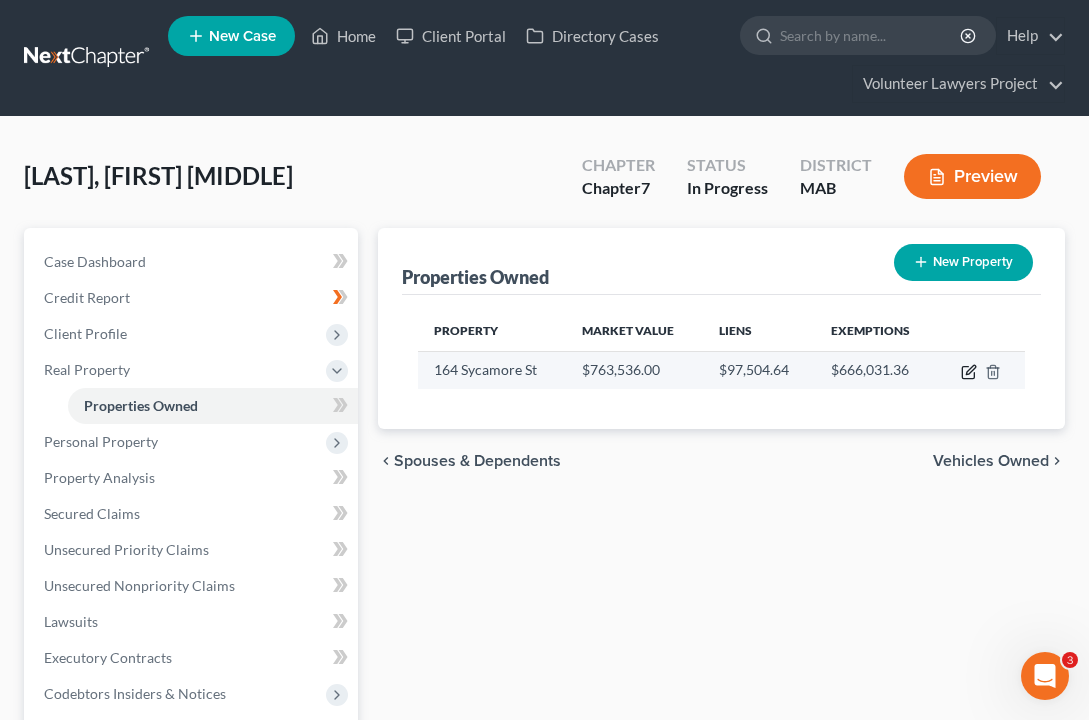 click 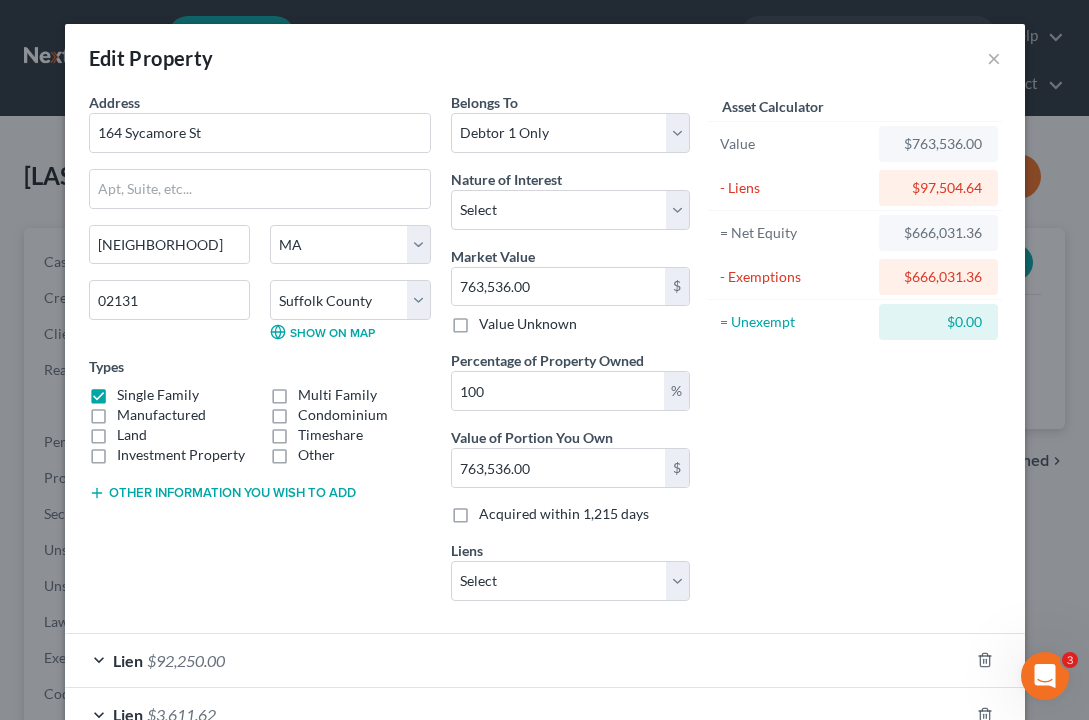 scroll, scrollTop: 0, scrollLeft: 0, axis: both 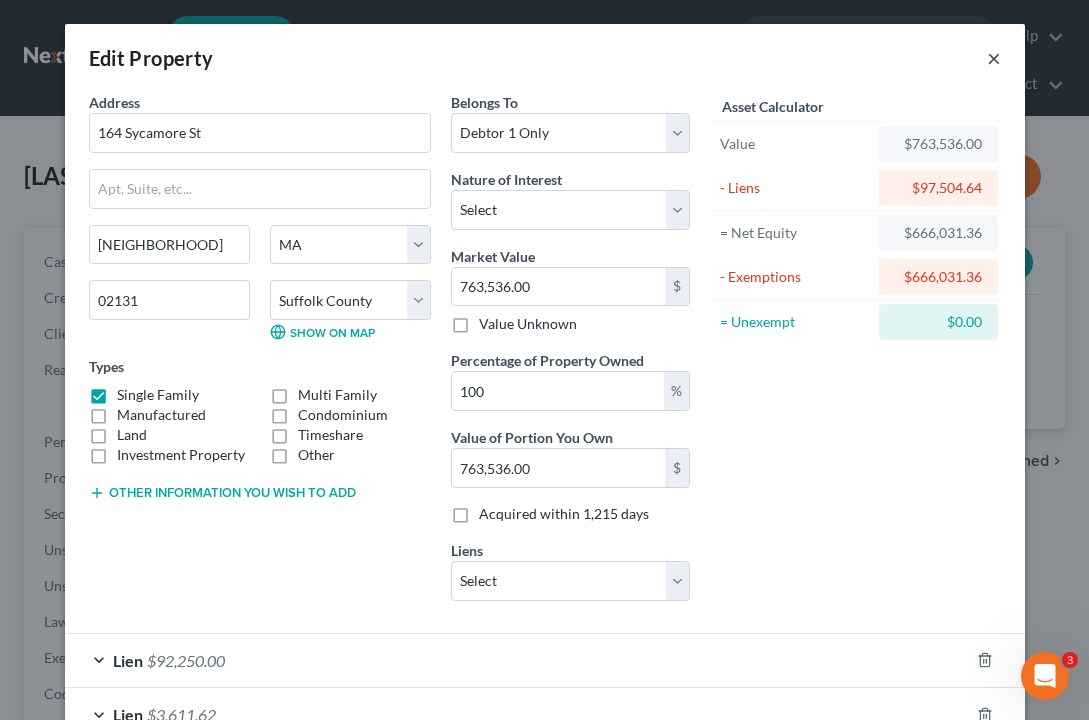 click on "×" at bounding box center [994, 58] 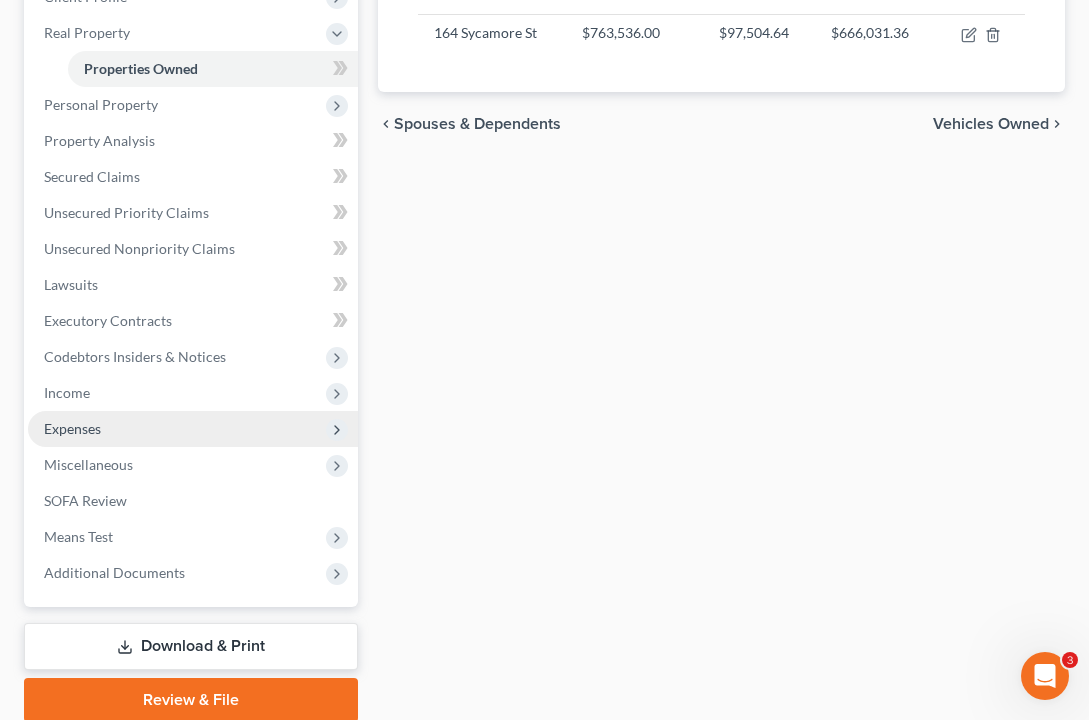 scroll, scrollTop: 338, scrollLeft: 0, axis: vertical 